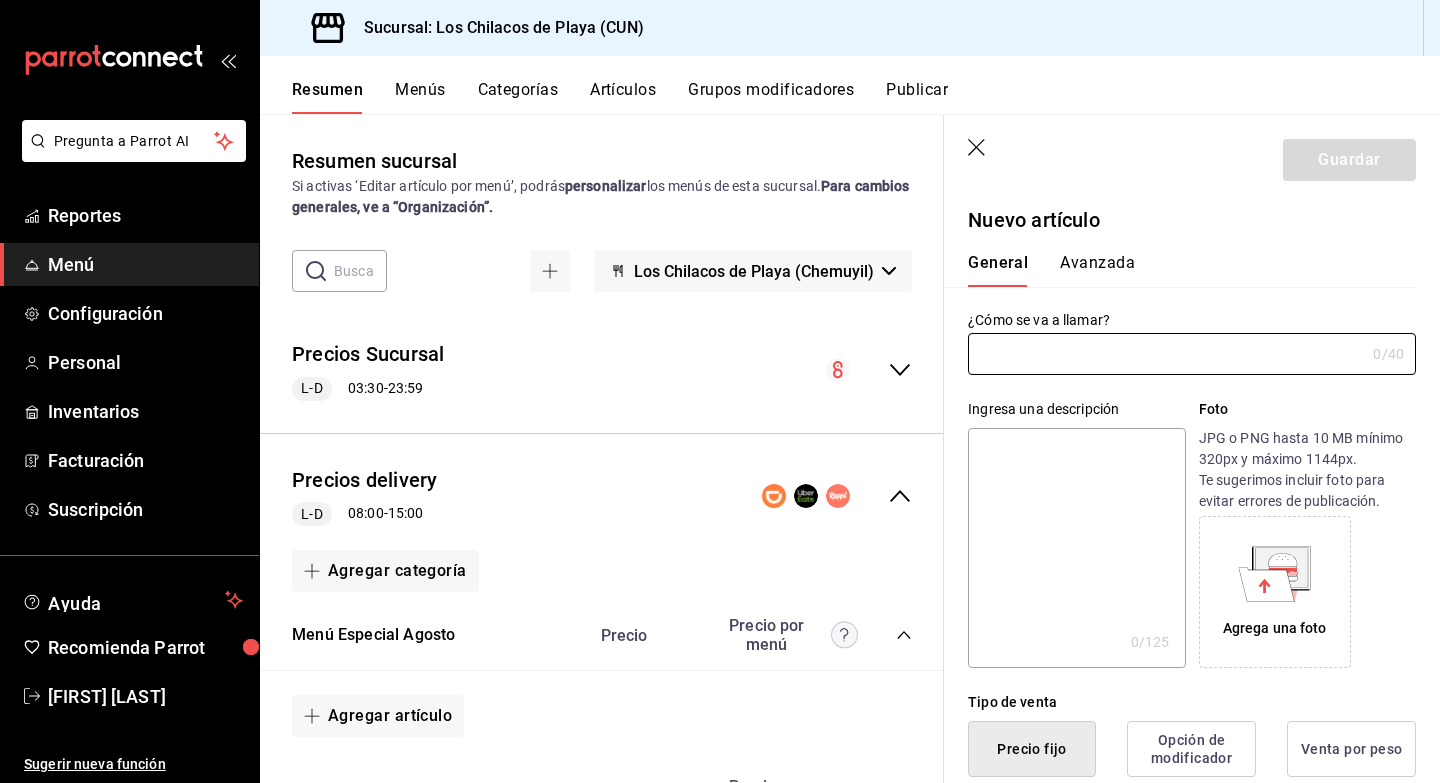 scroll, scrollTop: 0, scrollLeft: 0, axis: both 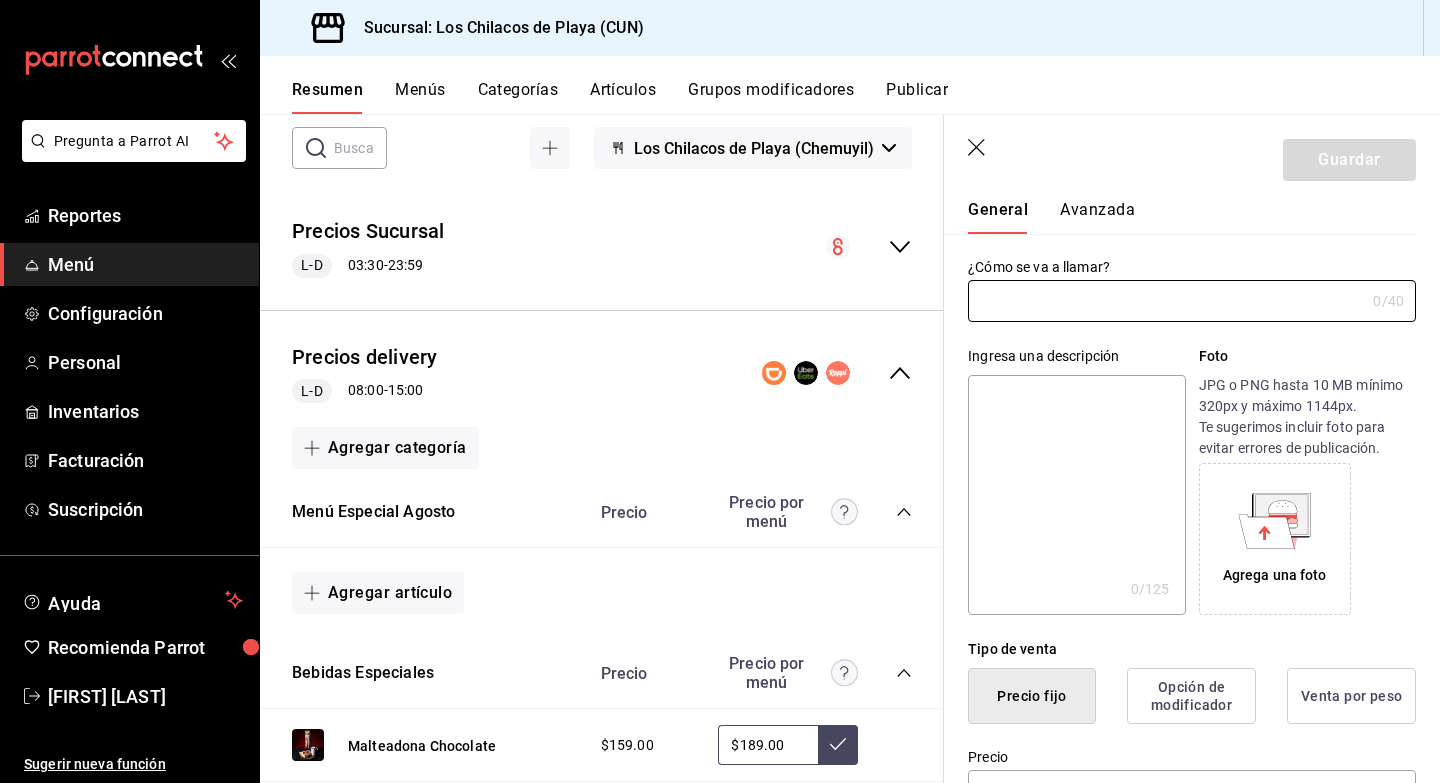 click 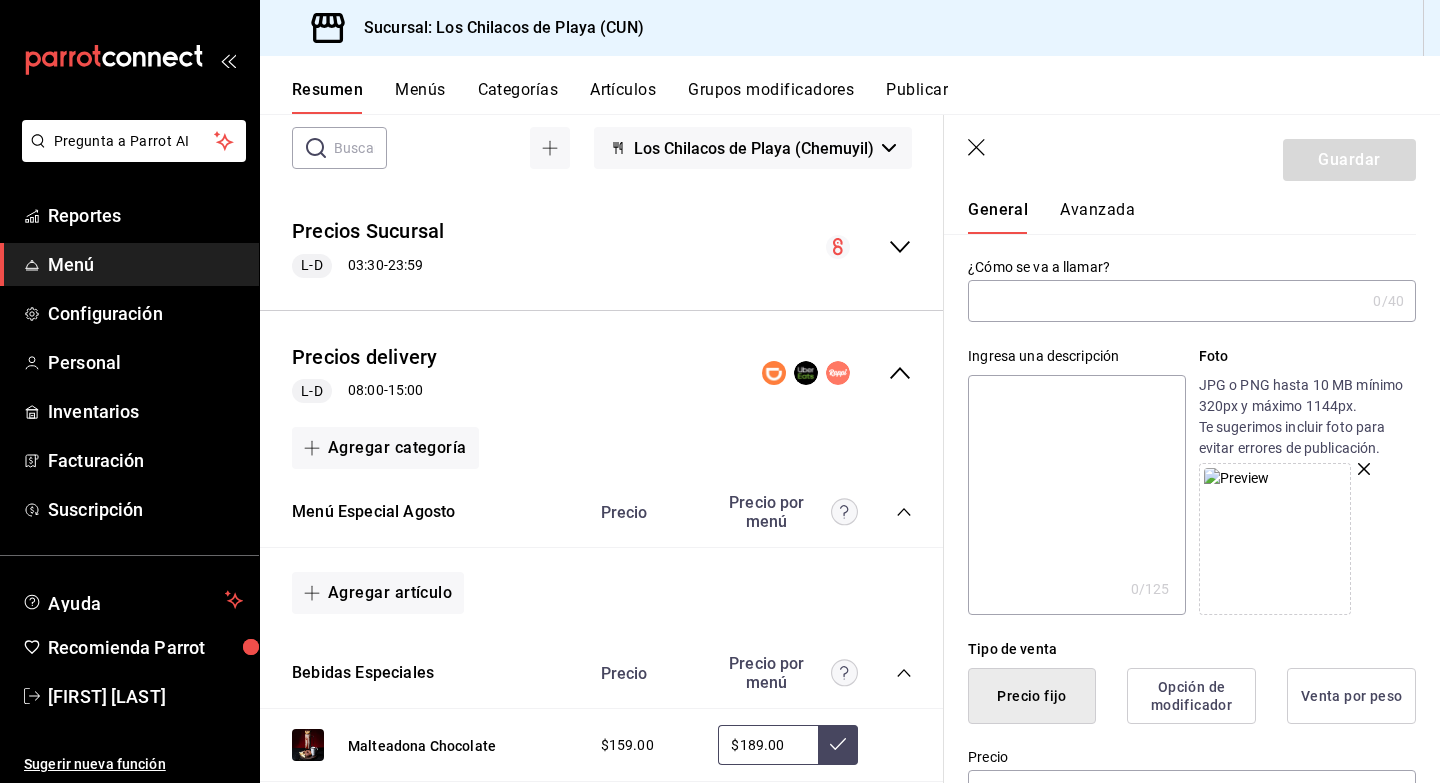 click on "Ingresa una descripción x 0 /125 ​ Foto JPG o PNG hasta 10 MB mínimo 320px y máximo 1144px. Te sugerimos incluir foto para evitar errores de publicación." at bounding box center (1180, 468) 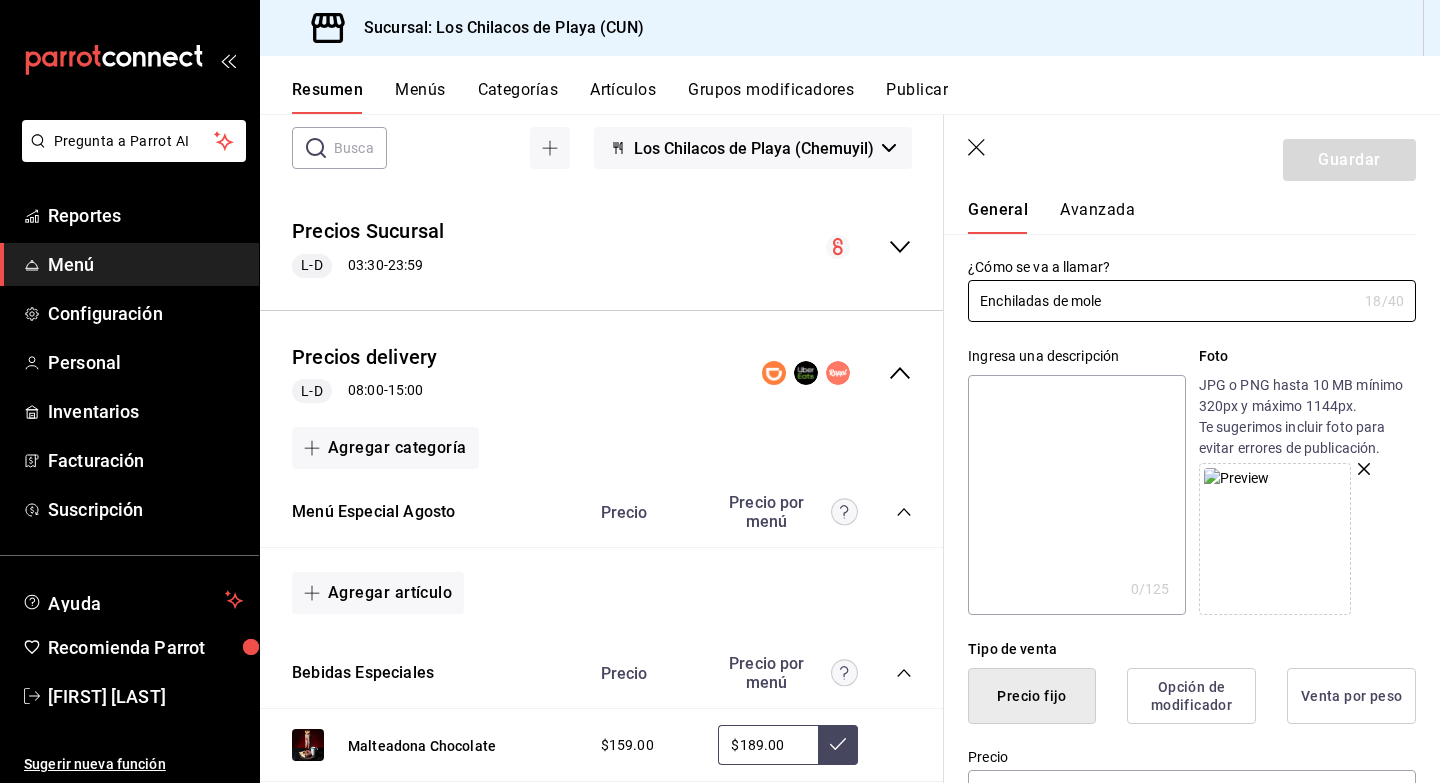 type on "Enchiladas de mole" 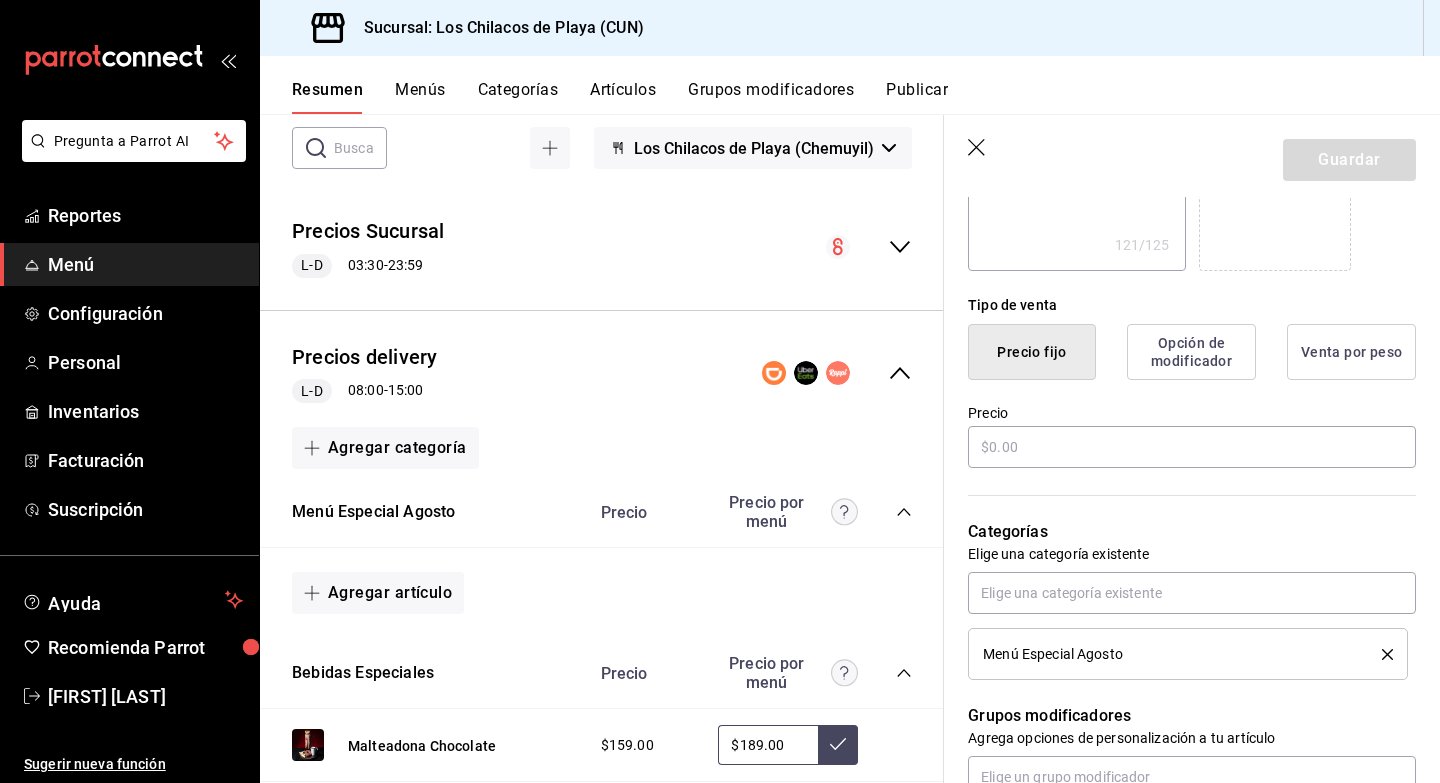 scroll, scrollTop: 518, scrollLeft: 0, axis: vertical 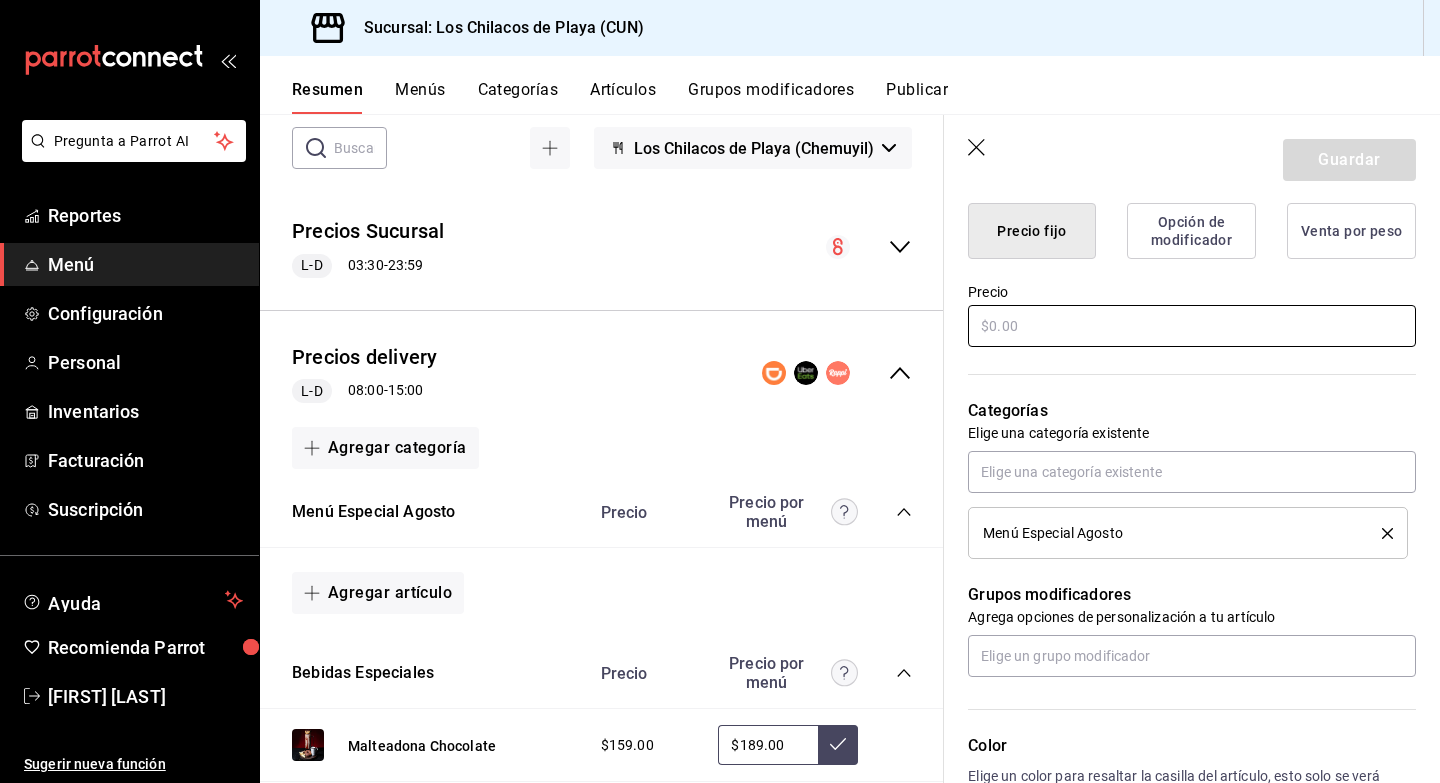 type on "Cubiertas de mole dulce y queso fundido, rellenas de pollo y coronadas con huevito estrellado, cebolla, cilantro y crema" 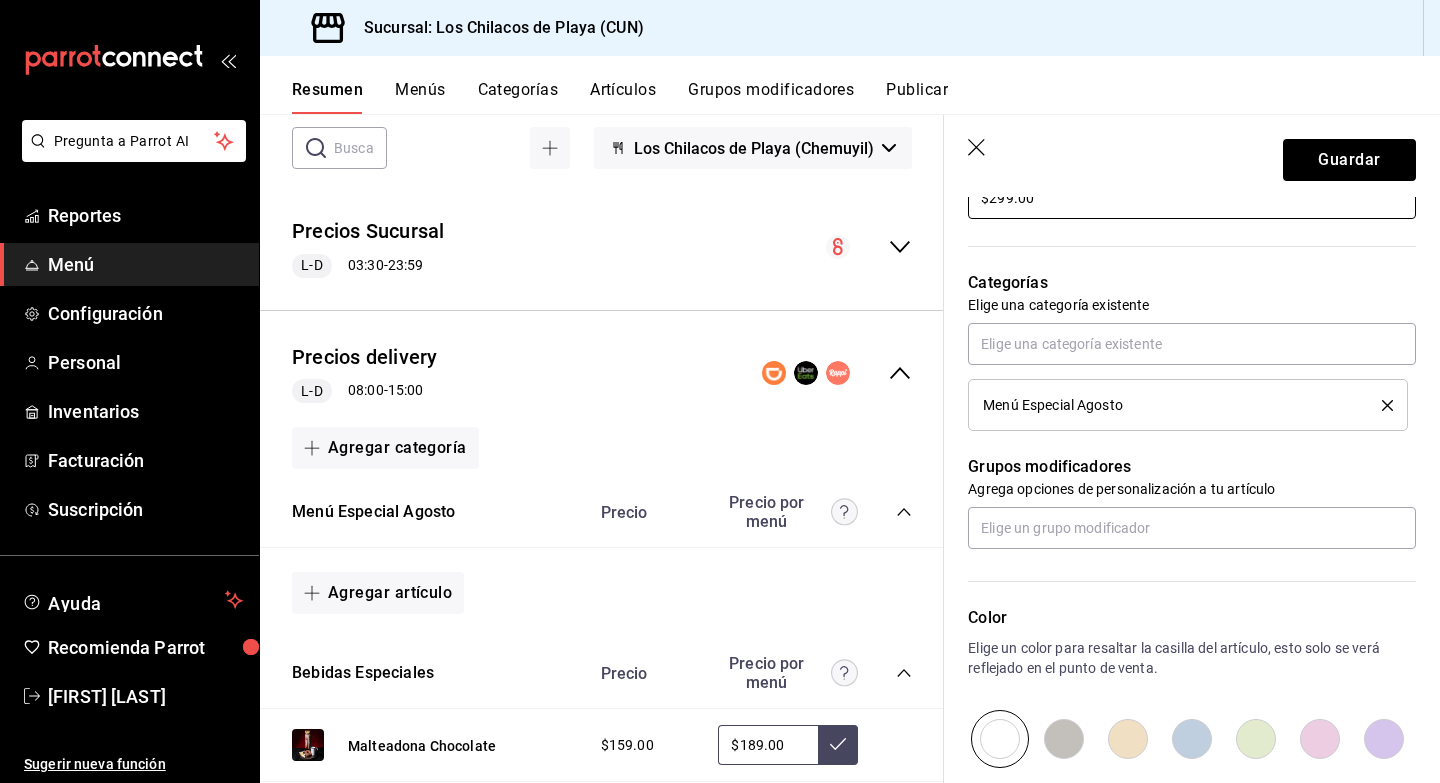 scroll, scrollTop: 691, scrollLeft: 0, axis: vertical 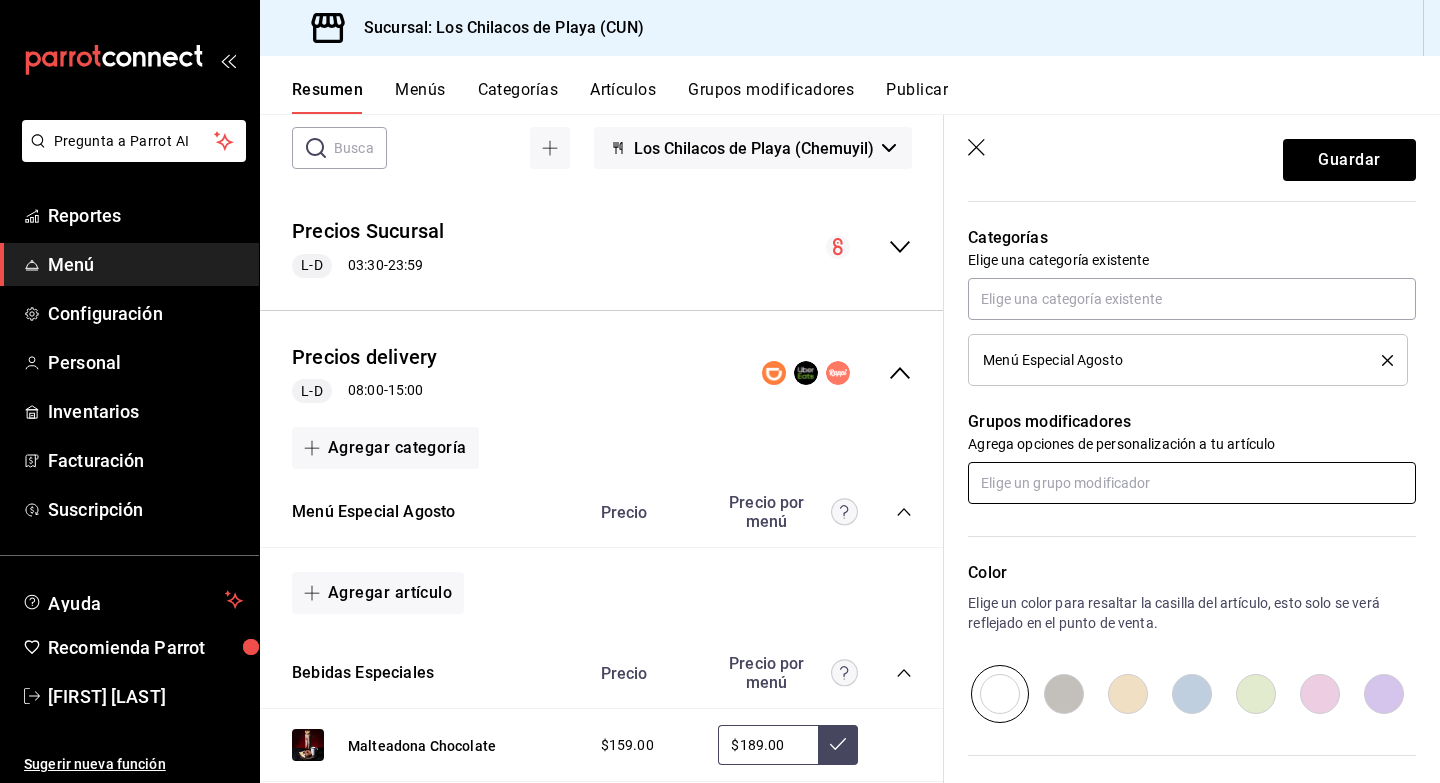 type on "$299.00" 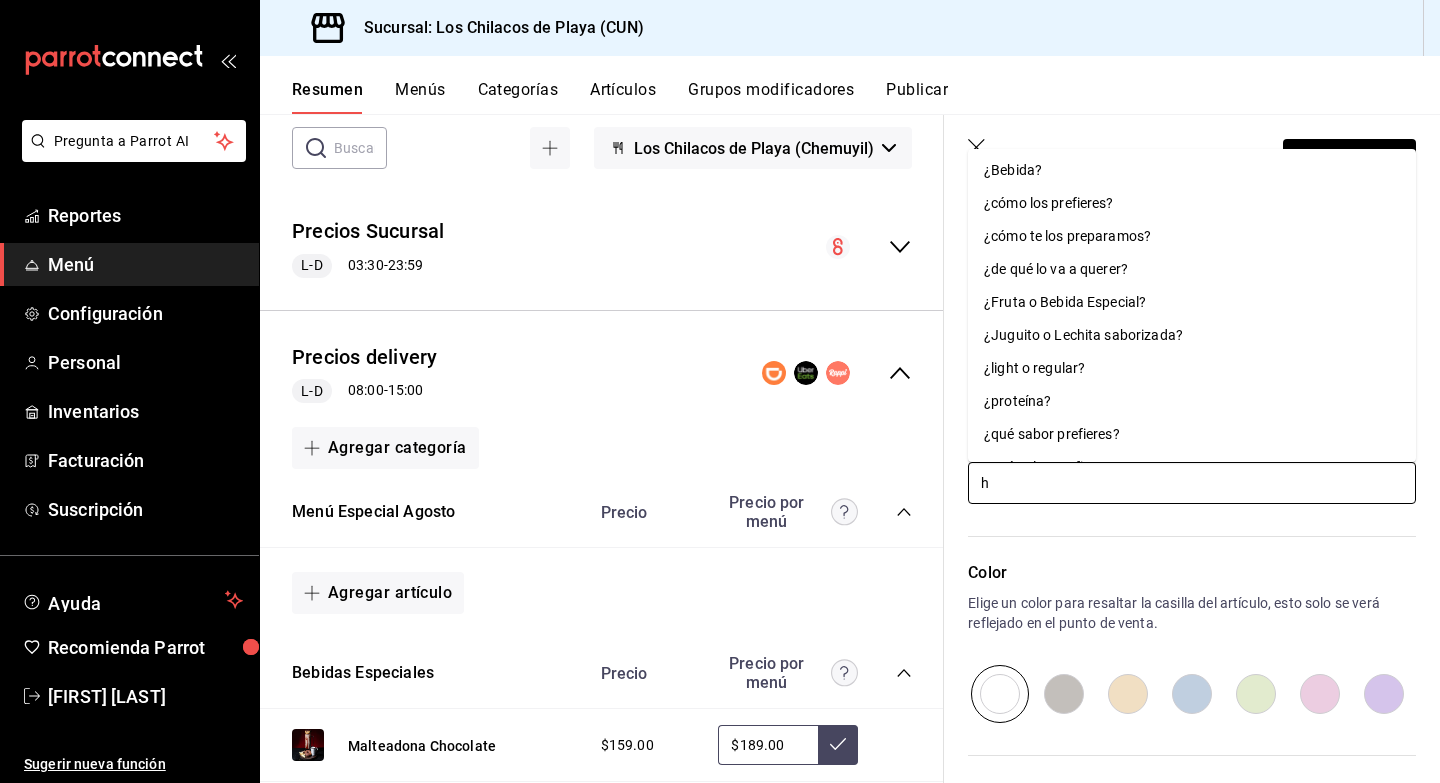 scroll, scrollTop: 0, scrollLeft: 0, axis: both 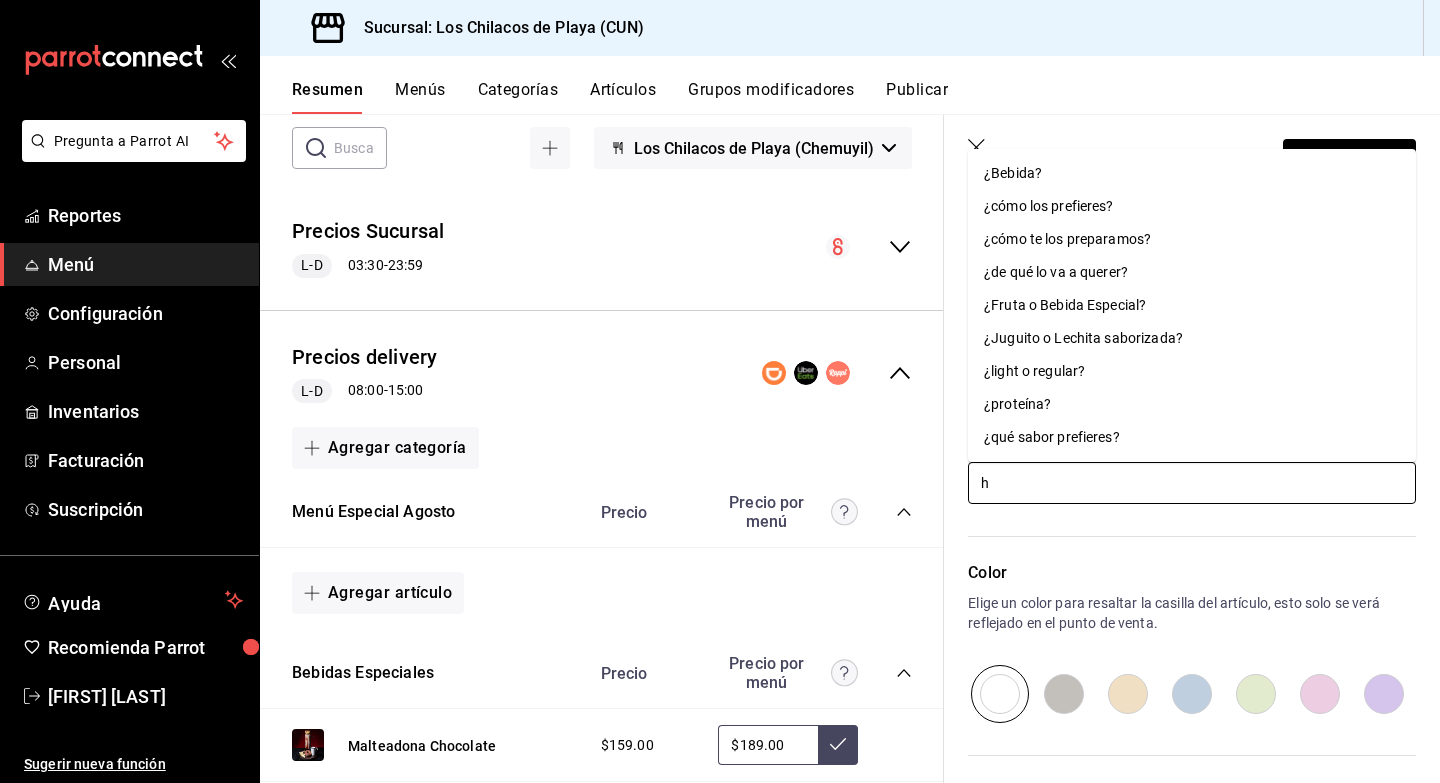 type on "hu" 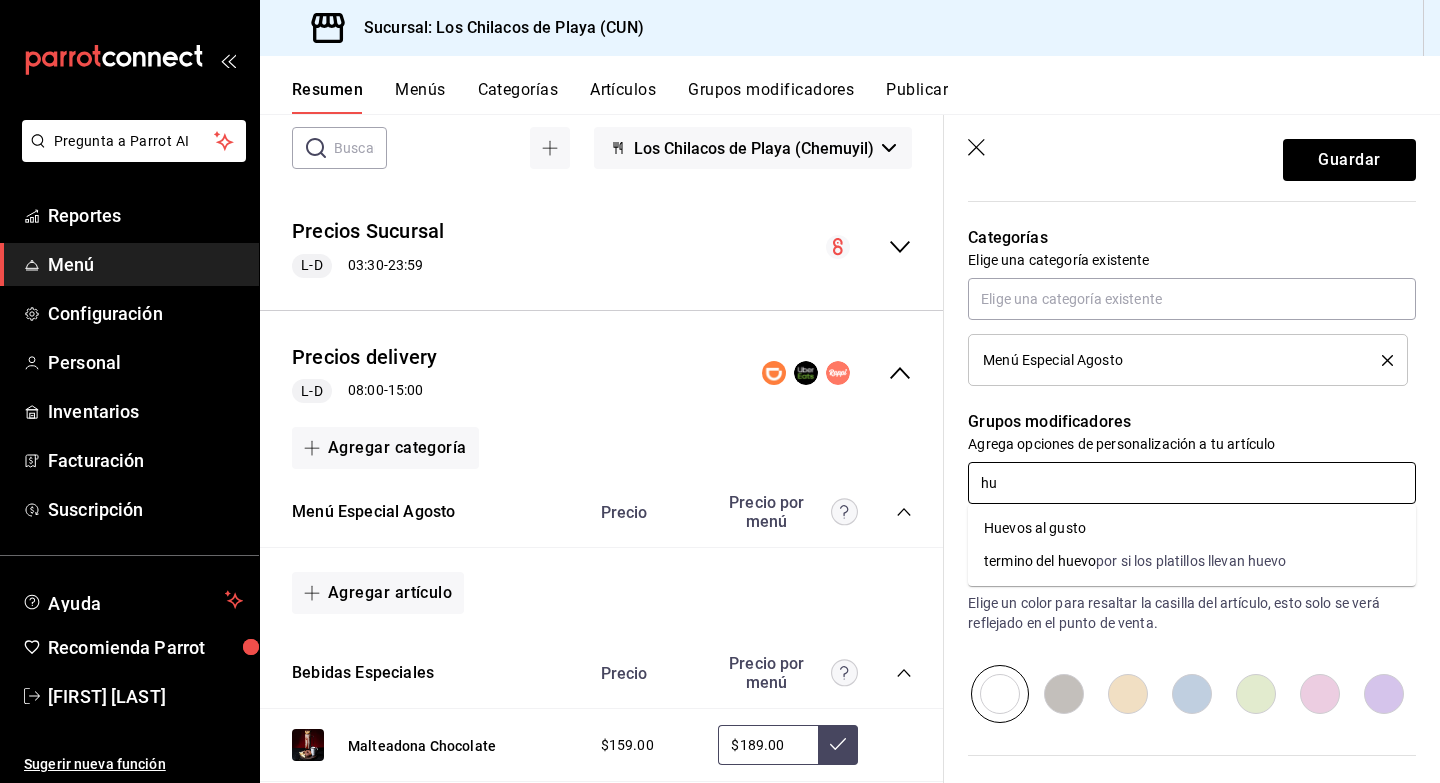 click on "termino del huevo" at bounding box center [1040, 561] 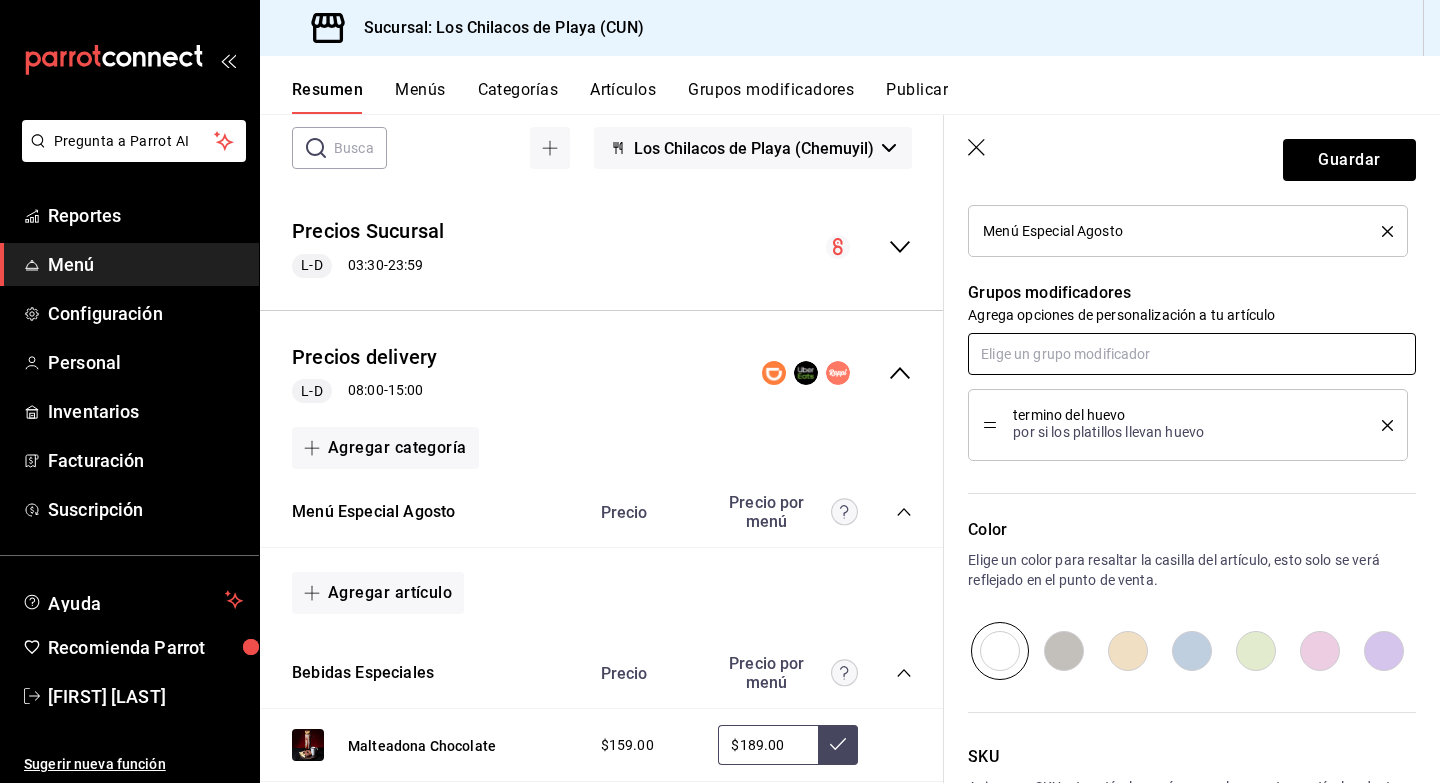 scroll, scrollTop: 822, scrollLeft: 0, axis: vertical 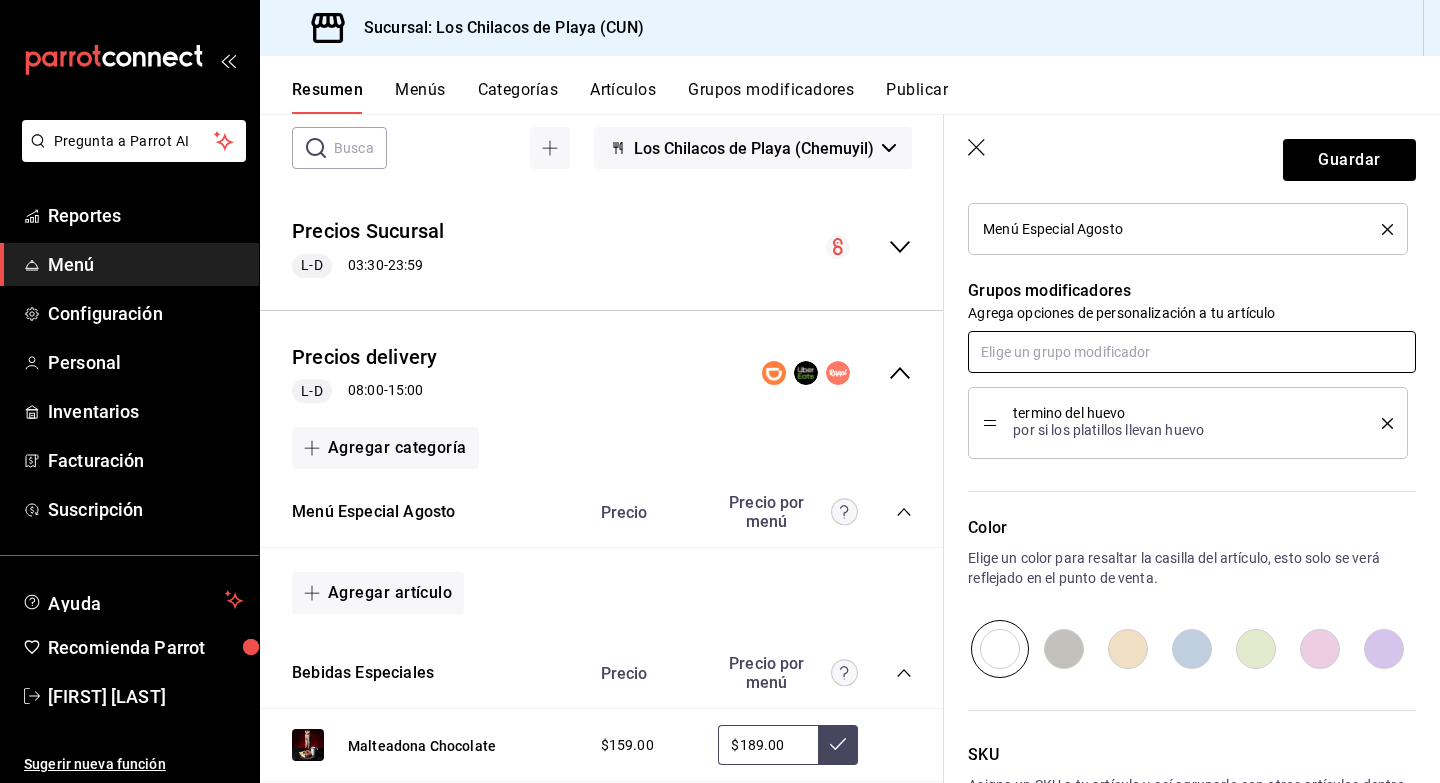 click at bounding box center [1192, 352] 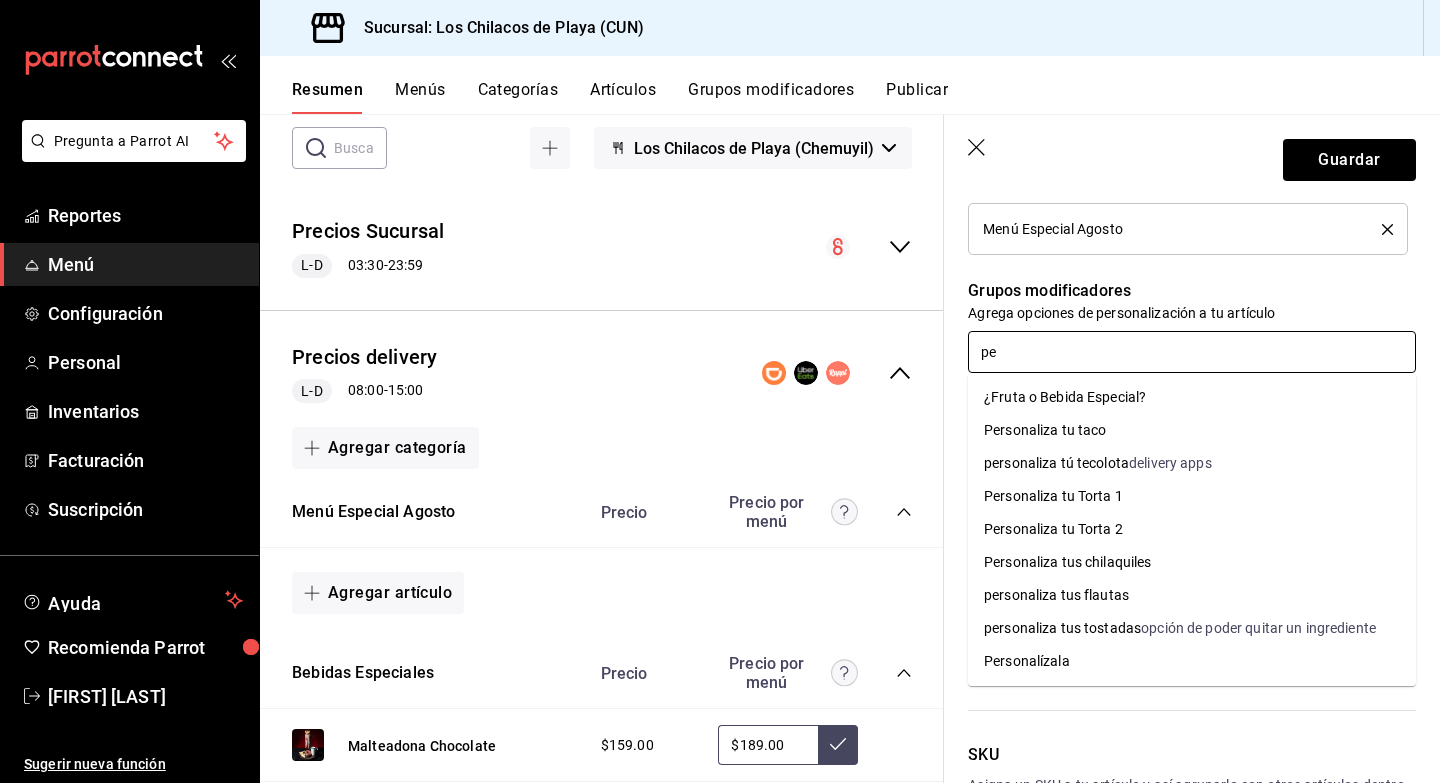type on "per" 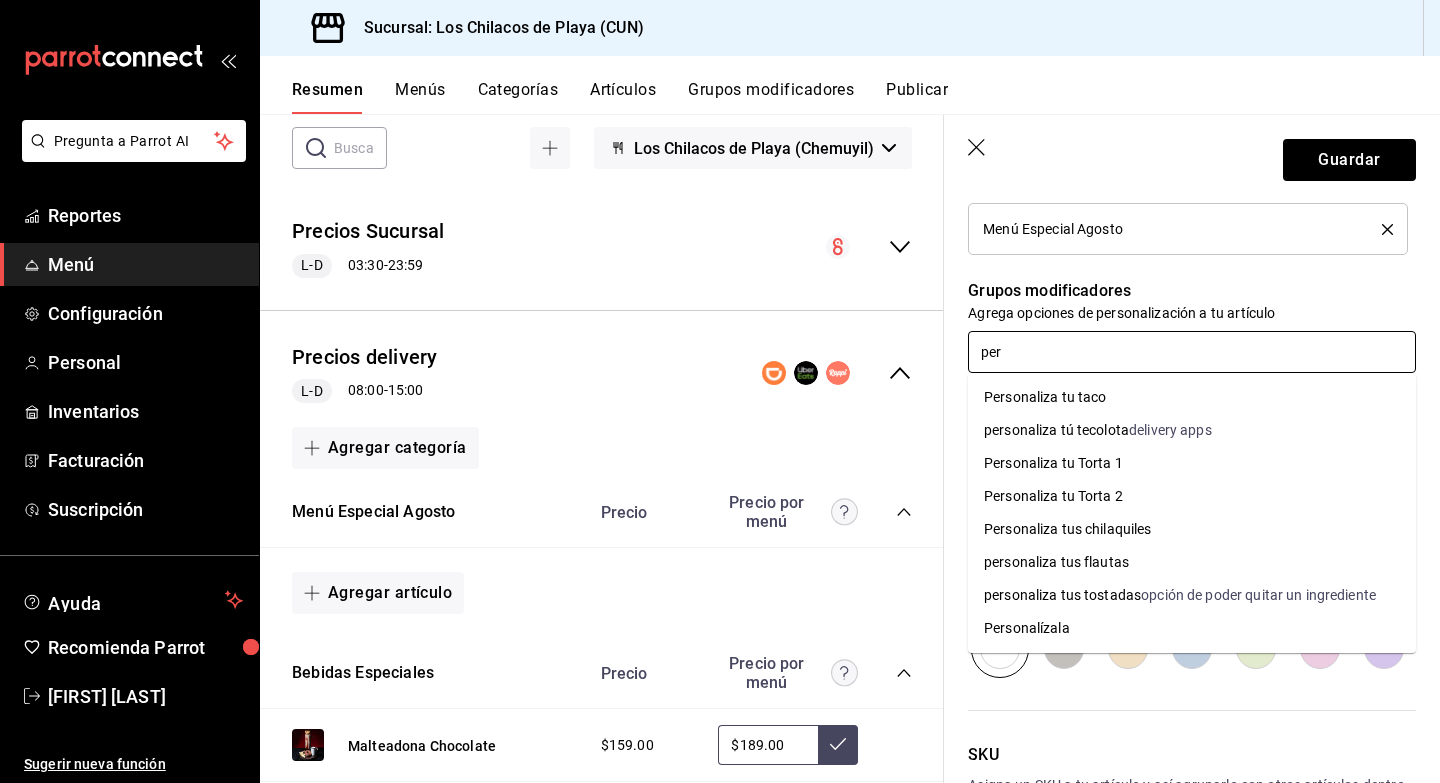 click on "Personalízala" at bounding box center [1192, 628] 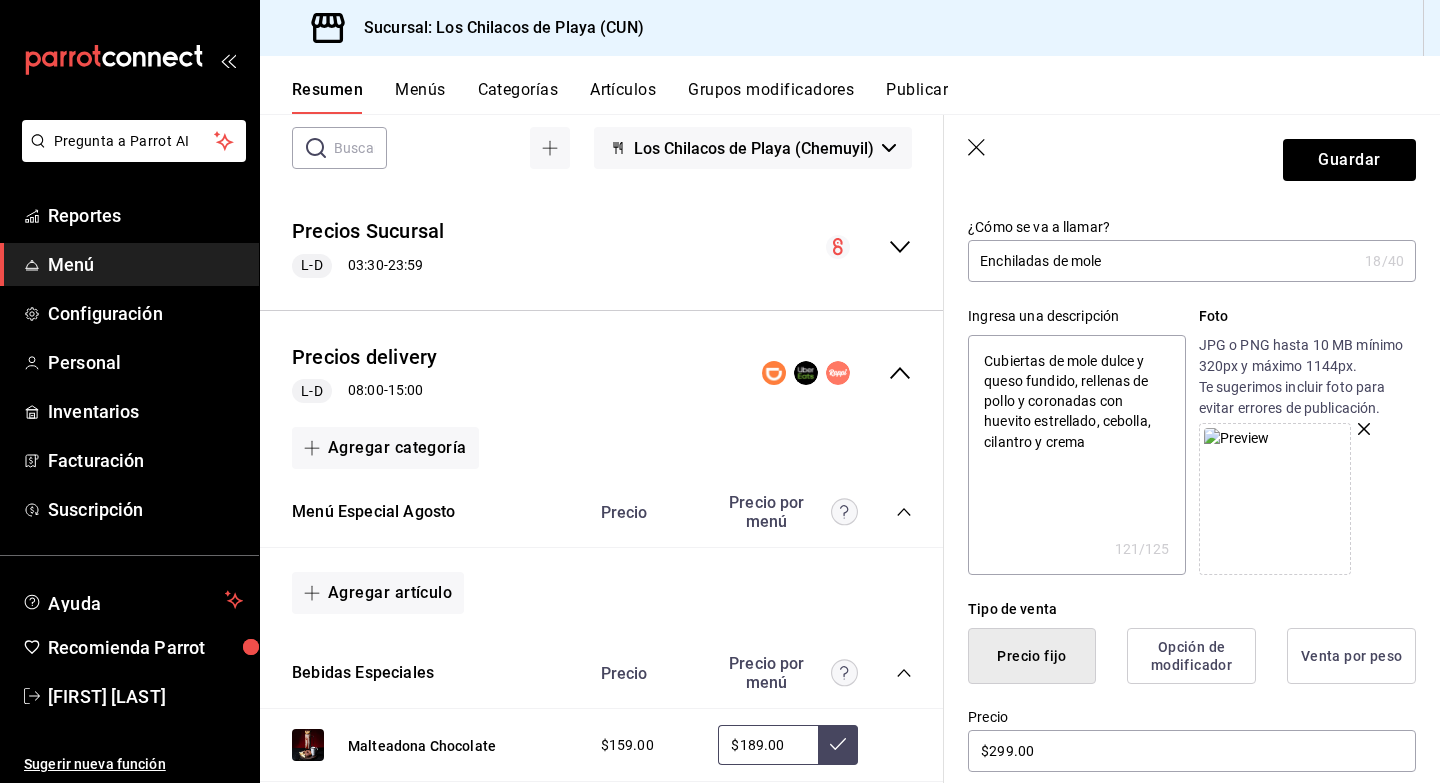 scroll, scrollTop: 0, scrollLeft: 0, axis: both 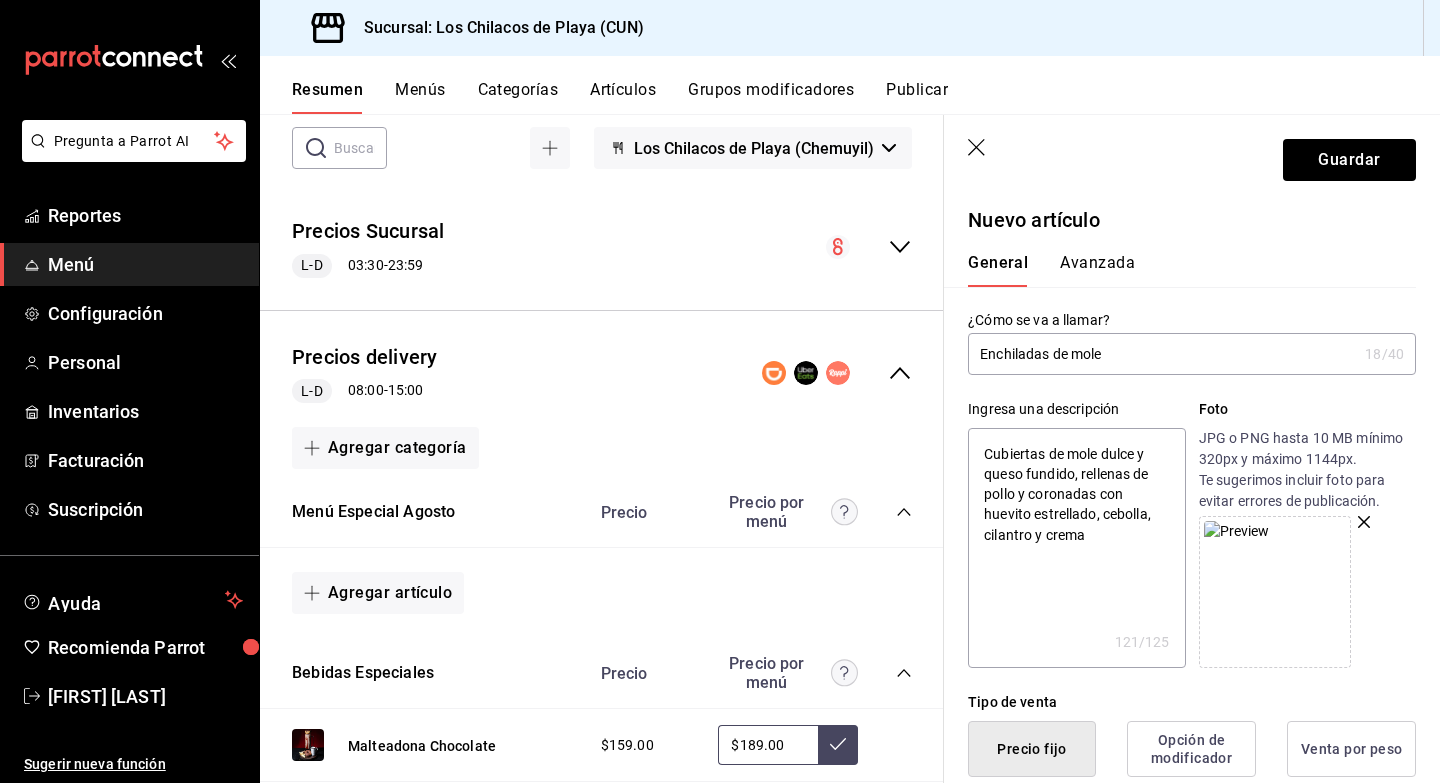 click on "Cubiertas de mole dulce y queso fundido, rellenas de pollo y coronadas con huevito estrellado, cebolla, cilantro y crema" at bounding box center [1076, 548] 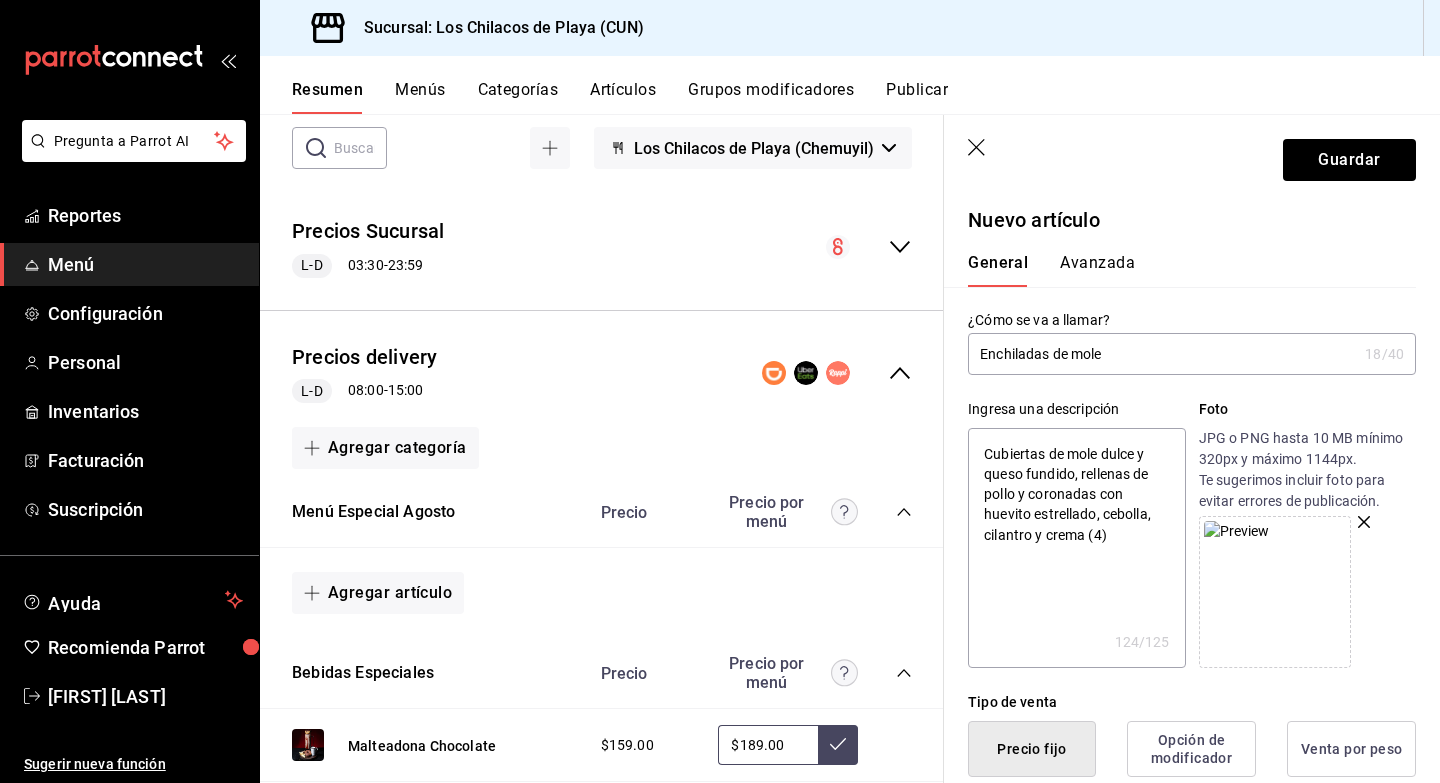 click on "Cubiertas de mole dulce y queso fundido, rellenas de pollo y coronadas con huevito estrellado, cebolla, cilantro y crema (4)" at bounding box center (1076, 548) 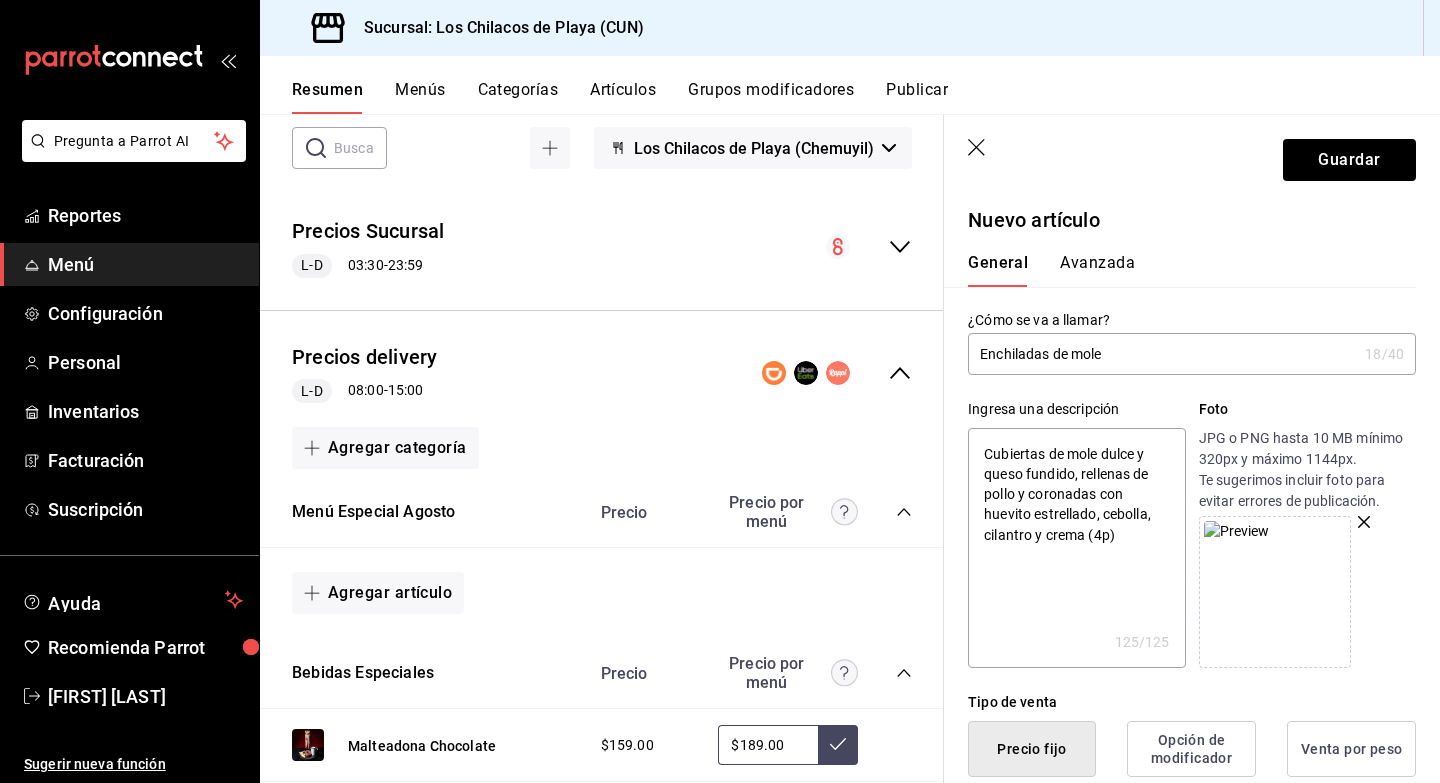 click on "Cubiertas de mole dulce y queso fundido, rellenas de pollo y coronadas con huevito estrellado, cebolla, cilantro y crema (4p)" at bounding box center (1076, 548) 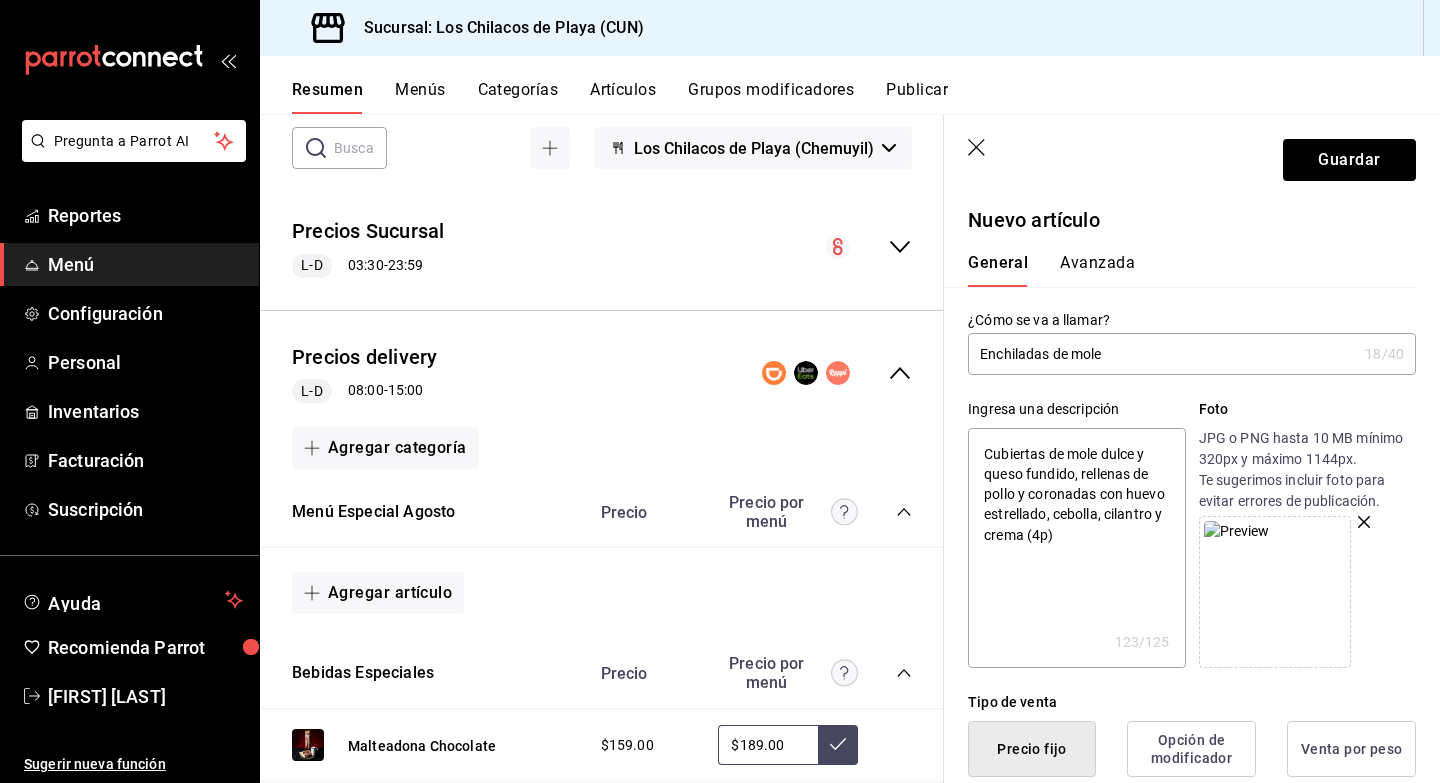 click on "Cubiertas de mole dulce y queso fundido, rellenas de pollo y coronadas con huevo estrellado, cebolla, cilantro y crema (4p)" at bounding box center [1076, 548] 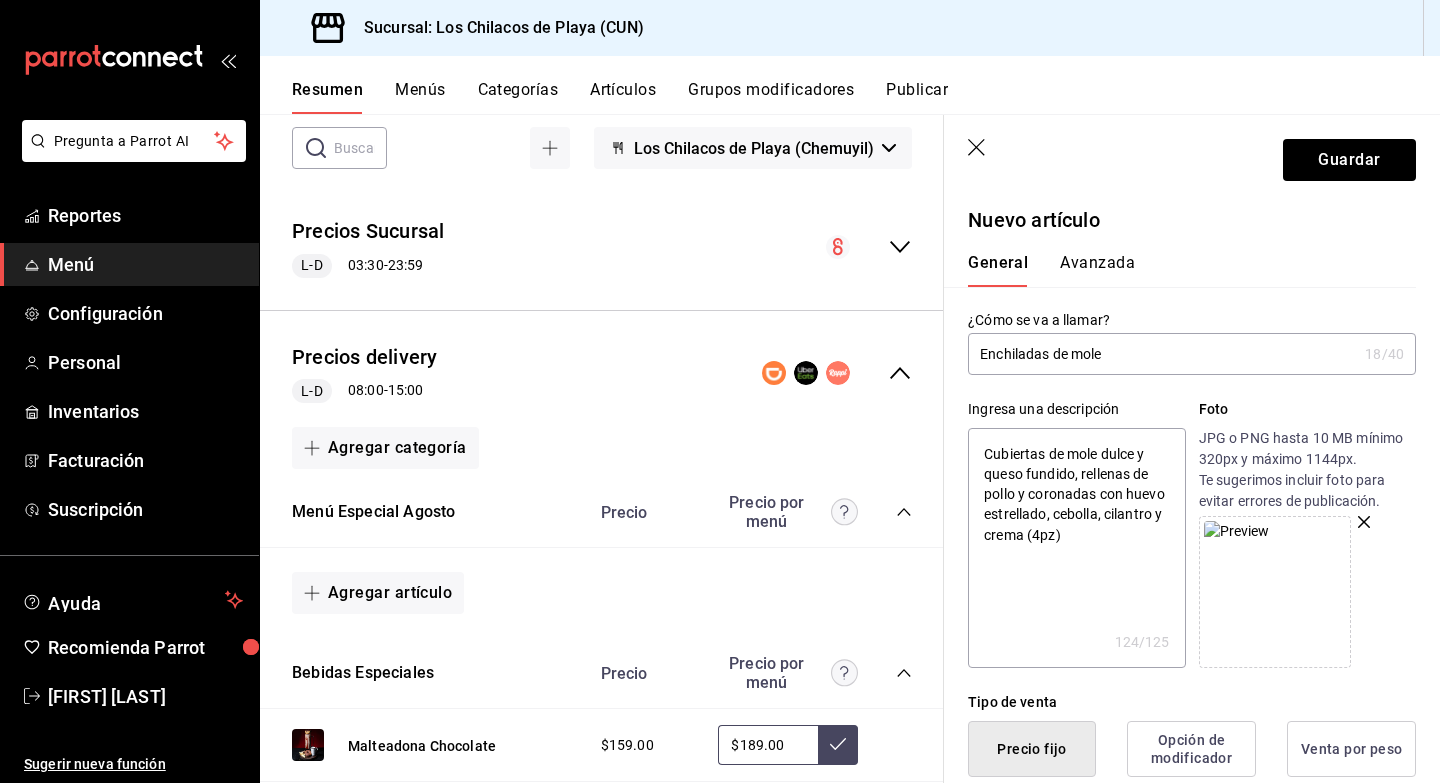 drag, startPoint x: 1118, startPoint y: 565, endPoint x: 1118, endPoint y: 542, distance: 23 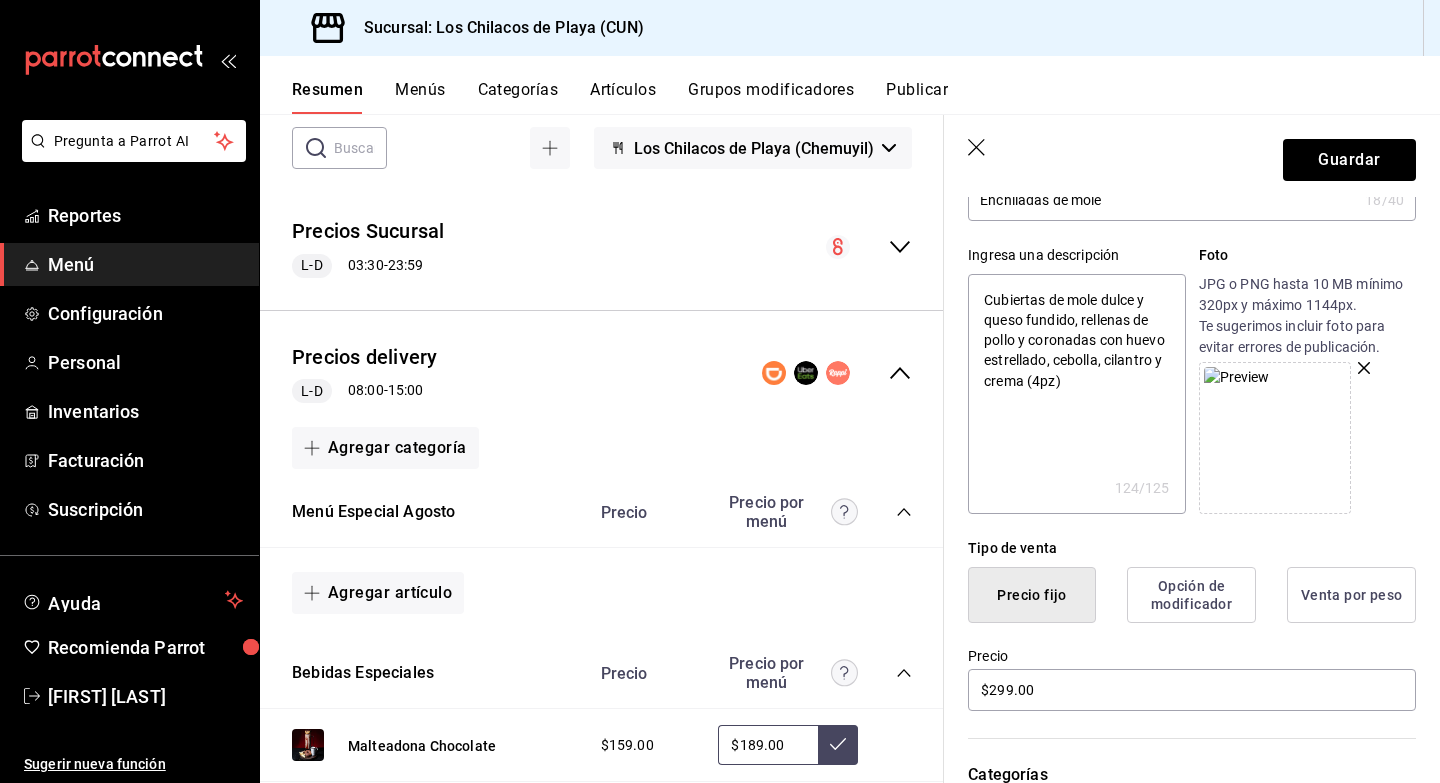 scroll, scrollTop: 185, scrollLeft: 0, axis: vertical 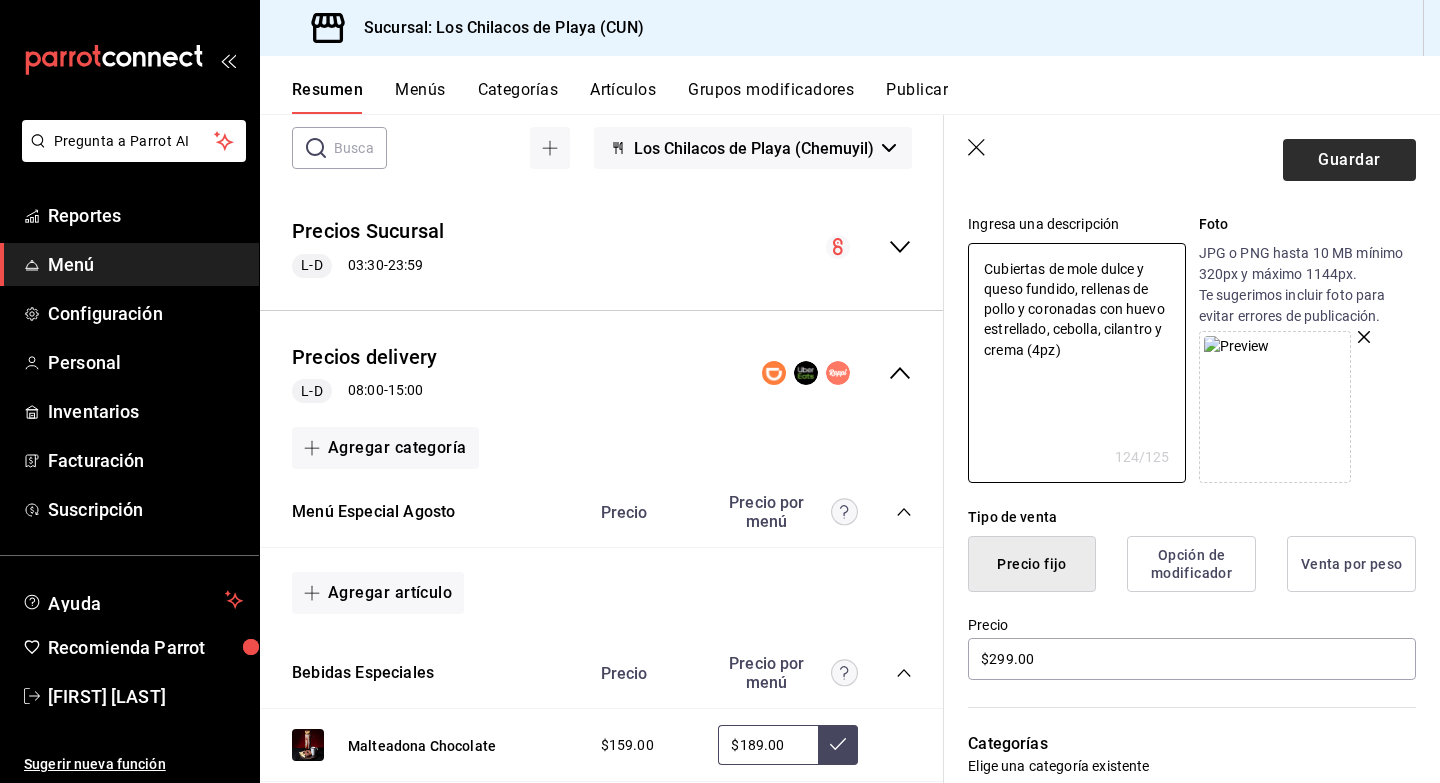 type on "Cubiertas de mole dulce y queso fundido, rellenas de pollo y coronadas con huevo estrellado, cebolla, cilantro y crema (4pz)" 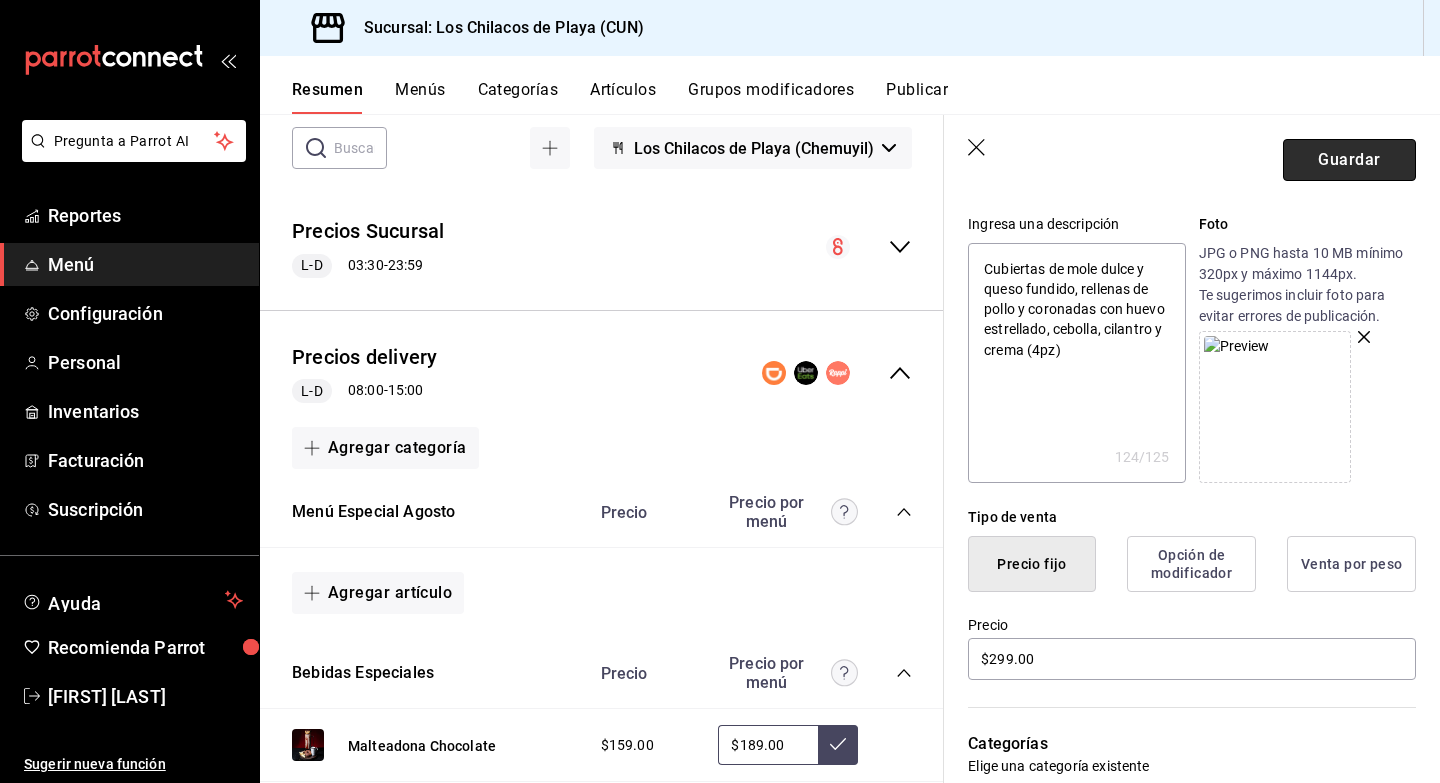 click on "Guardar" at bounding box center (1349, 160) 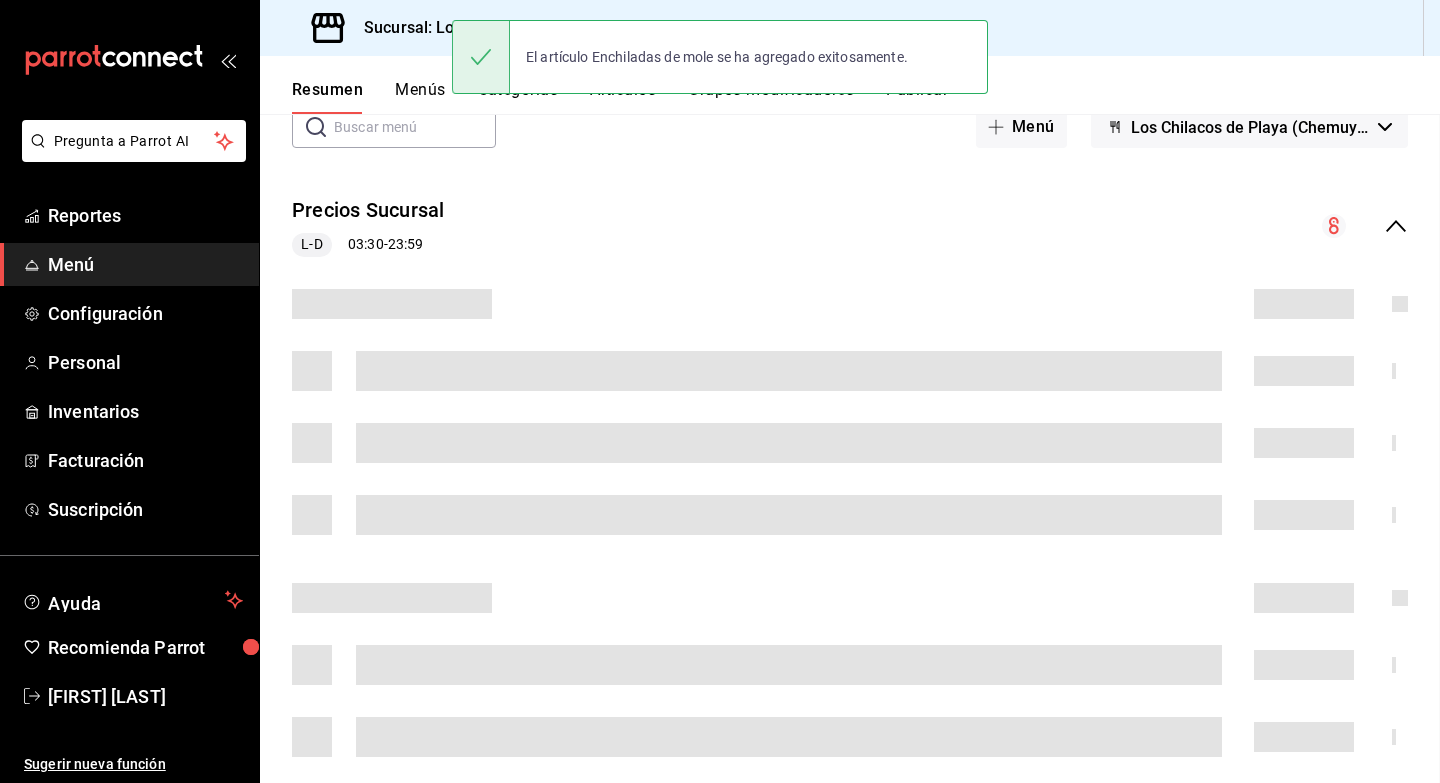 scroll, scrollTop: 0, scrollLeft: 0, axis: both 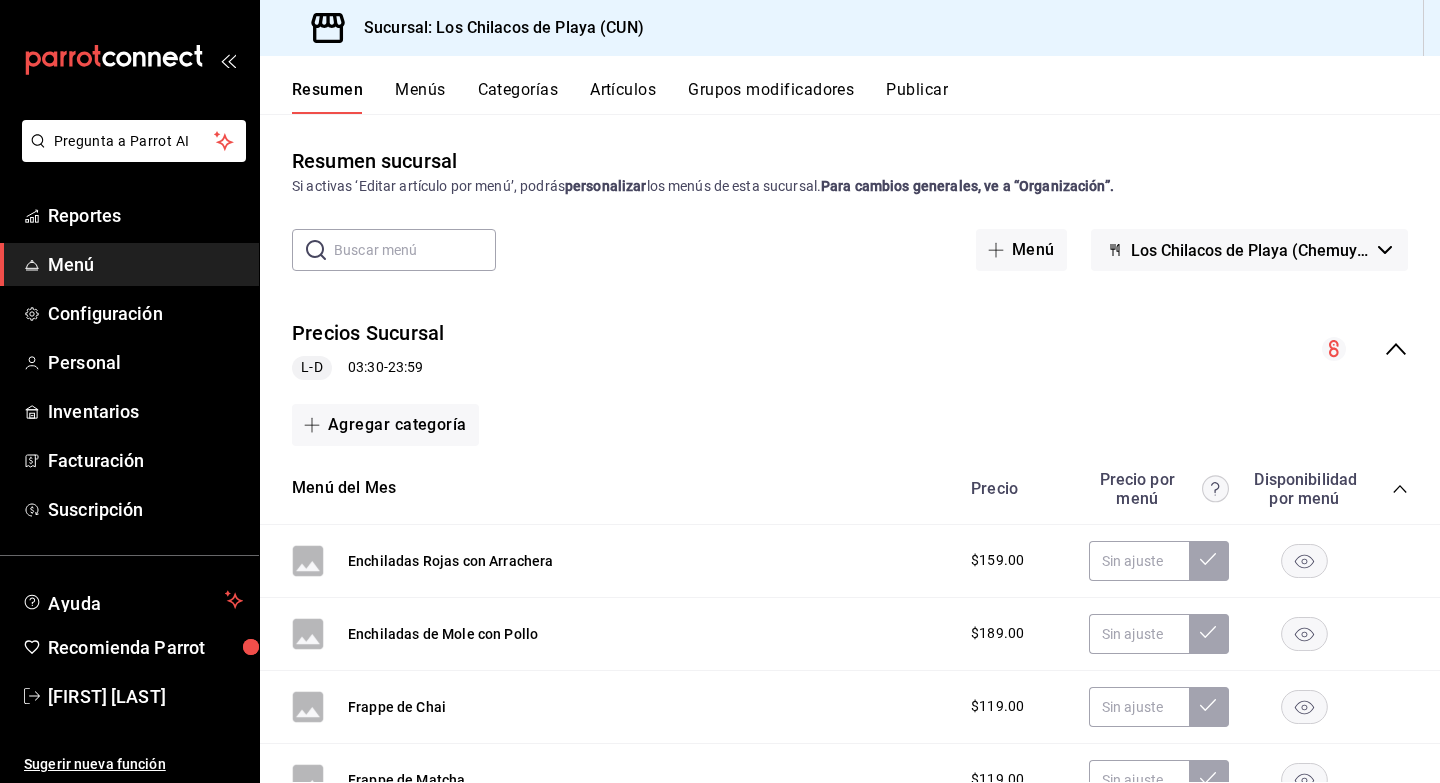 click 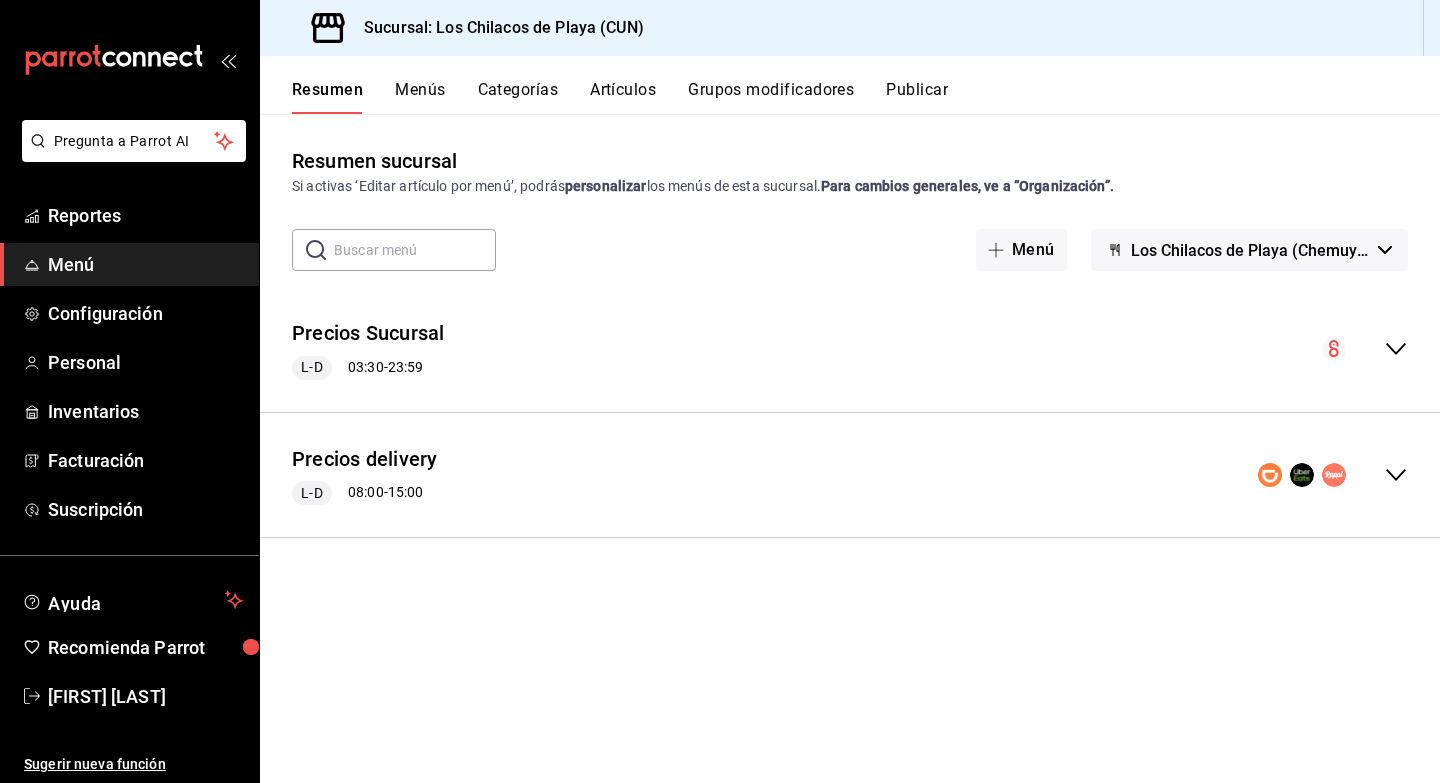 click 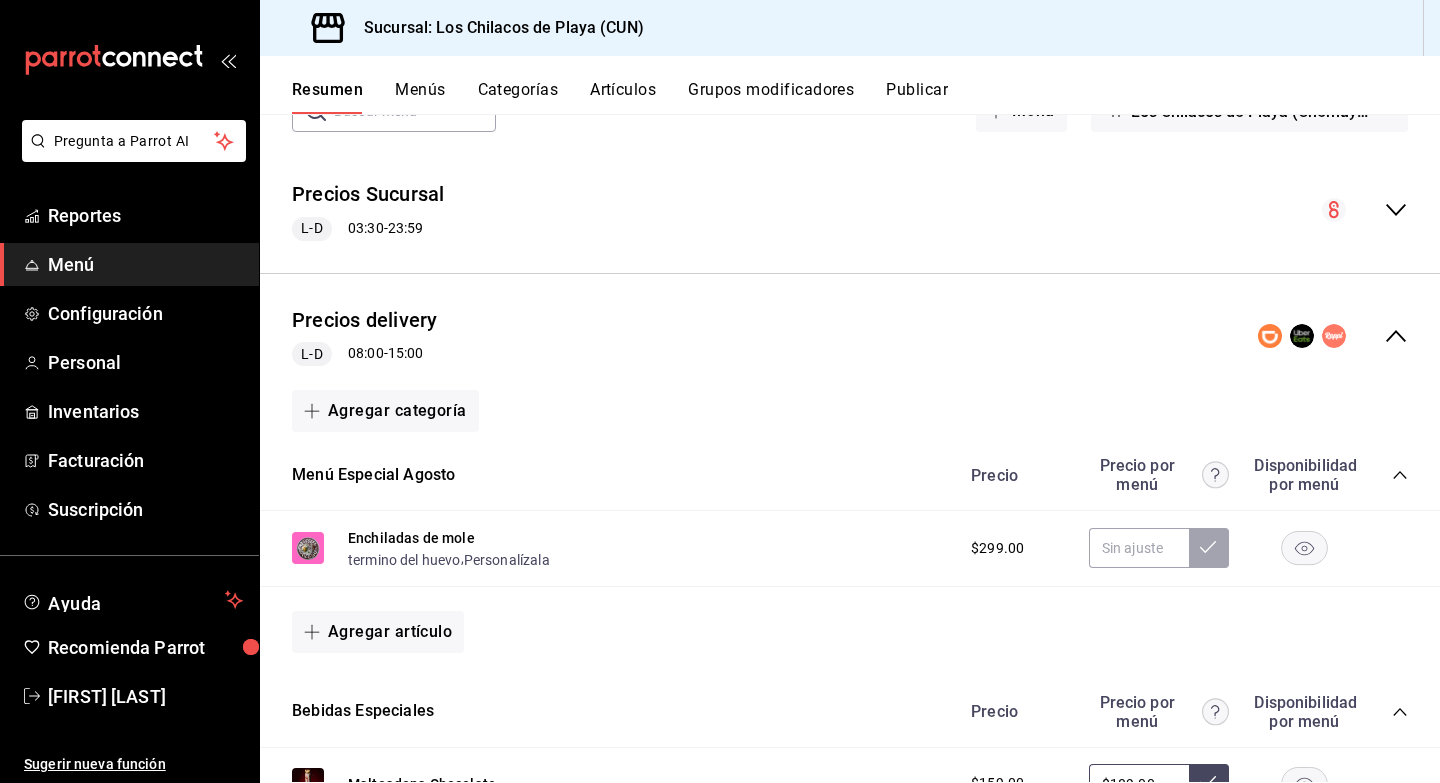 scroll, scrollTop: 182, scrollLeft: 0, axis: vertical 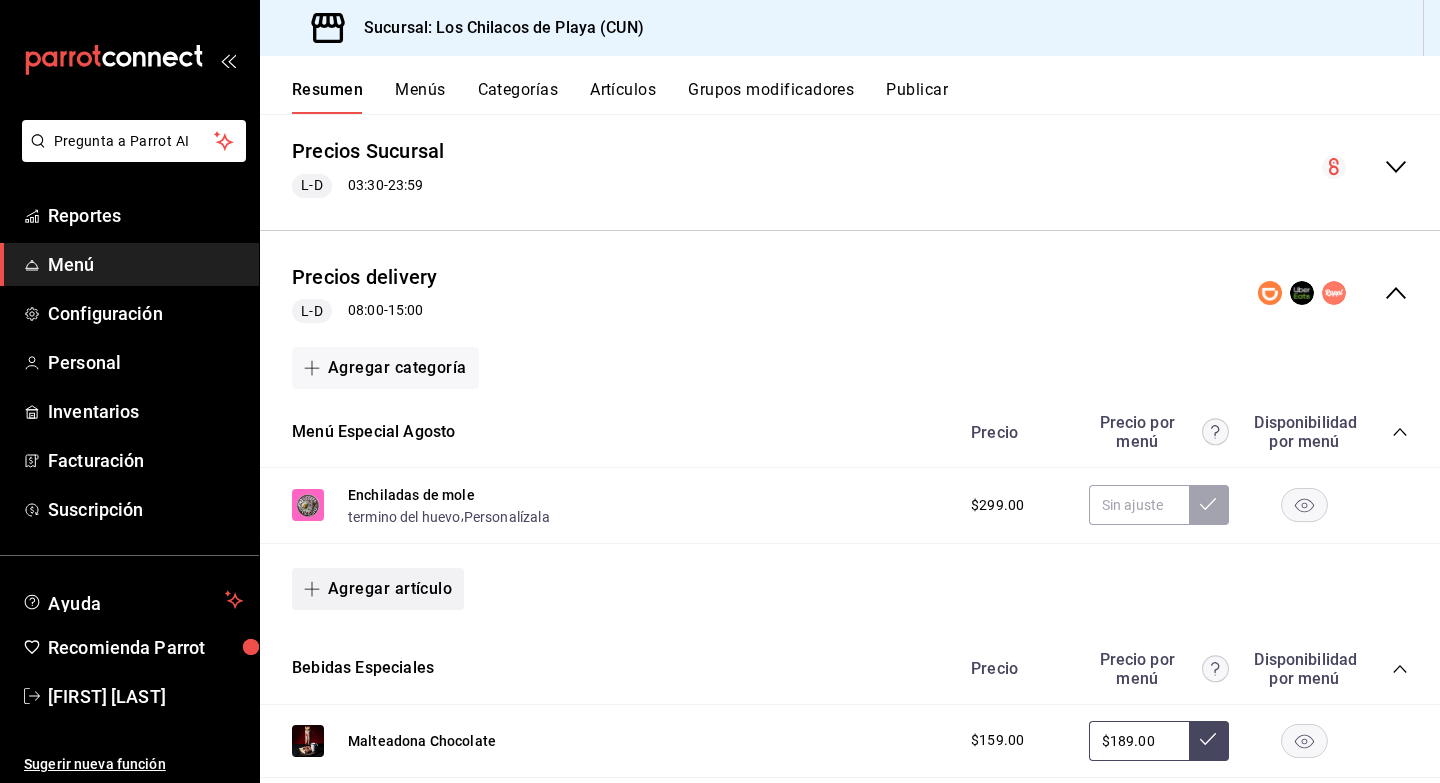 click on "Agregar artículo" at bounding box center (378, 589) 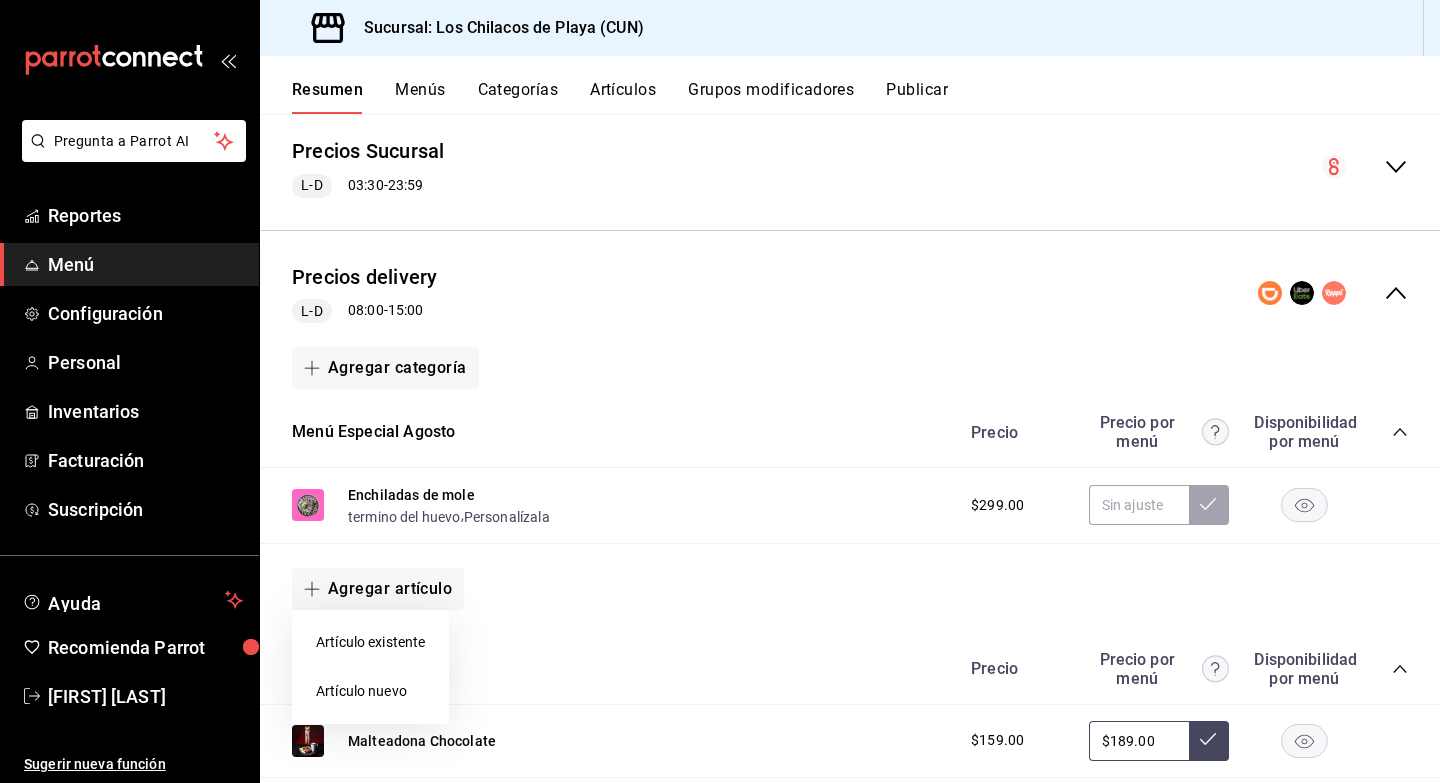 click on "Artículo nuevo" at bounding box center [370, 691] 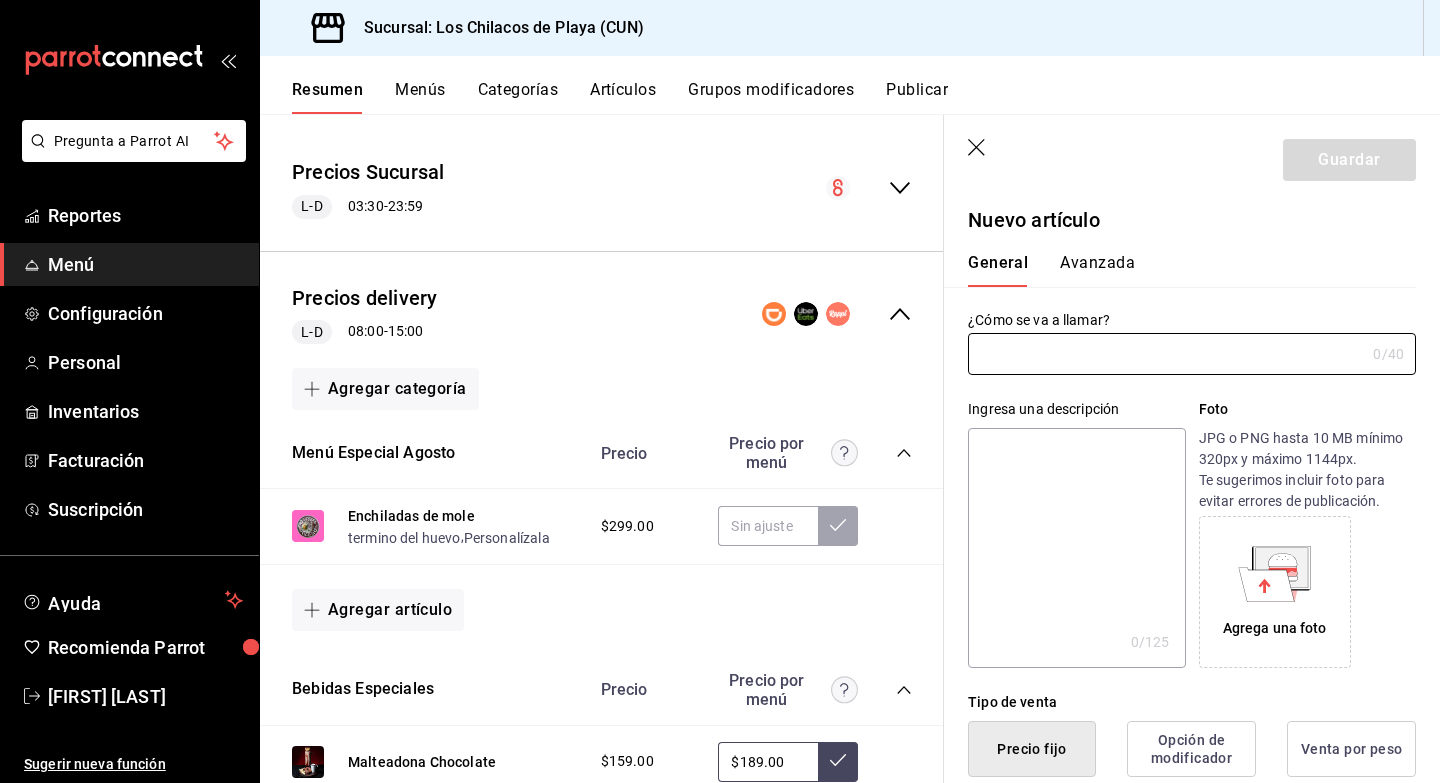 click 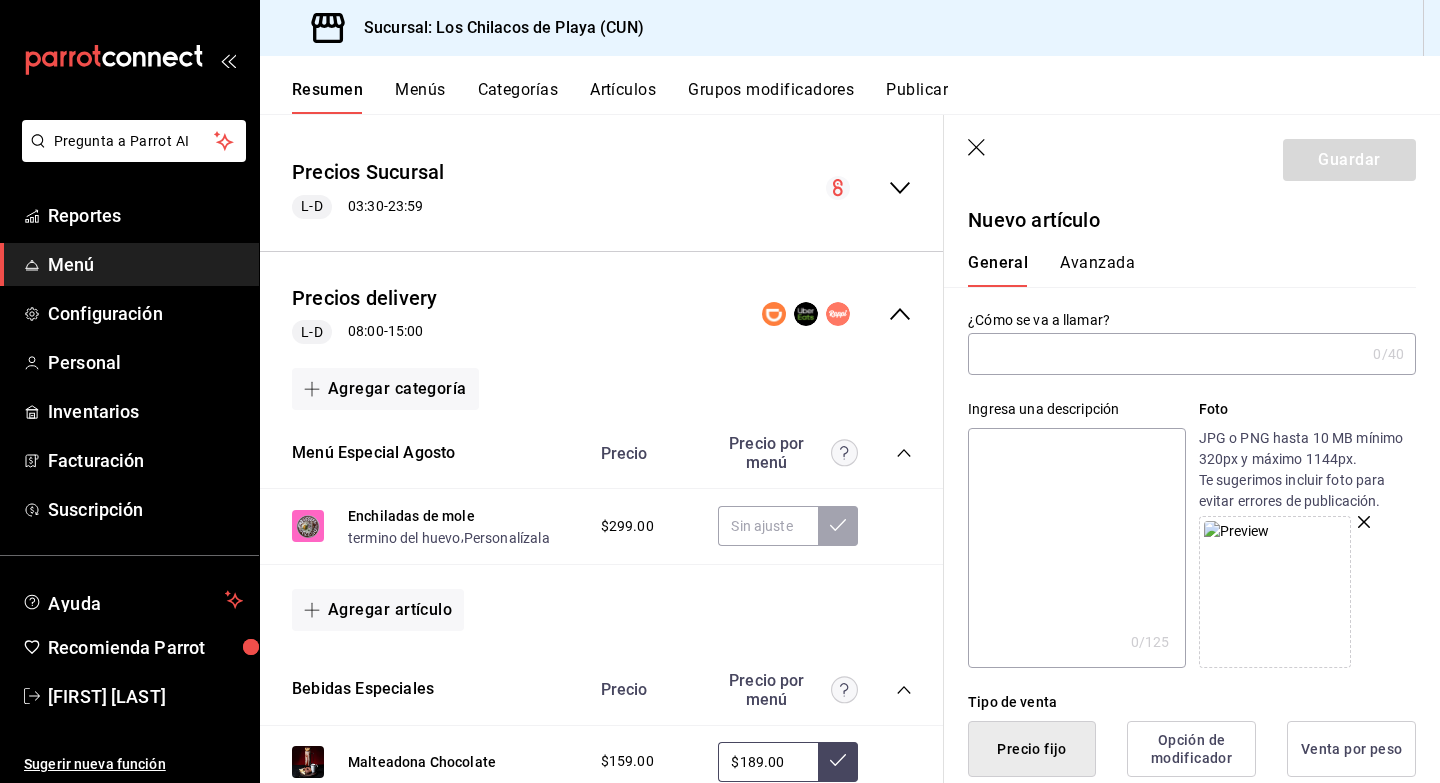 click at bounding box center [1166, 354] 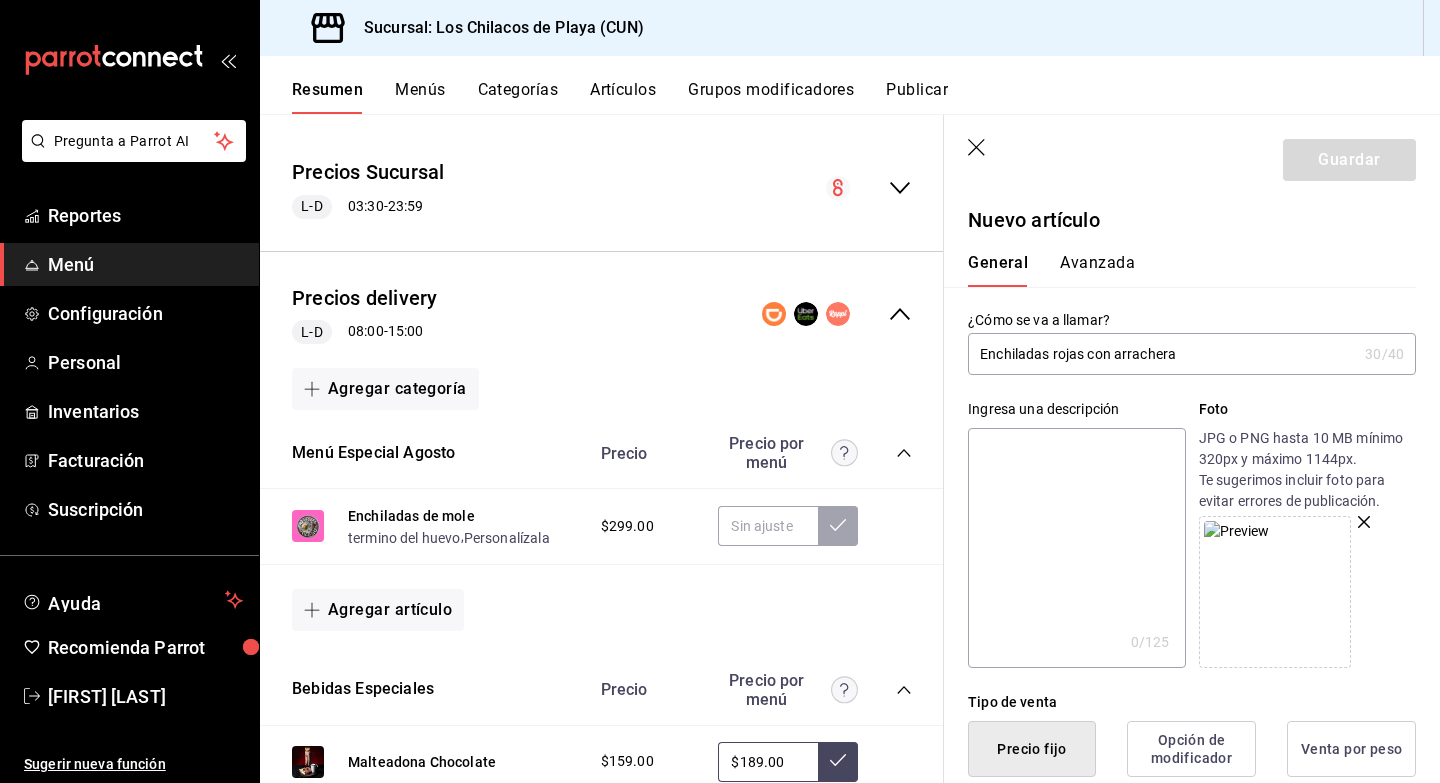 click on "Enchiladas rojas con arrachera" at bounding box center [1162, 354] 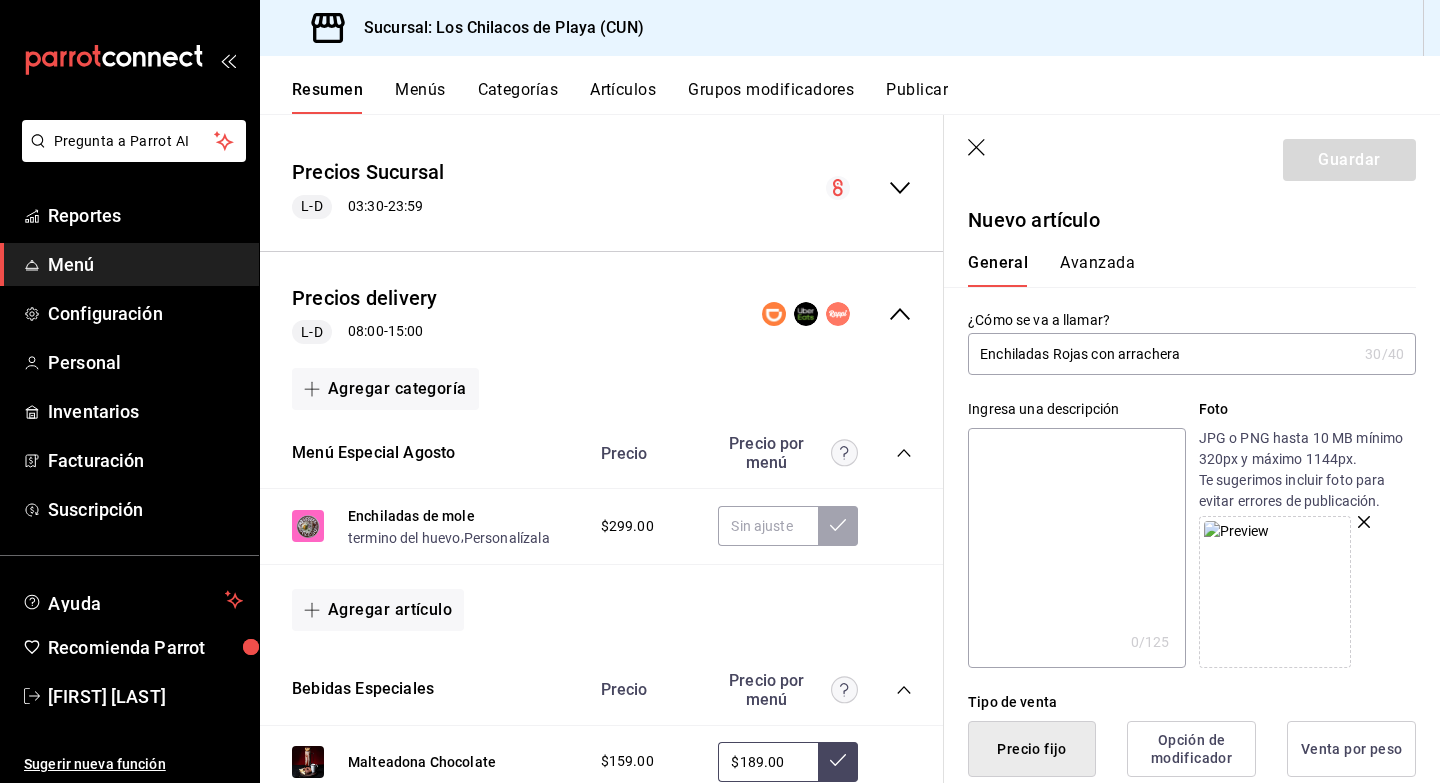click on "Enchiladas Rojas con arrachera" at bounding box center (1162, 354) 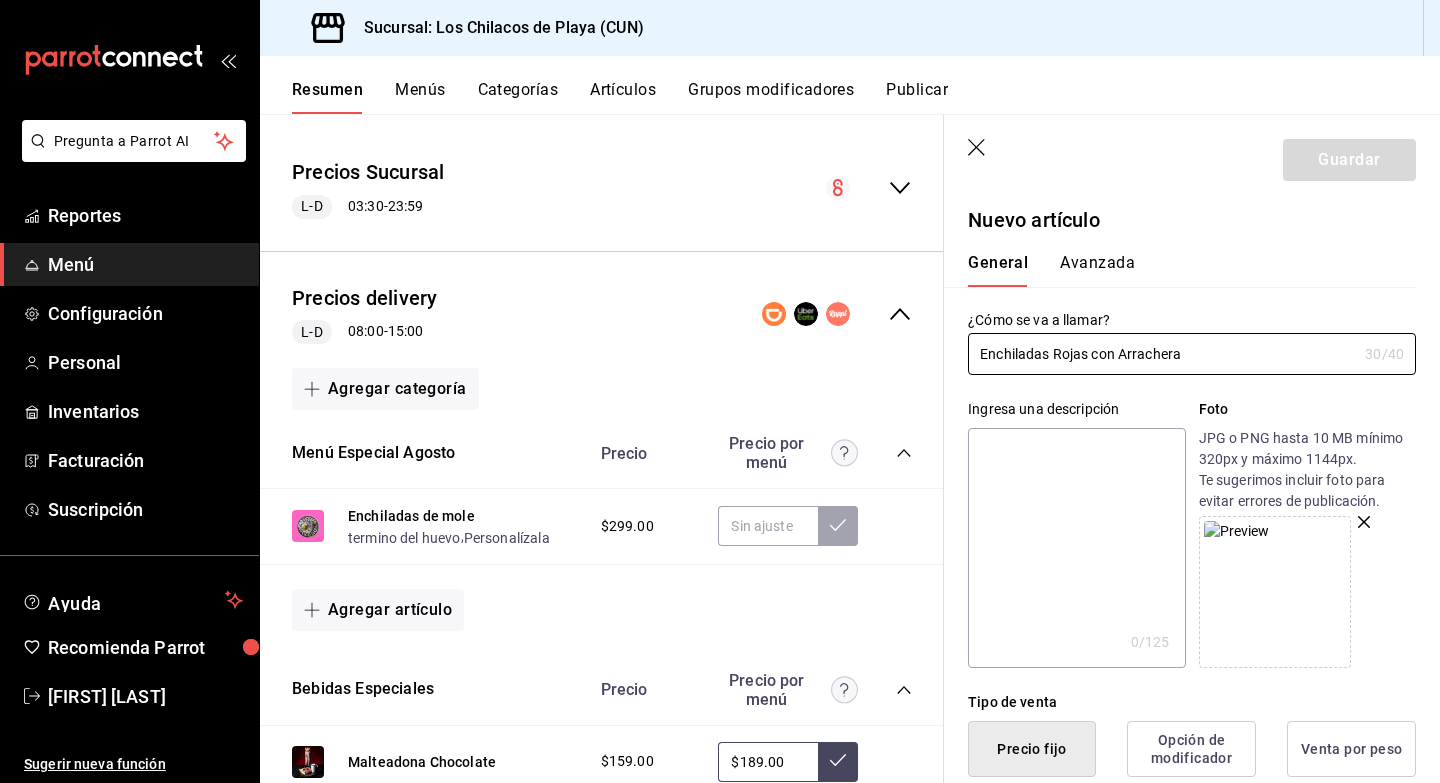type on "Enchiladas Rojas con Arrachera" 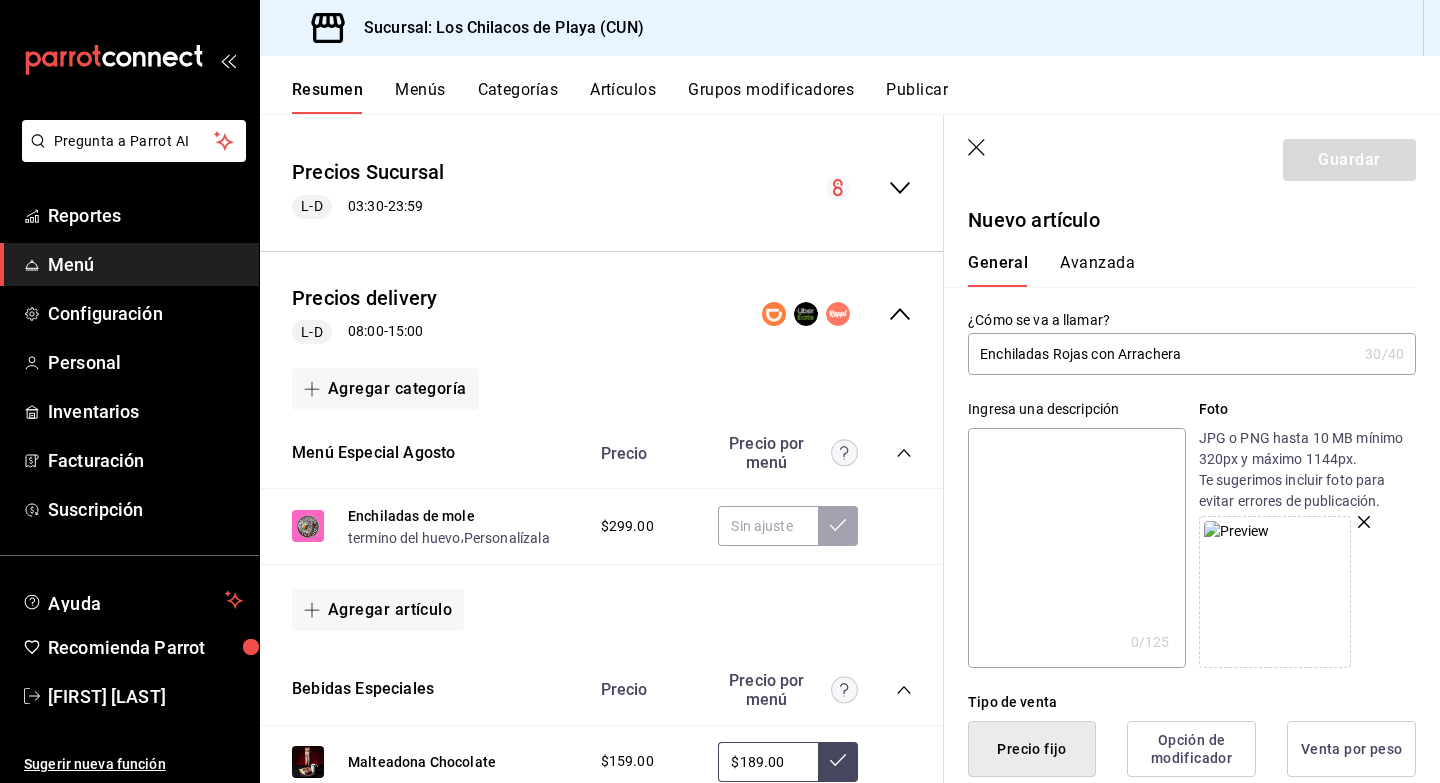 type on "s" 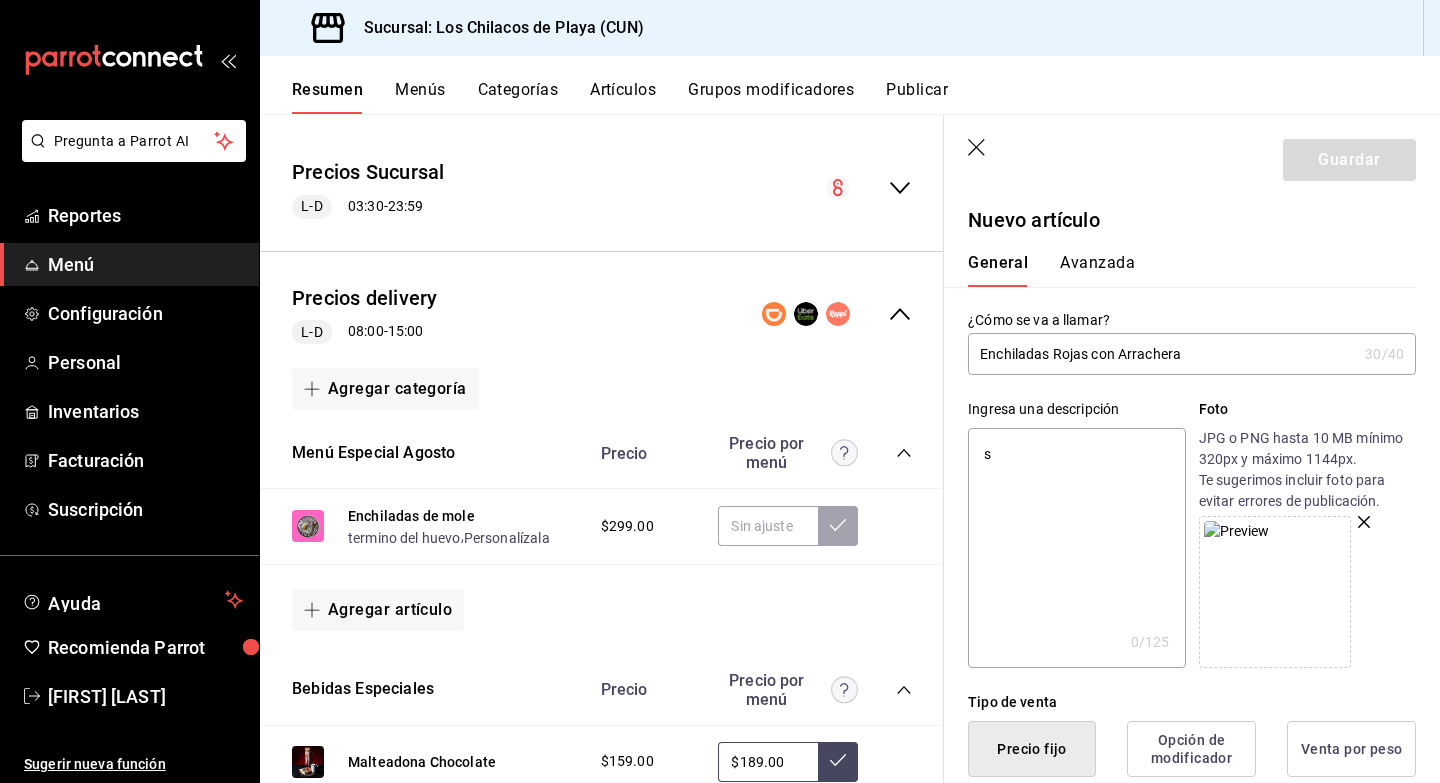 type on "x" 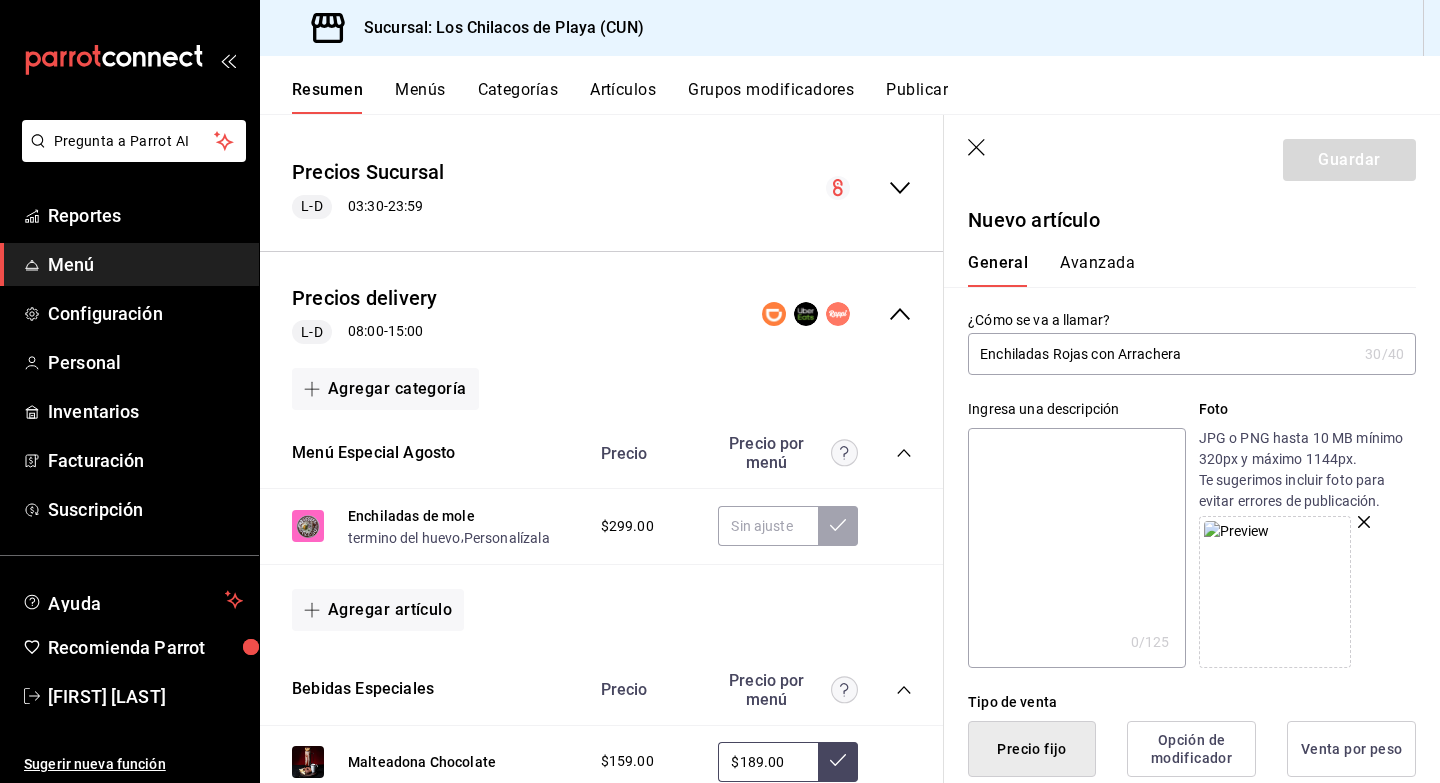 type on "s" 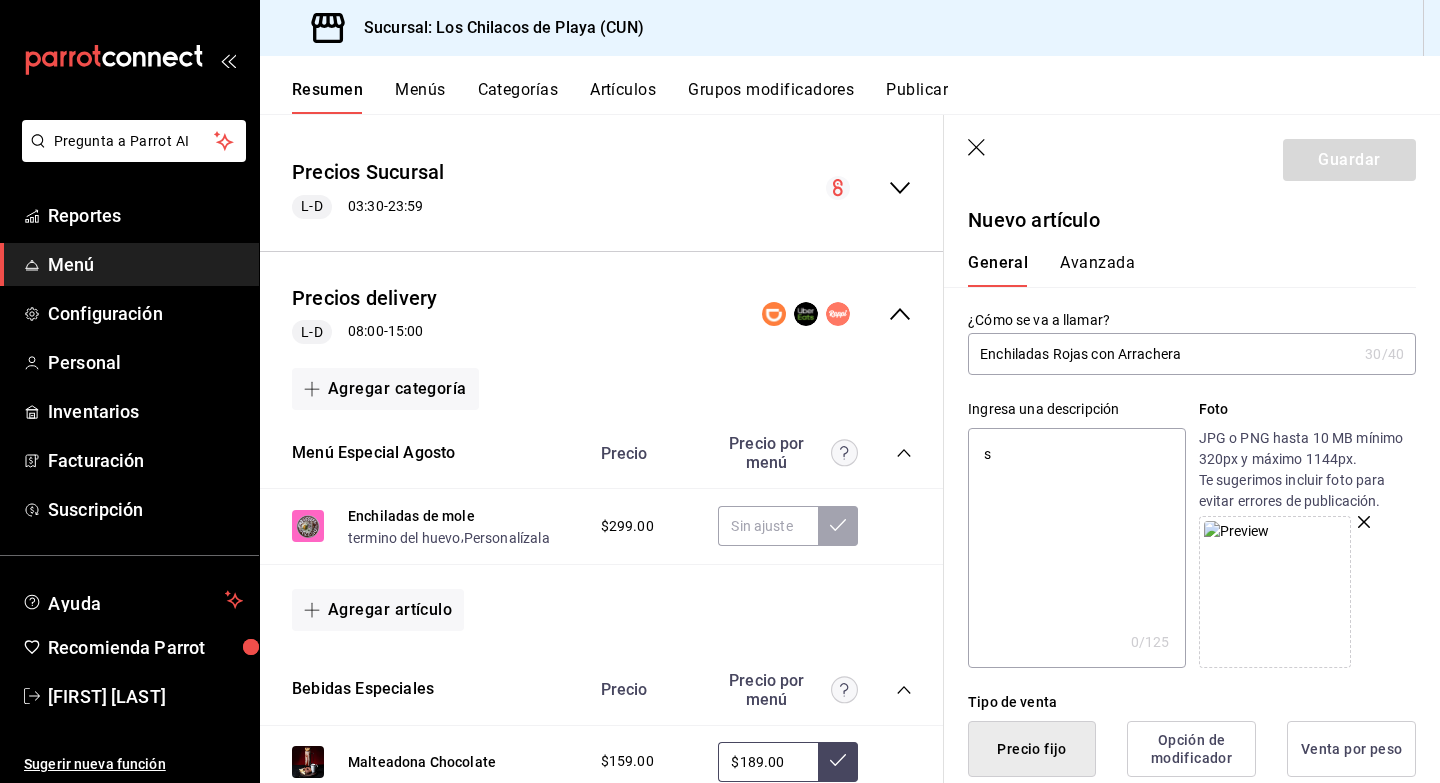 type on "x" 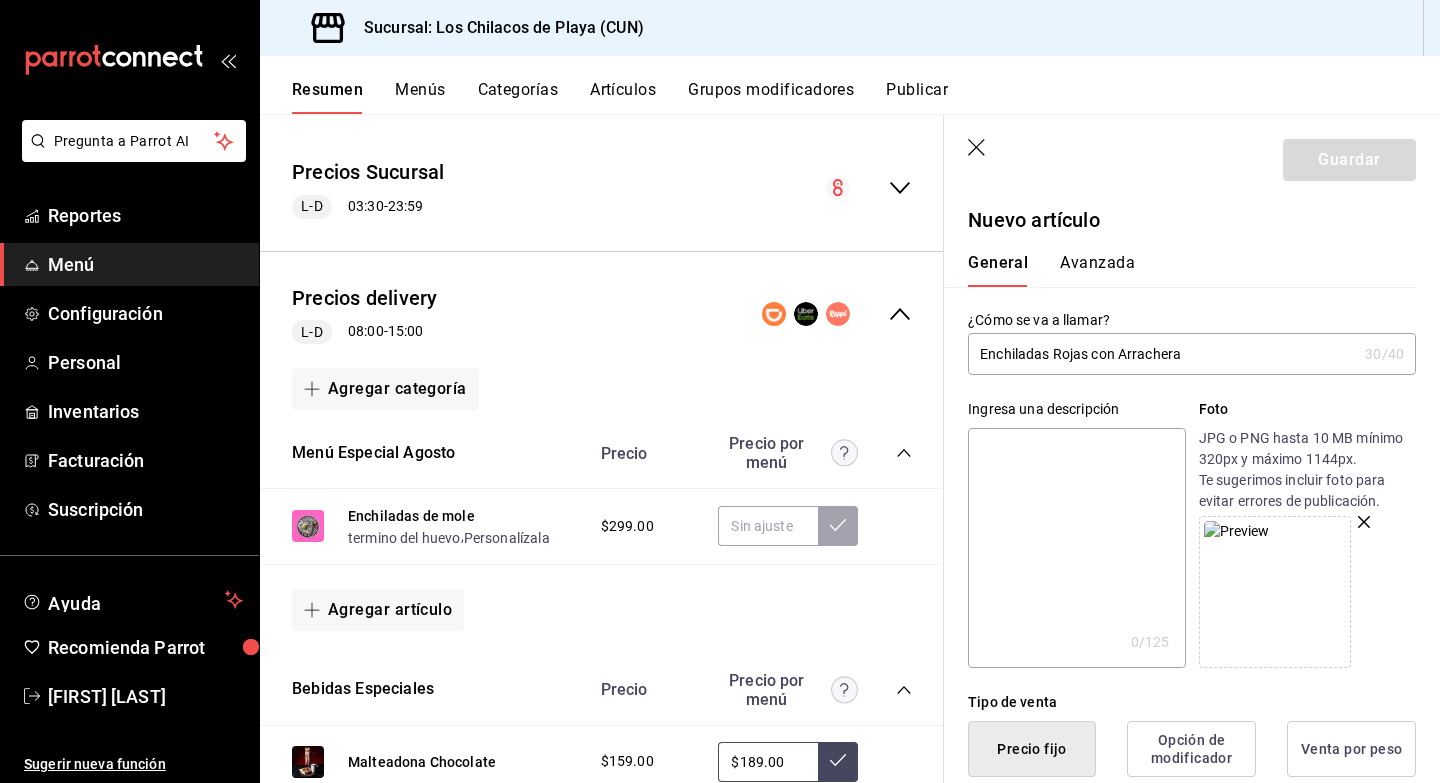 type on "S" 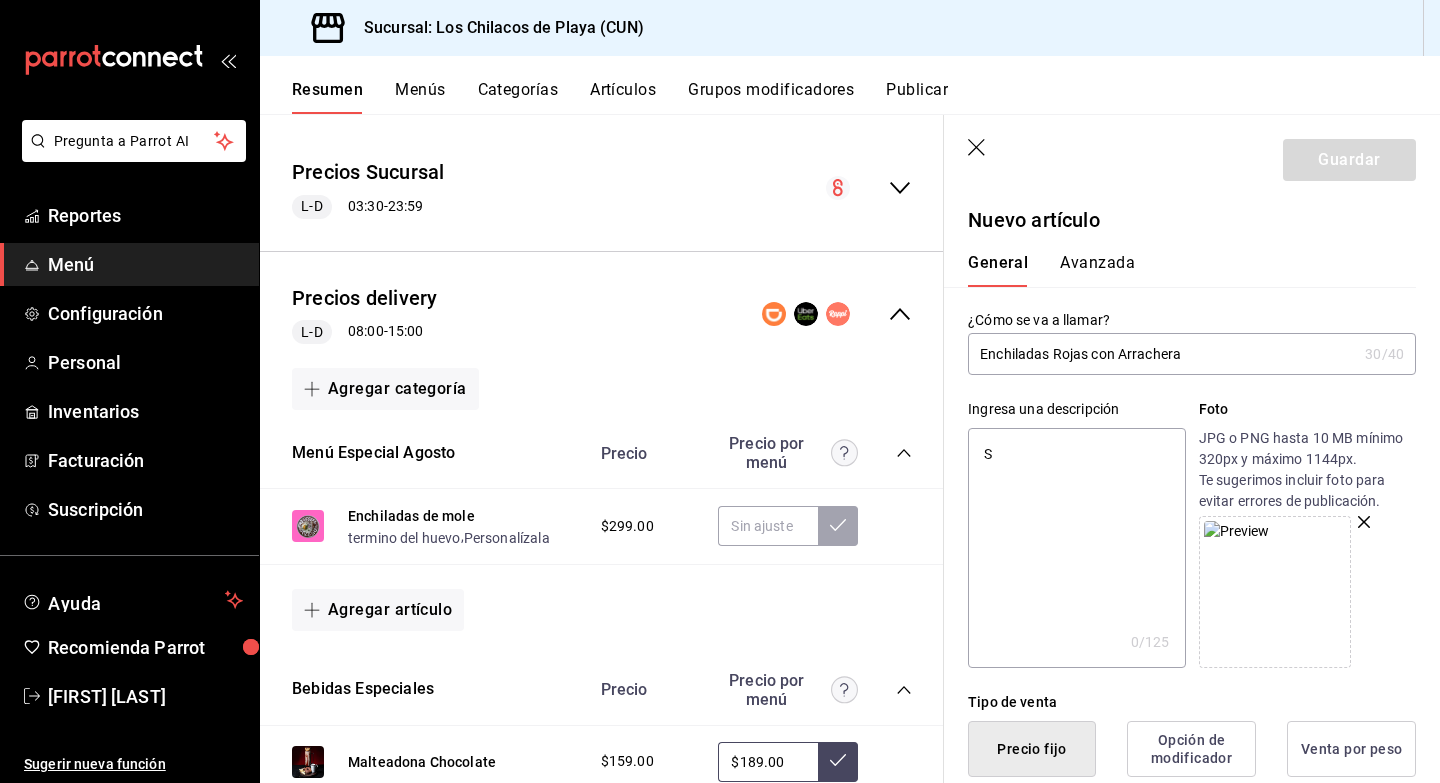 type on "x" 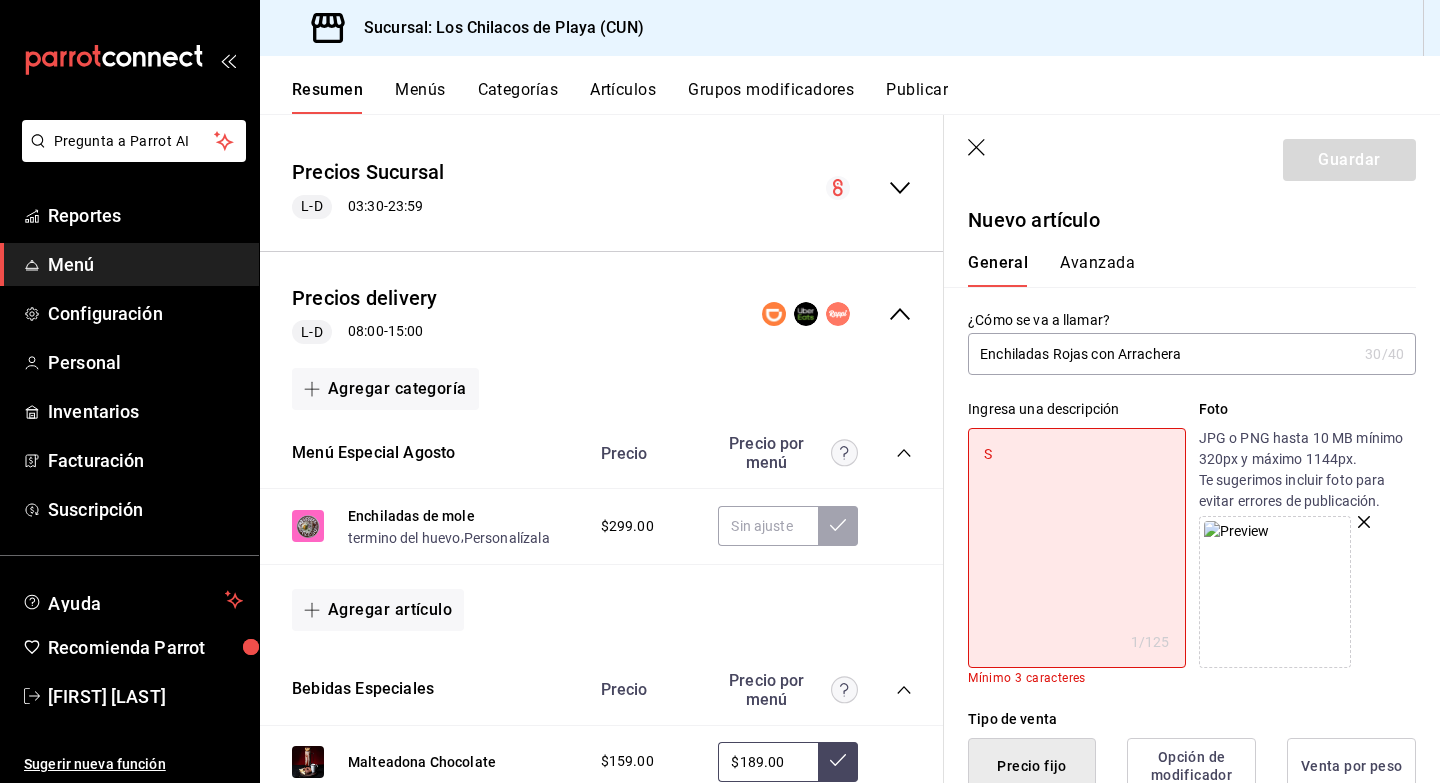 type on "Sl" 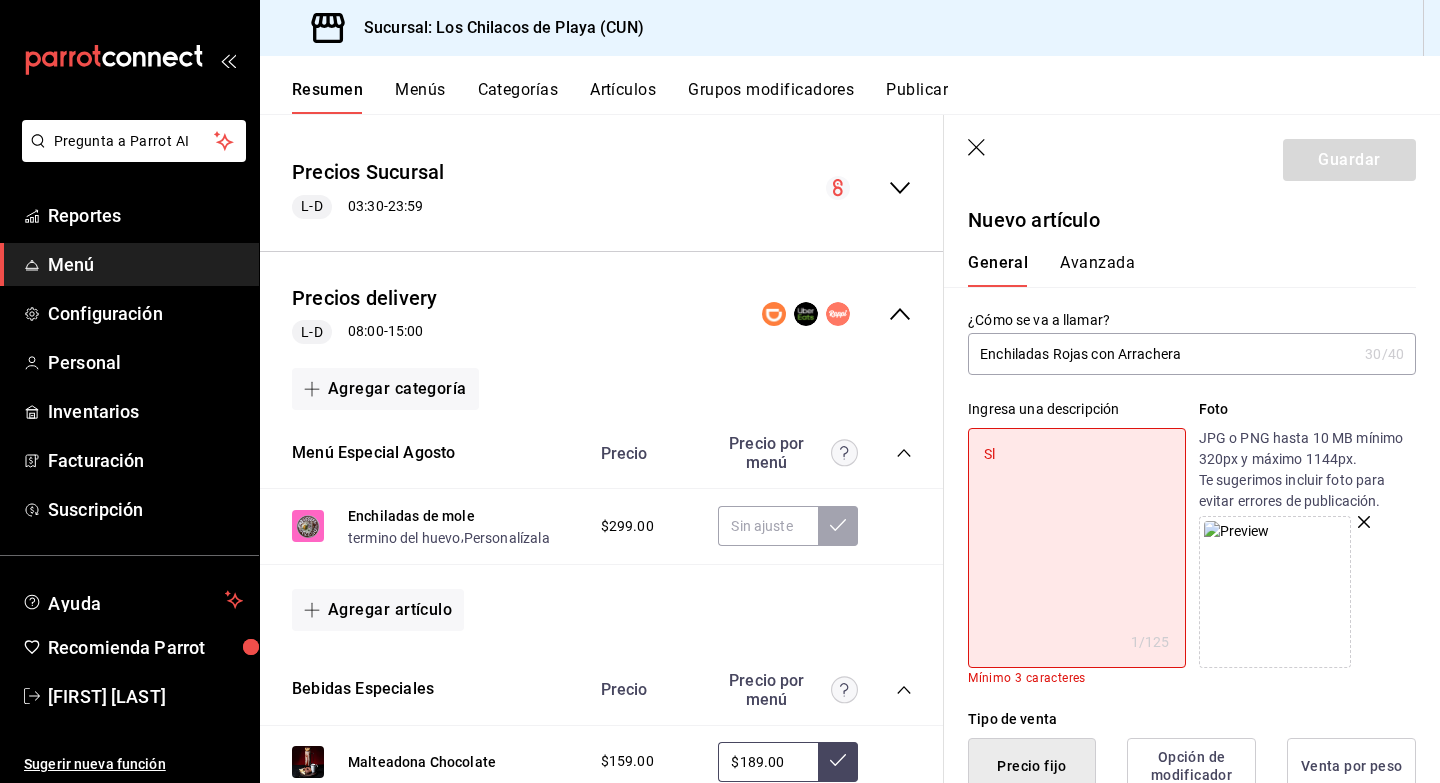 type on "x" 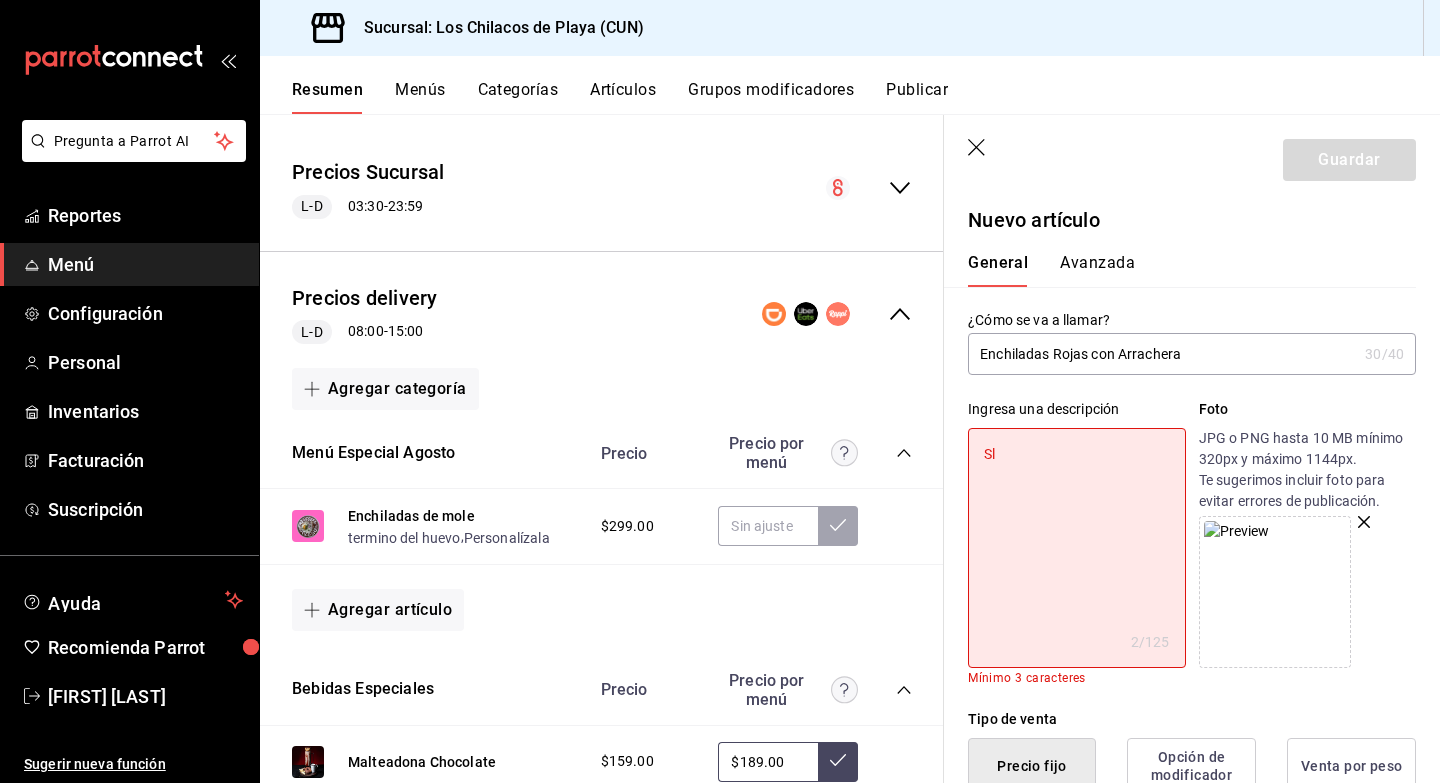 type on "S" 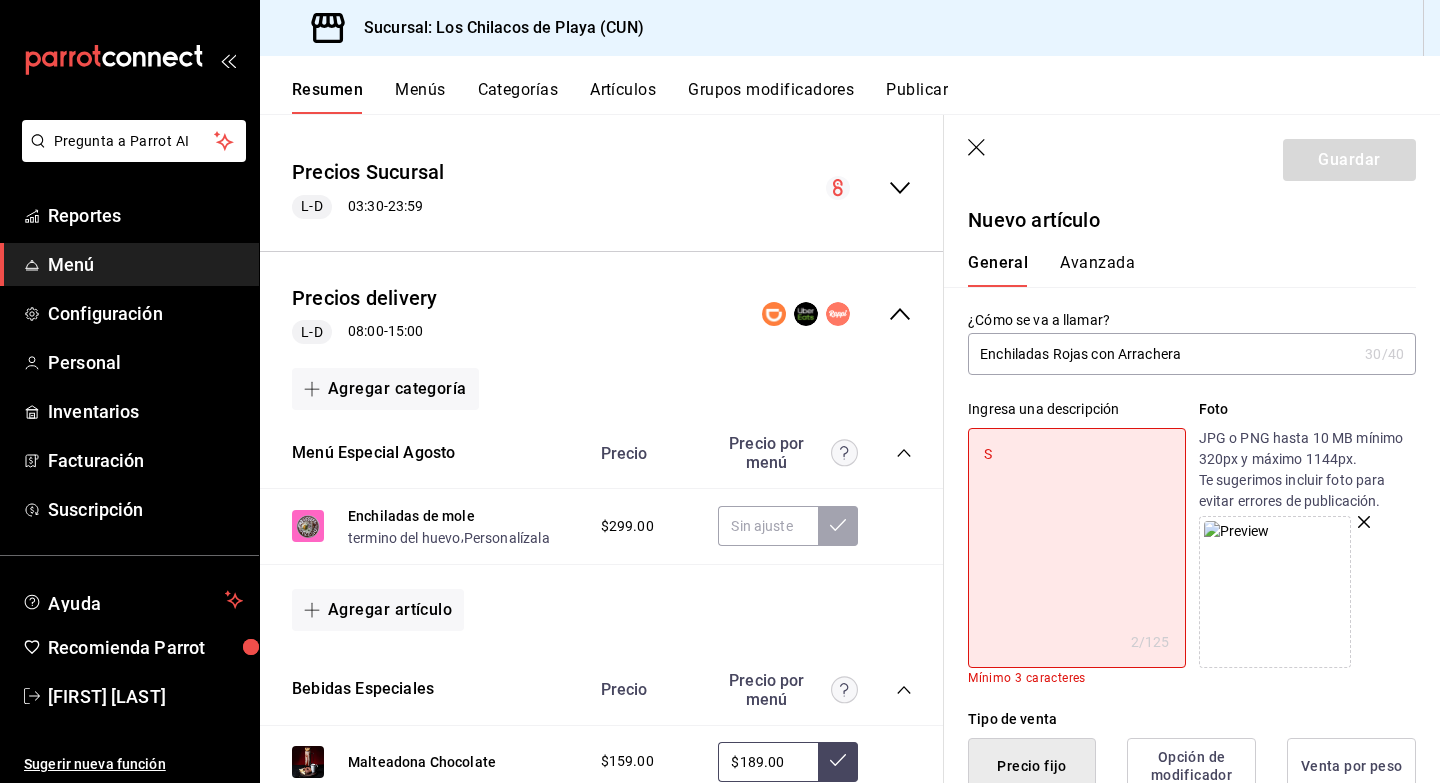 type on "x" 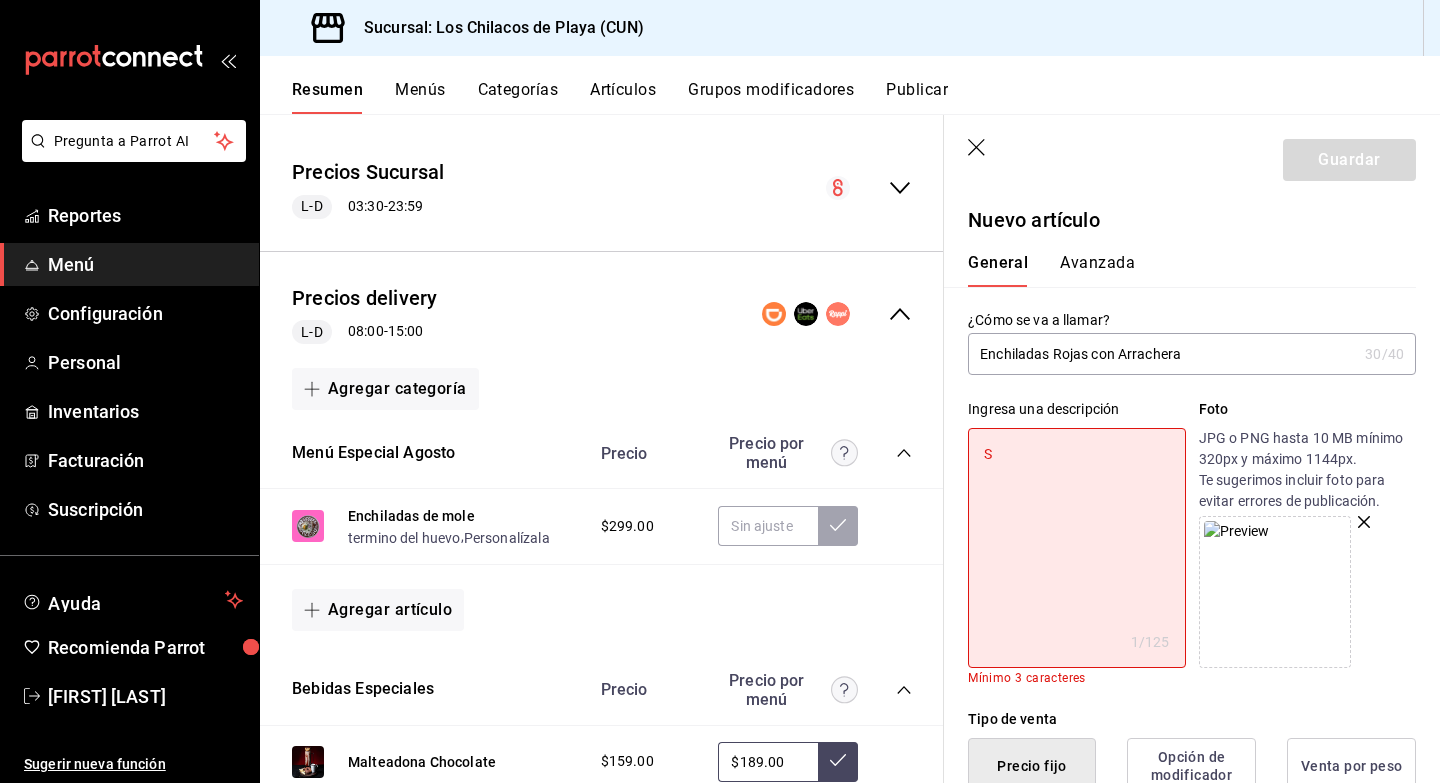 type on "Sa" 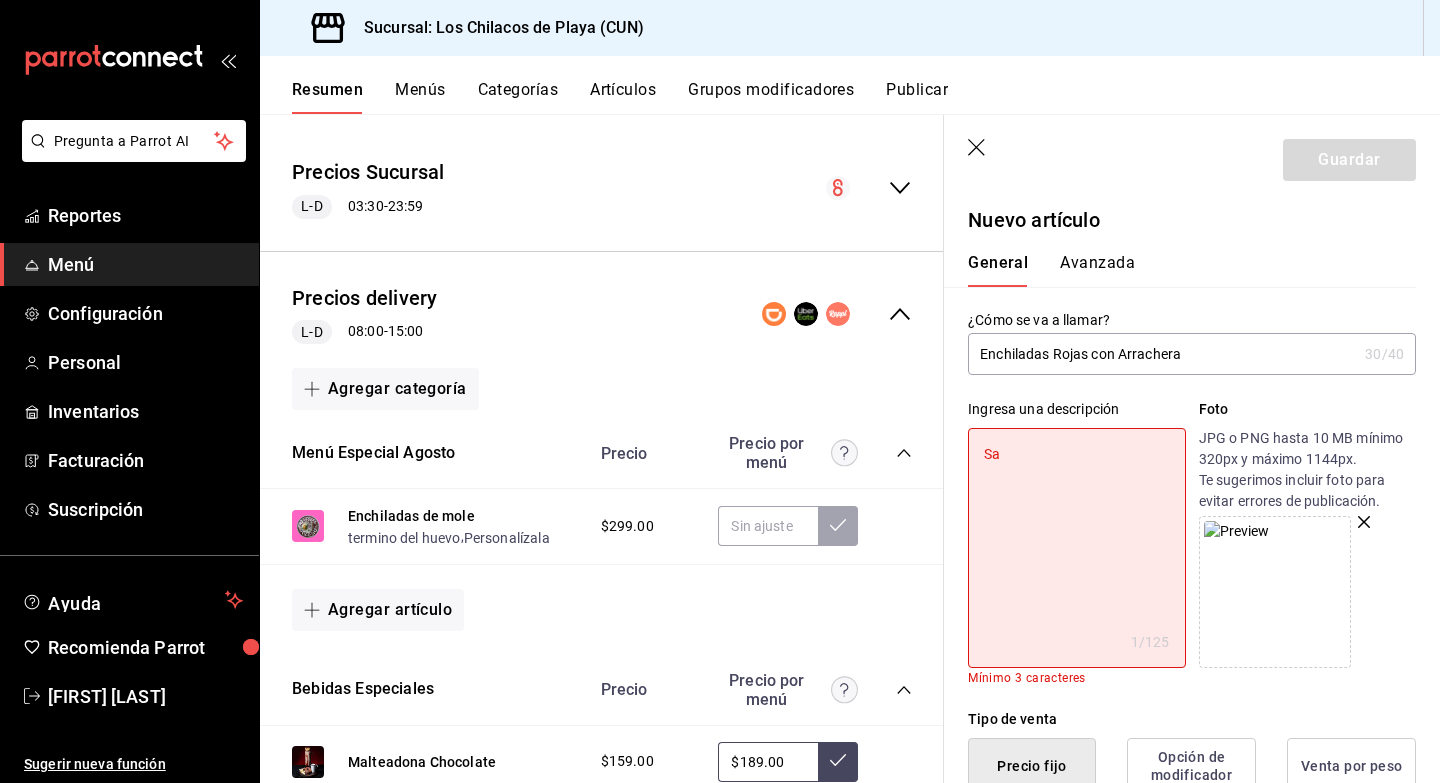 type on "x" 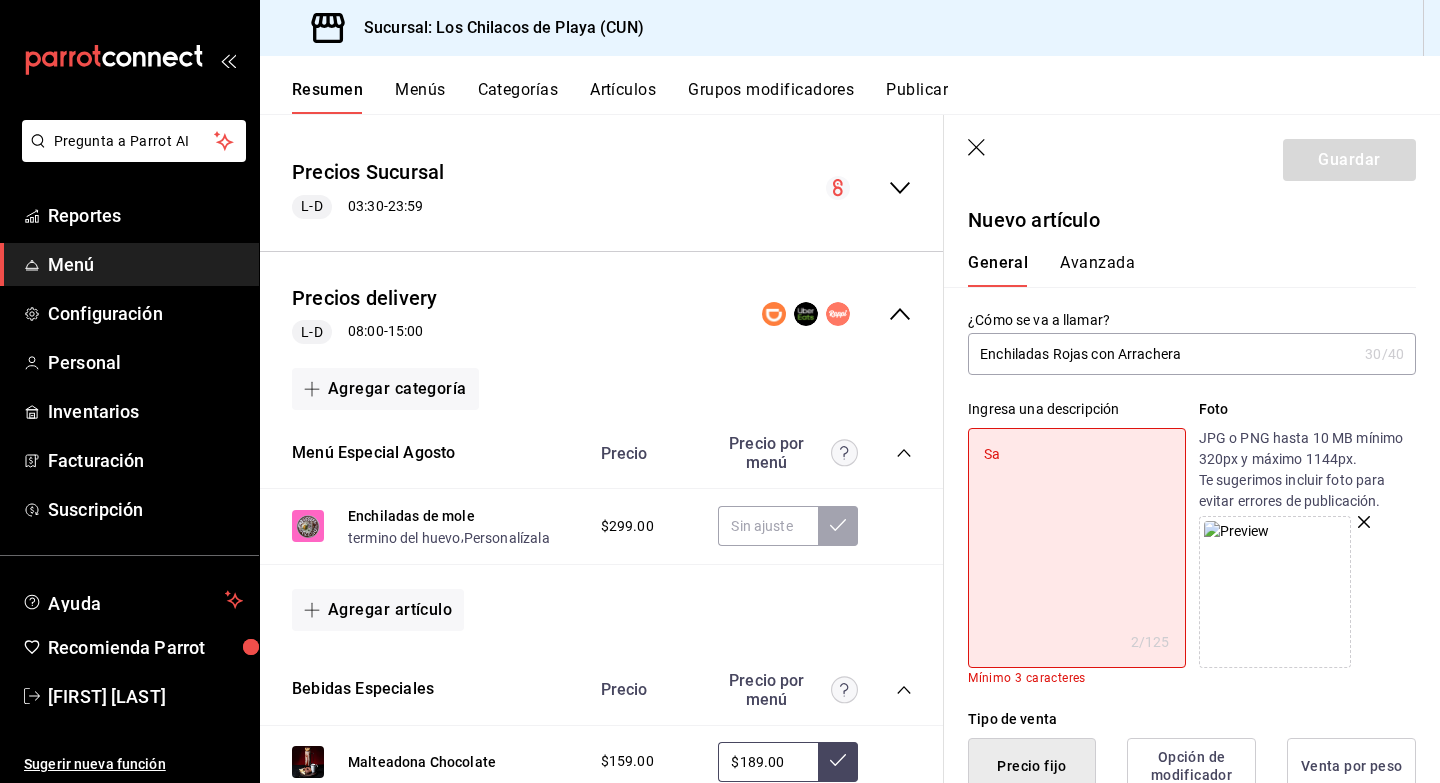 type on "Sal" 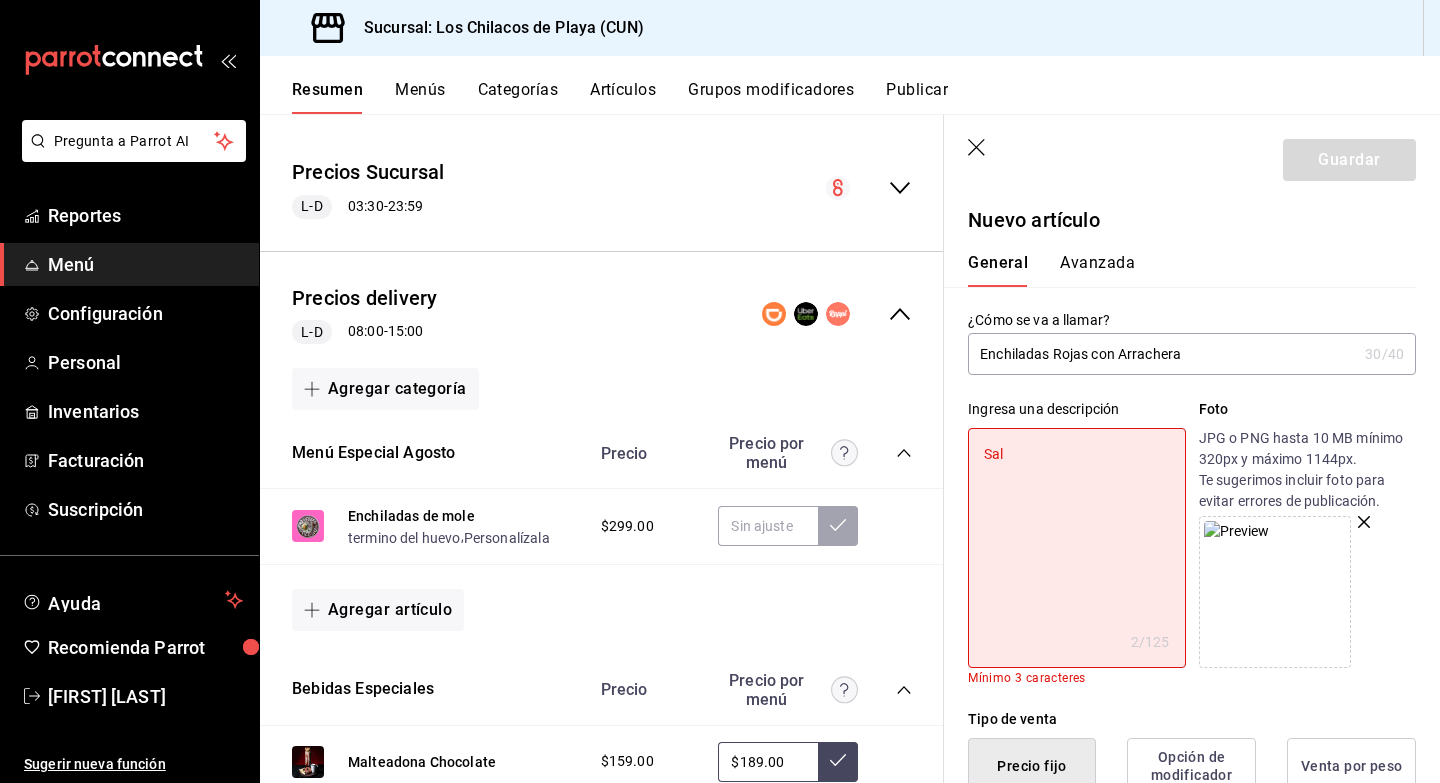 type on "x" 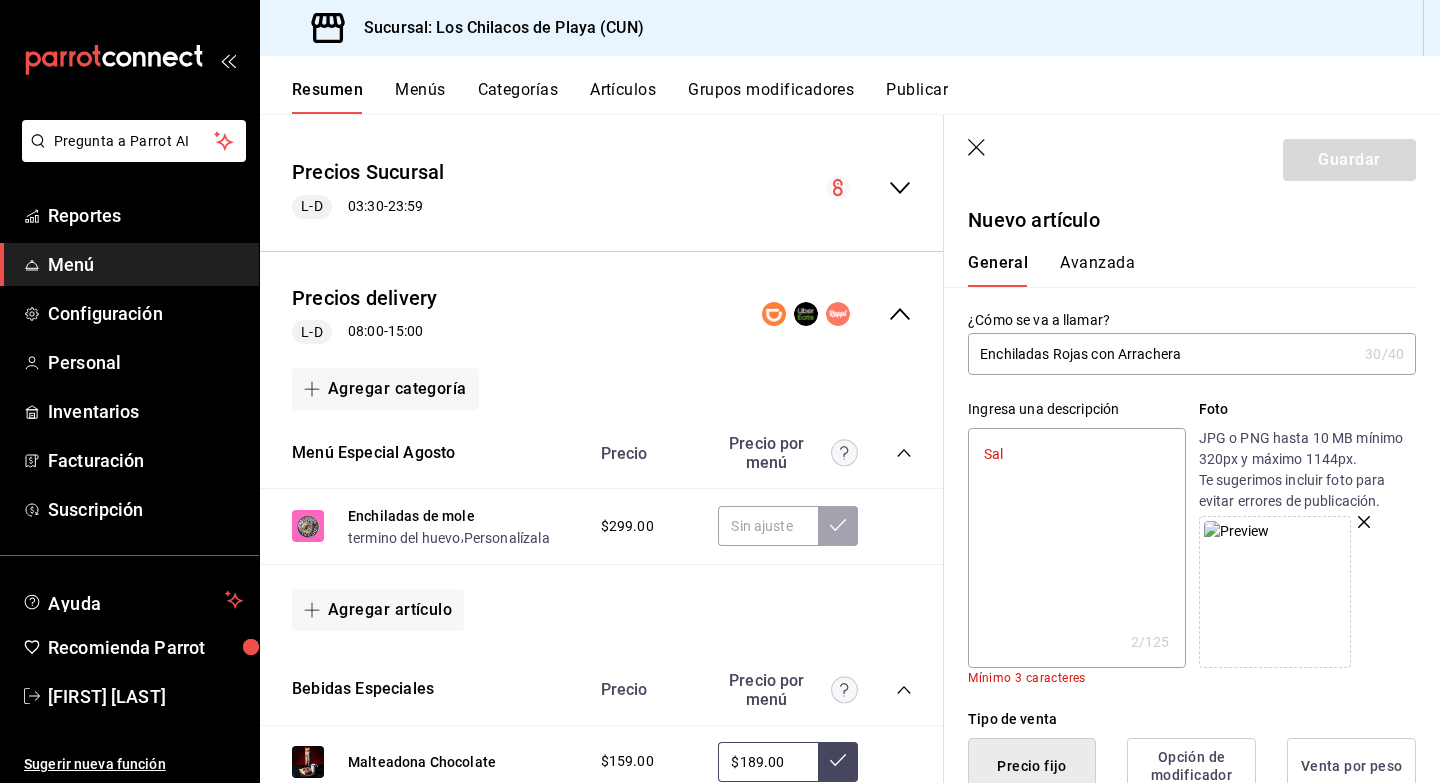 type on "Sals" 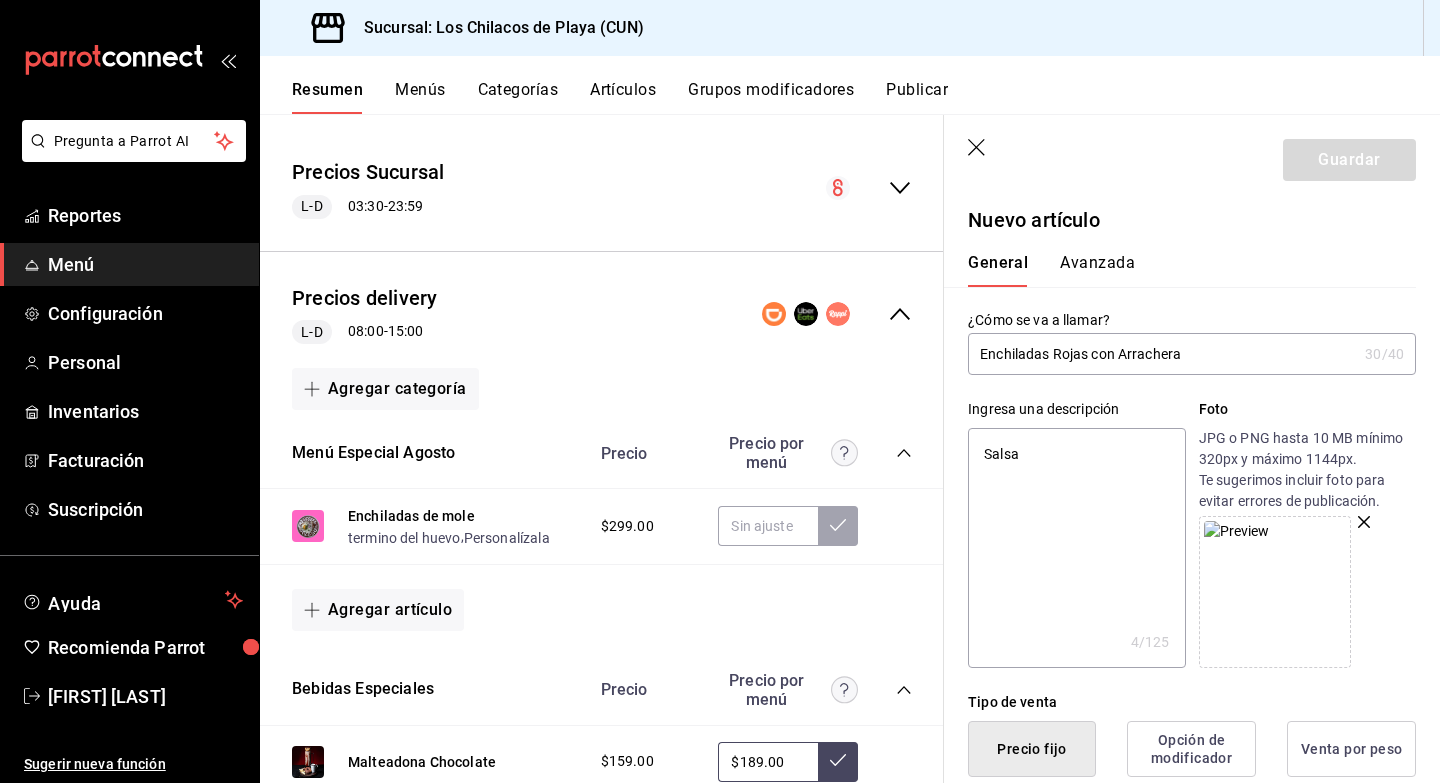 type on "Salsa" 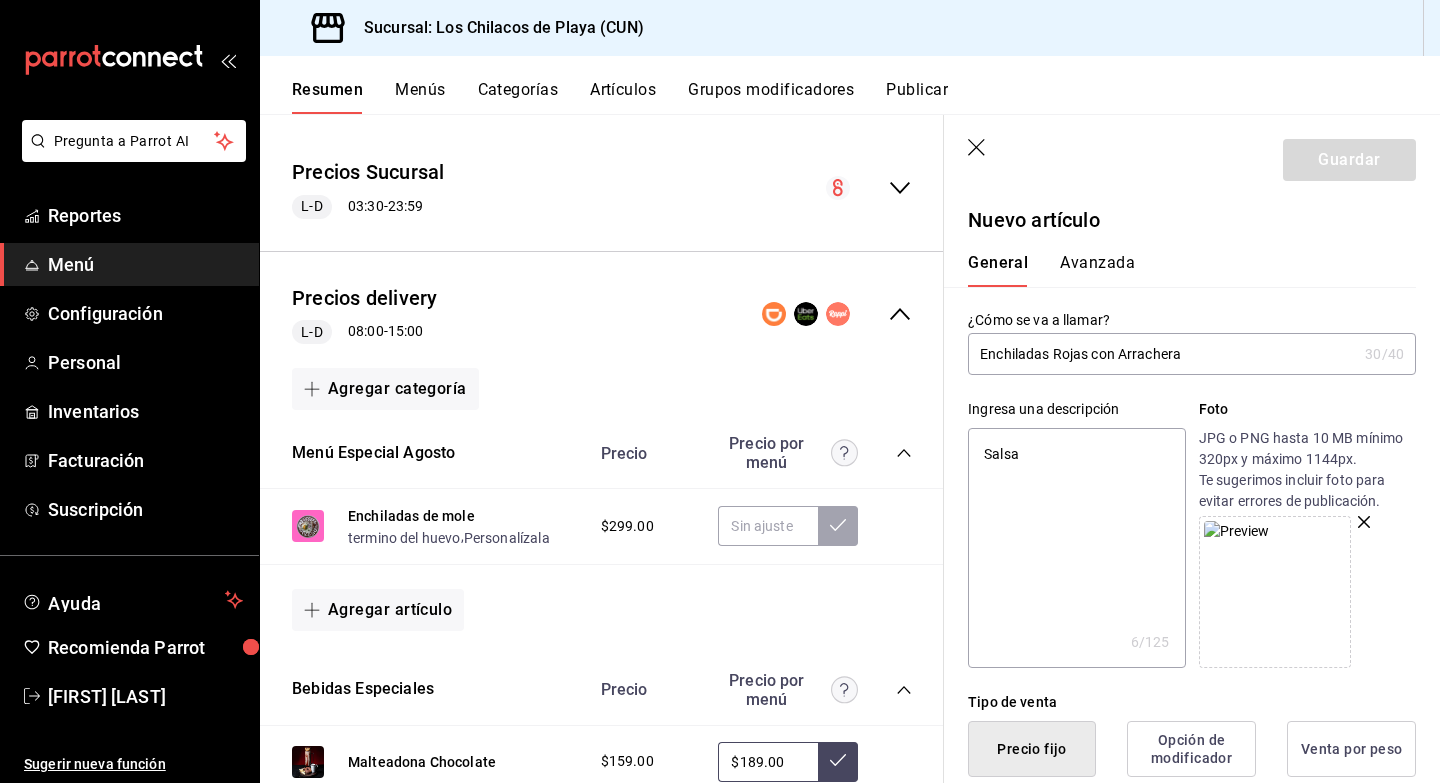type on "Salsa d" 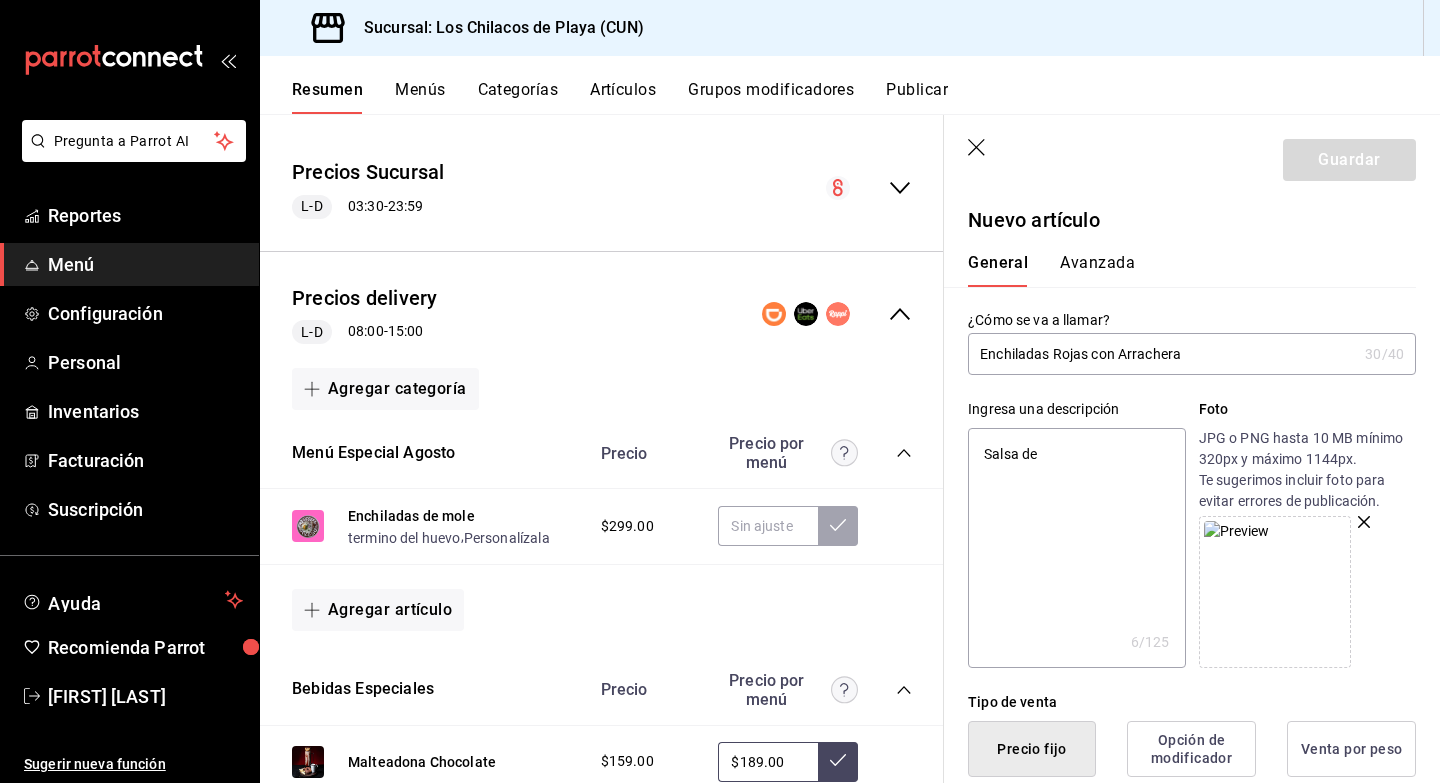type on "Salsa de" 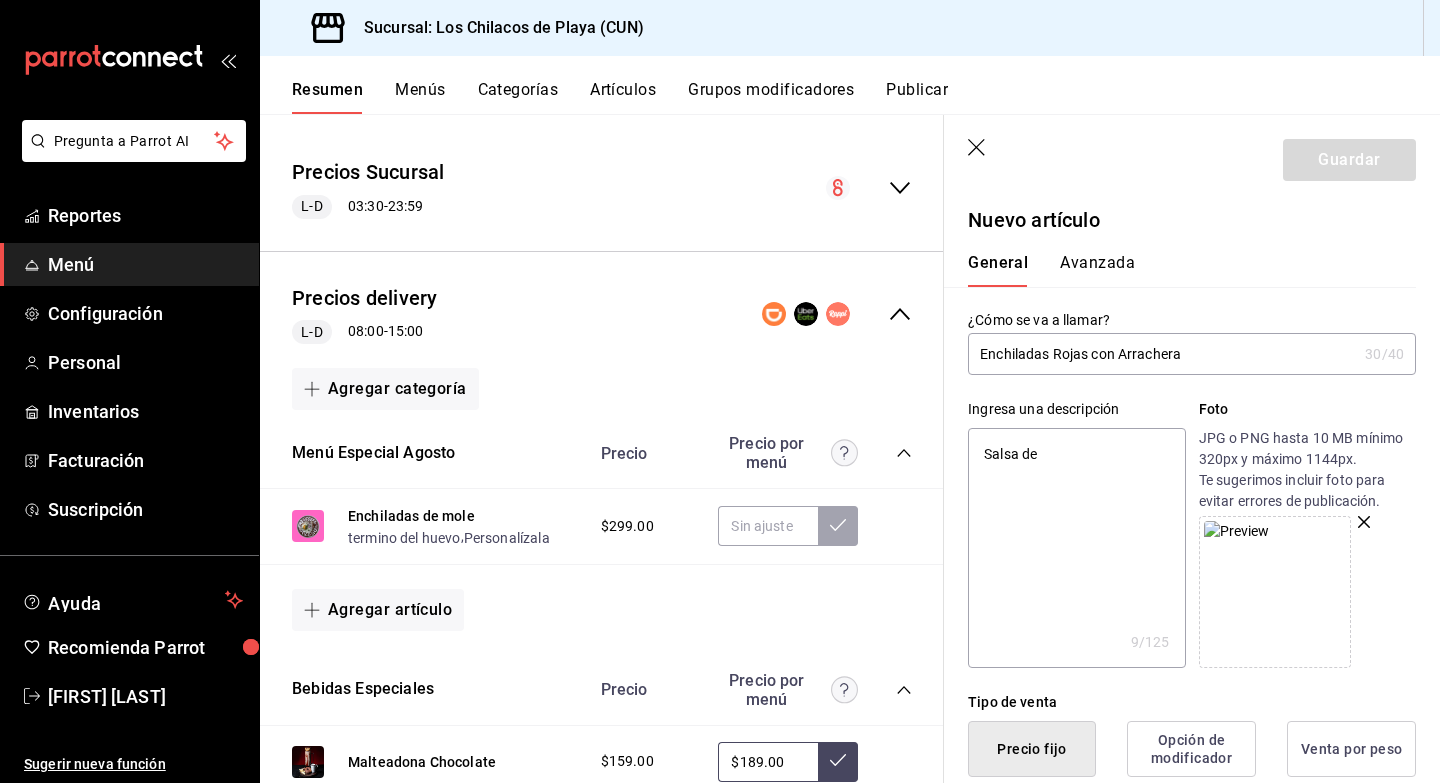 type on "Salsa de c" 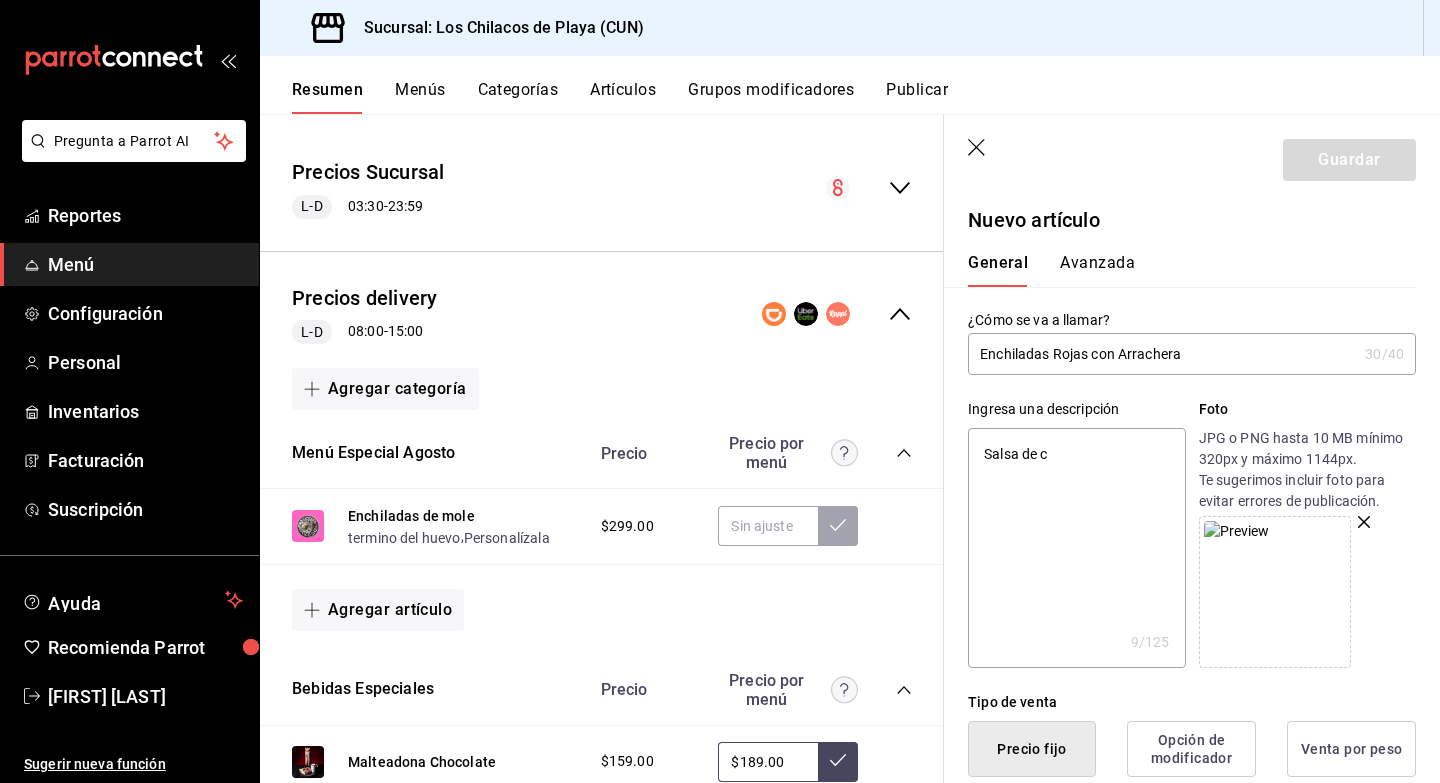 type on "Salsa de ch" 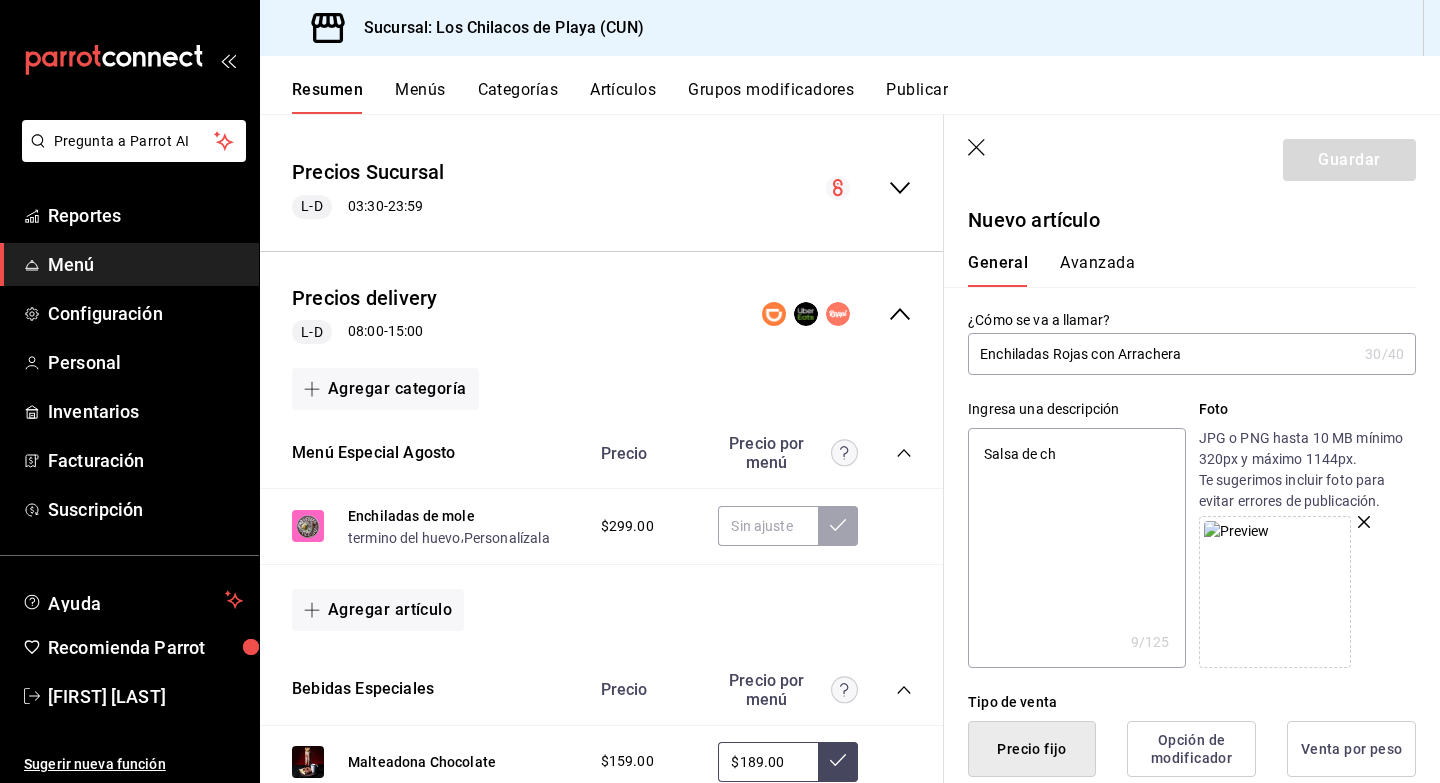type on "x" 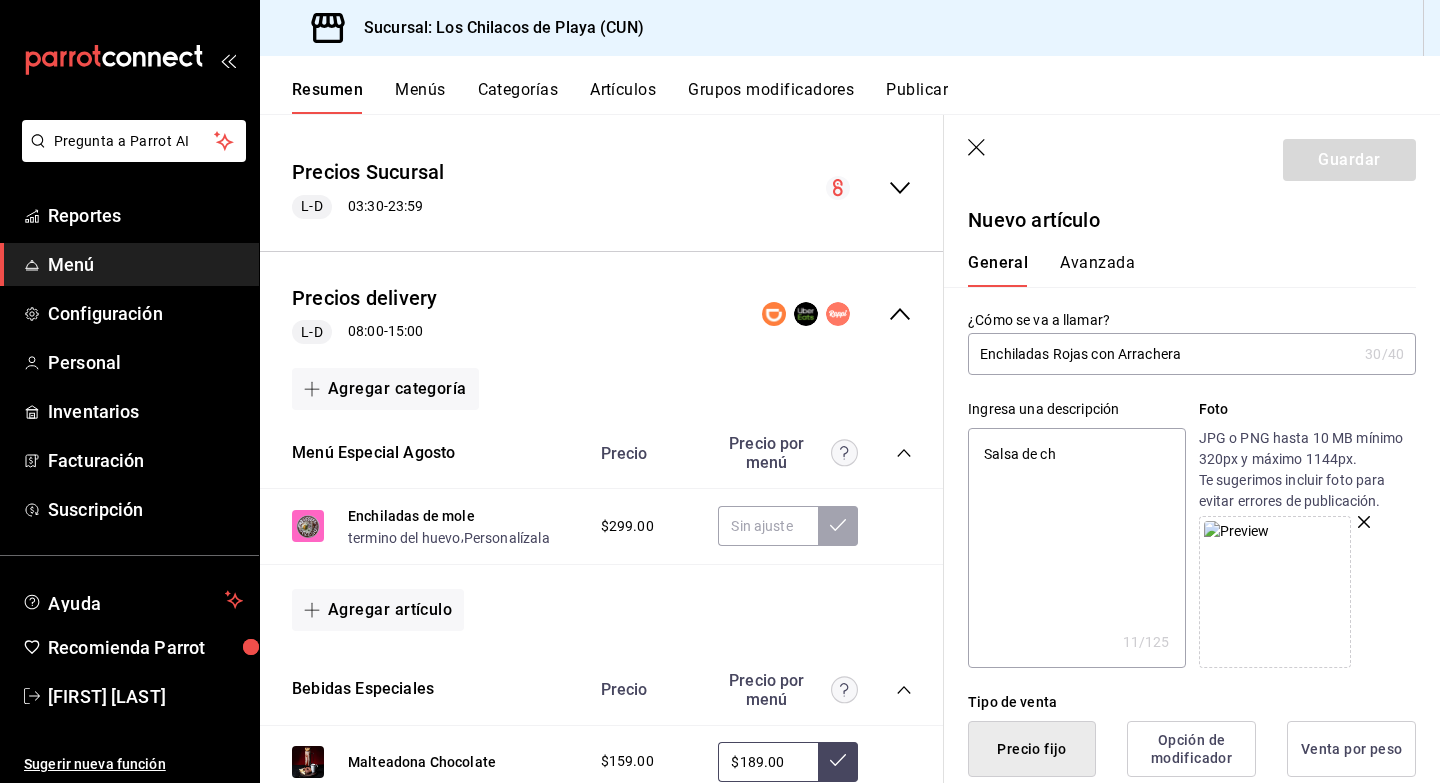 type on "Salsa de chi" 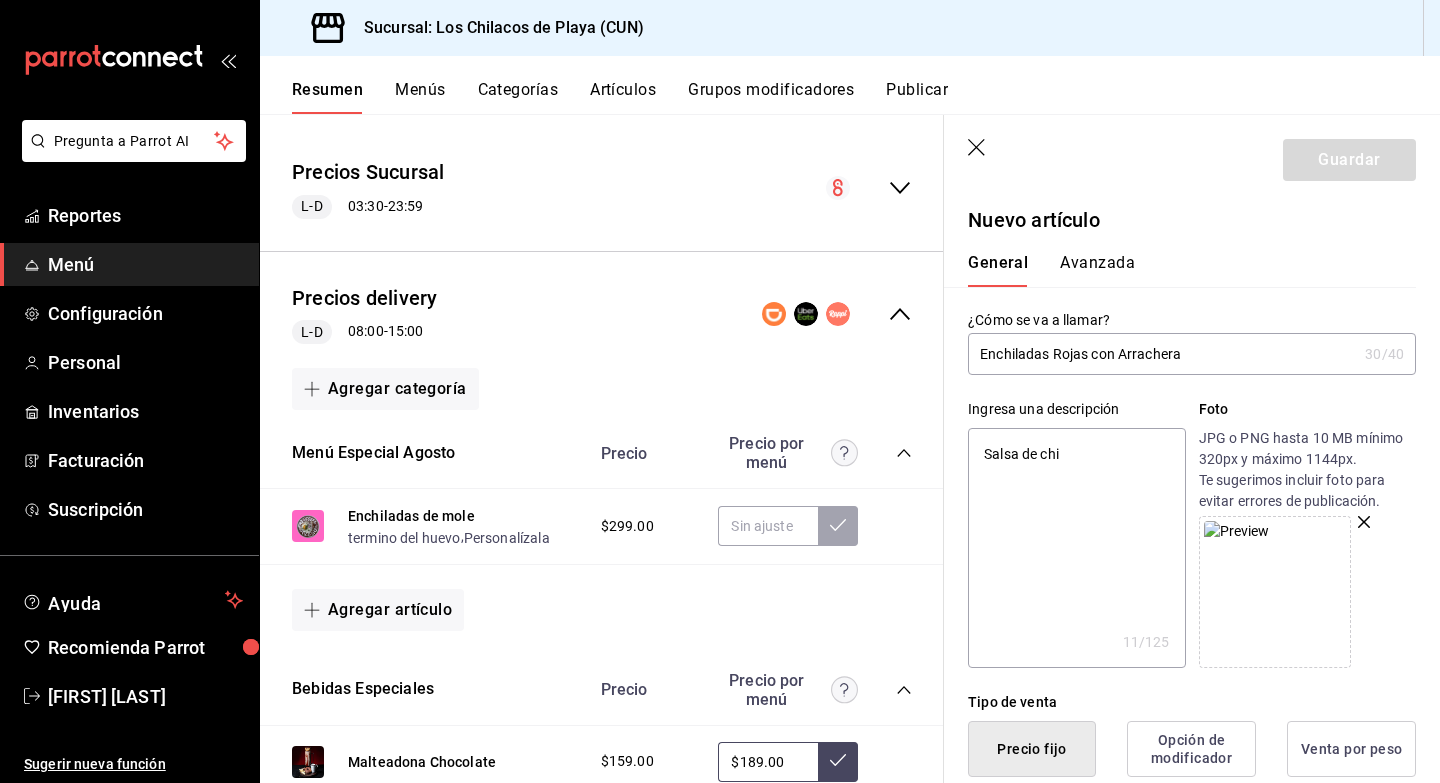 type on "x" 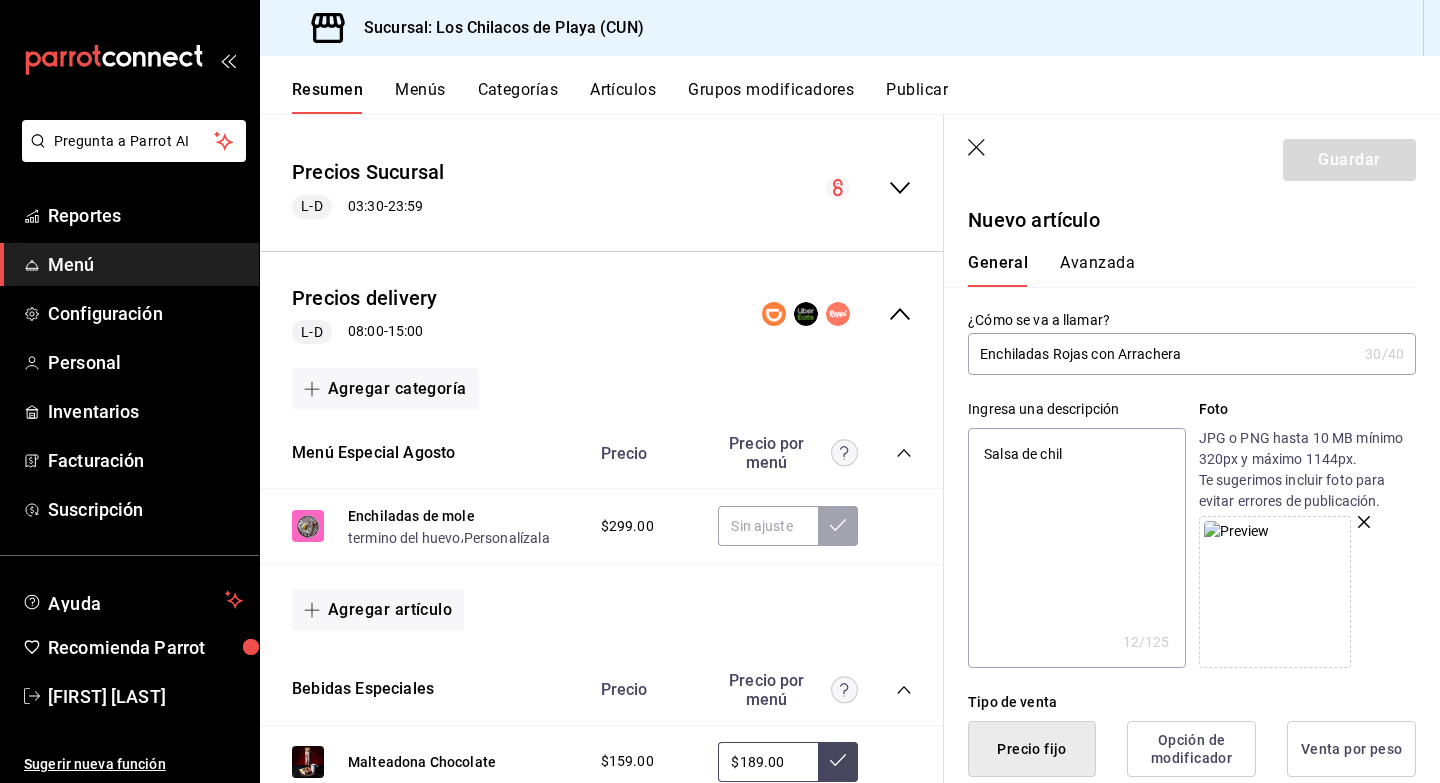type on "Salsa de chile" 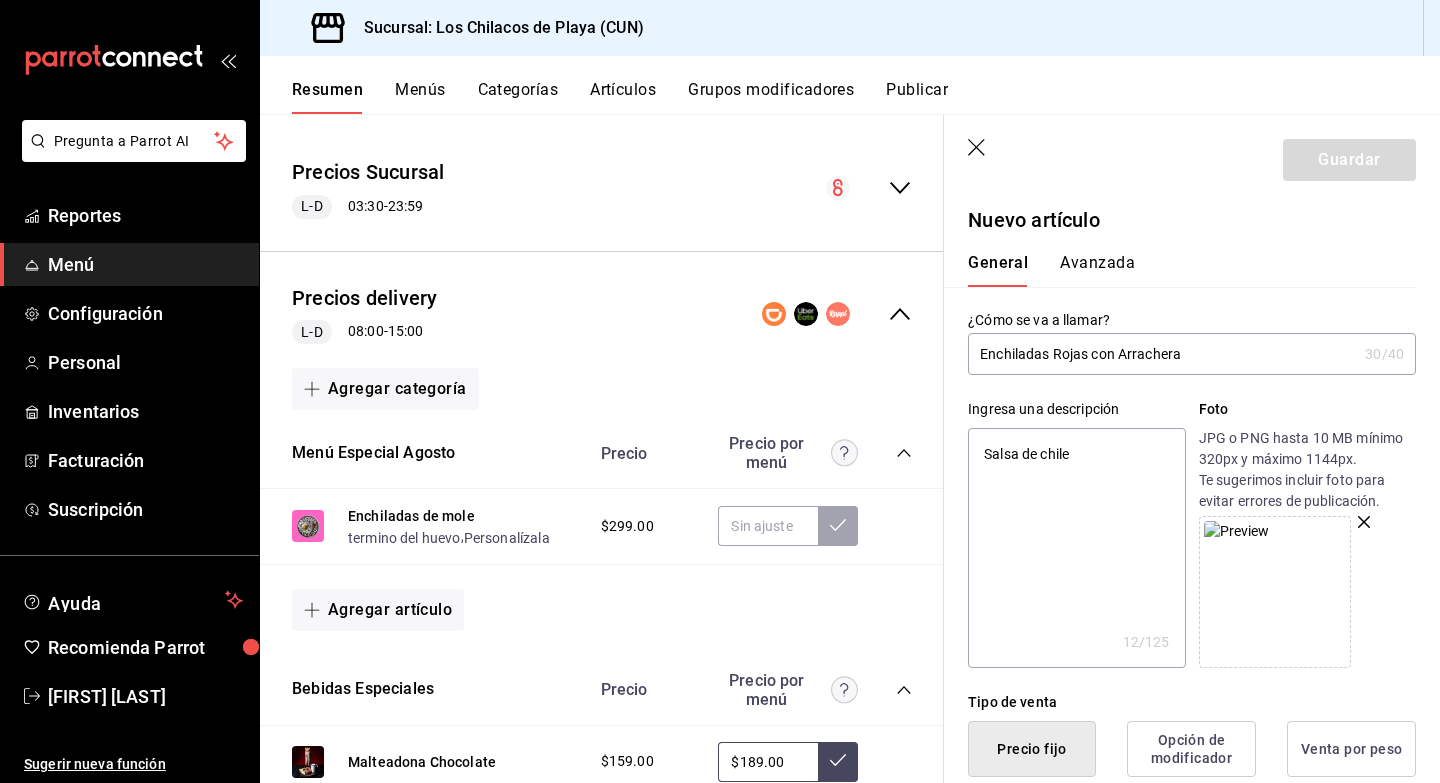 type on "x" 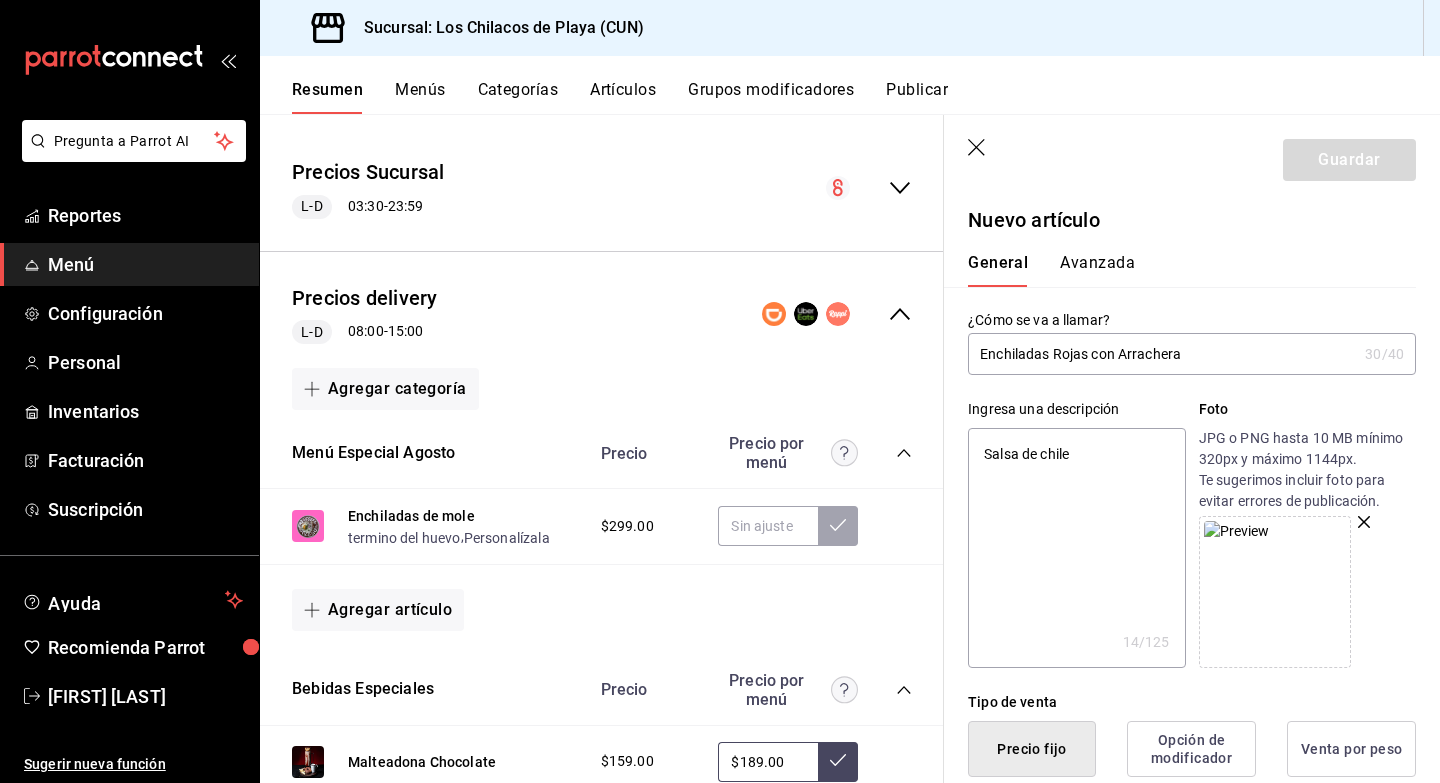 type on "Salsa de chile" 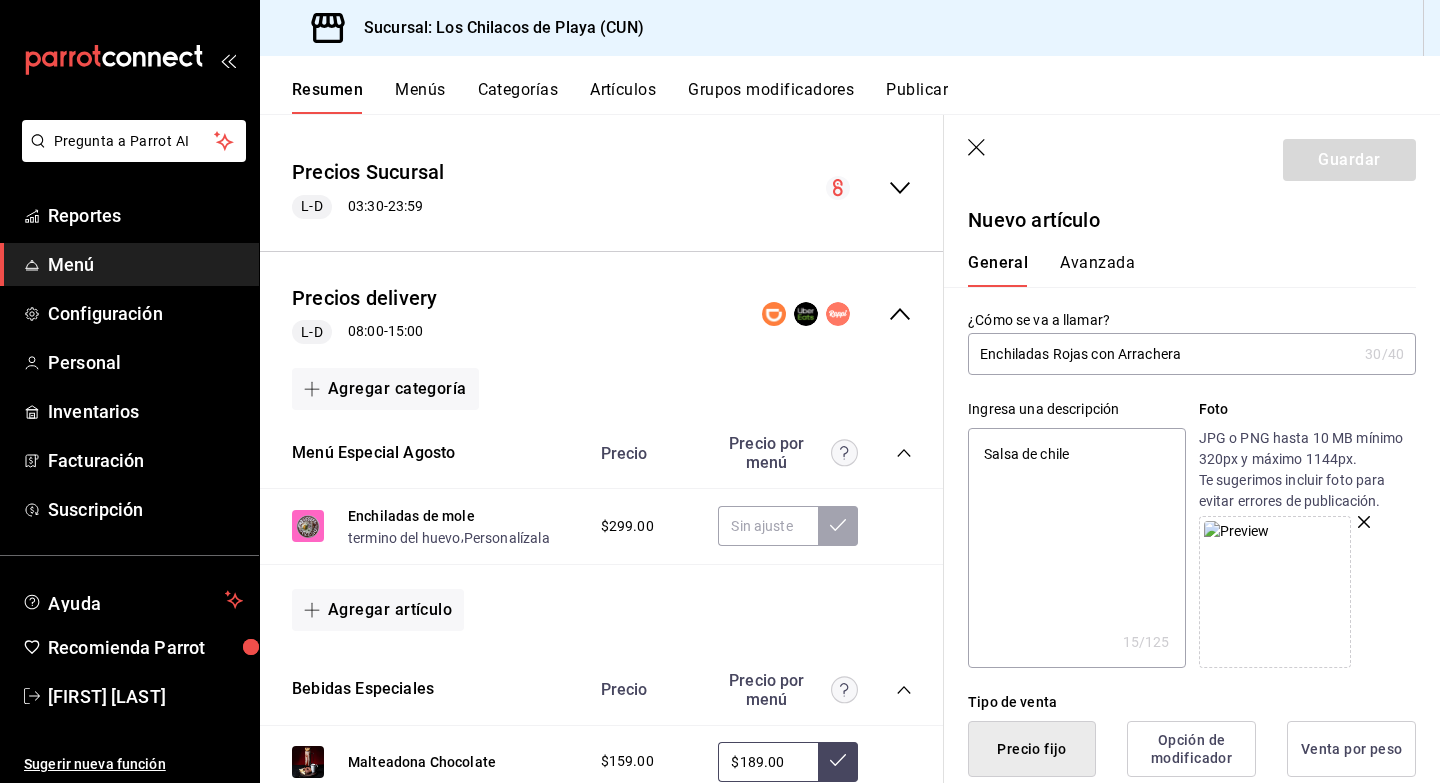 type on "Salsa de chile G" 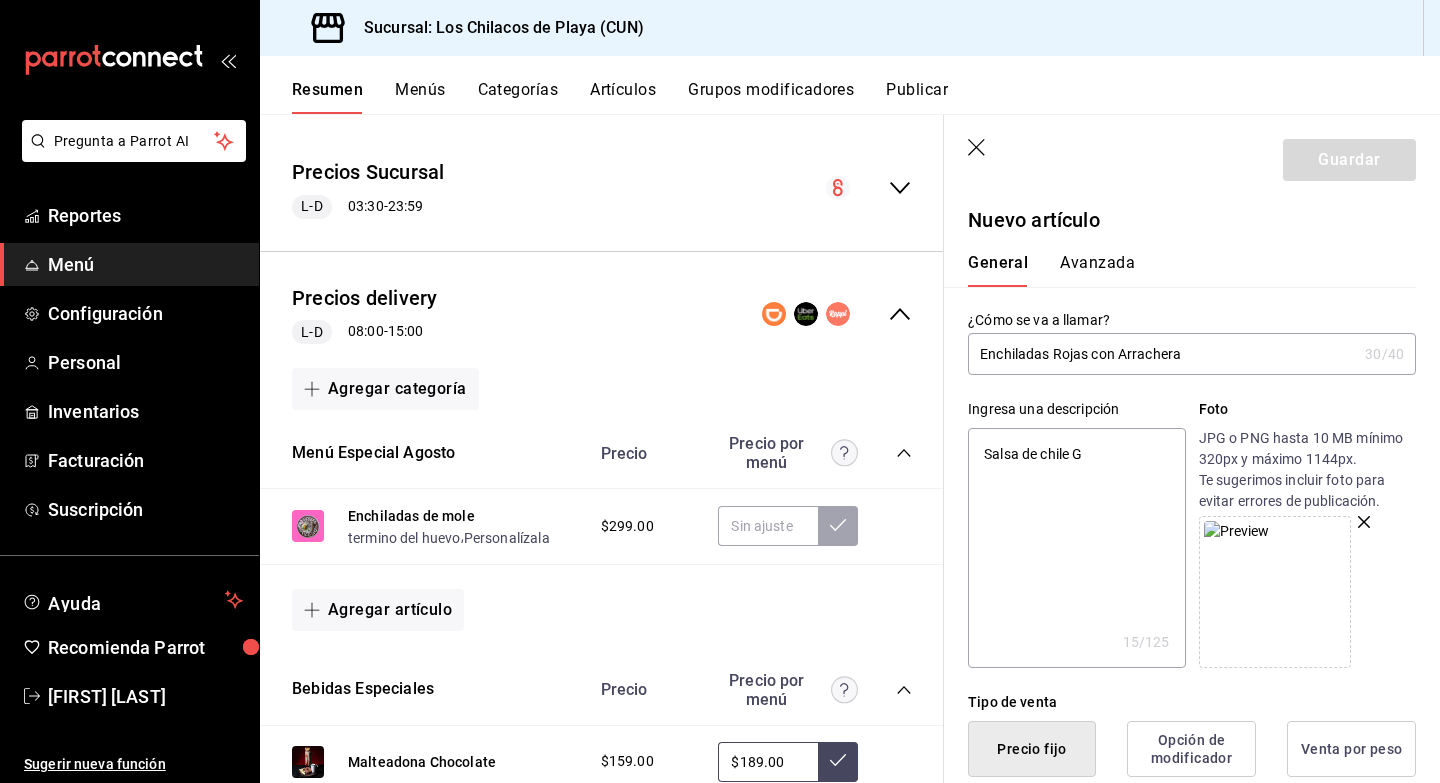 type on "x" 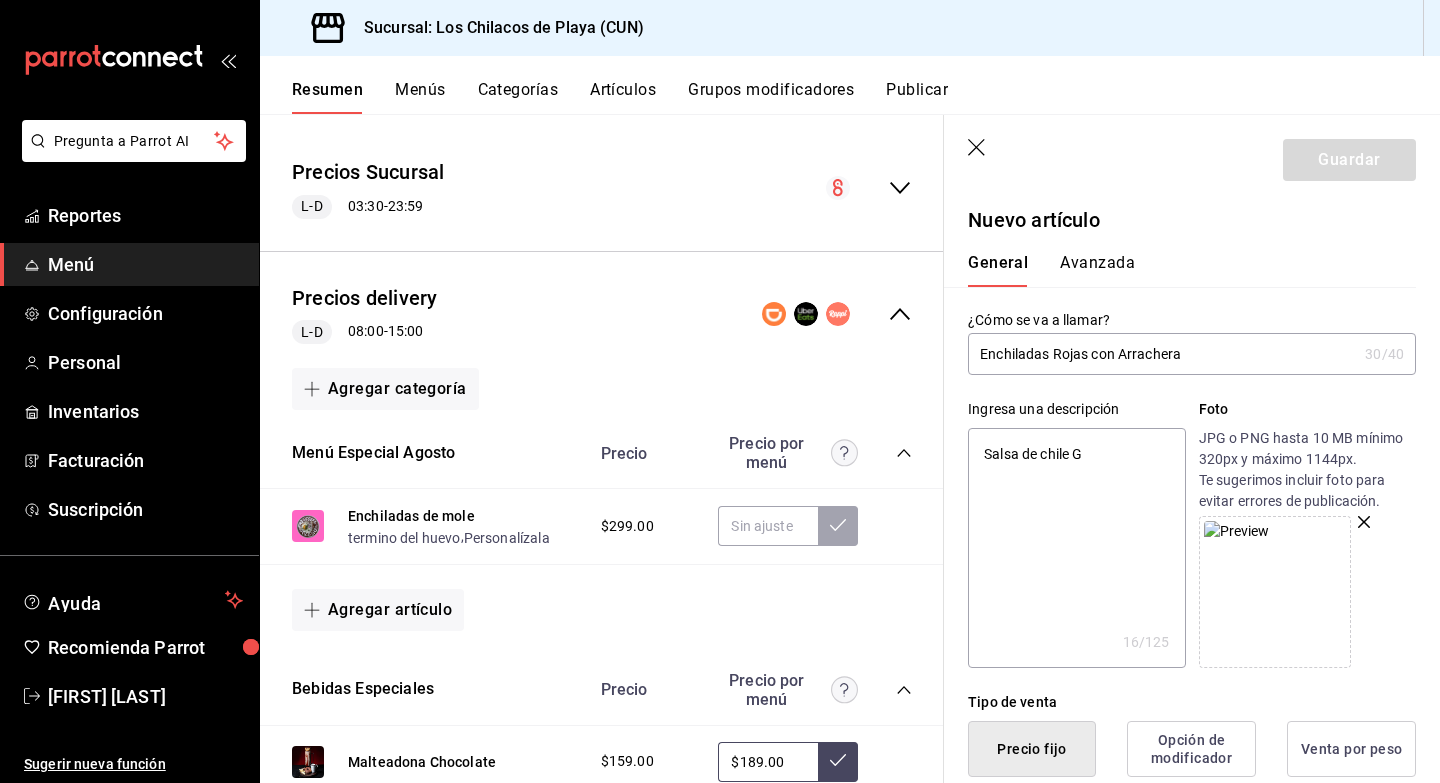 type on "Salsa de chile Gu" 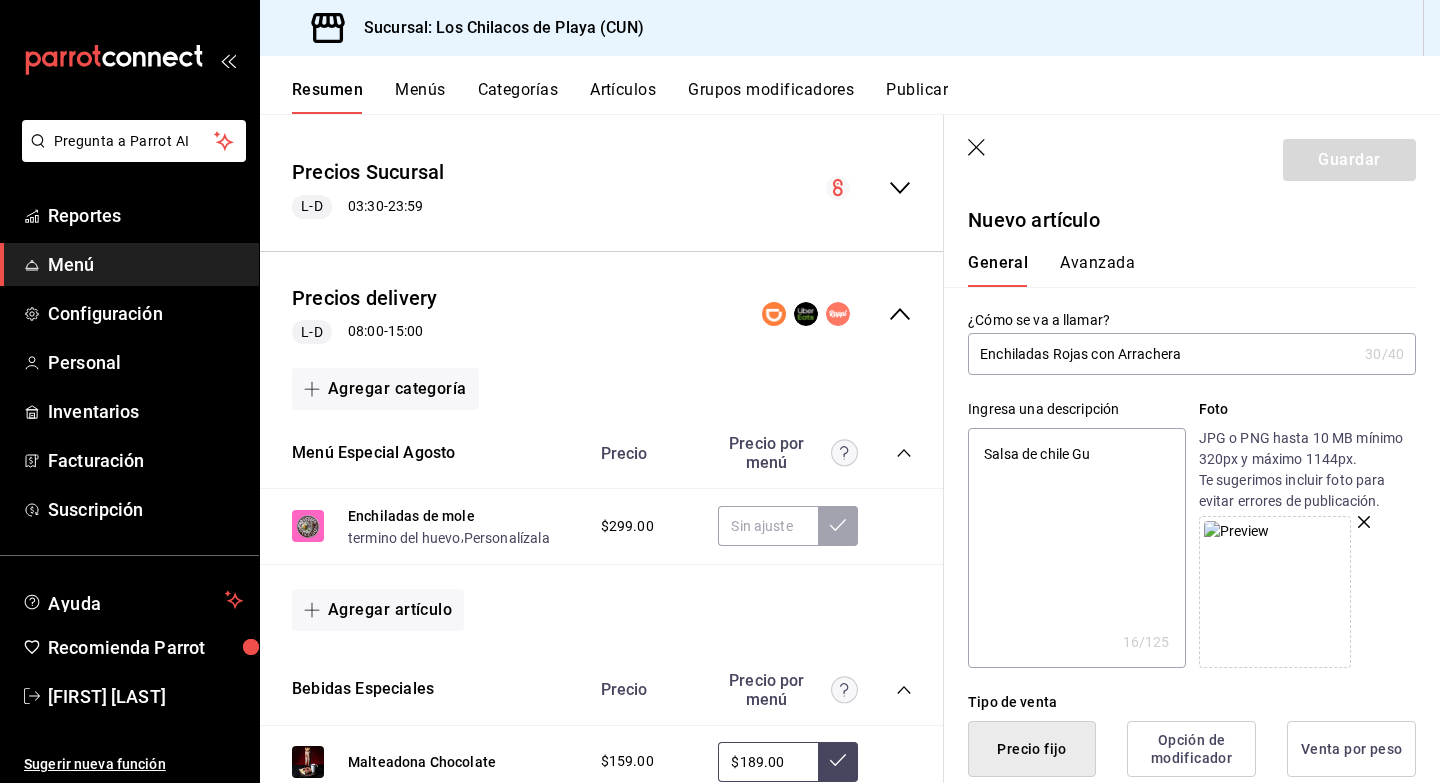 type on "x" 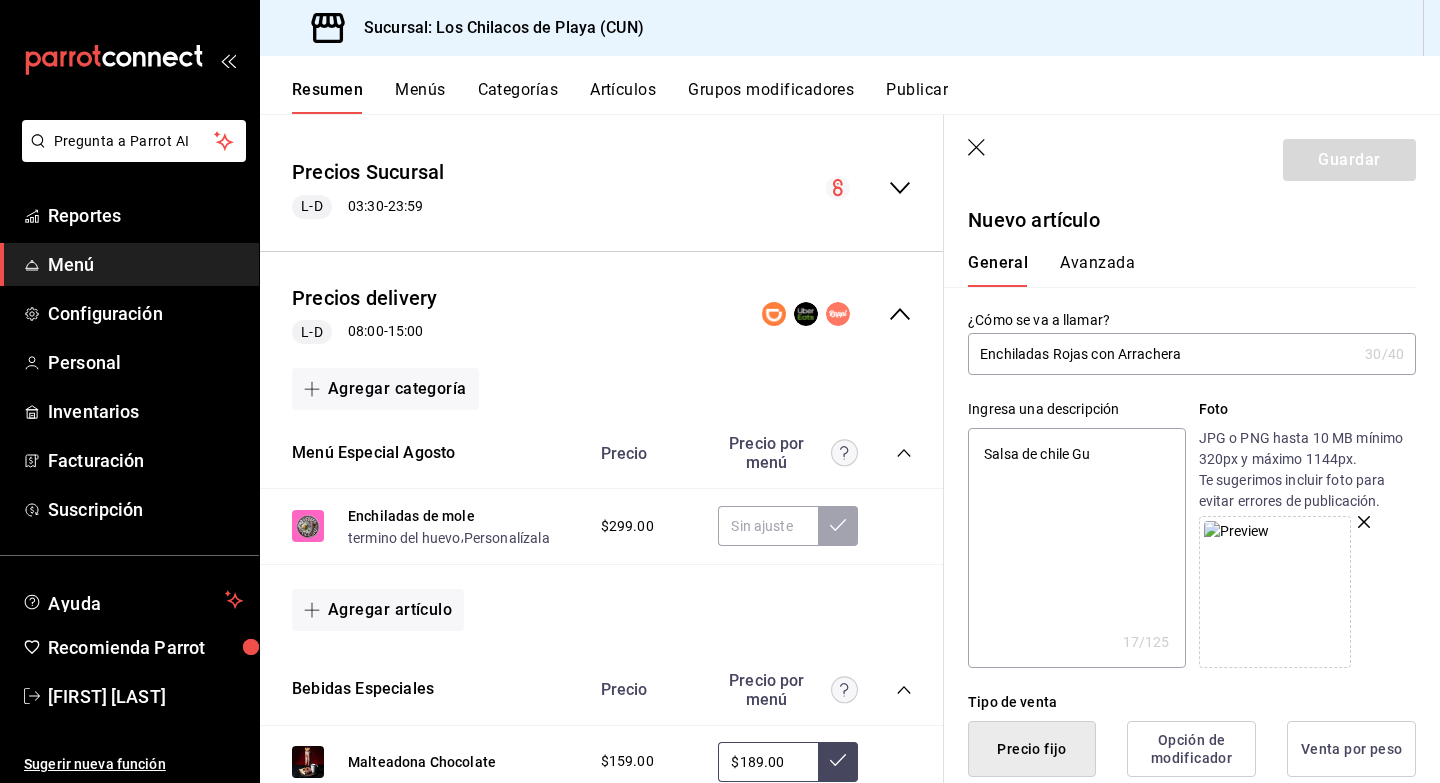 type on "Salsa de chile Gua" 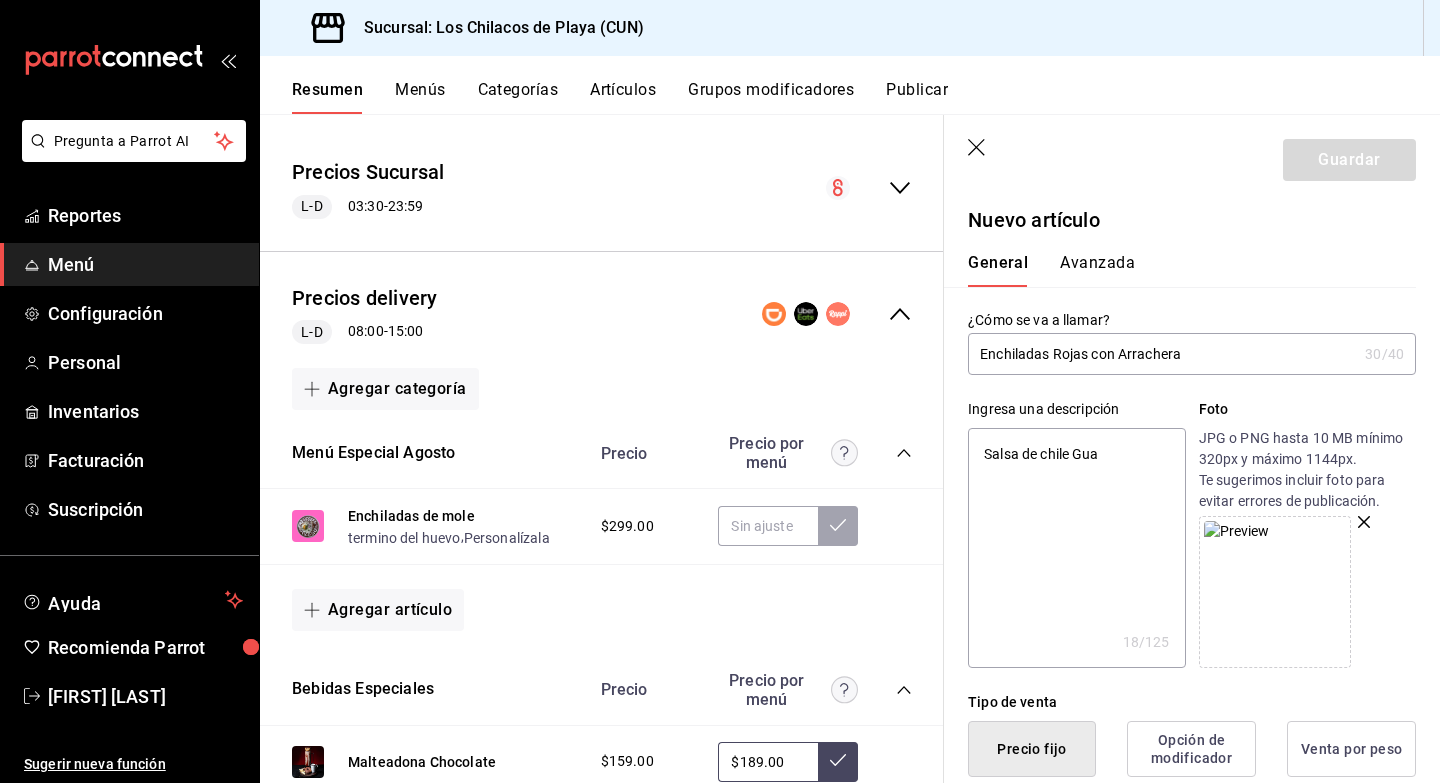 type on "Salsa de chile Guaj" 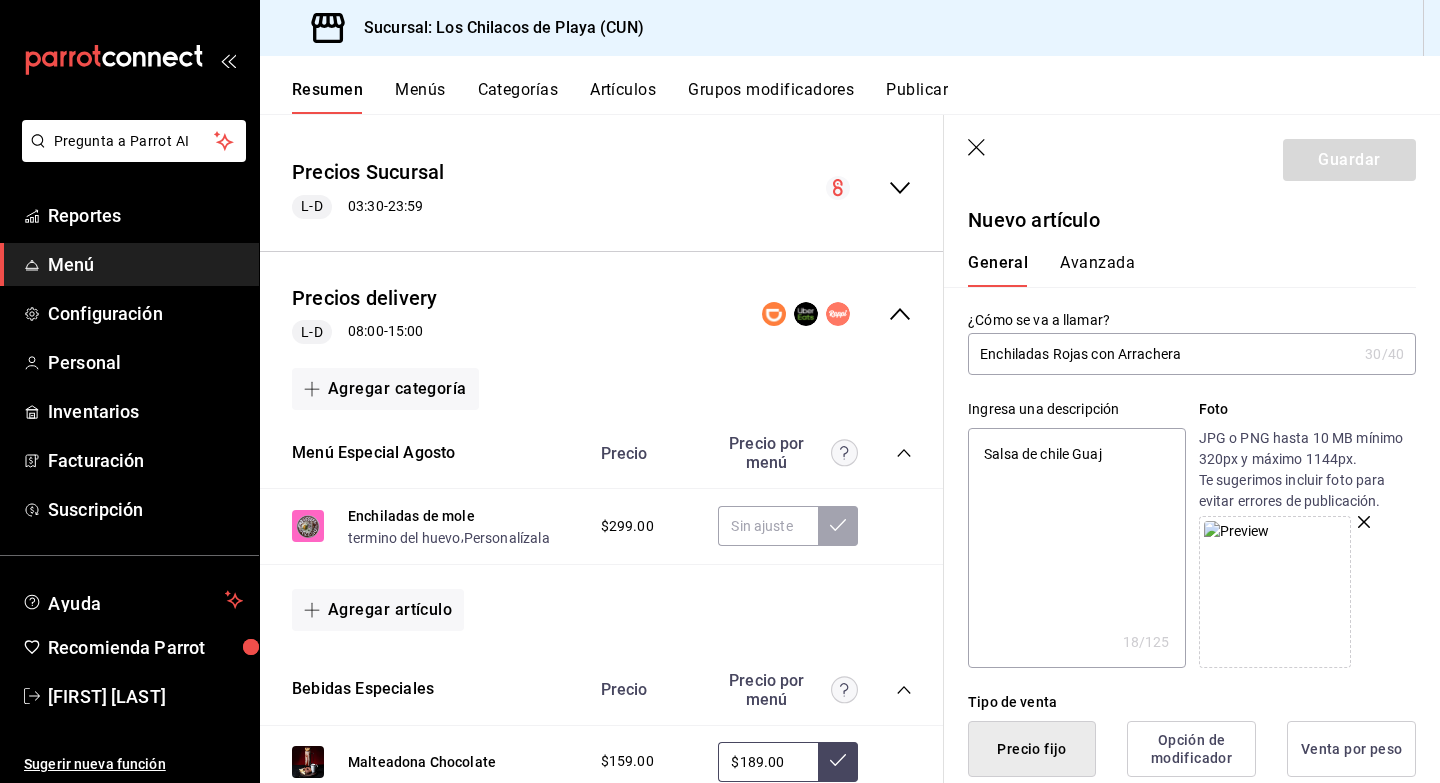 type on "x" 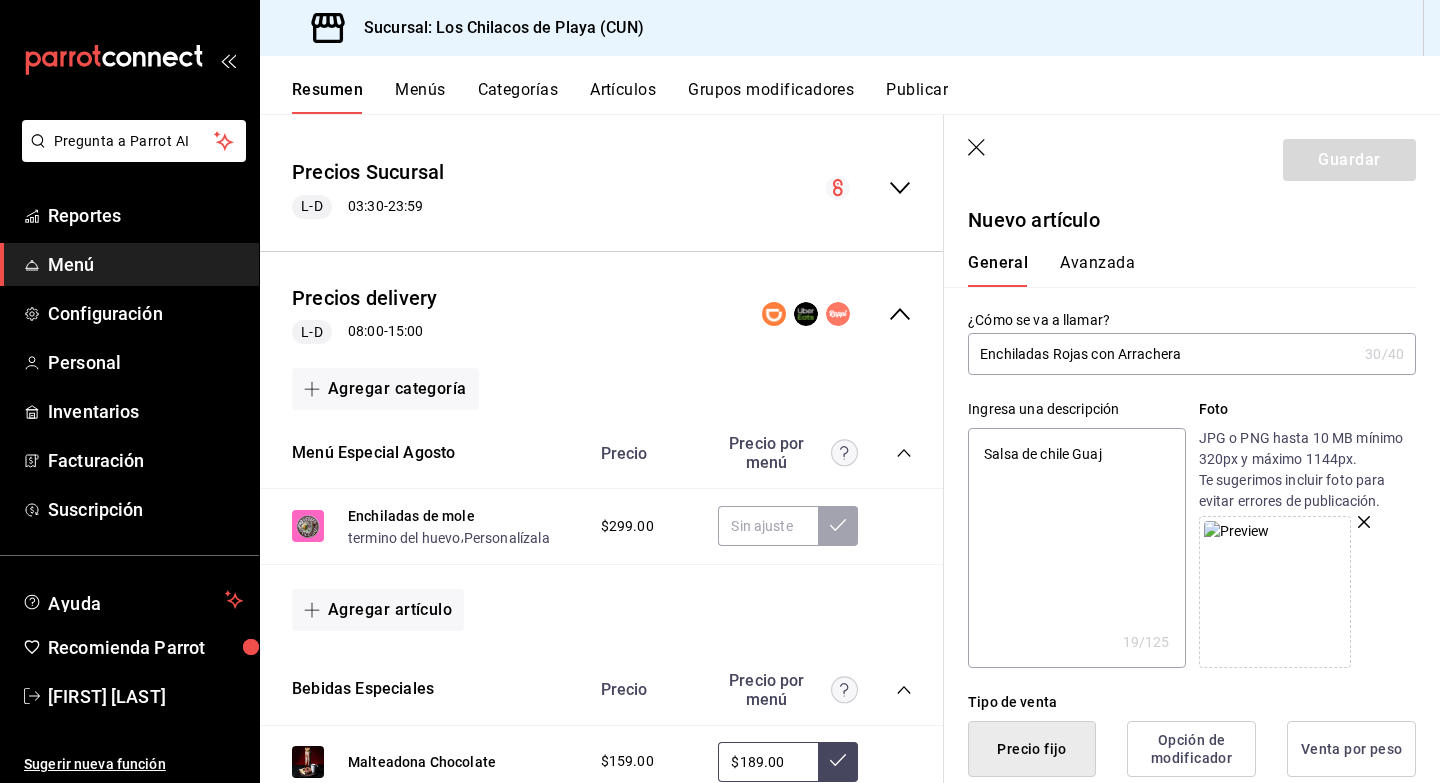 type on "Salsa de chile Guaji" 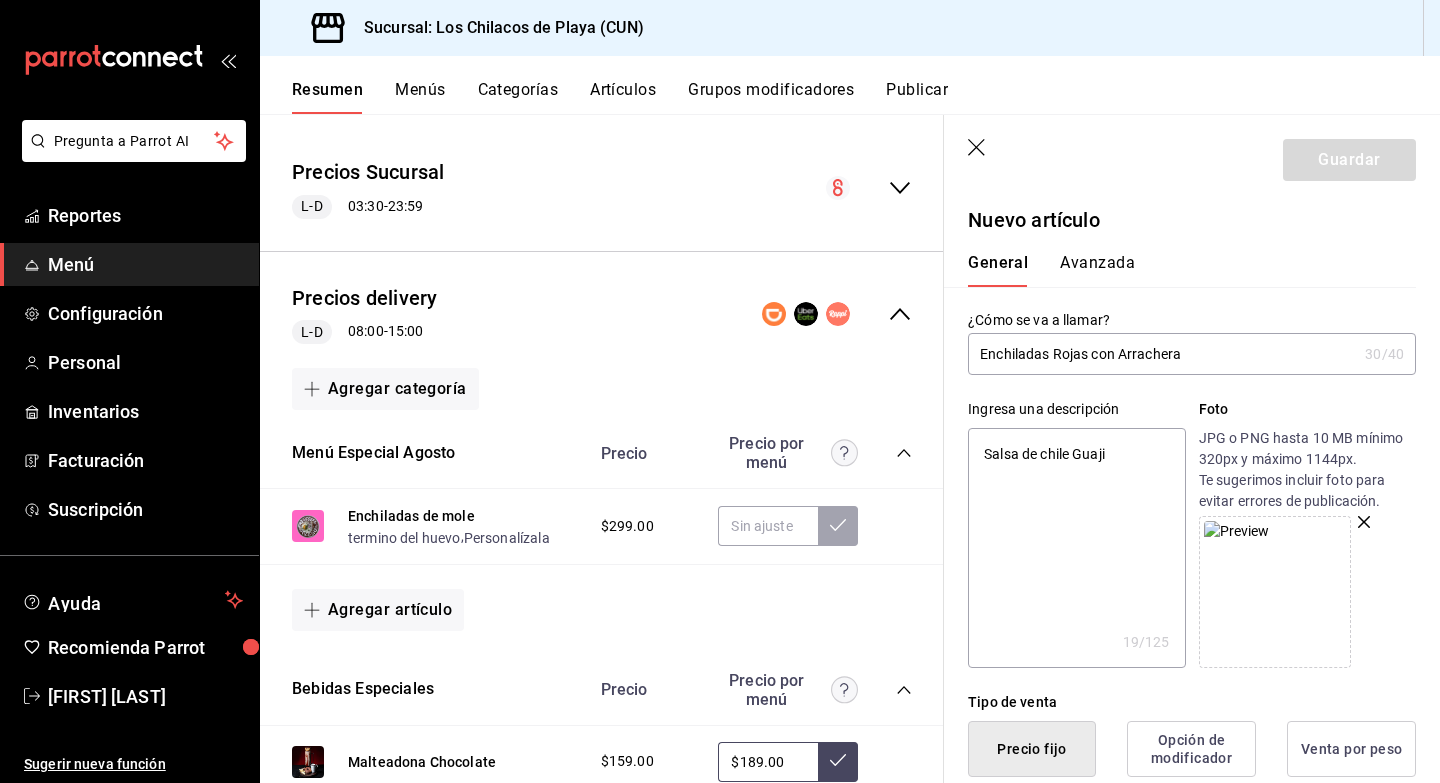 type on "x" 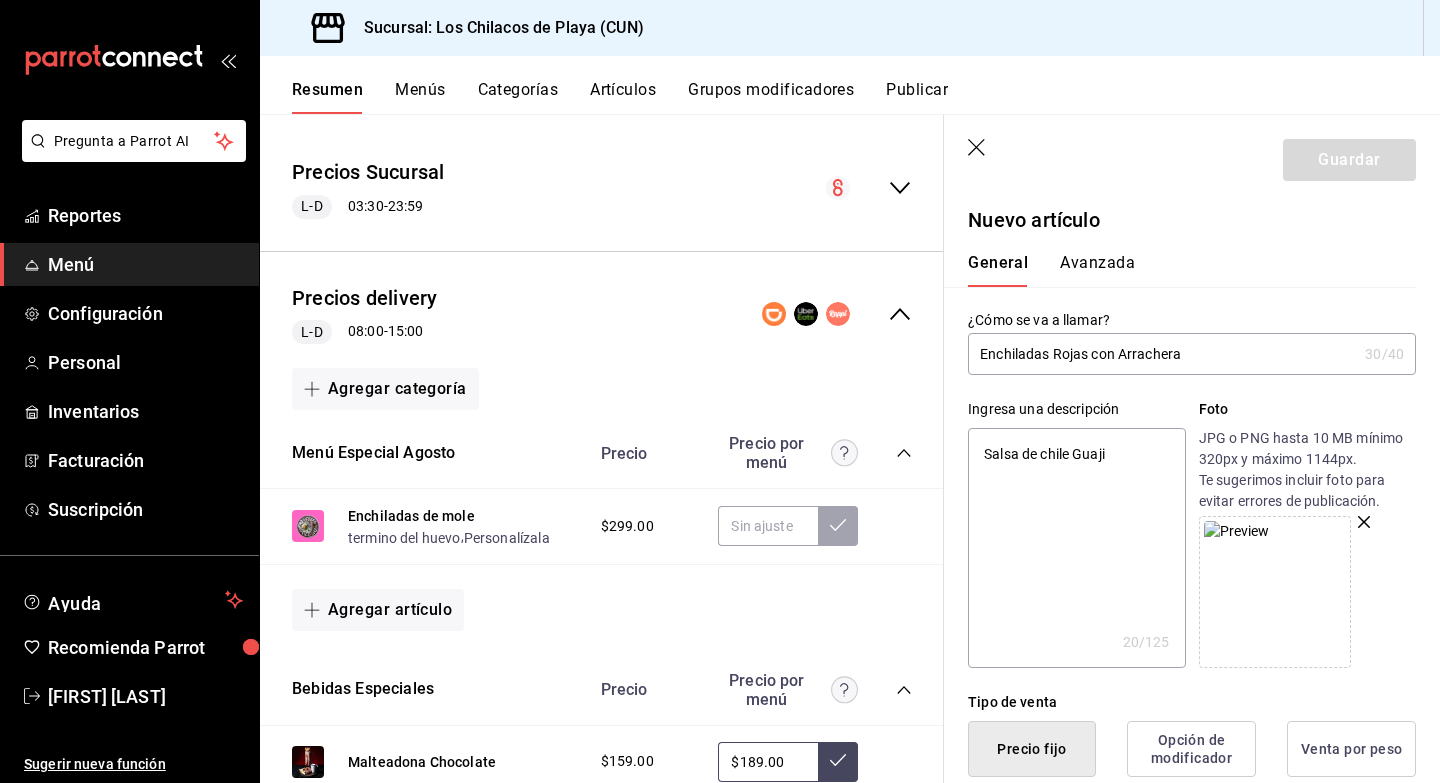 type on "Salsa de chile Guajil" 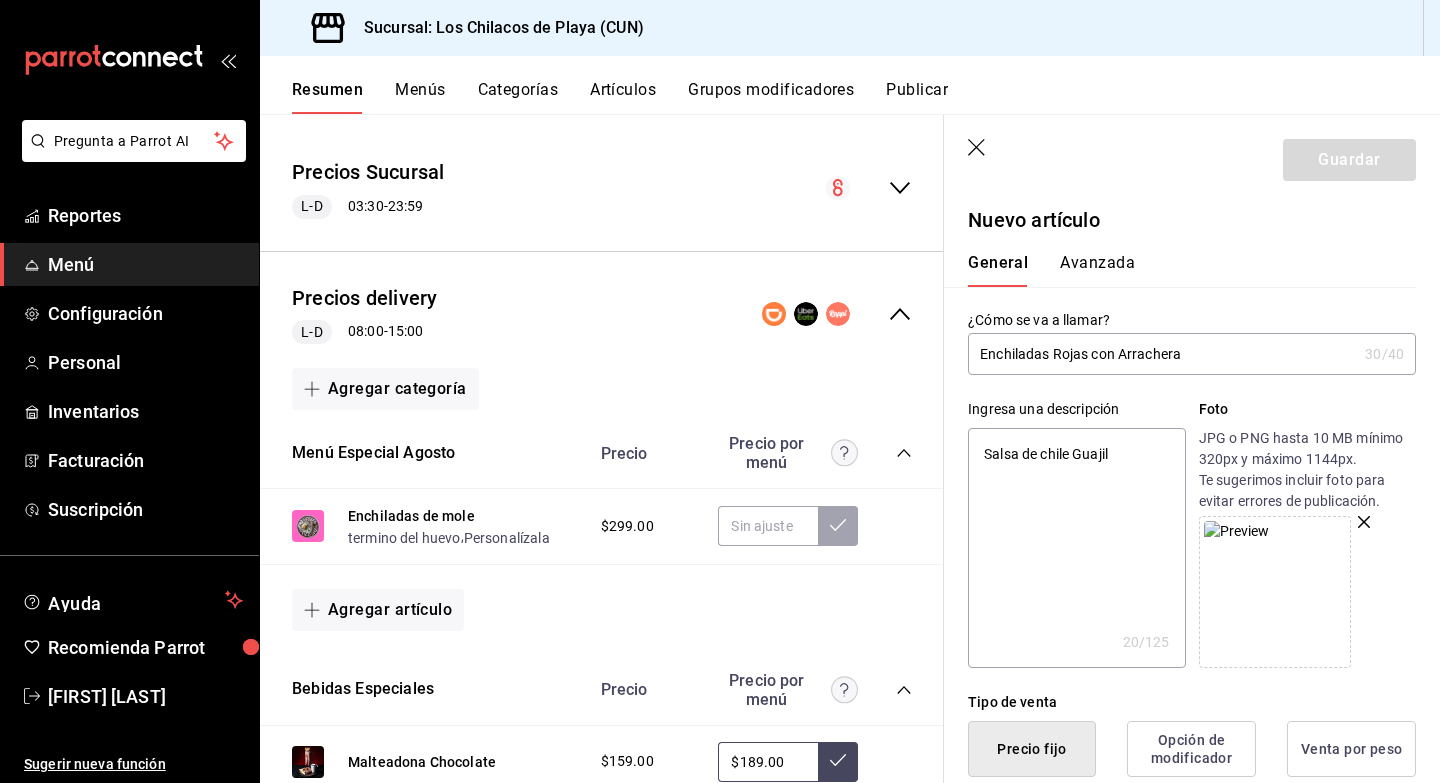 type on "x" 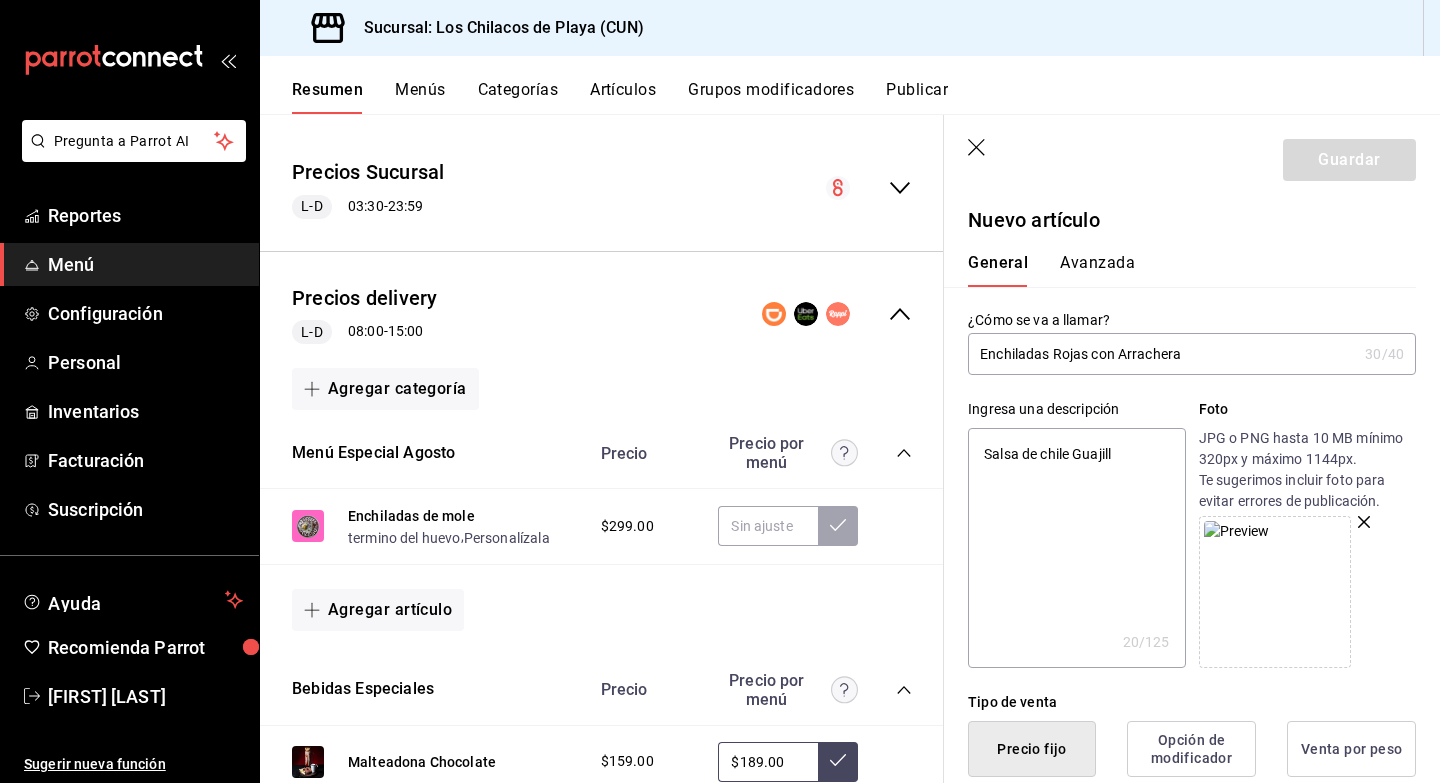 type on "x" 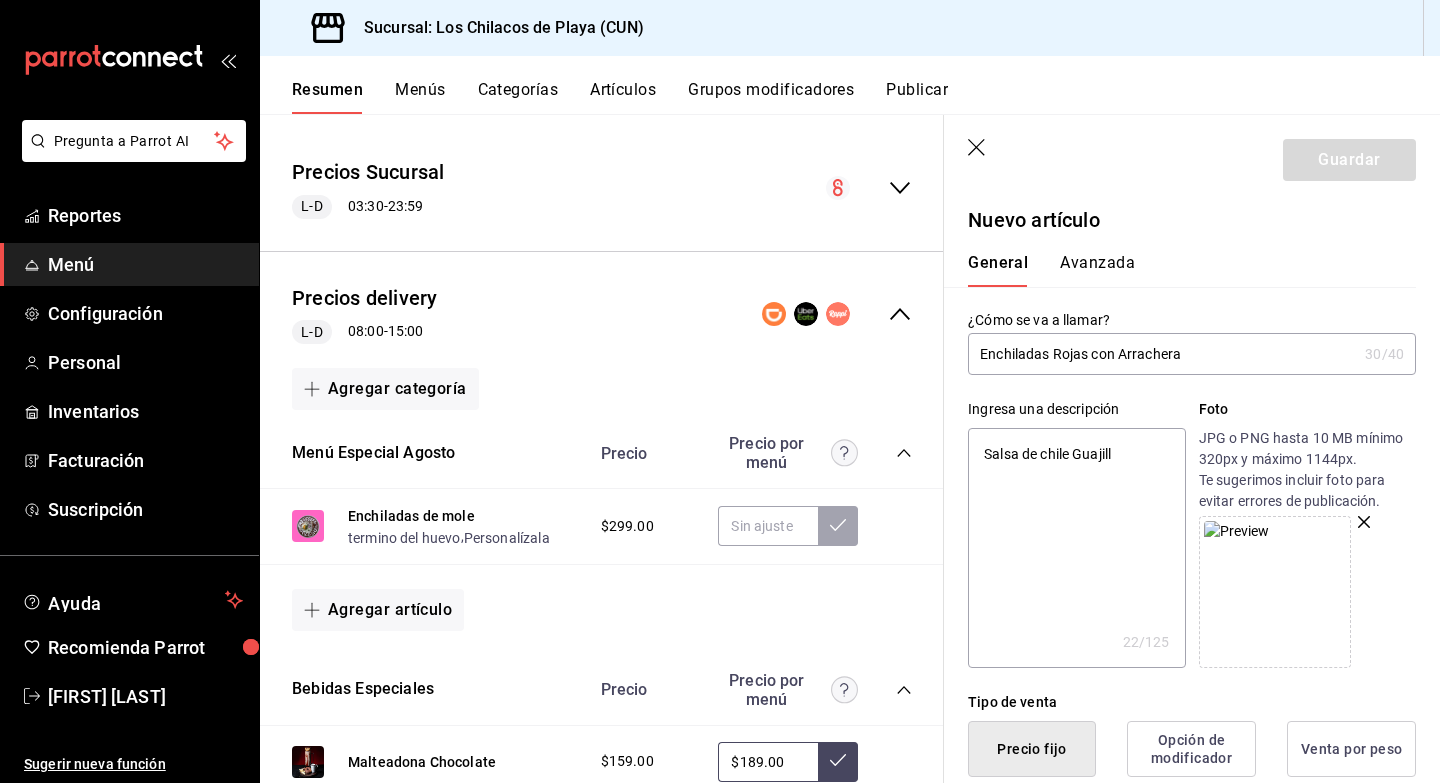 type on "Salsa de chile Guajillo" 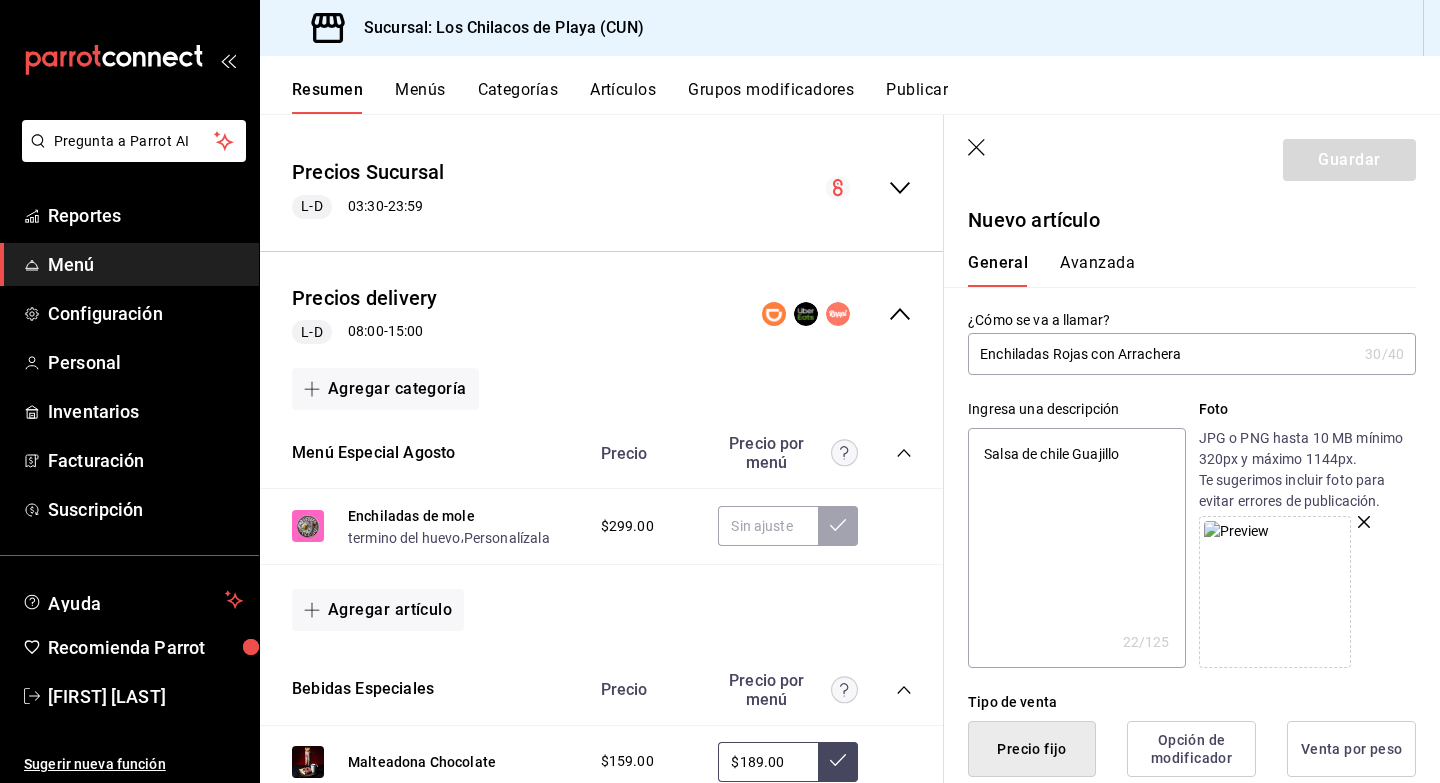 type on "x" 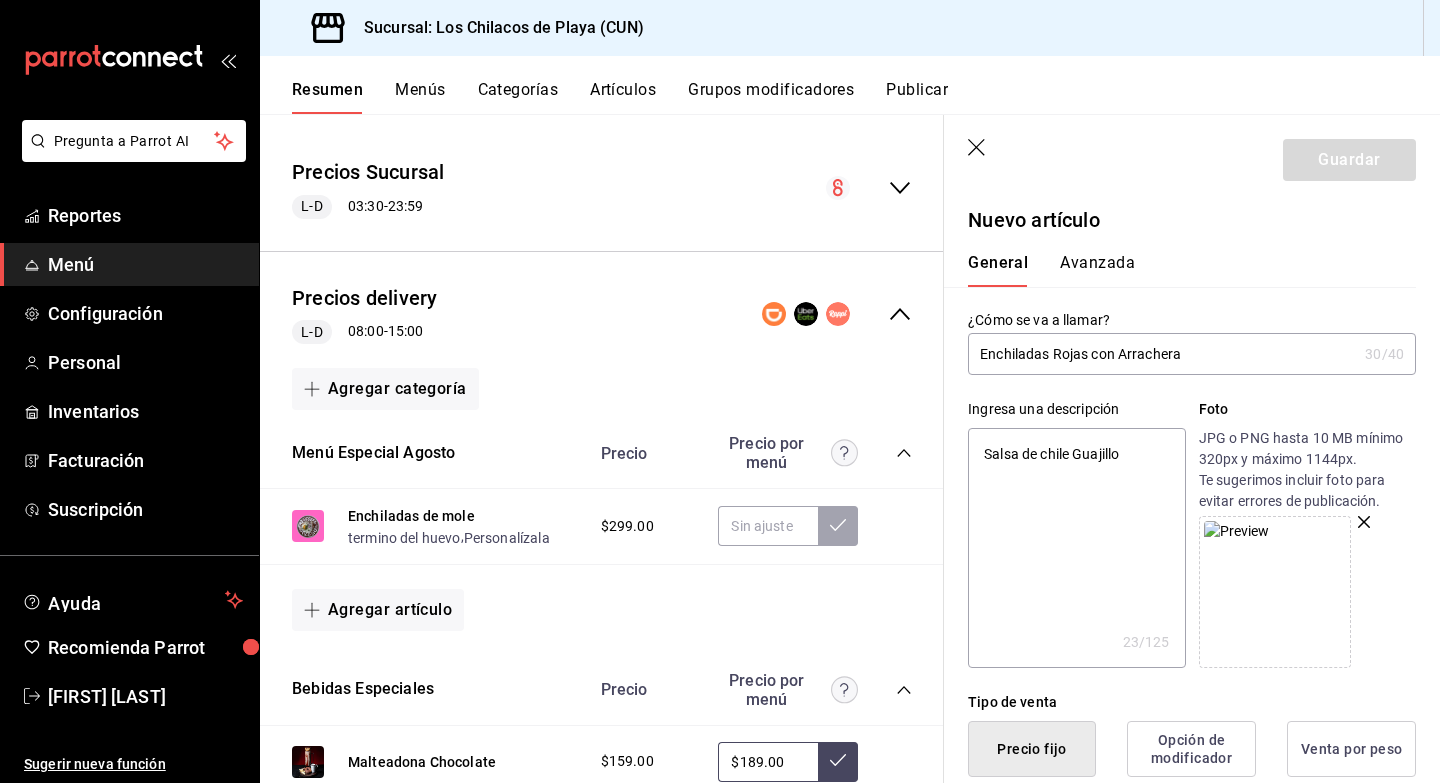 type on "Salsa de chile Guajill" 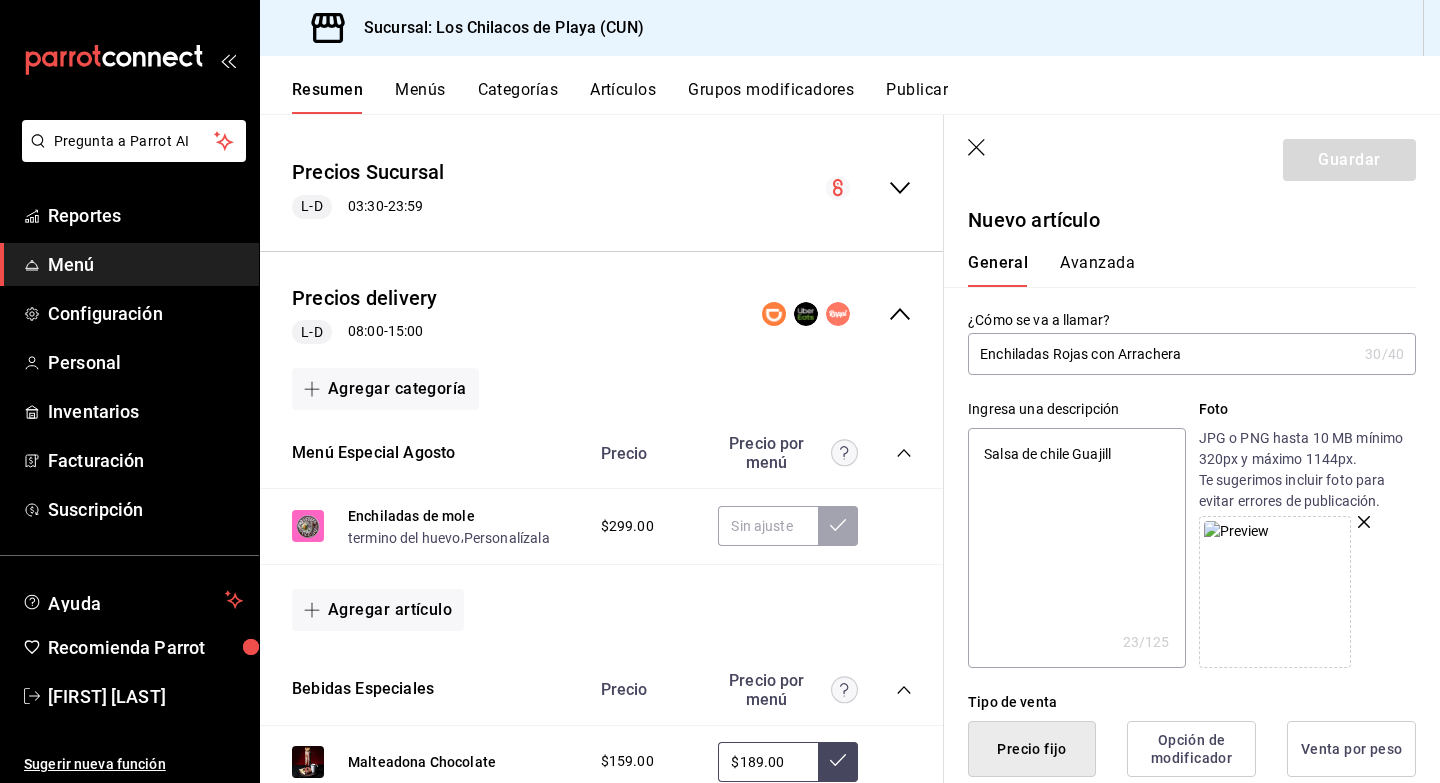 type on "x" 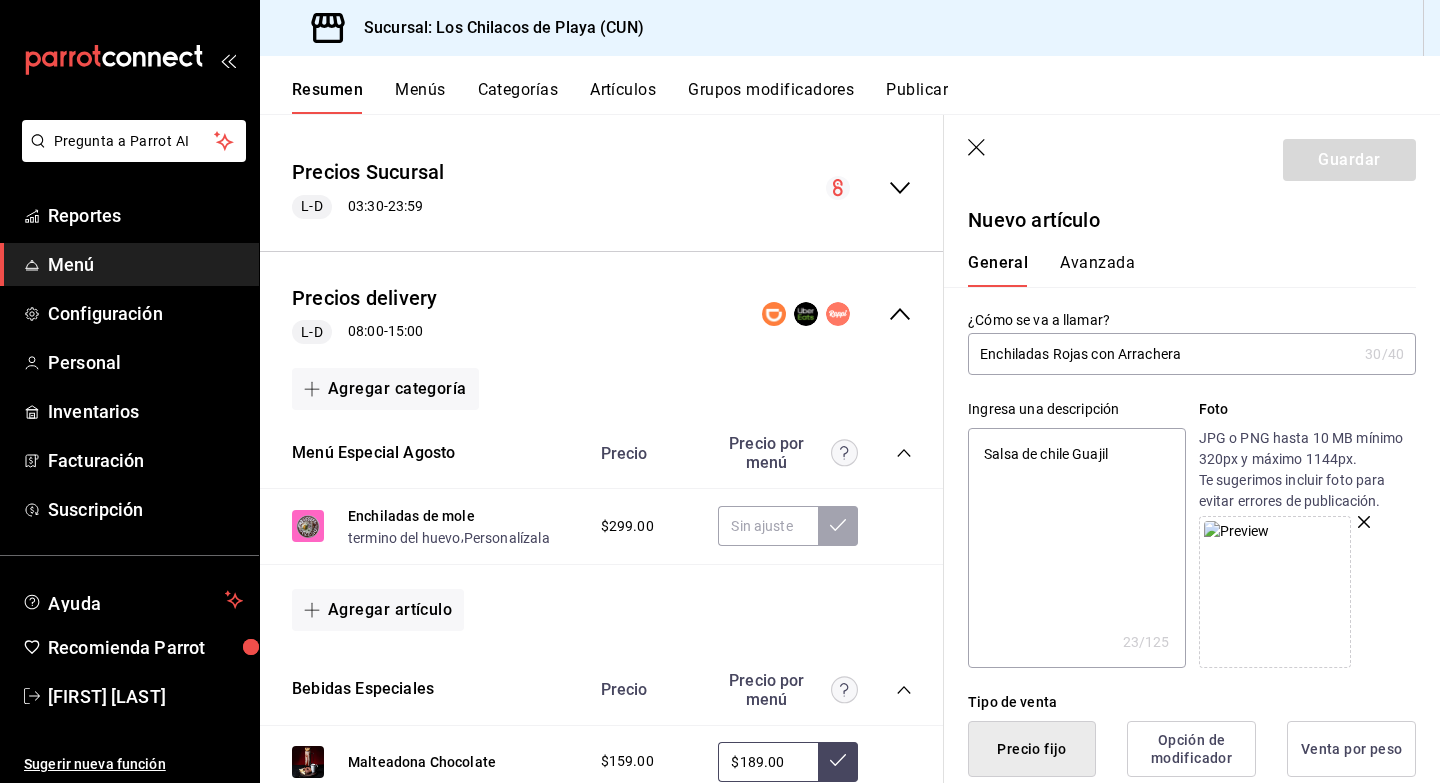 type on "x" 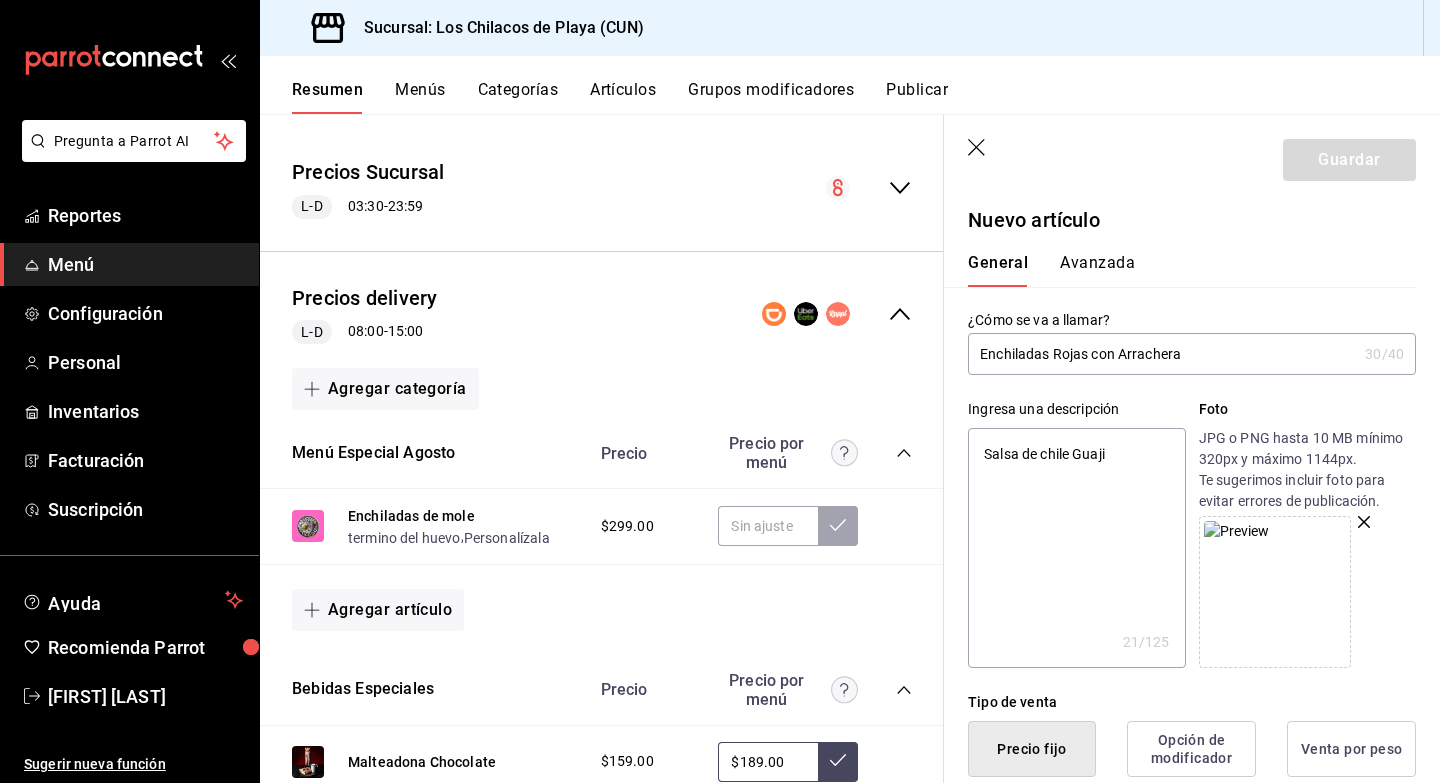type on "Salsa de chile Guaj" 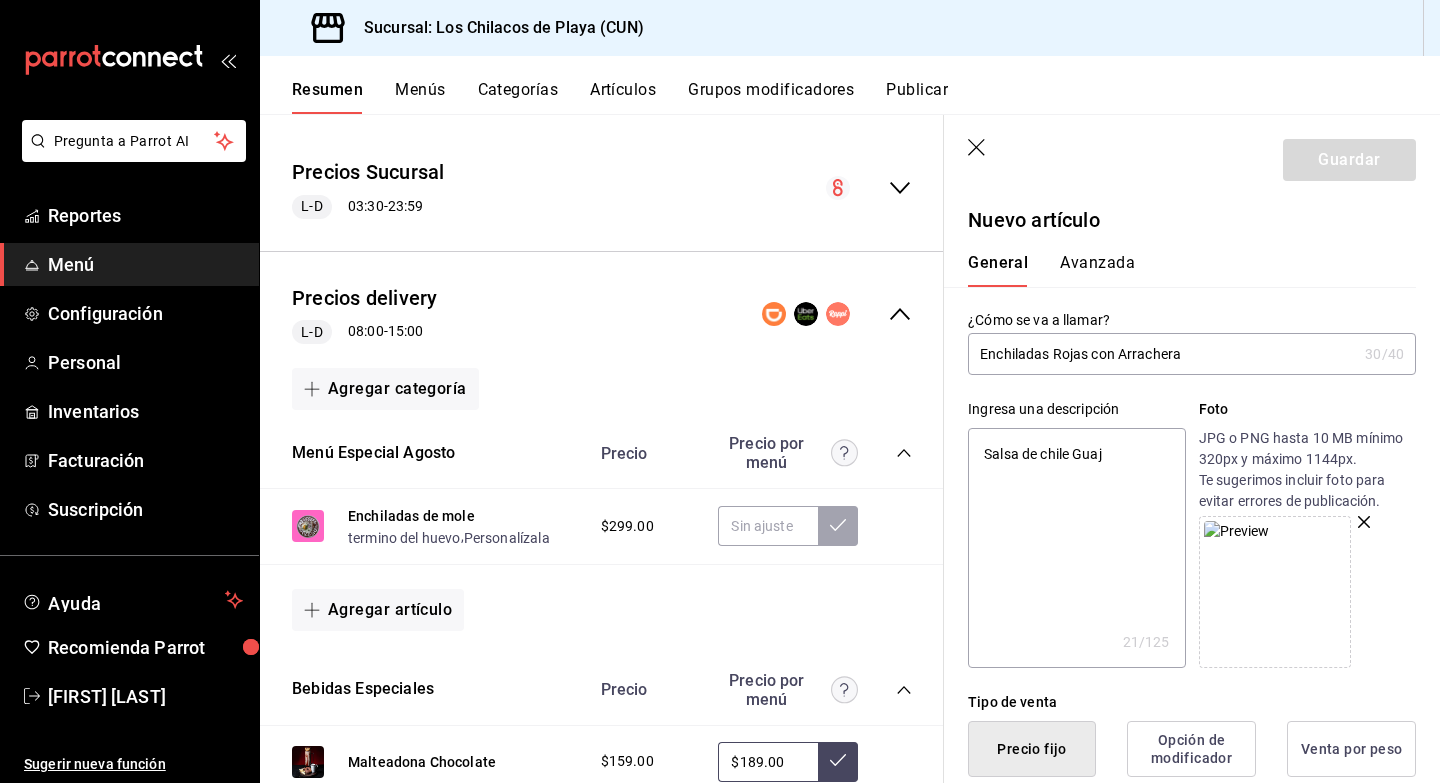 type on "x" 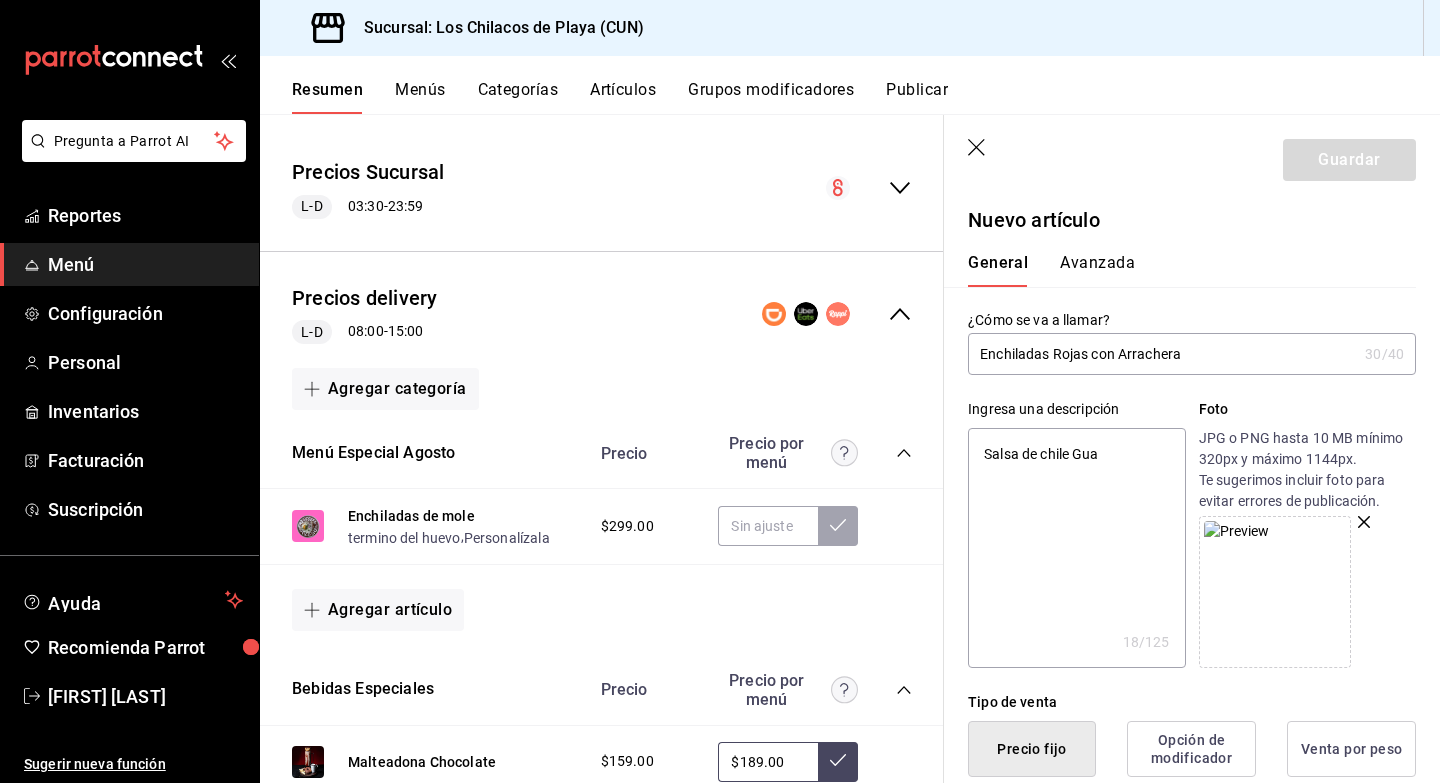 type on "x" 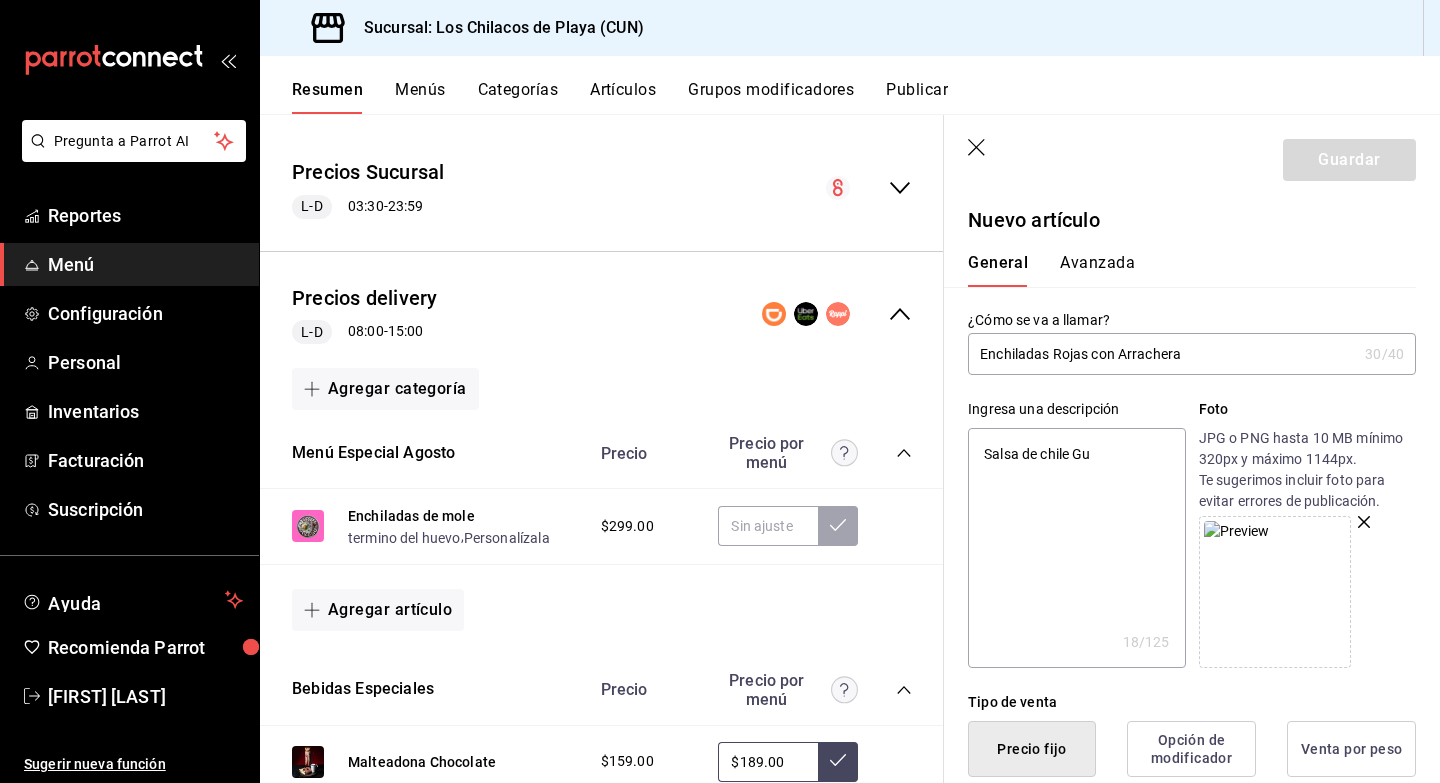 type on "x" 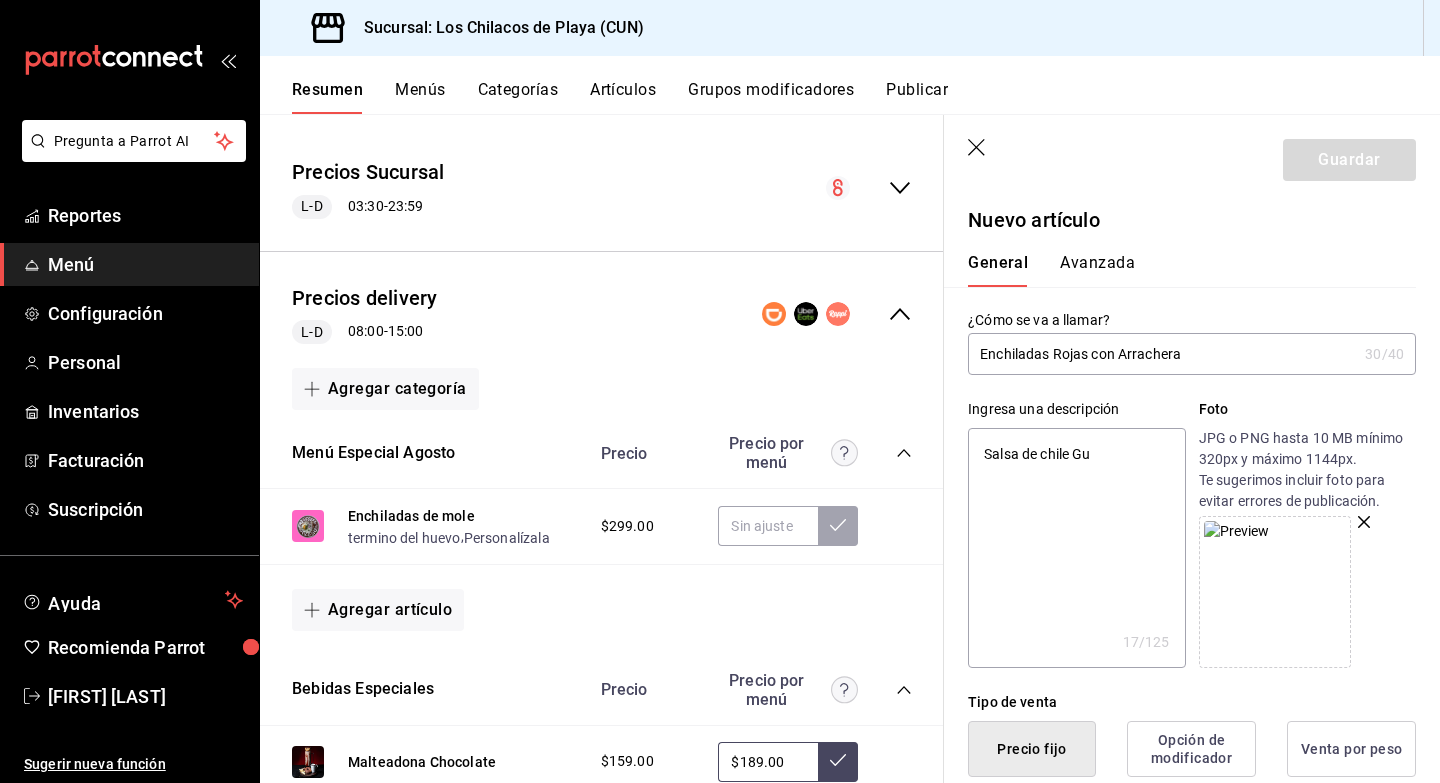 type on "Salsa de chile G" 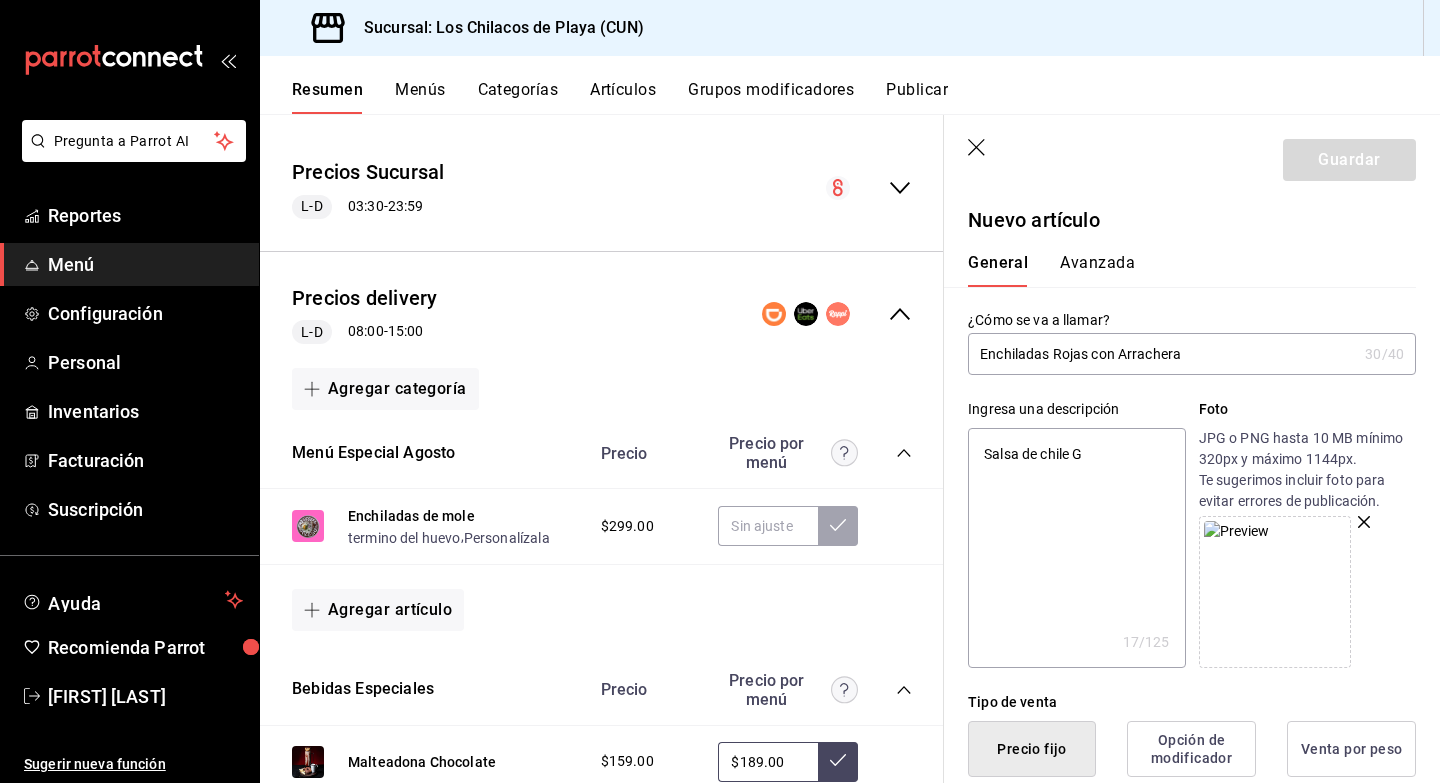 type on "x" 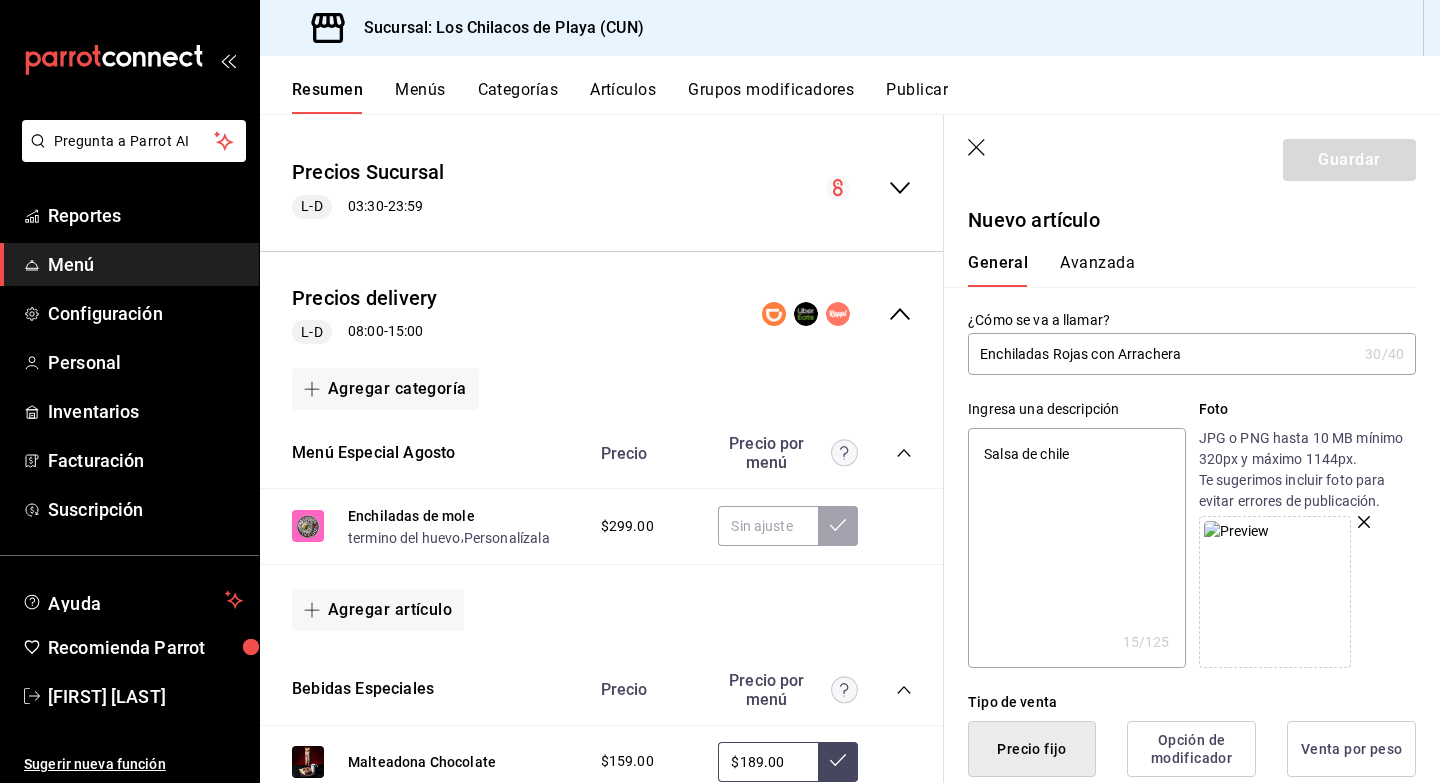 type on "x" 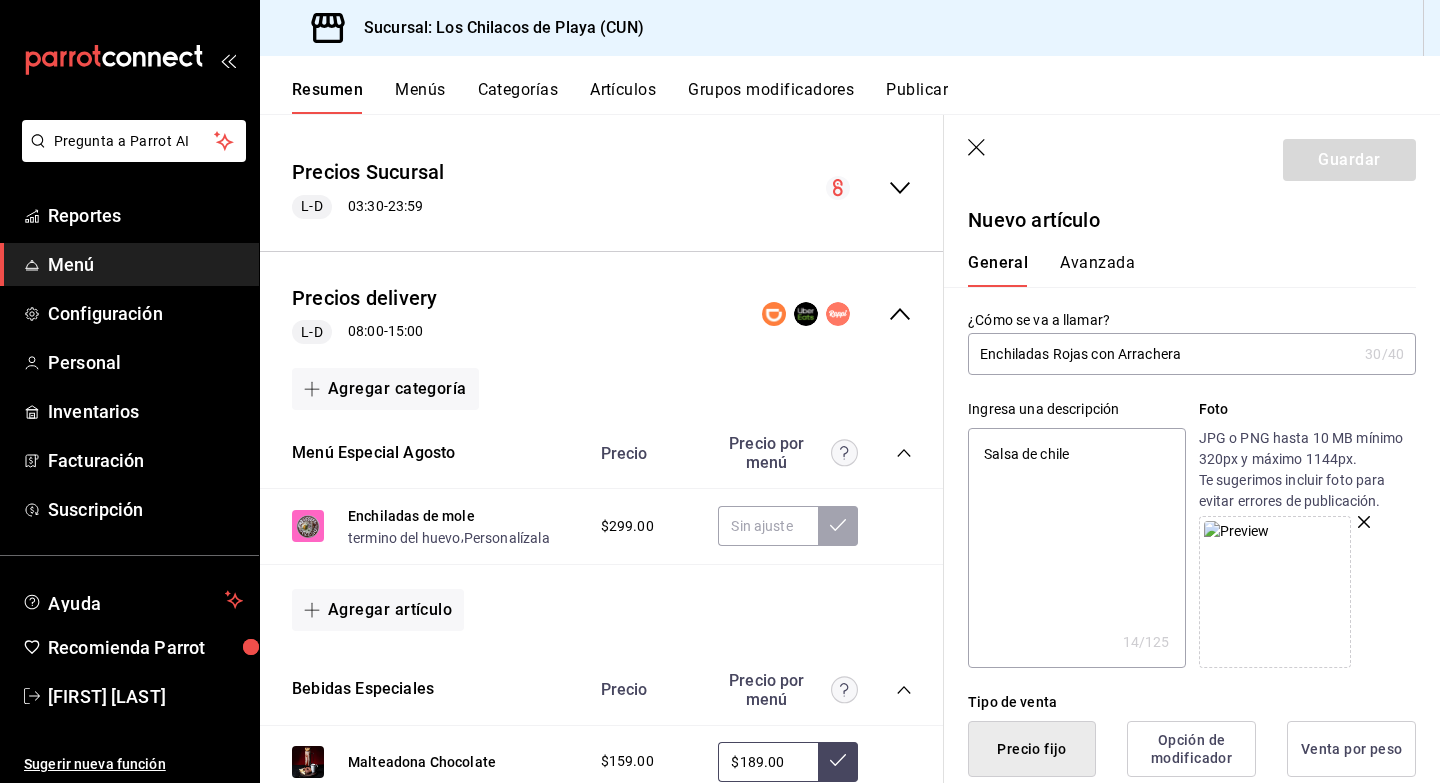 type on "Salsa de chile" 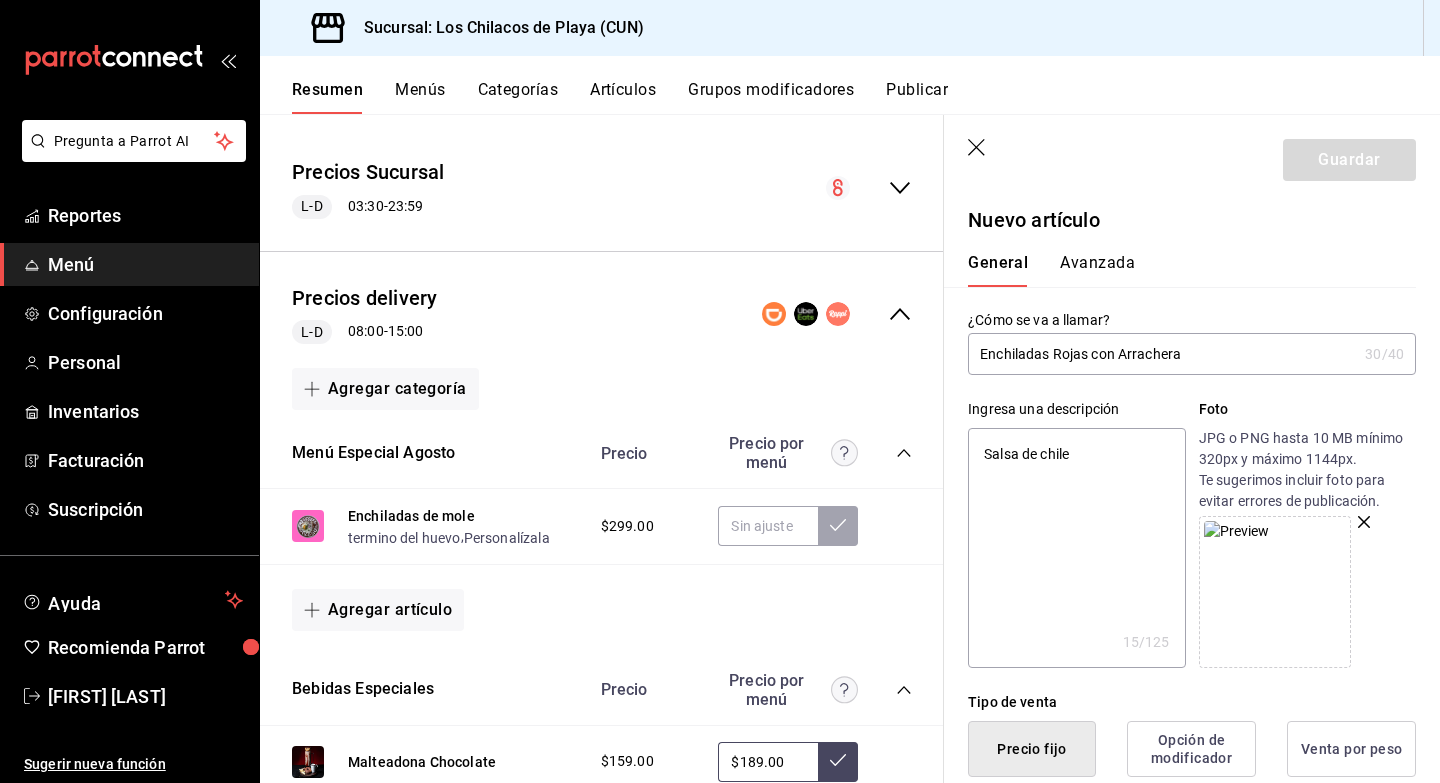 type on "Salsa de chile g" 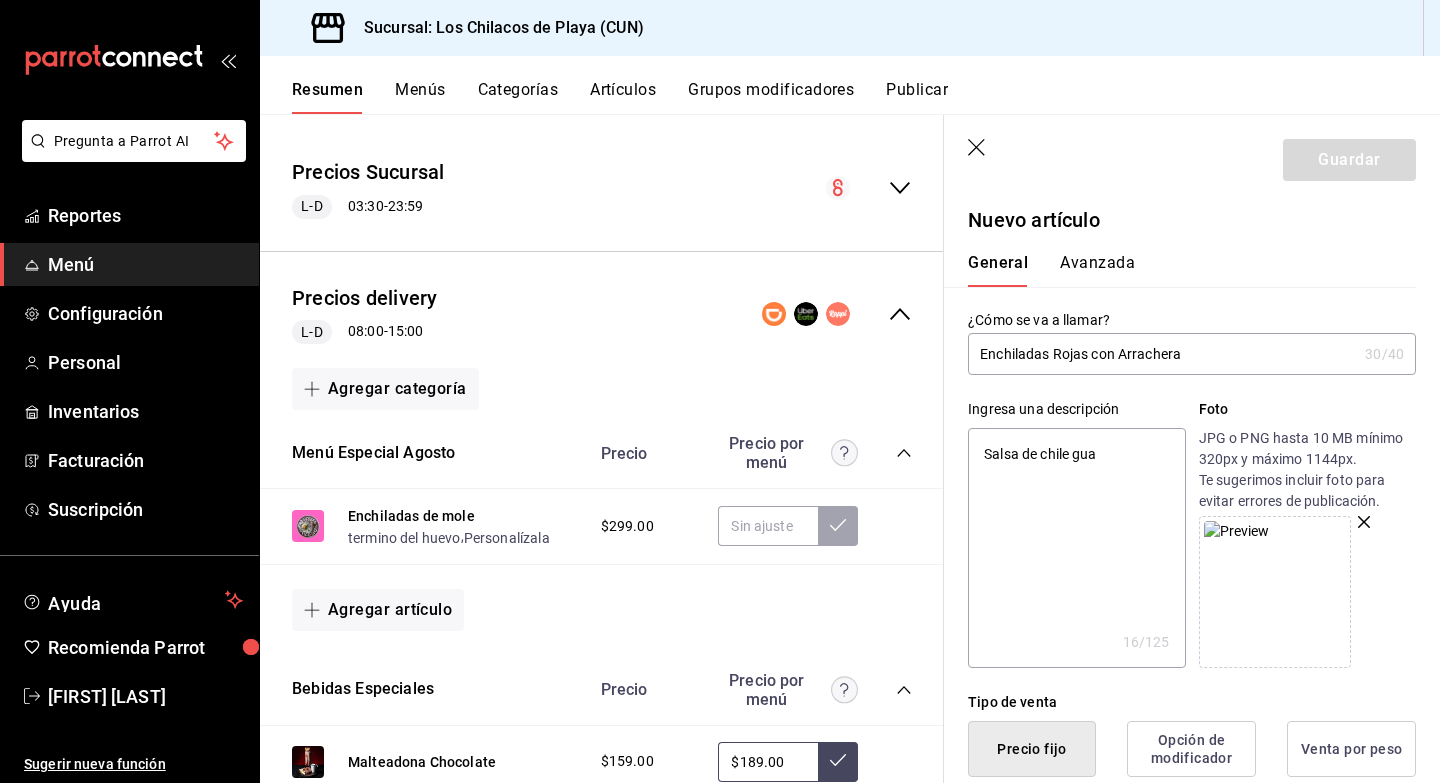 type on "Salsa de chile guaj" 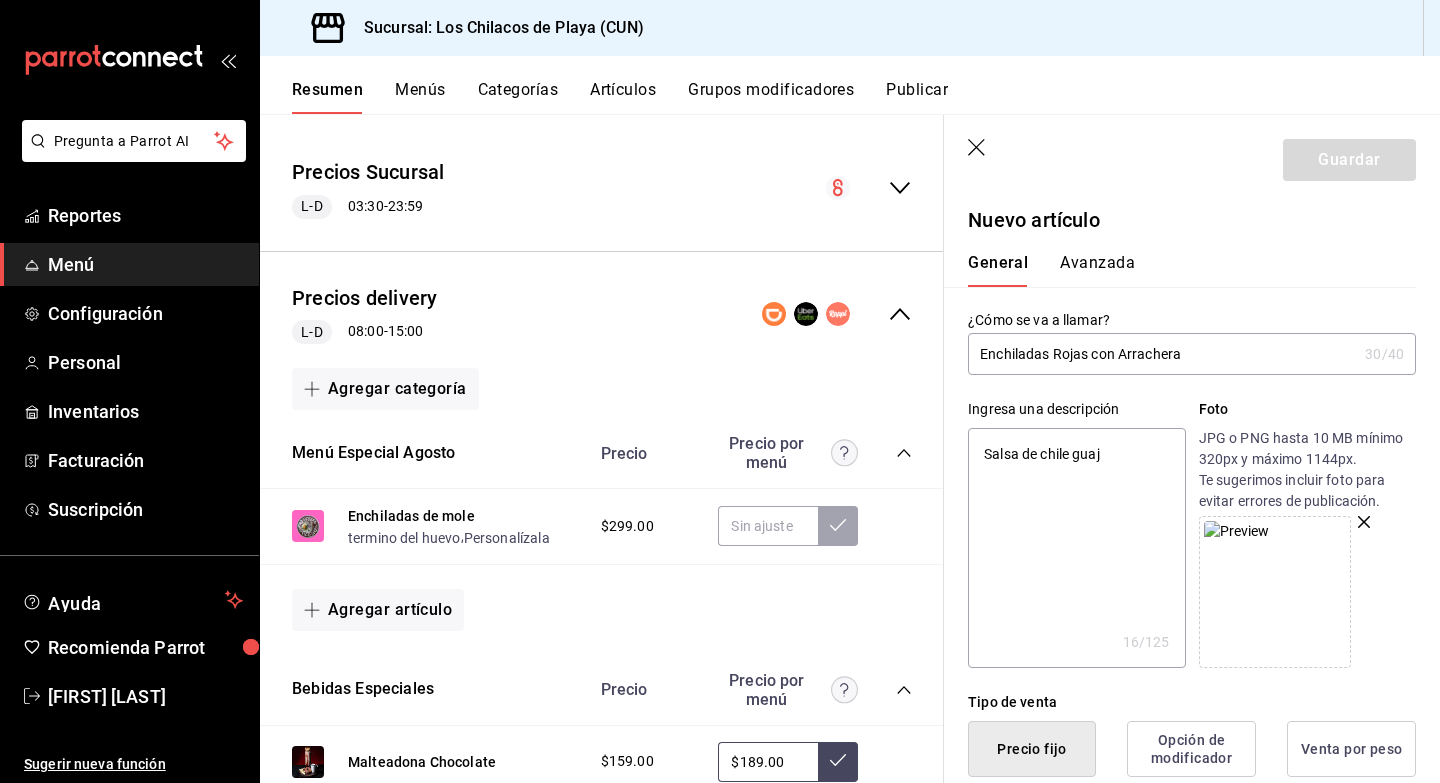 type on "x" 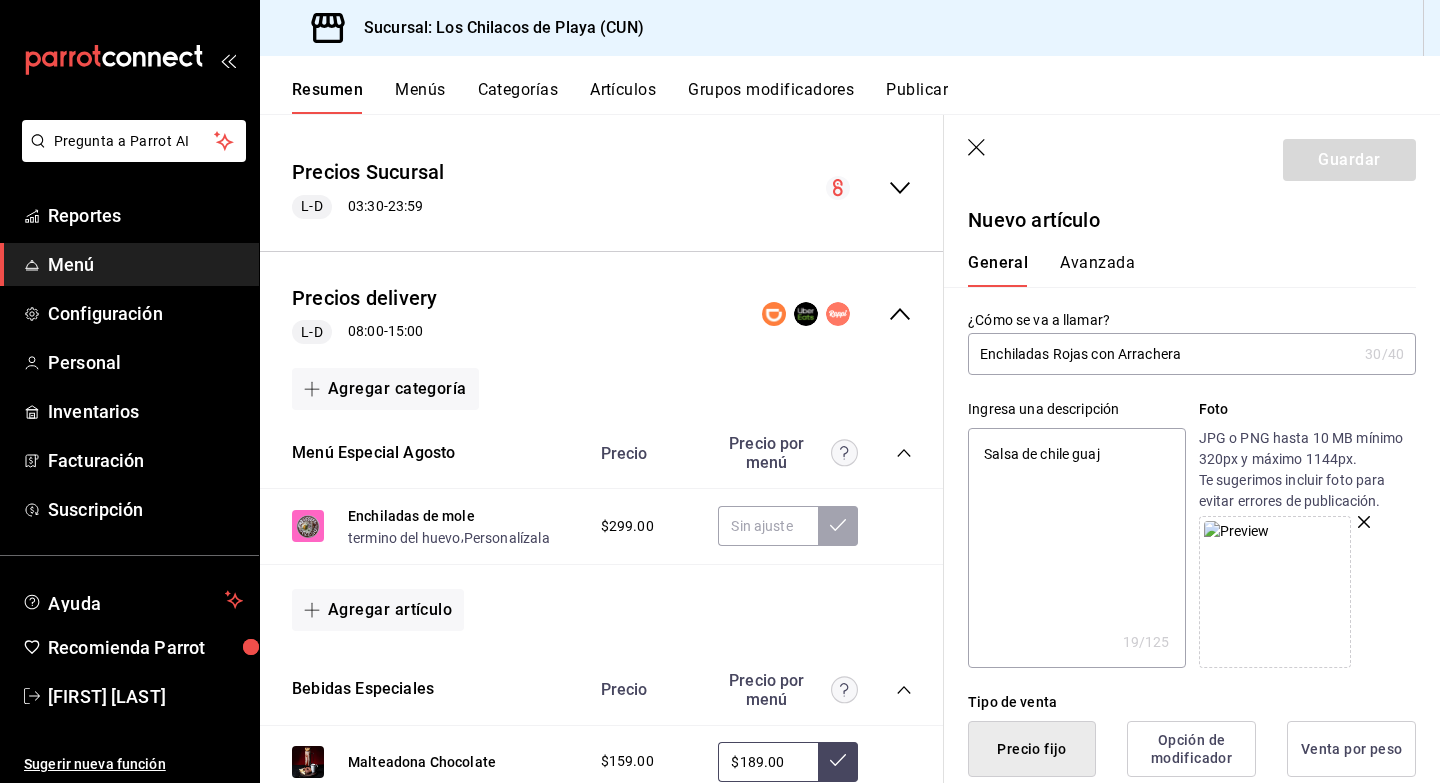 type on "Salsa de chile guaji" 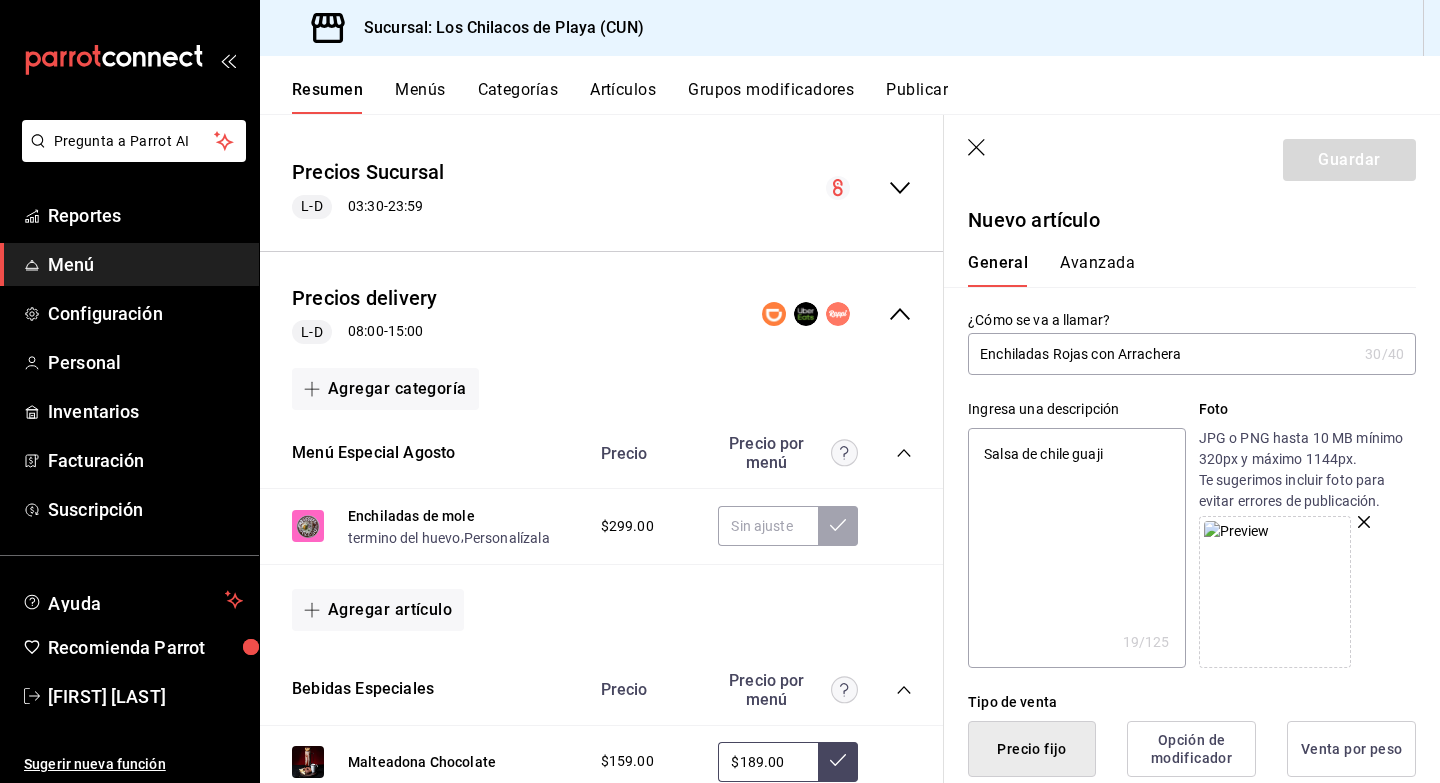 type on "x" 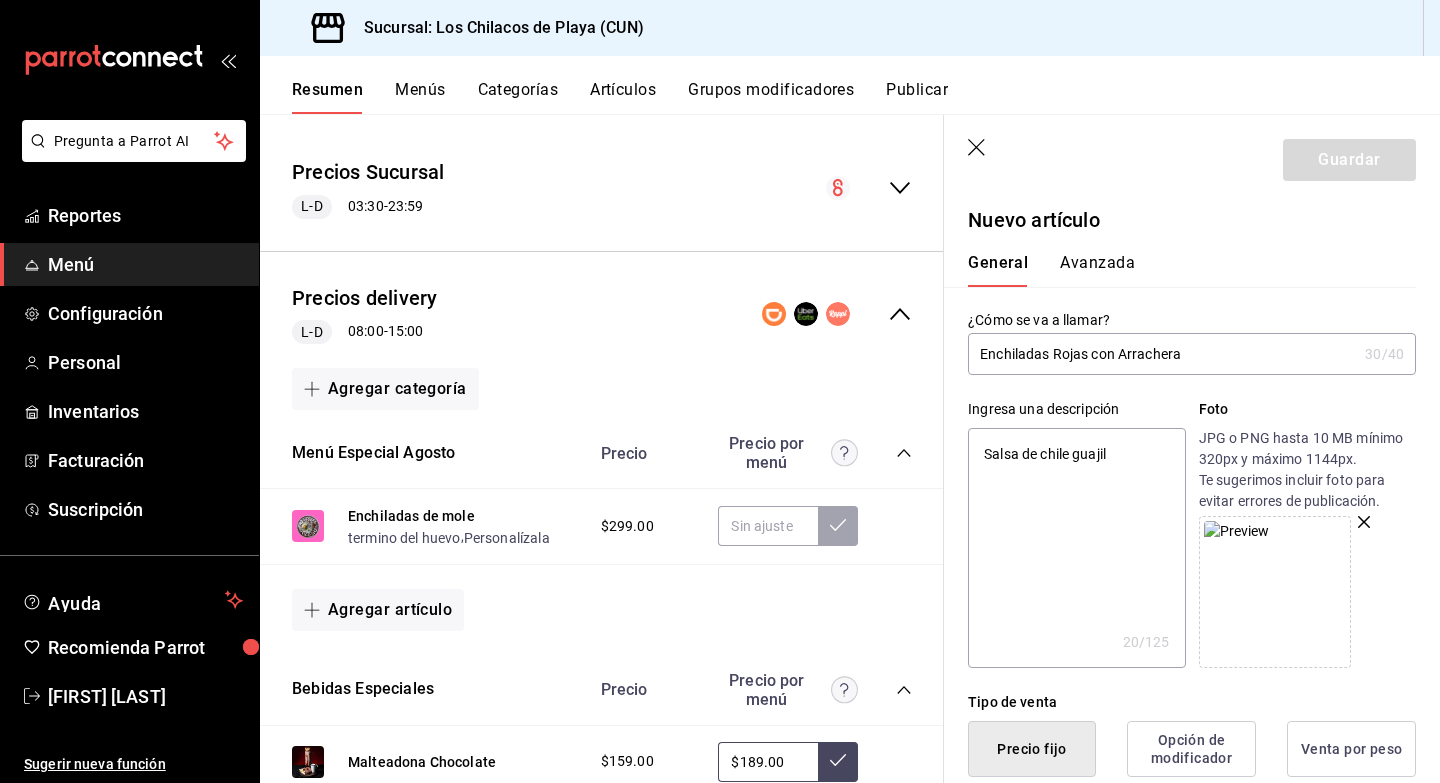 type on "Salsa de chile guajill" 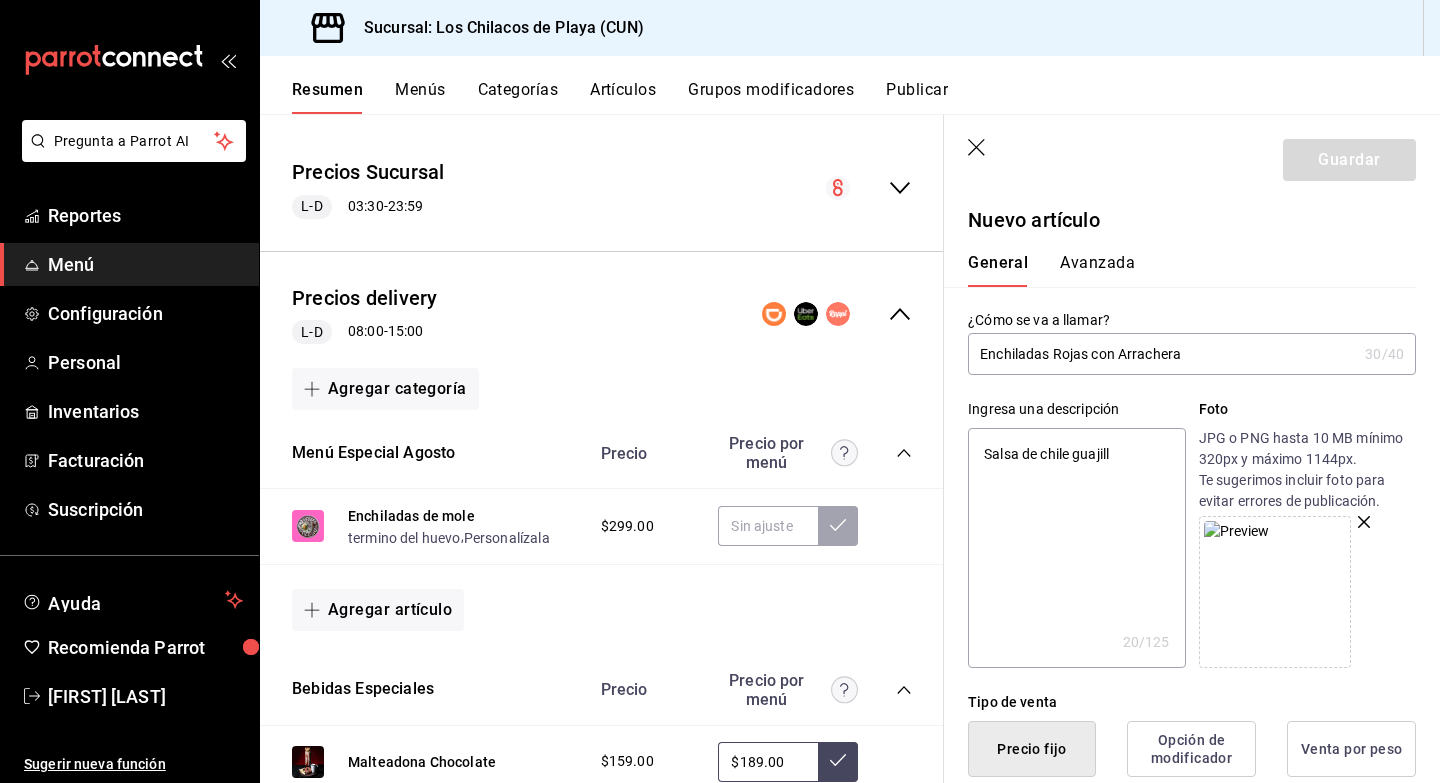 type on "x" 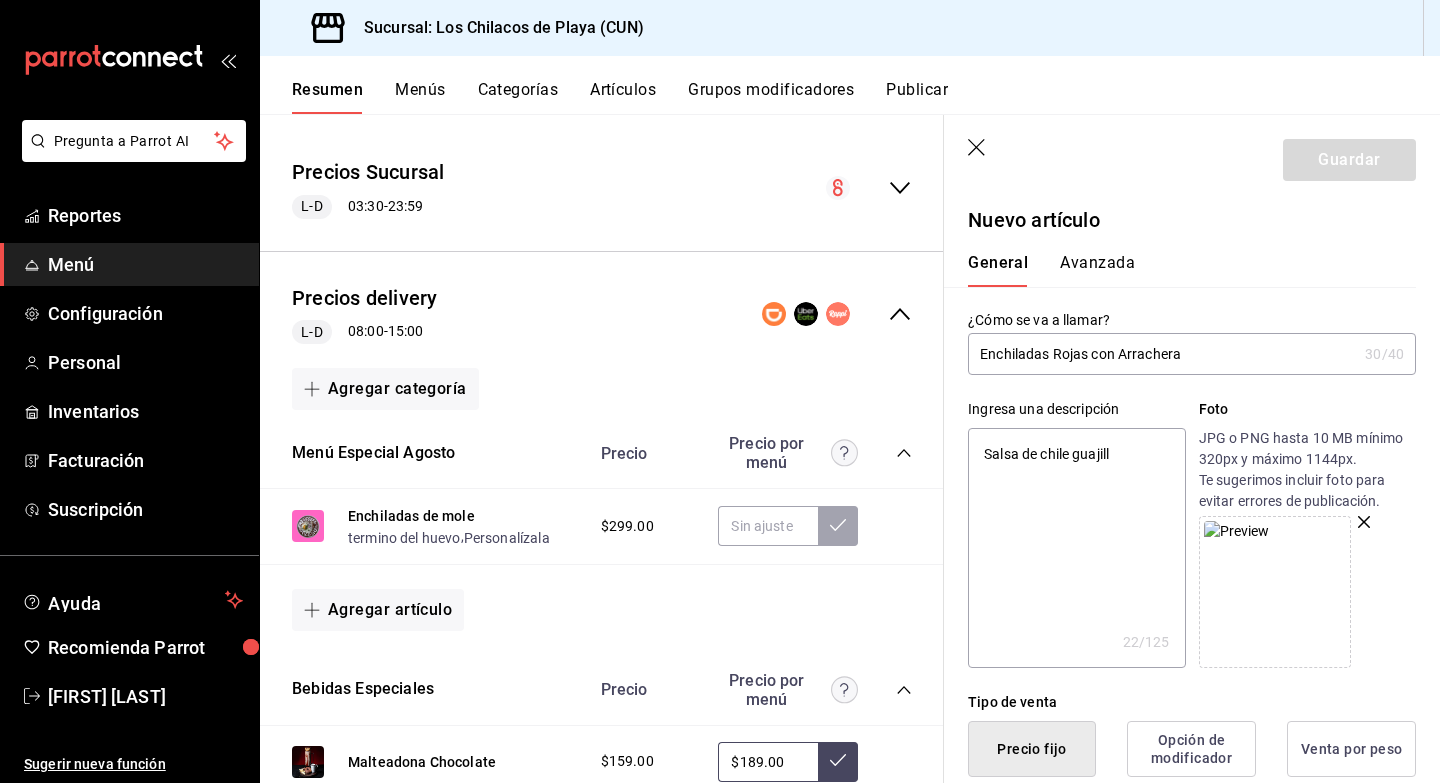 type on "Salsa de chile guajillo" 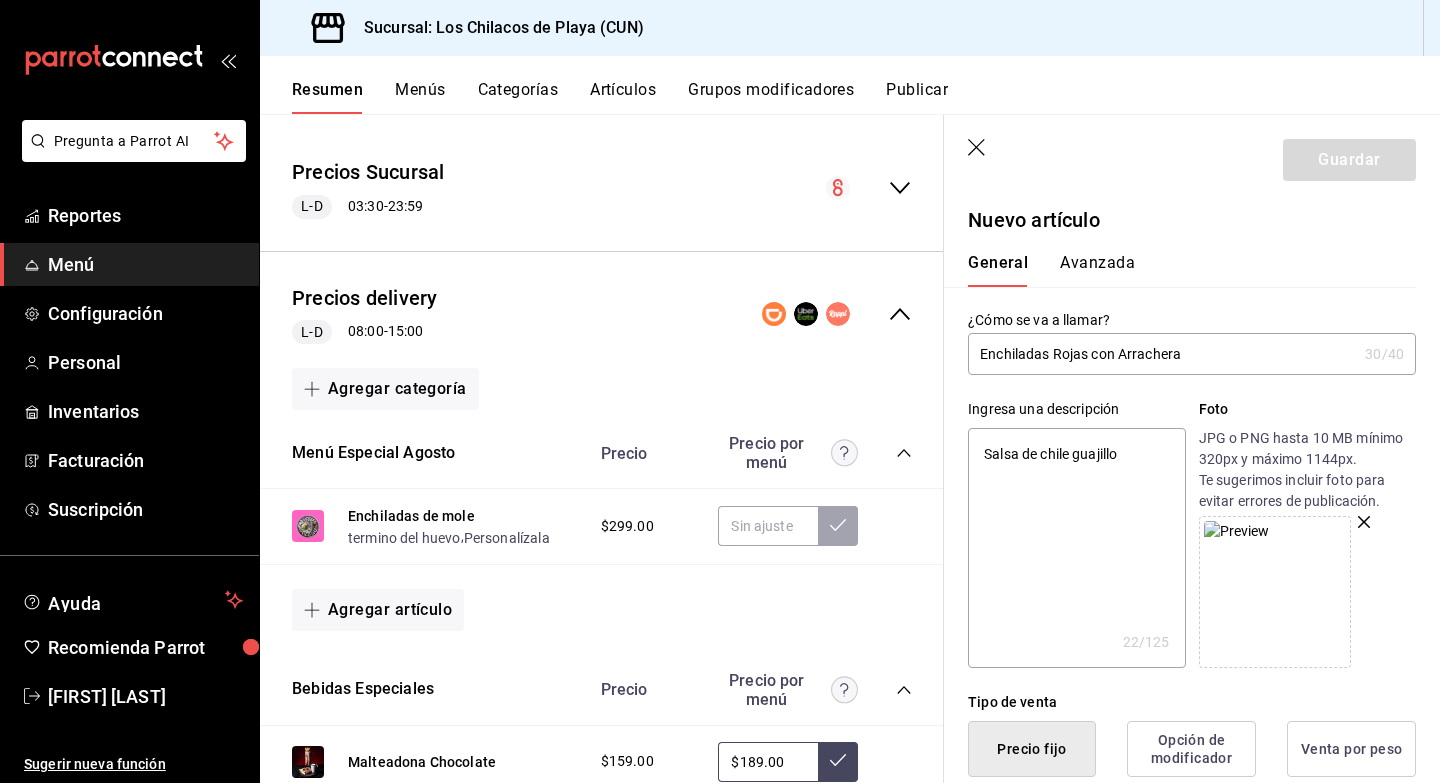 type on "x" 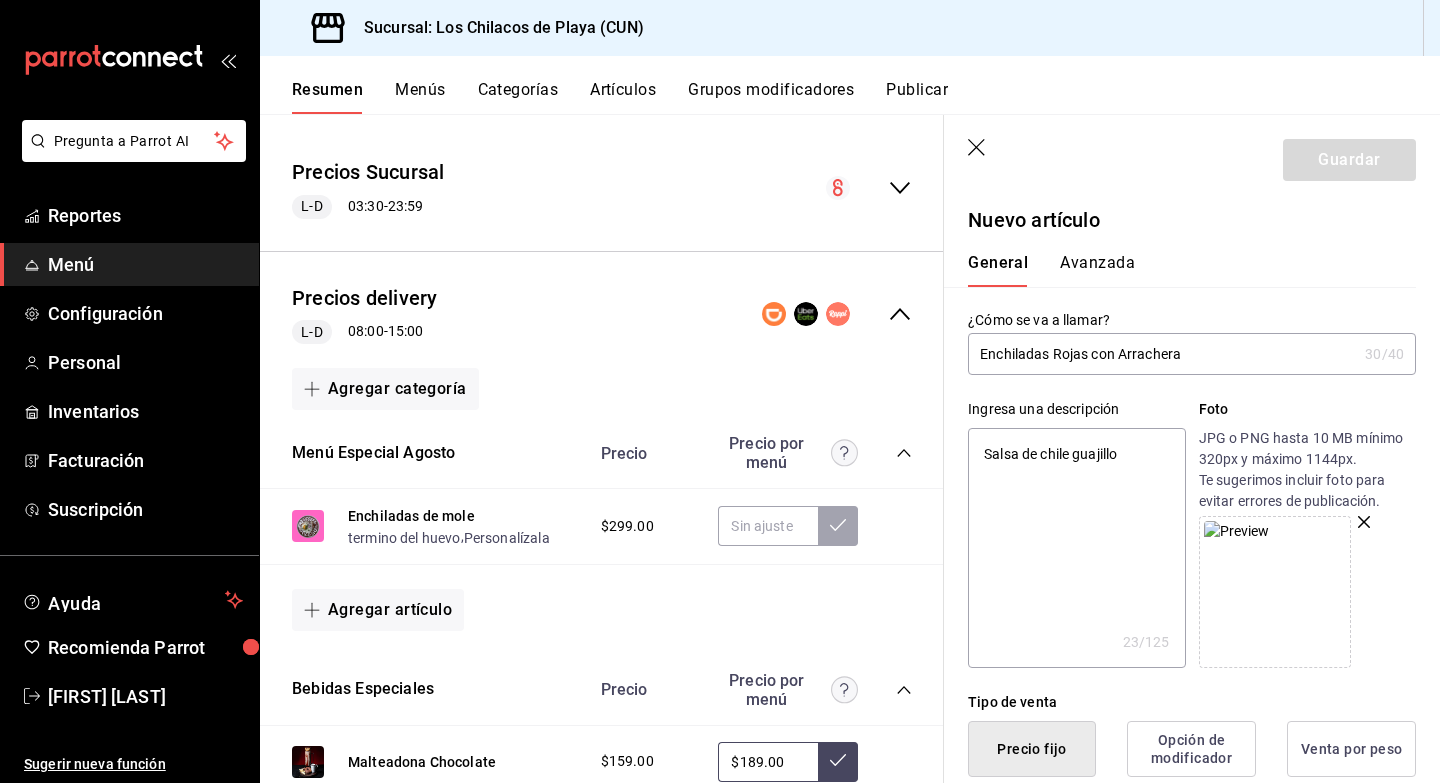 type on "Salsa de chile guajillo," 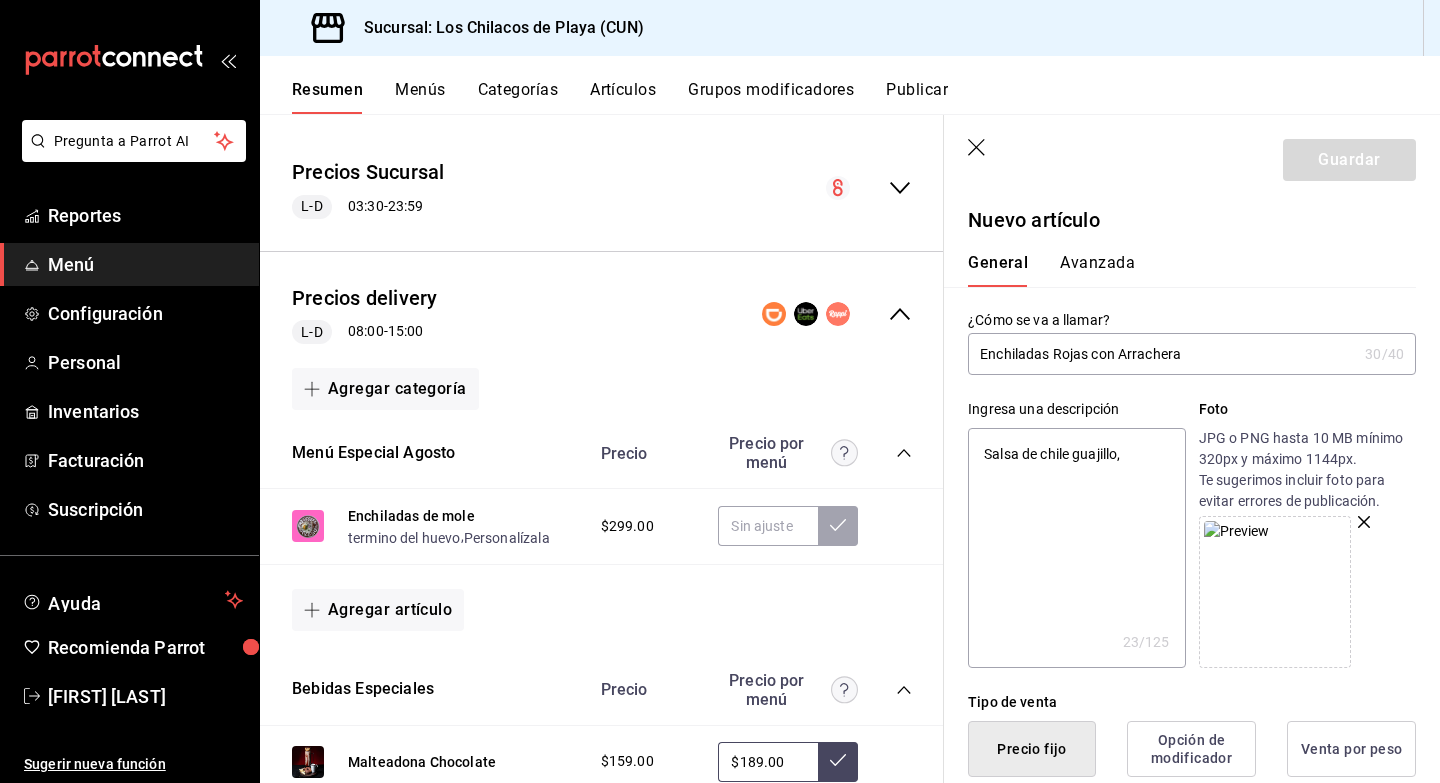 type on "x" 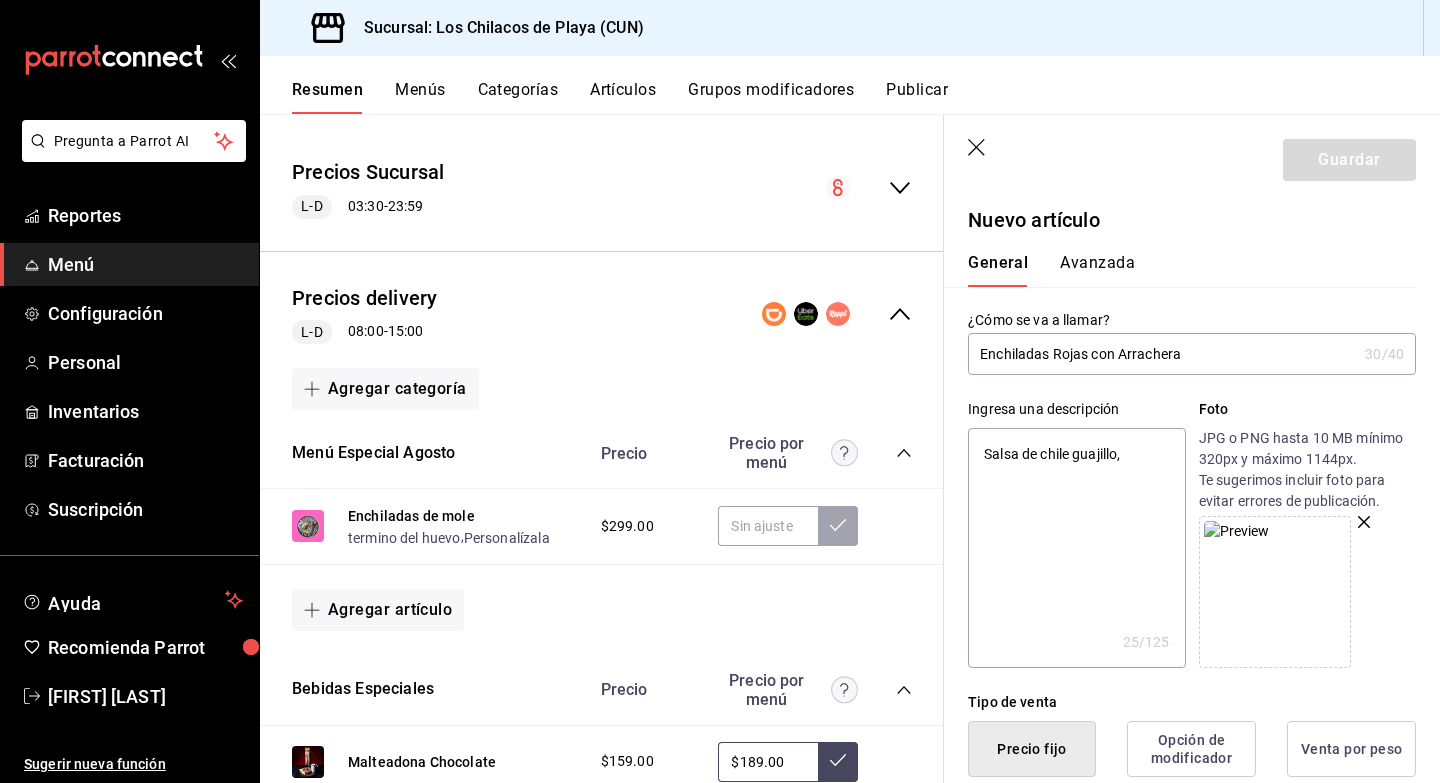 type on "Salsa de chile guajillo, r" 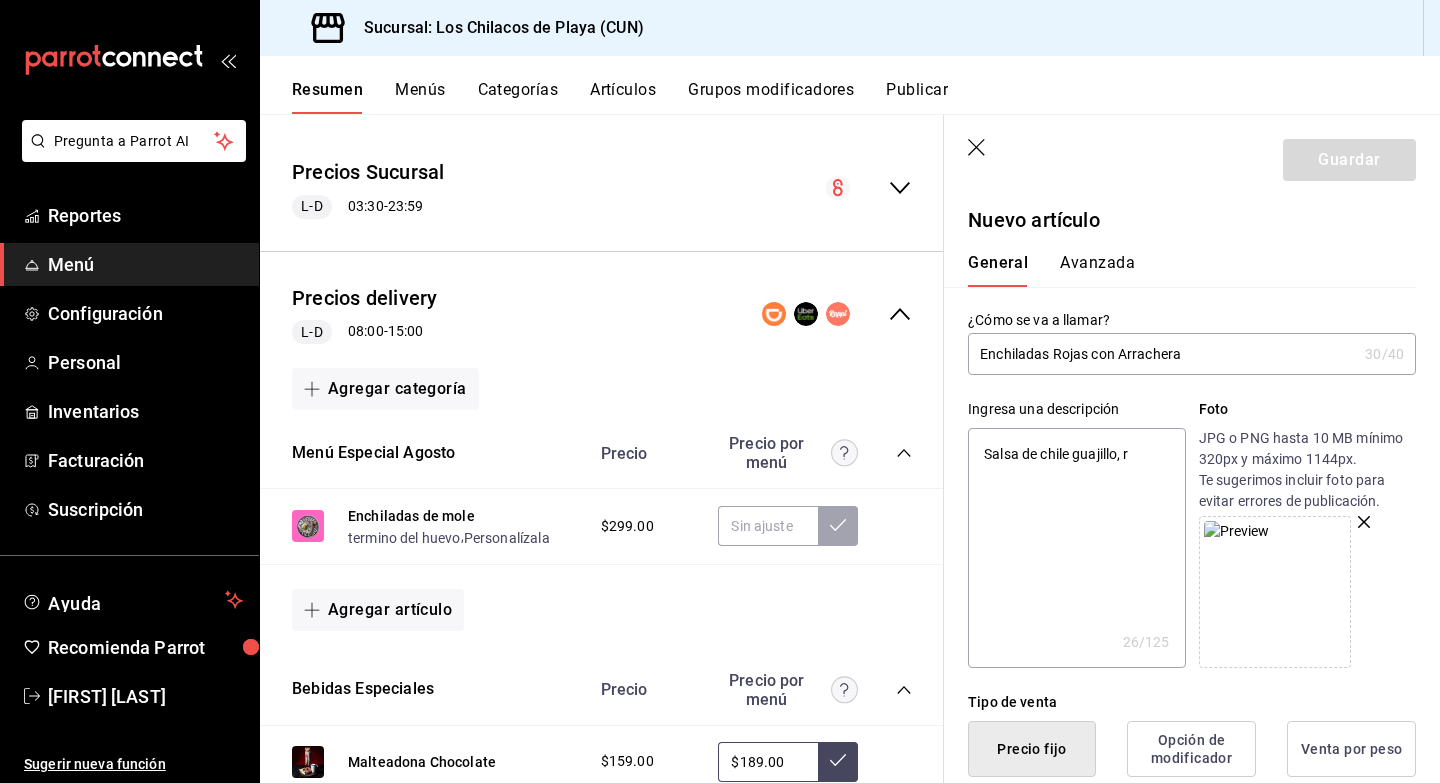type on "Salsa de chile guajillo, re" 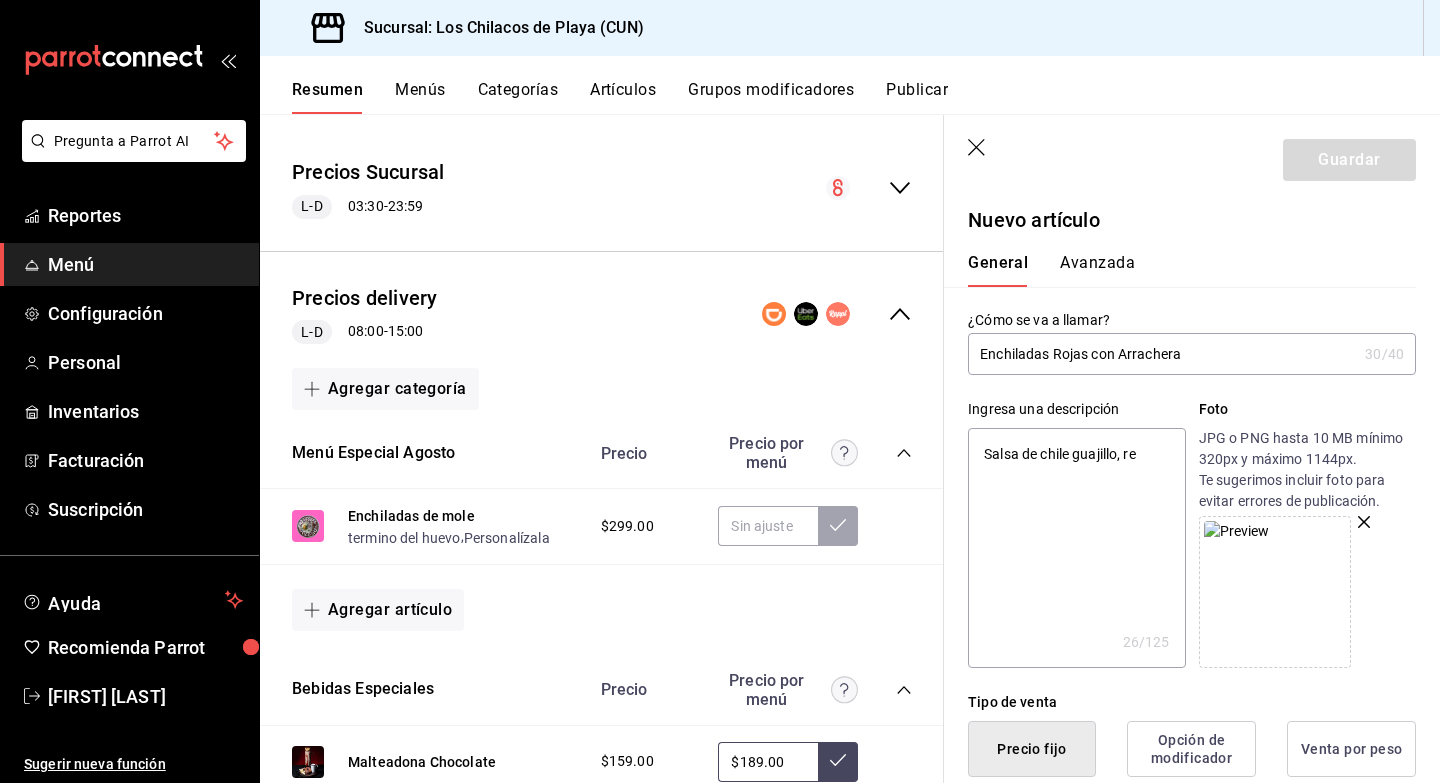 type on "x" 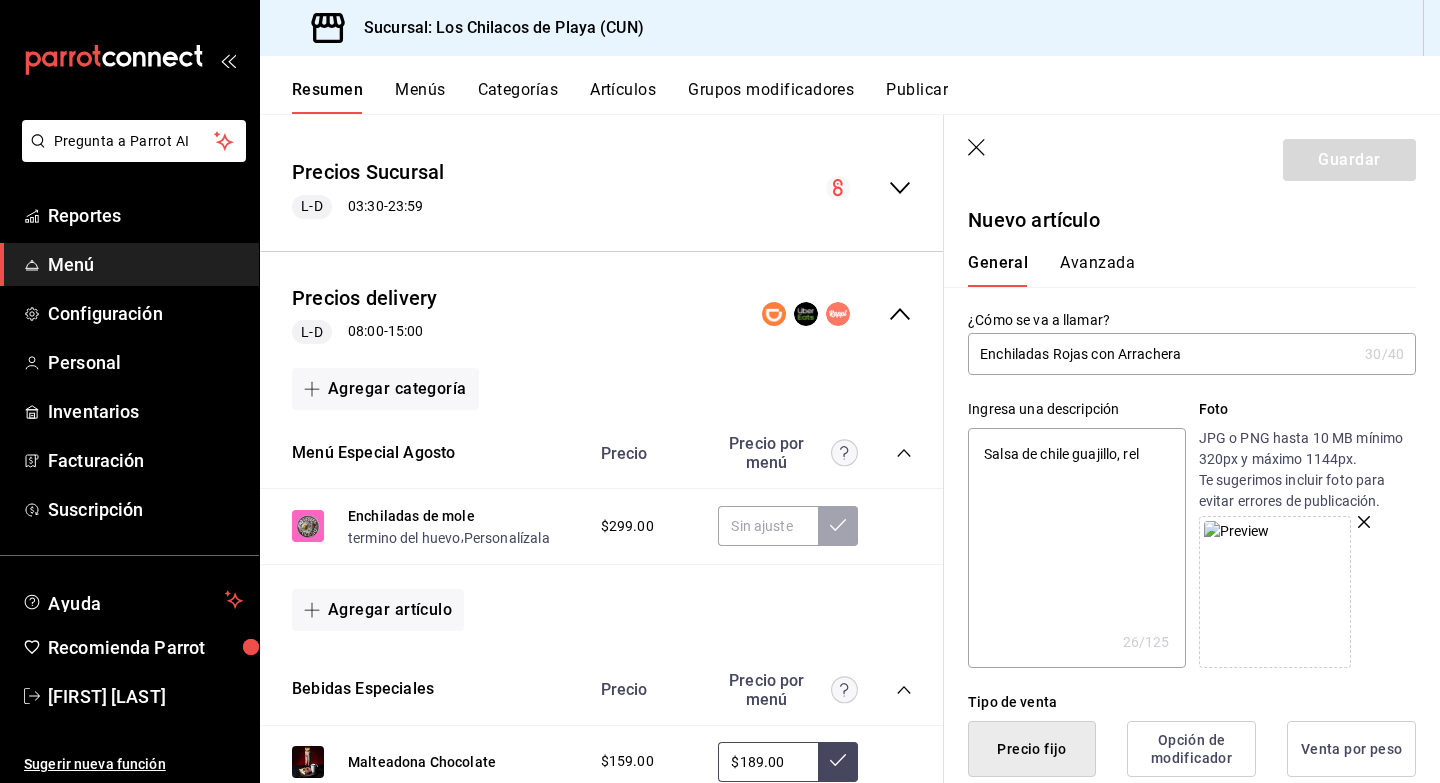type on "Salsa de chile guajillo, rell" 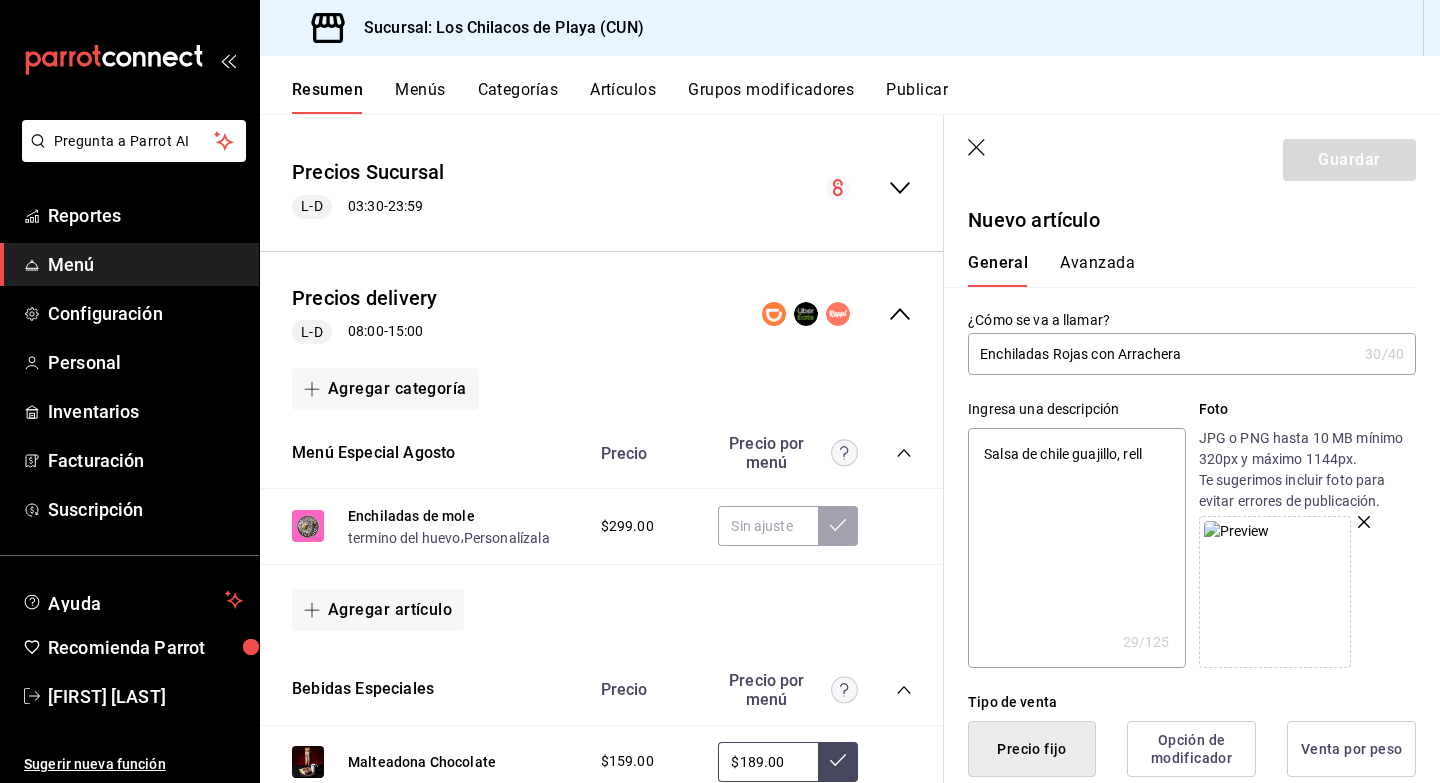 type on "Salsa de chile guajillo, relle" 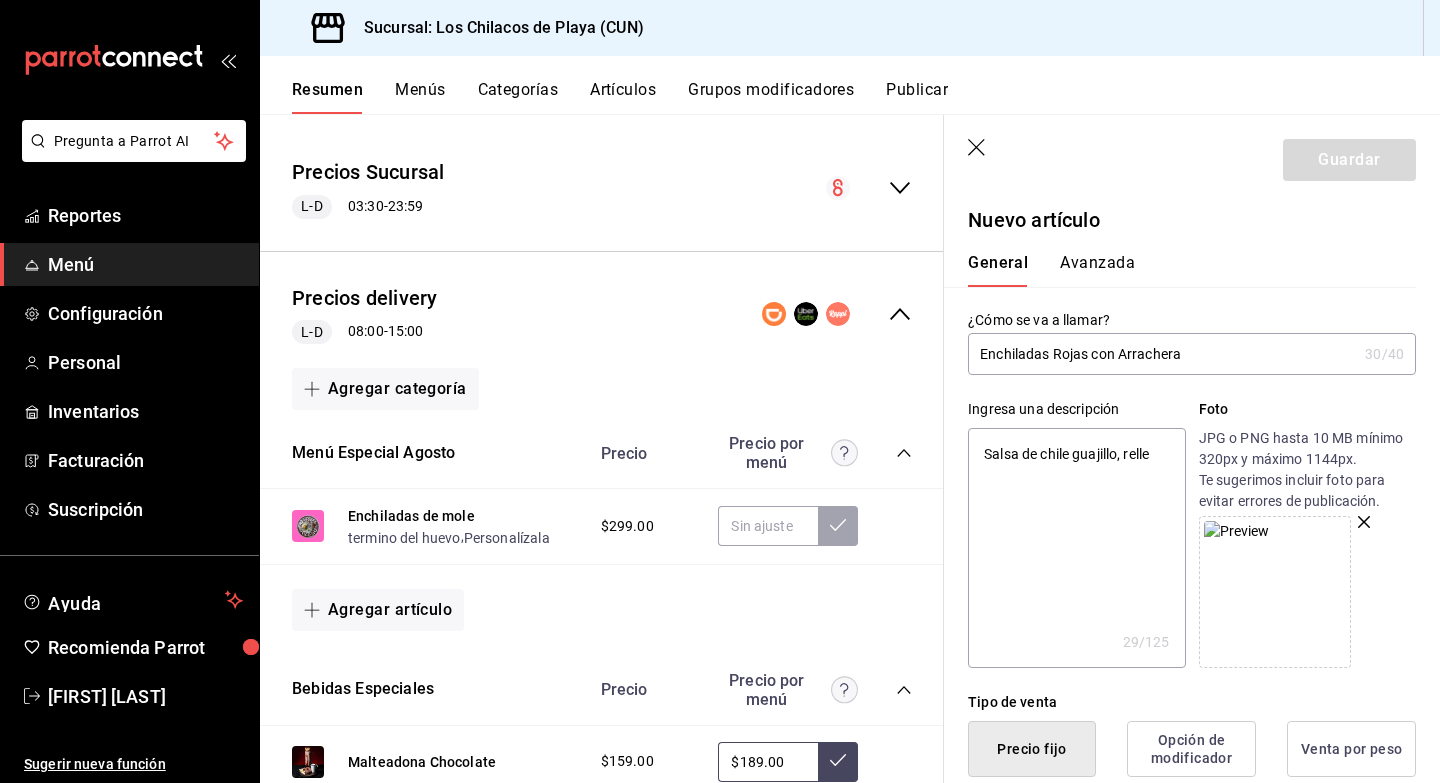 type on "x" 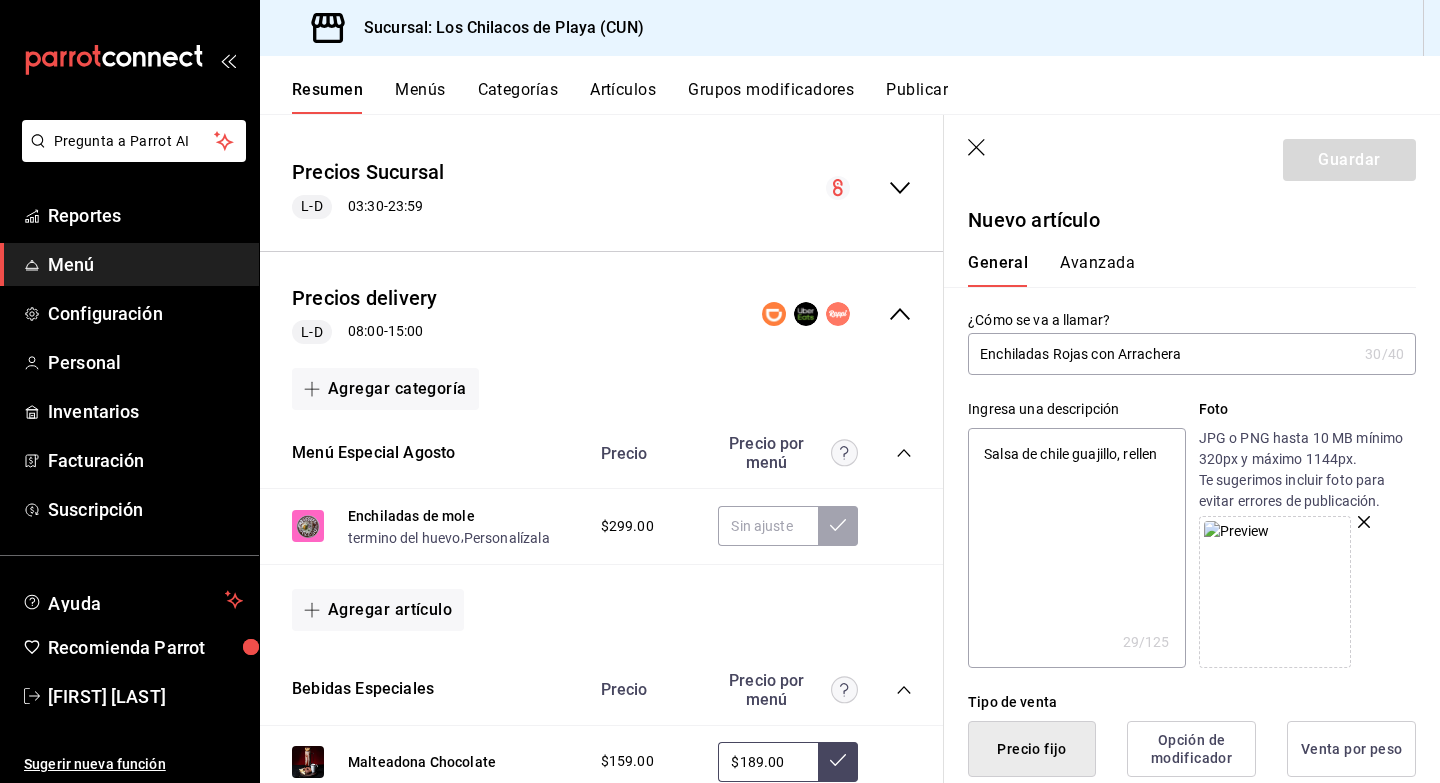 type on "x" 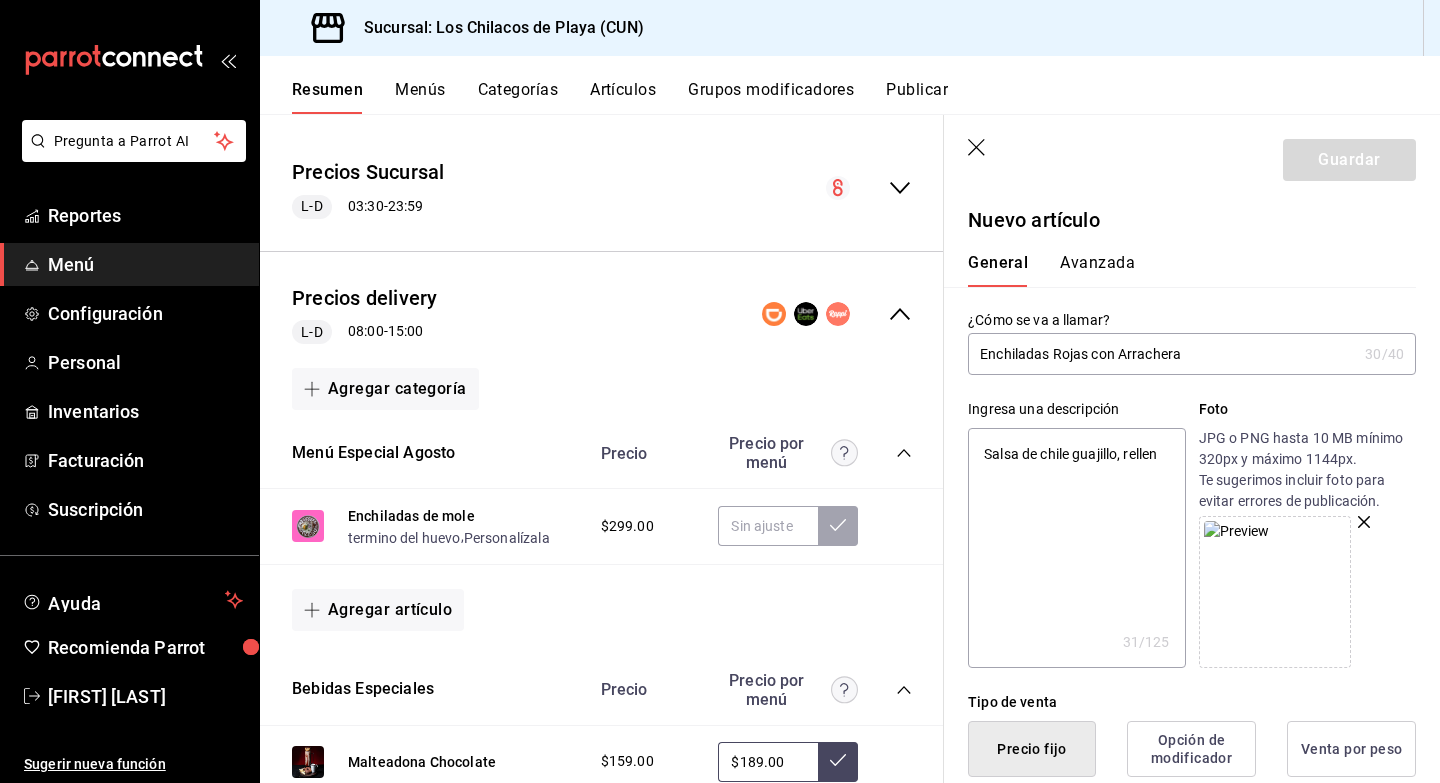 type on "Salsa de chile guajillo, rellena" 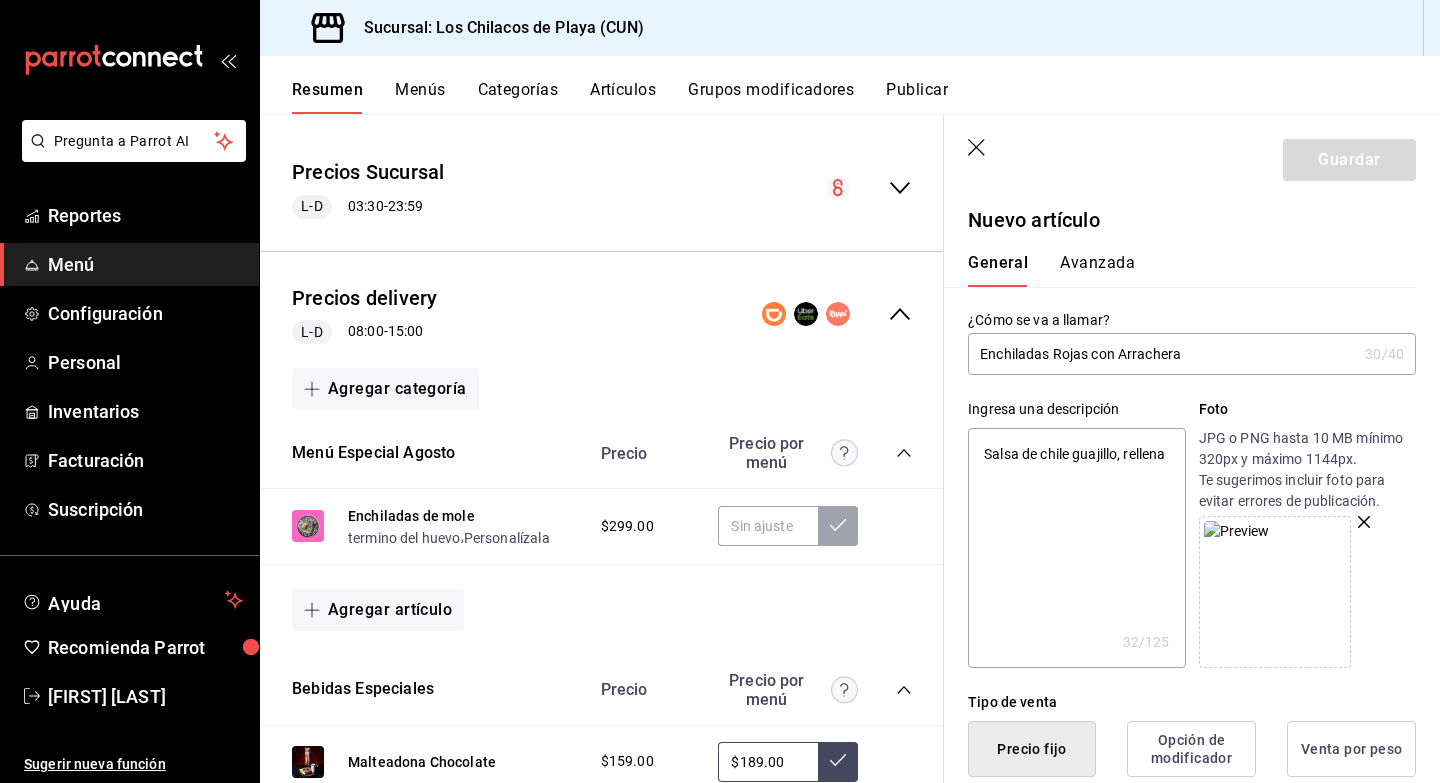 type on "Salsa de chile guajillo, rellenas" 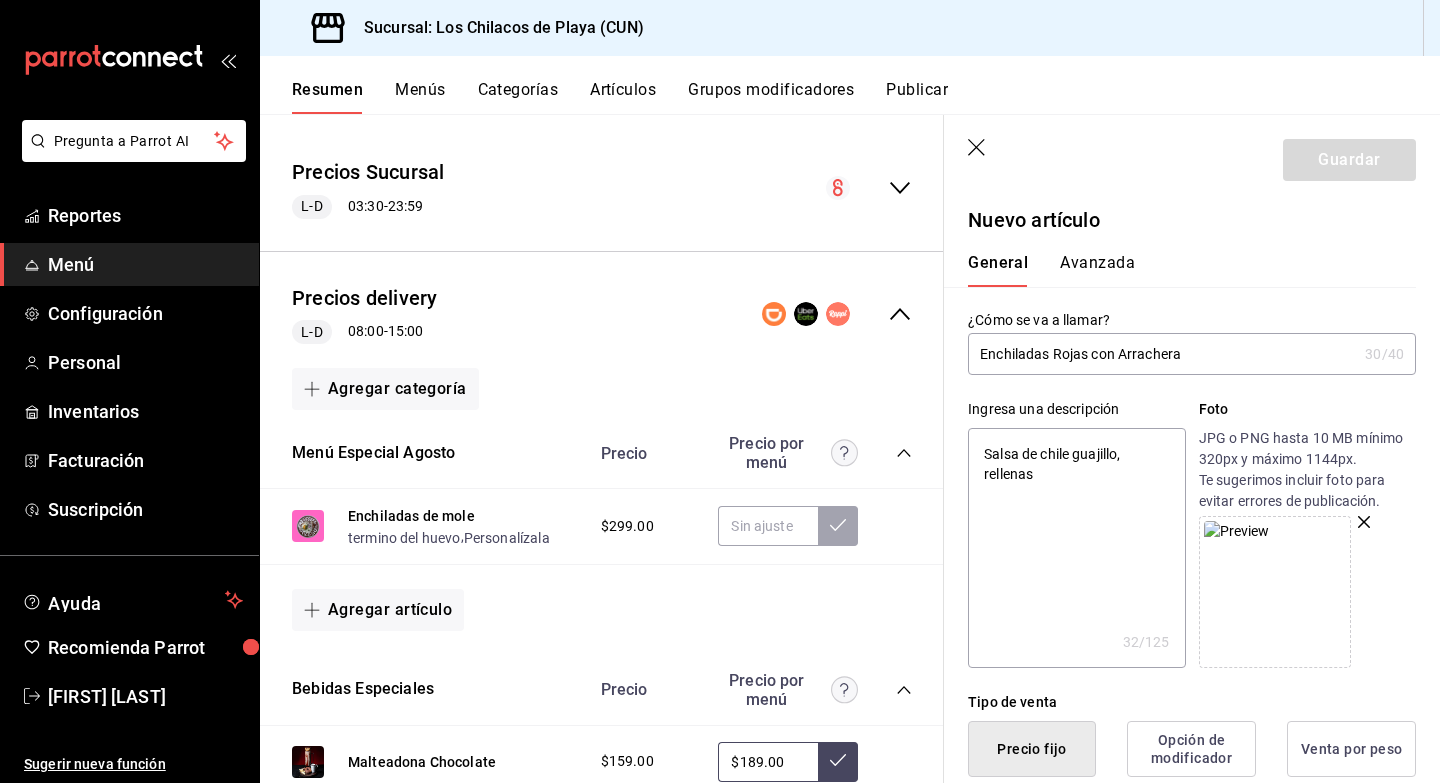 type on "x" 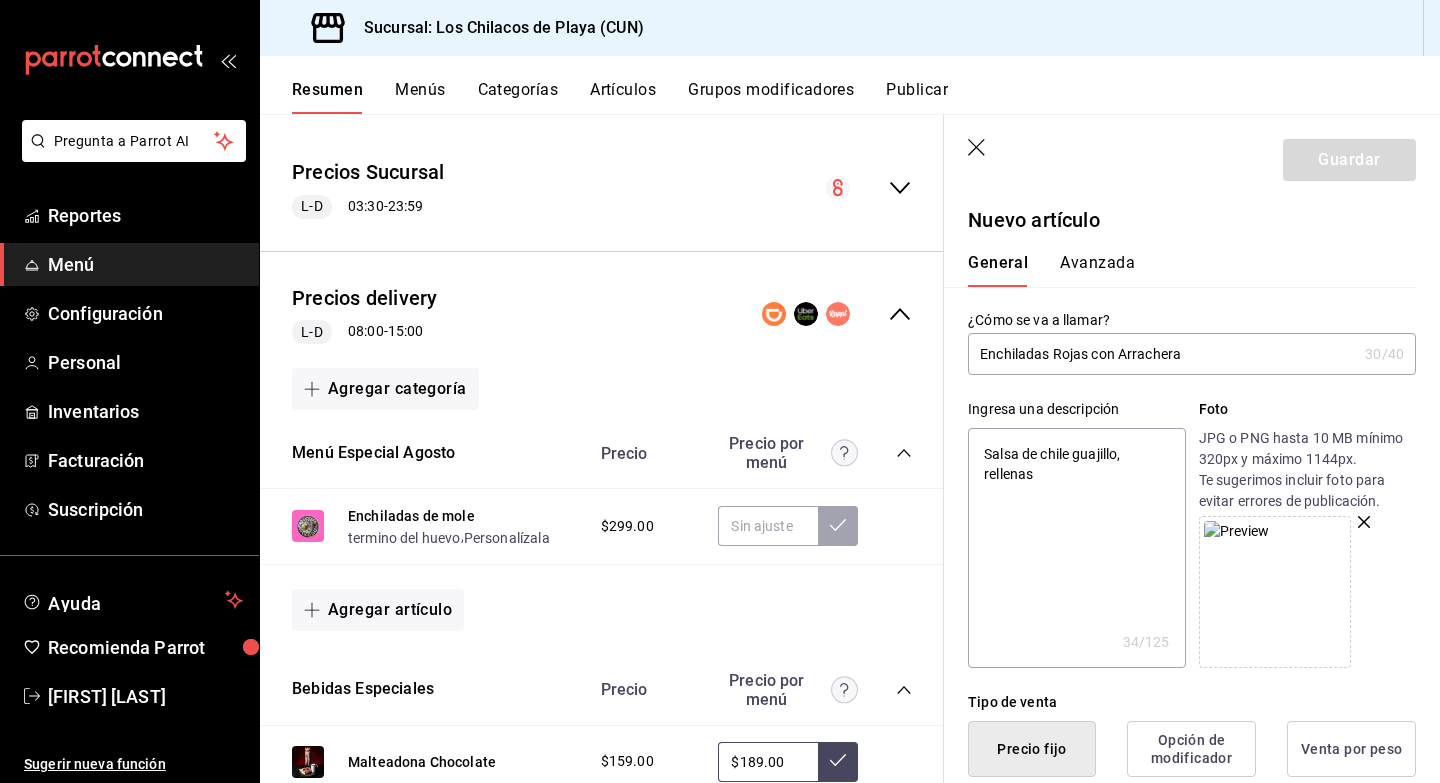 type on "Salsa de chile guajillo, rellenas d" 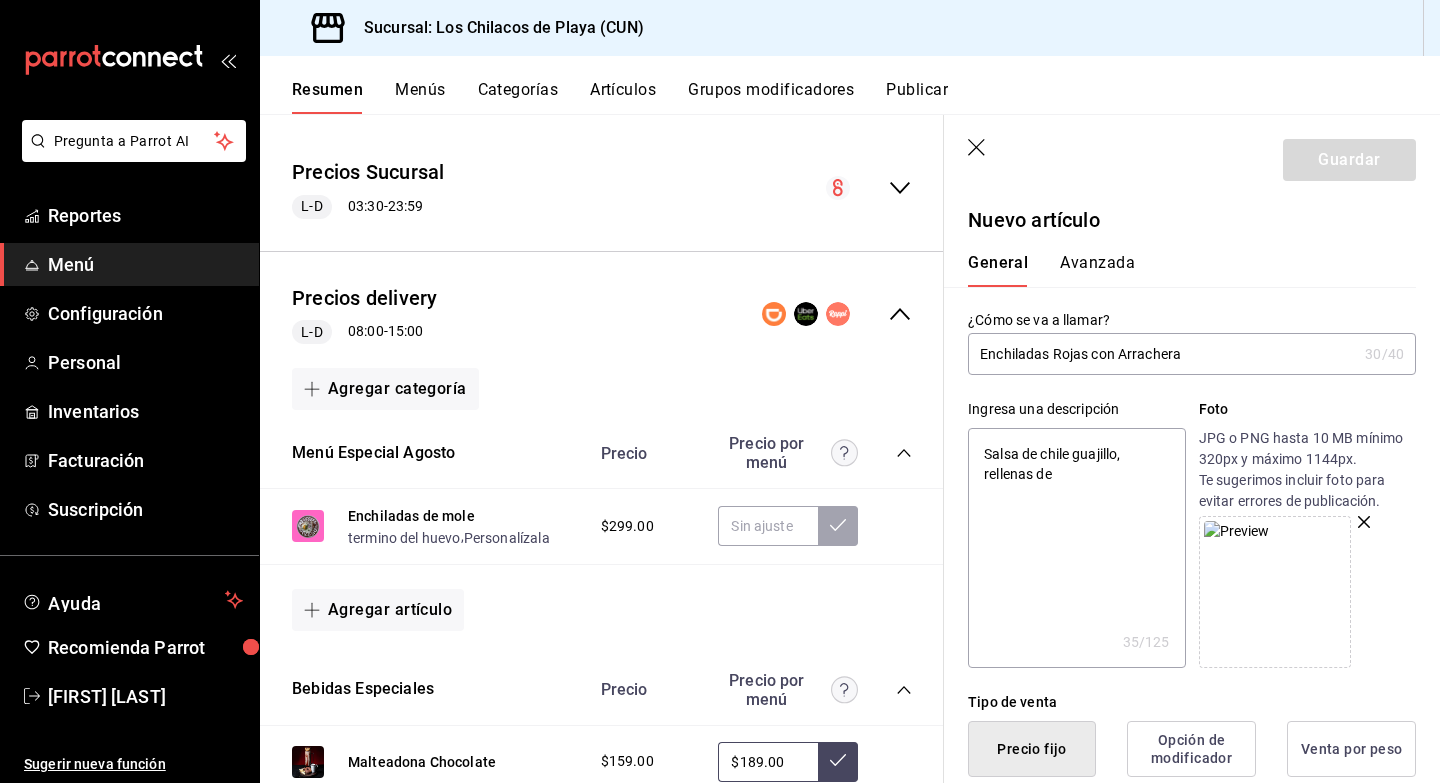 type on "Salsa de chile guajillo, rellenas de" 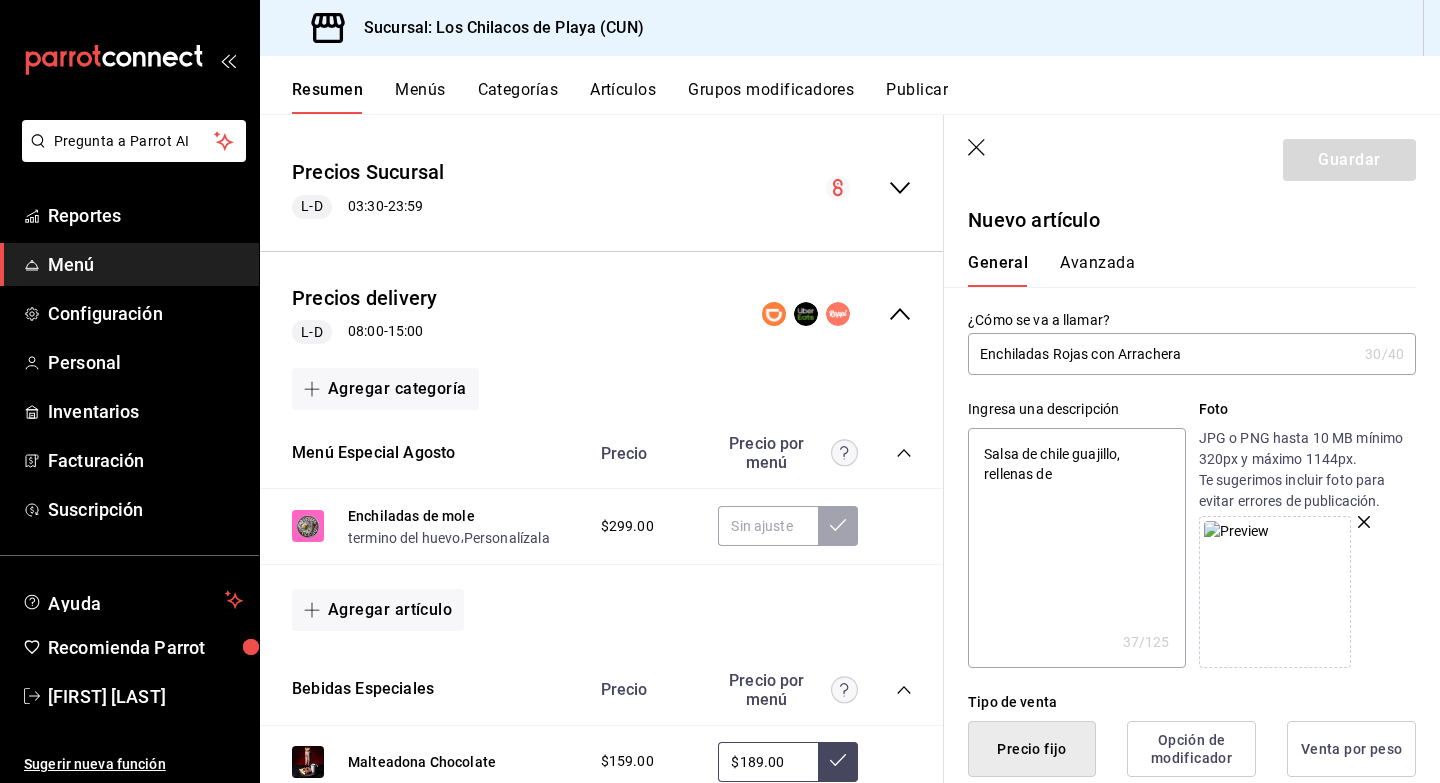 type on "Salsa de chile guajillo, rellenas de a" 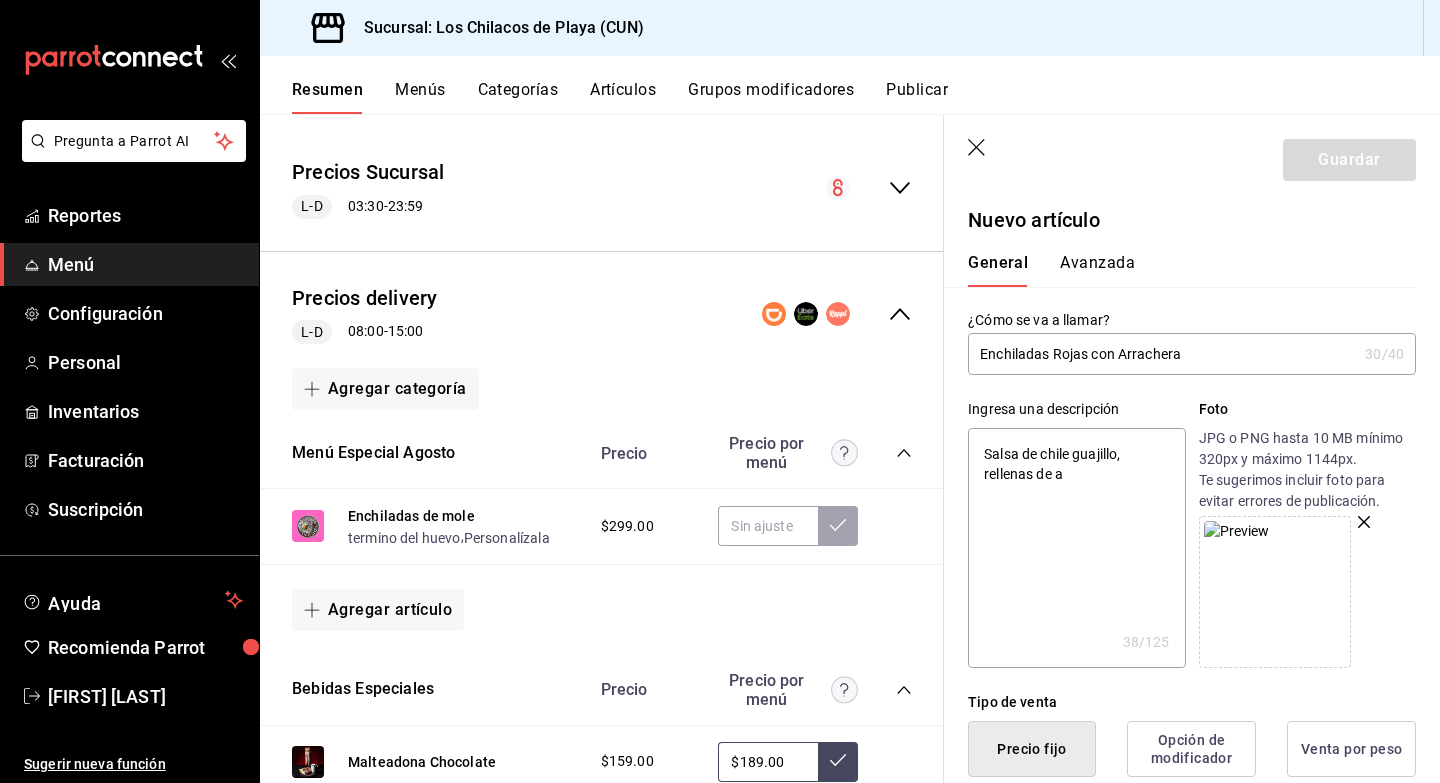 type on "Salsa de chile guajillo, rellenas de ar" 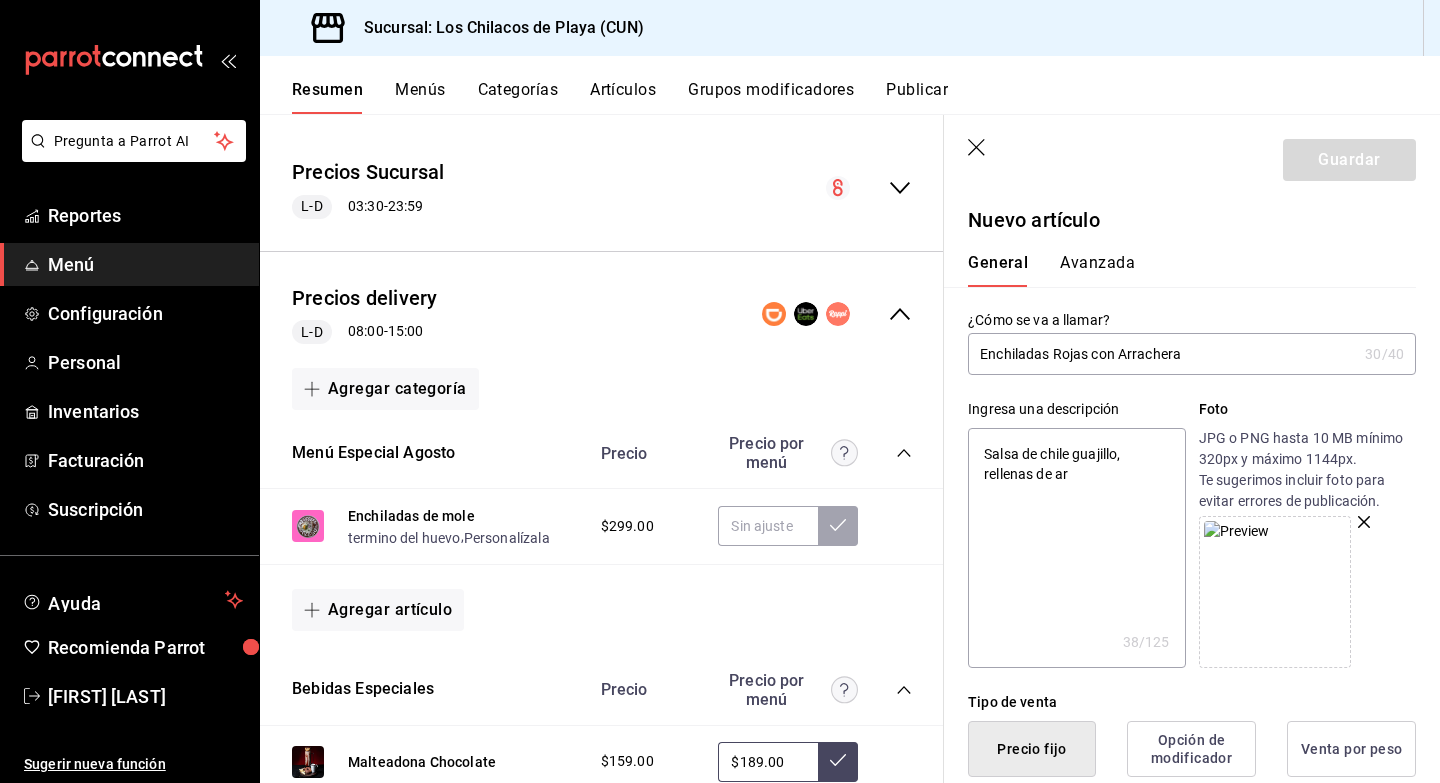 type on "x" 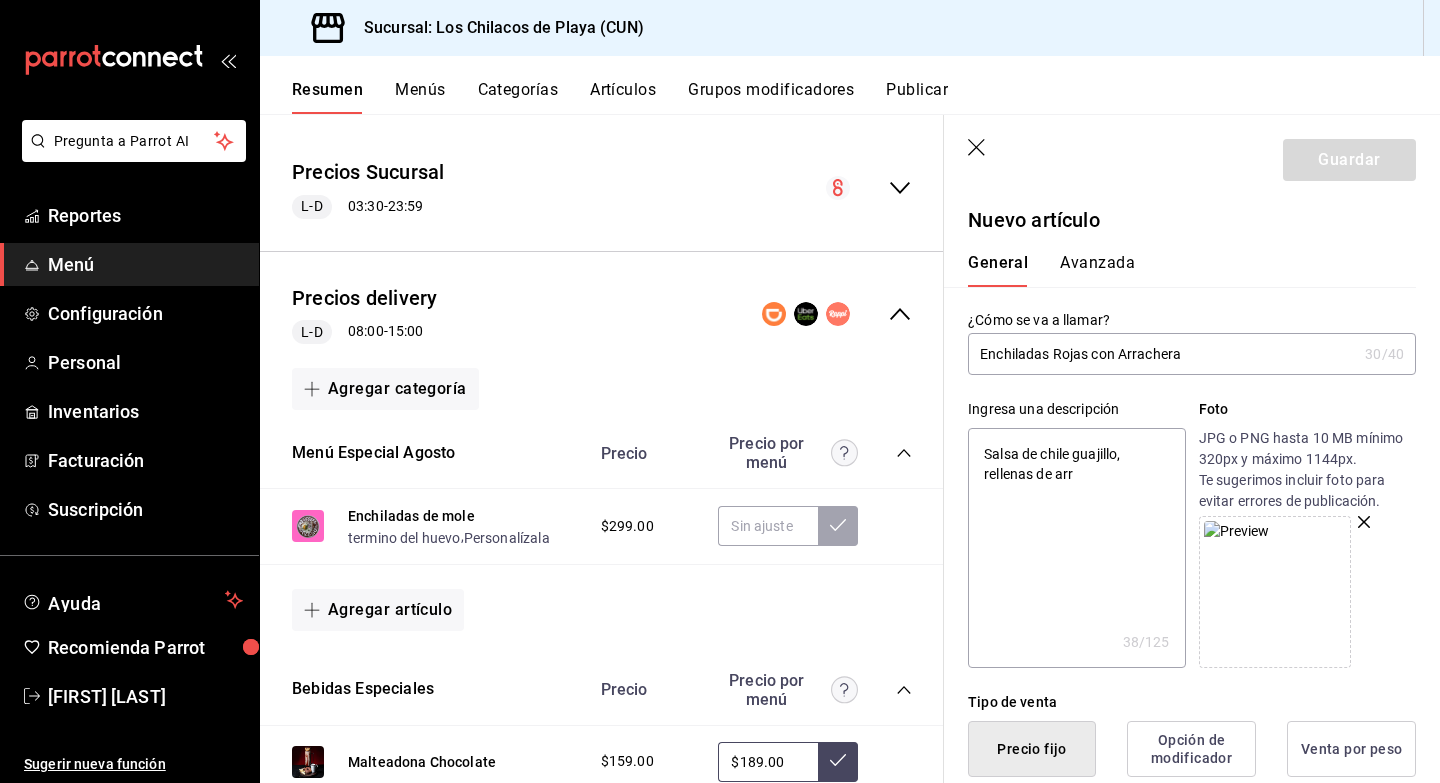 type on "x" 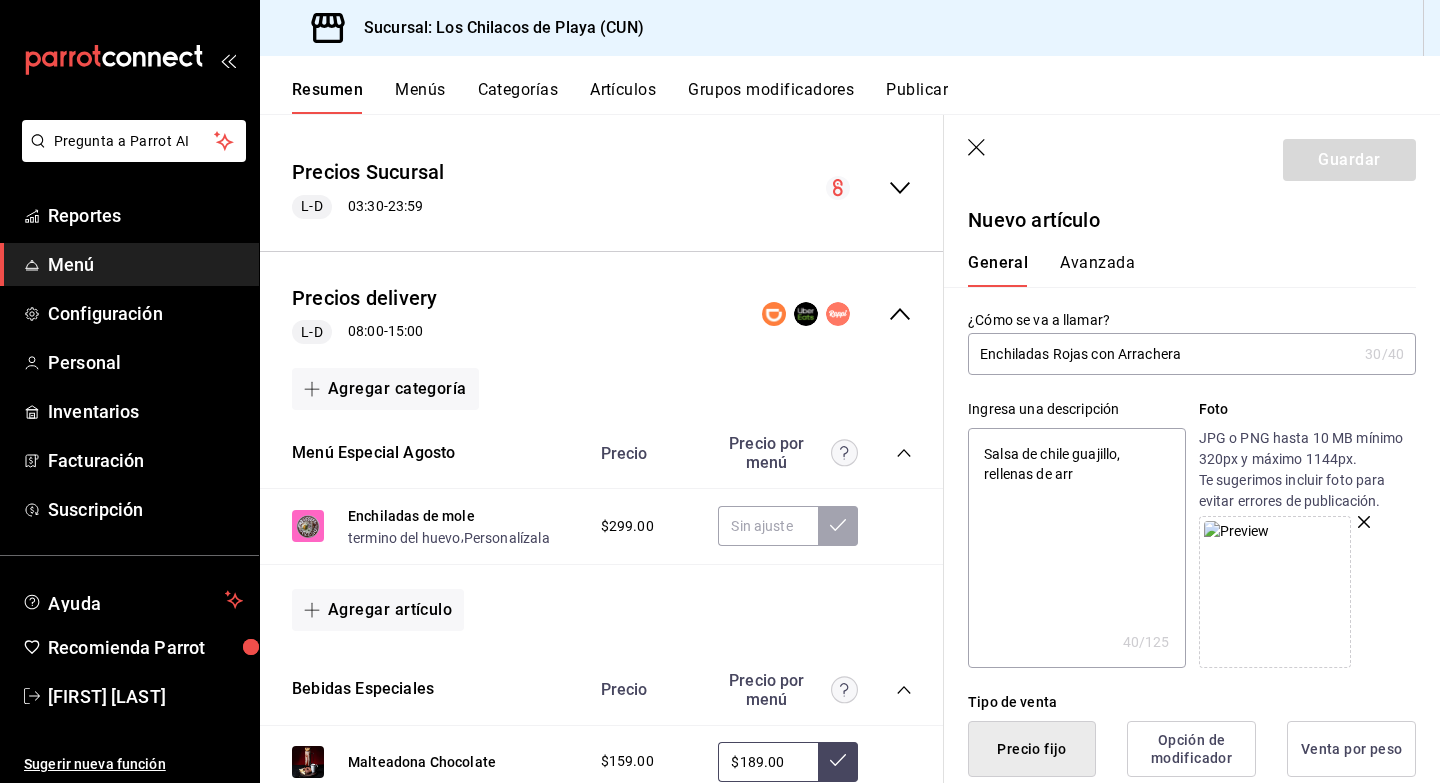 type on "Salsa de chile guajillo, rellenas de arra" 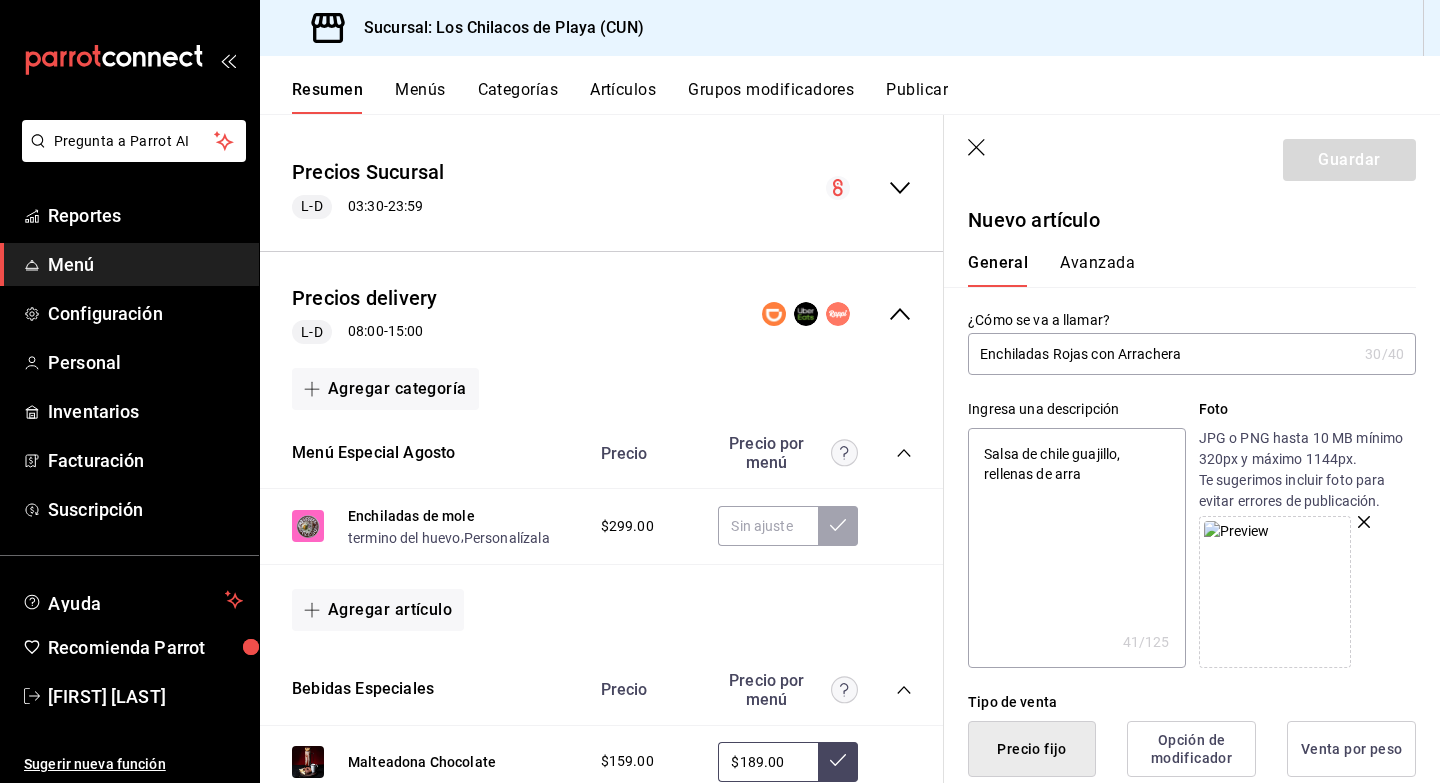 type on "Salsa de chile guajillo, rellenas de arrac" 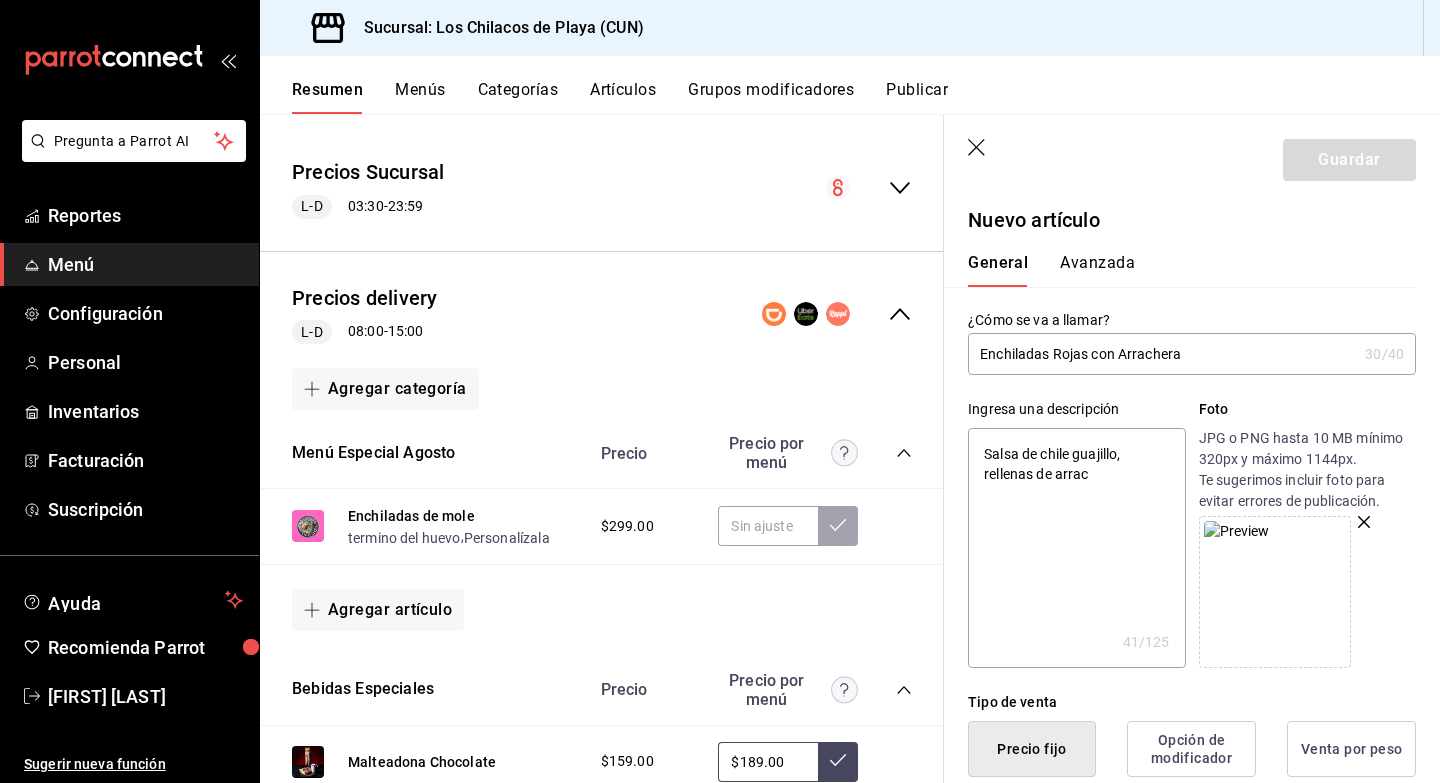 type on "x" 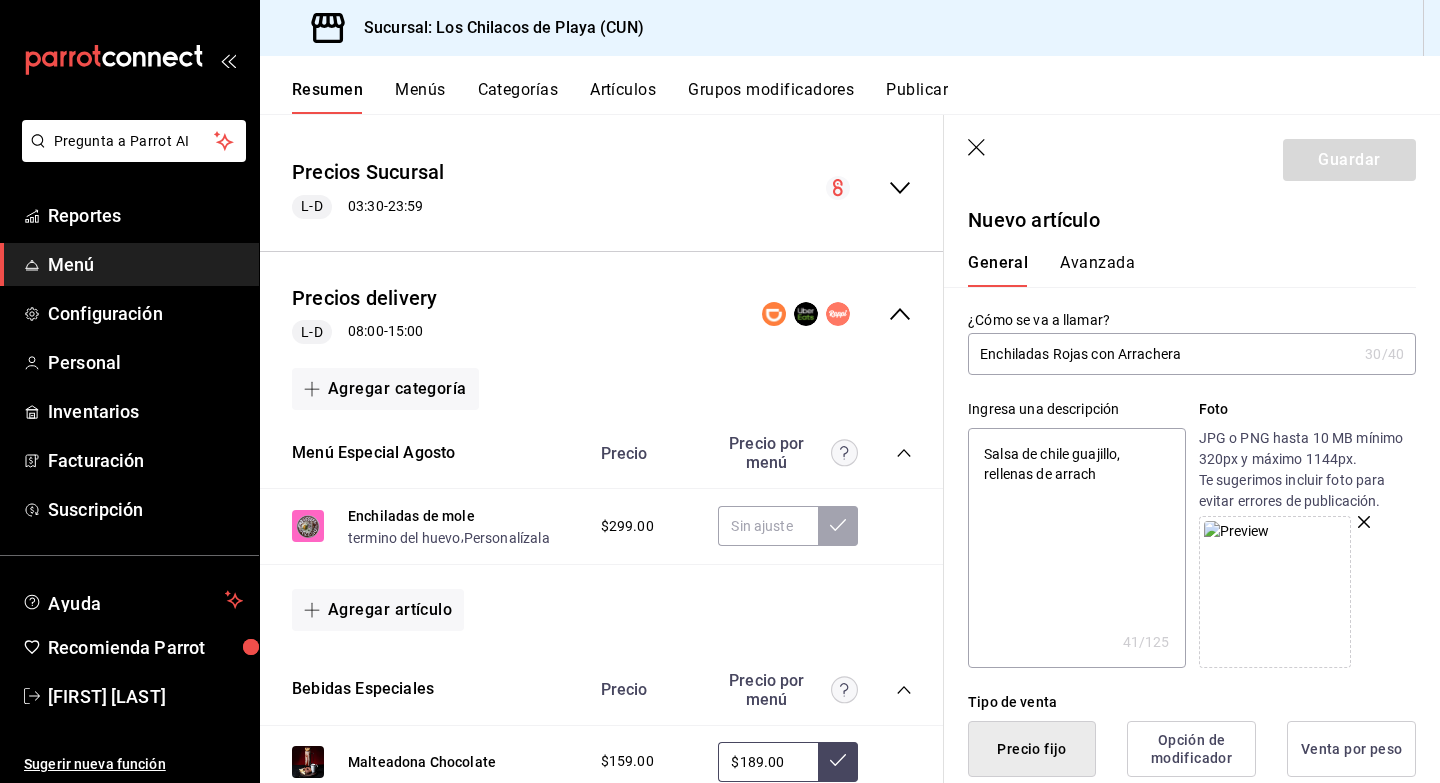 type on "Salsa de chile guajillo, rellenas de arrache" 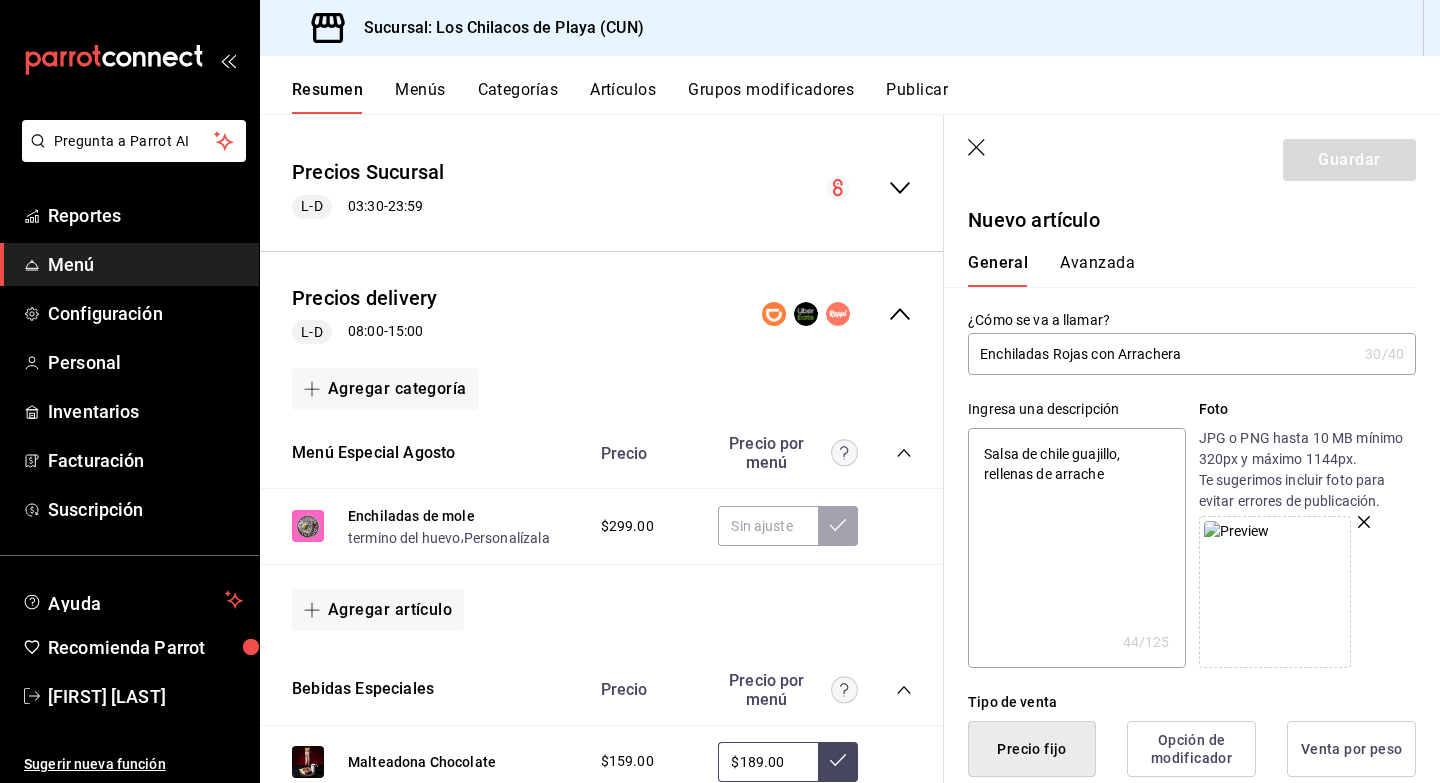 type on "Salsa de chile guajillo, rellenas de arracher" 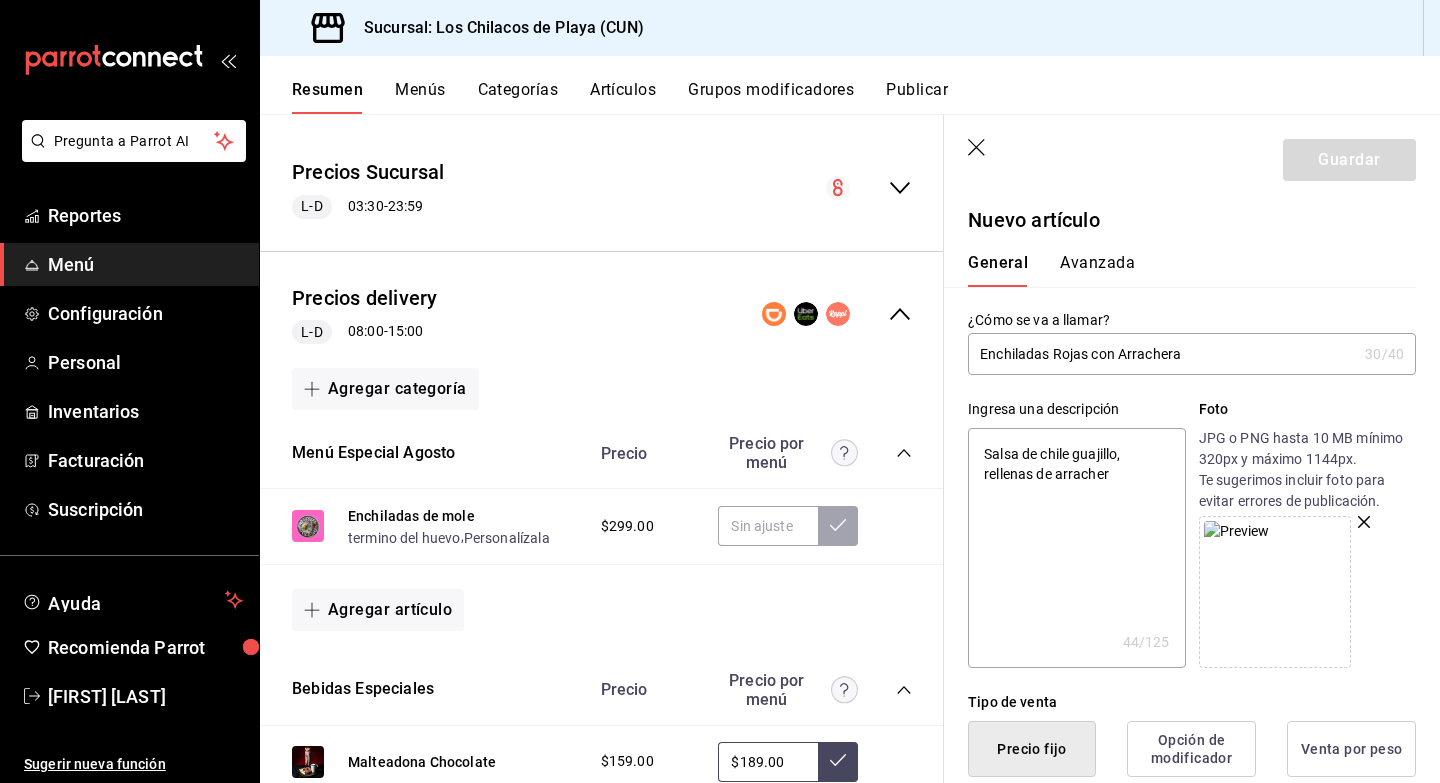 type on "x" 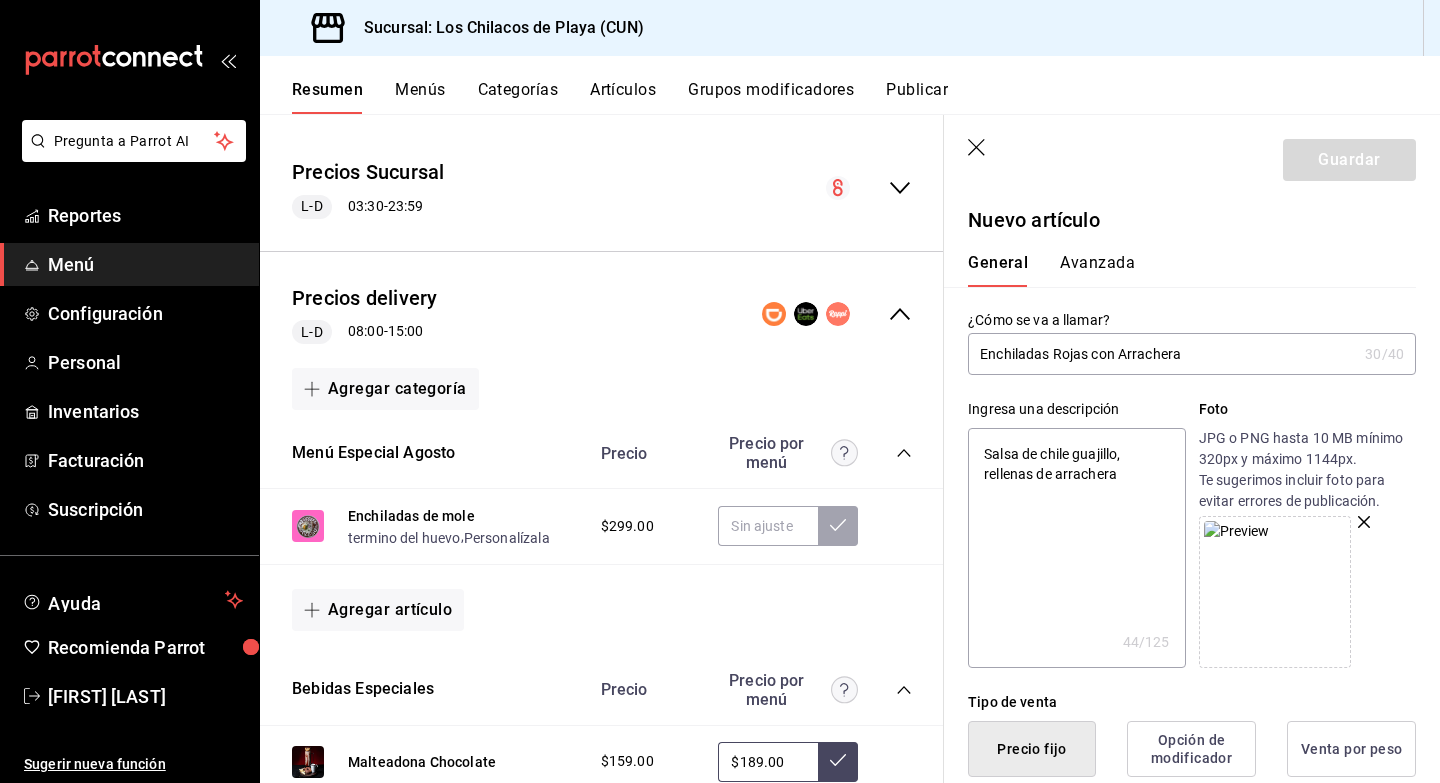 type on "x" 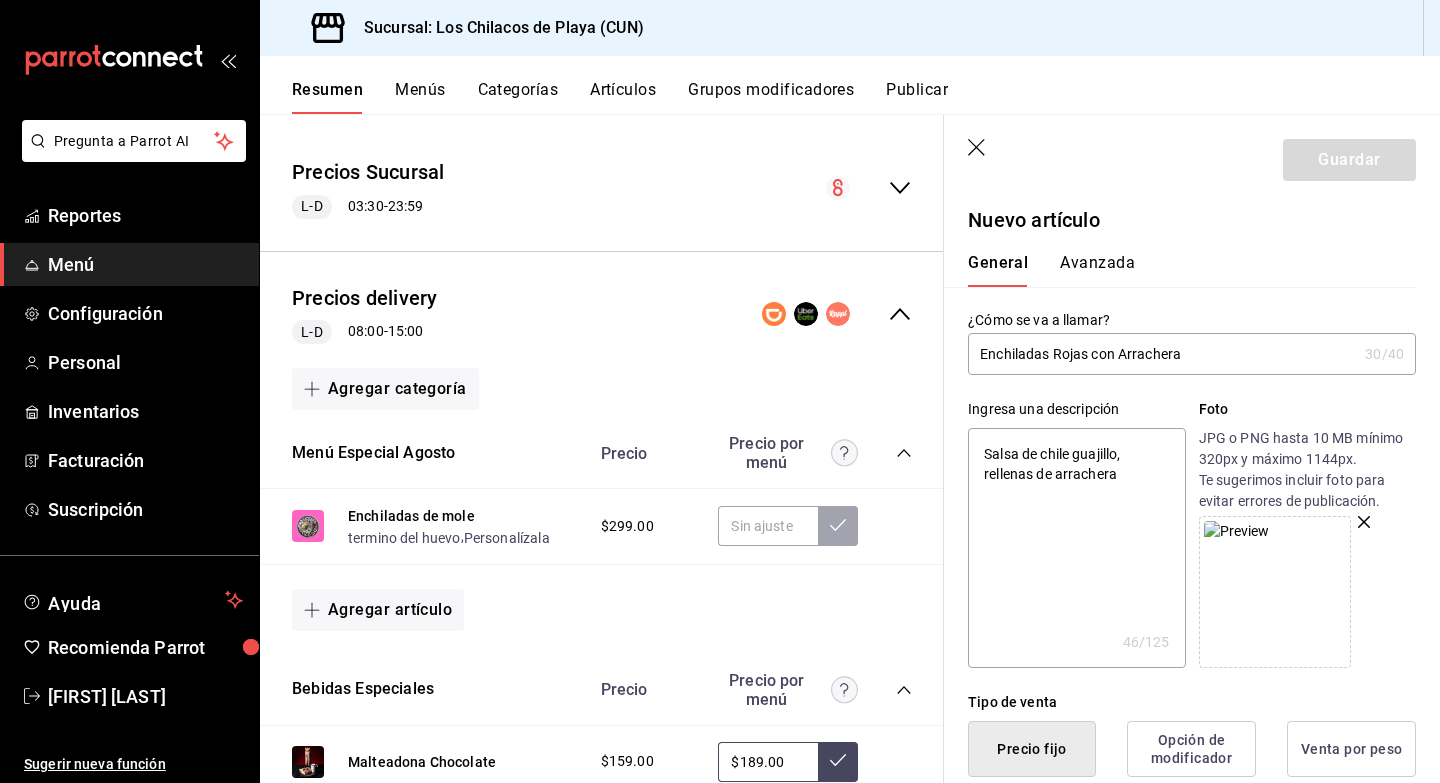 type on "Salsa de chile guajillo, rellenas de arrachera" 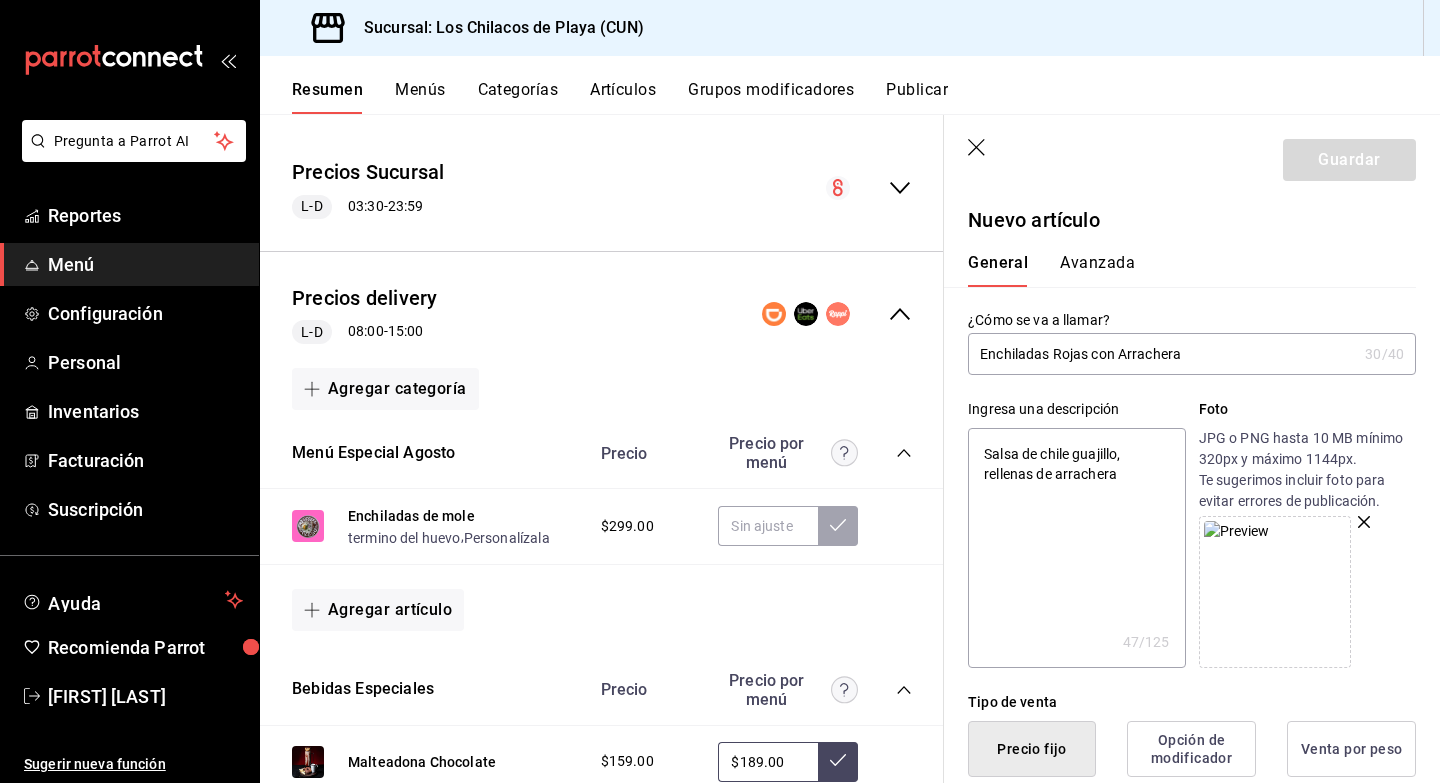 type on "Salsa de chile guajillo, rellenas de arrachera a" 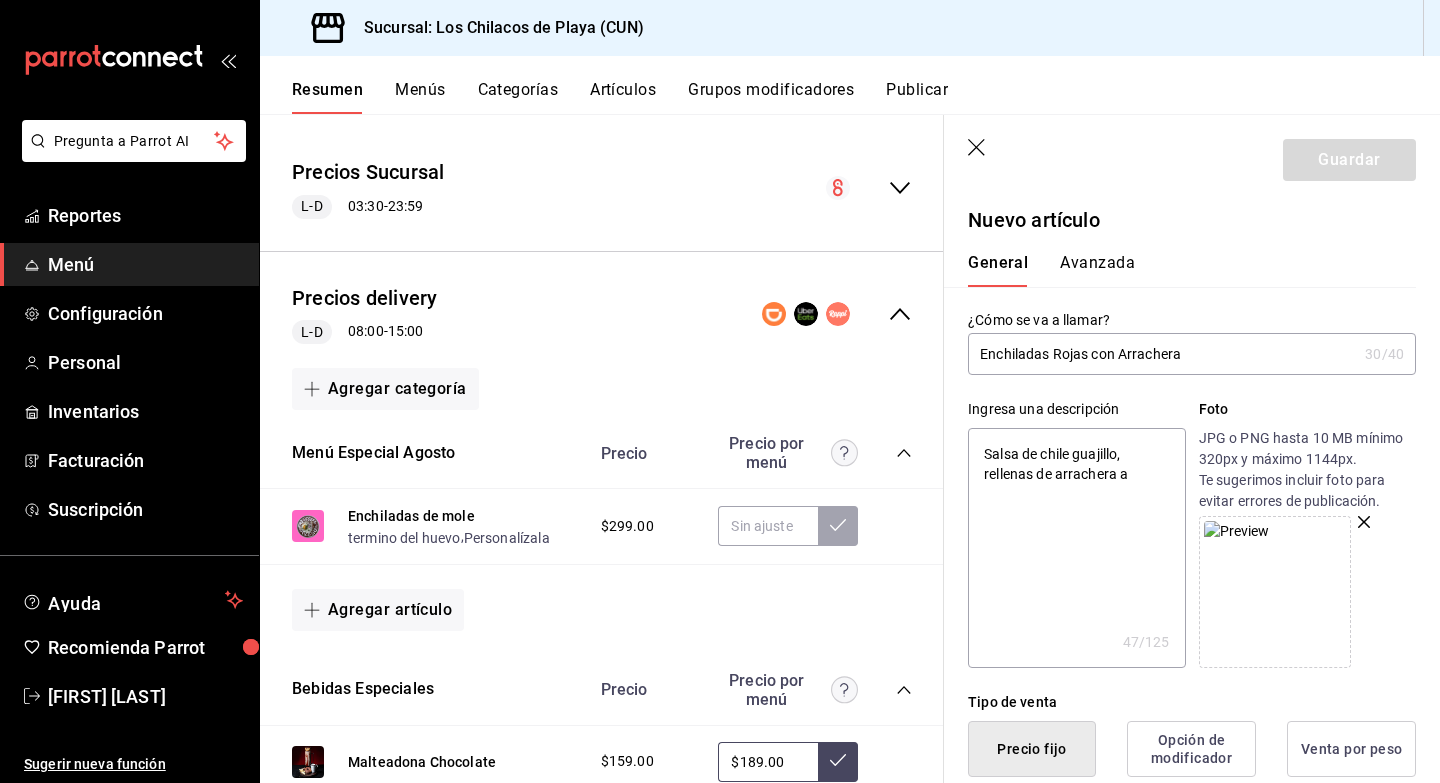 type on "Salsa de chile guajillo, rellenas de arrachera a" 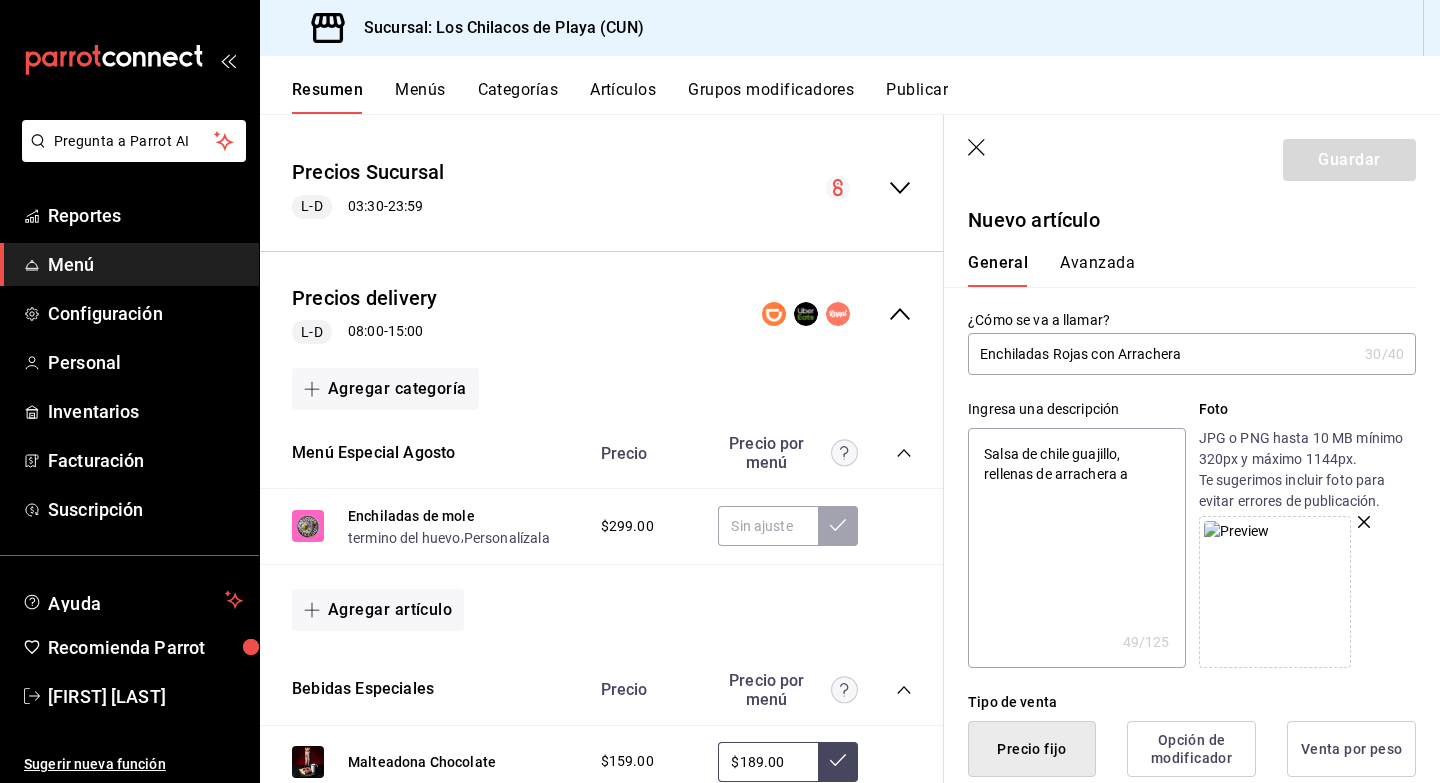 type on "x" 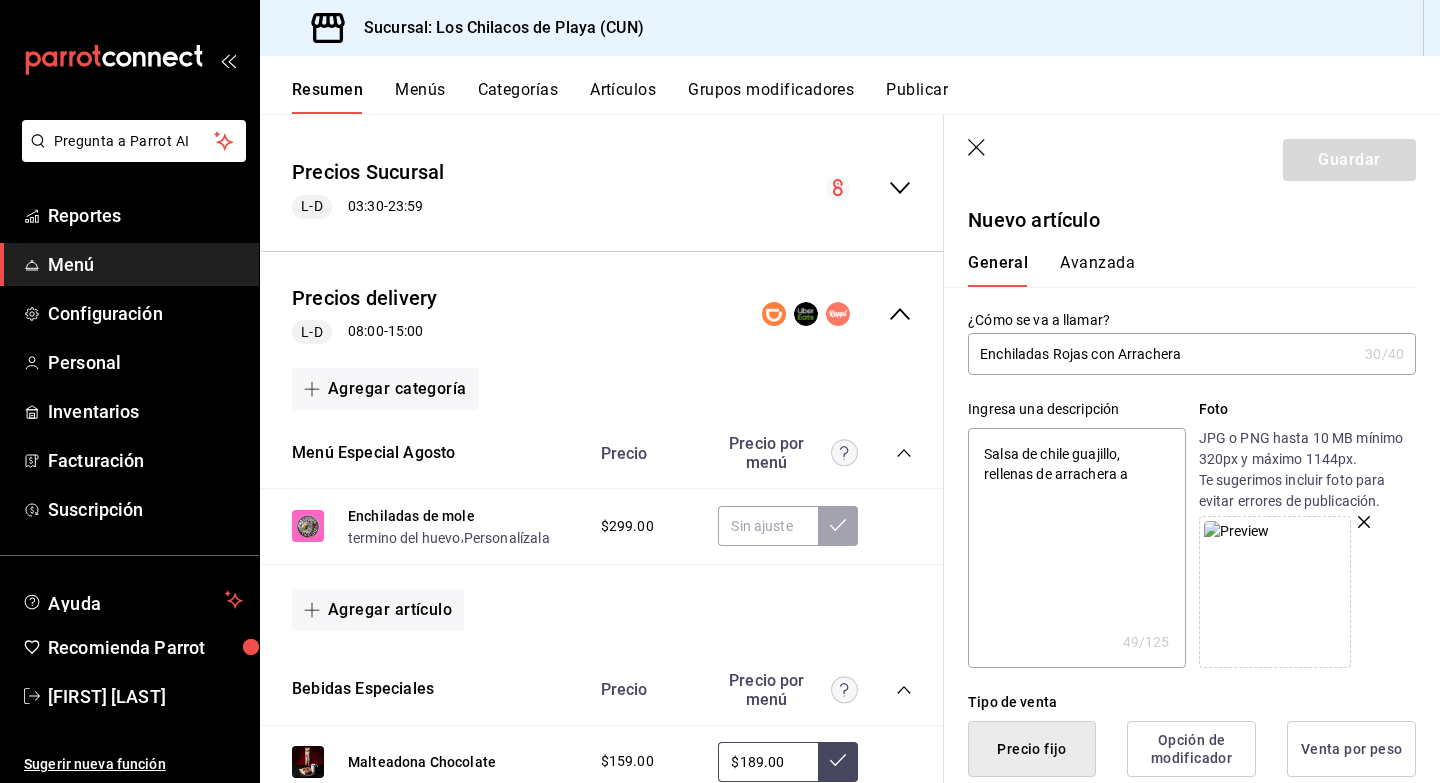 type on "Salsa de chile guajillo, rellenas de arrachera a" 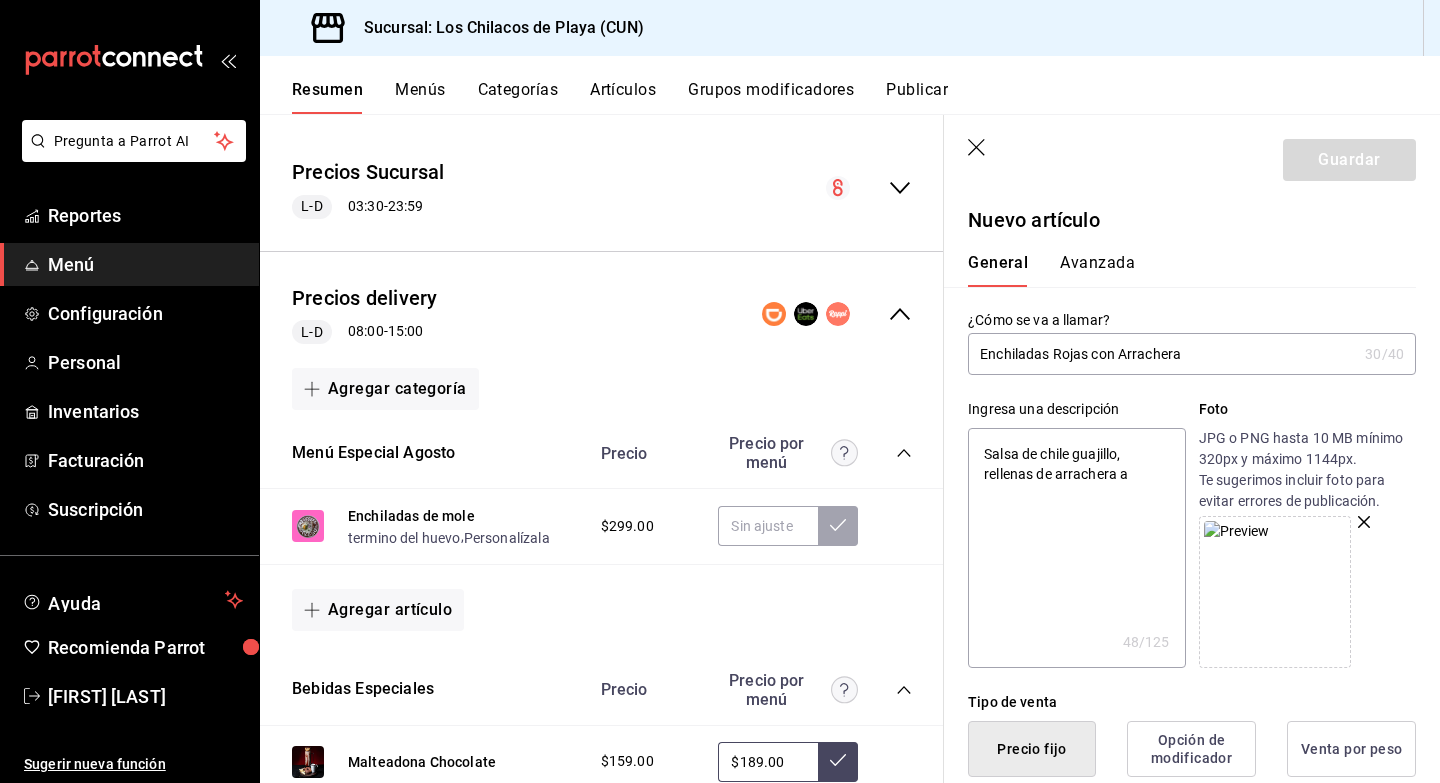 type on "Salsa de chile guajillo, rellenas de arrachera" 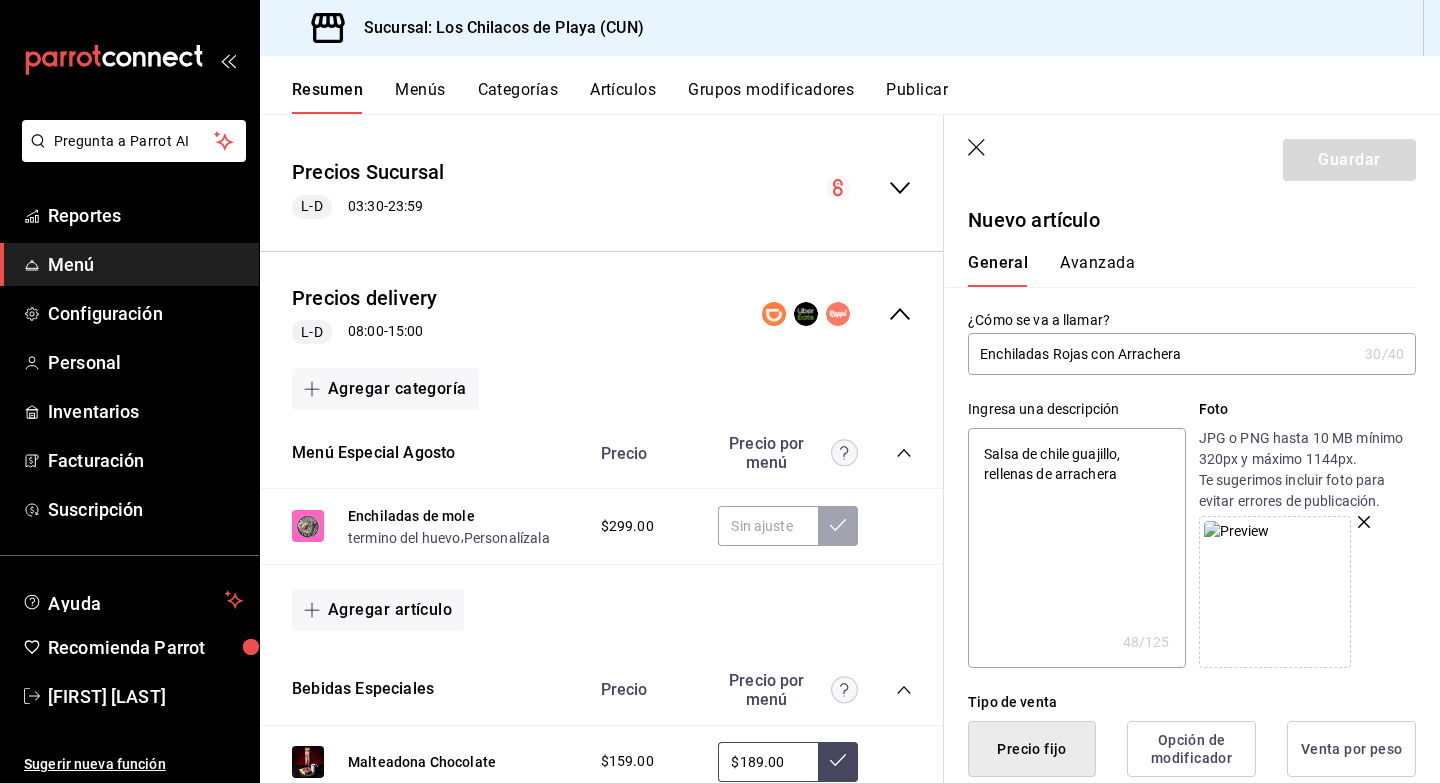 type on "x" 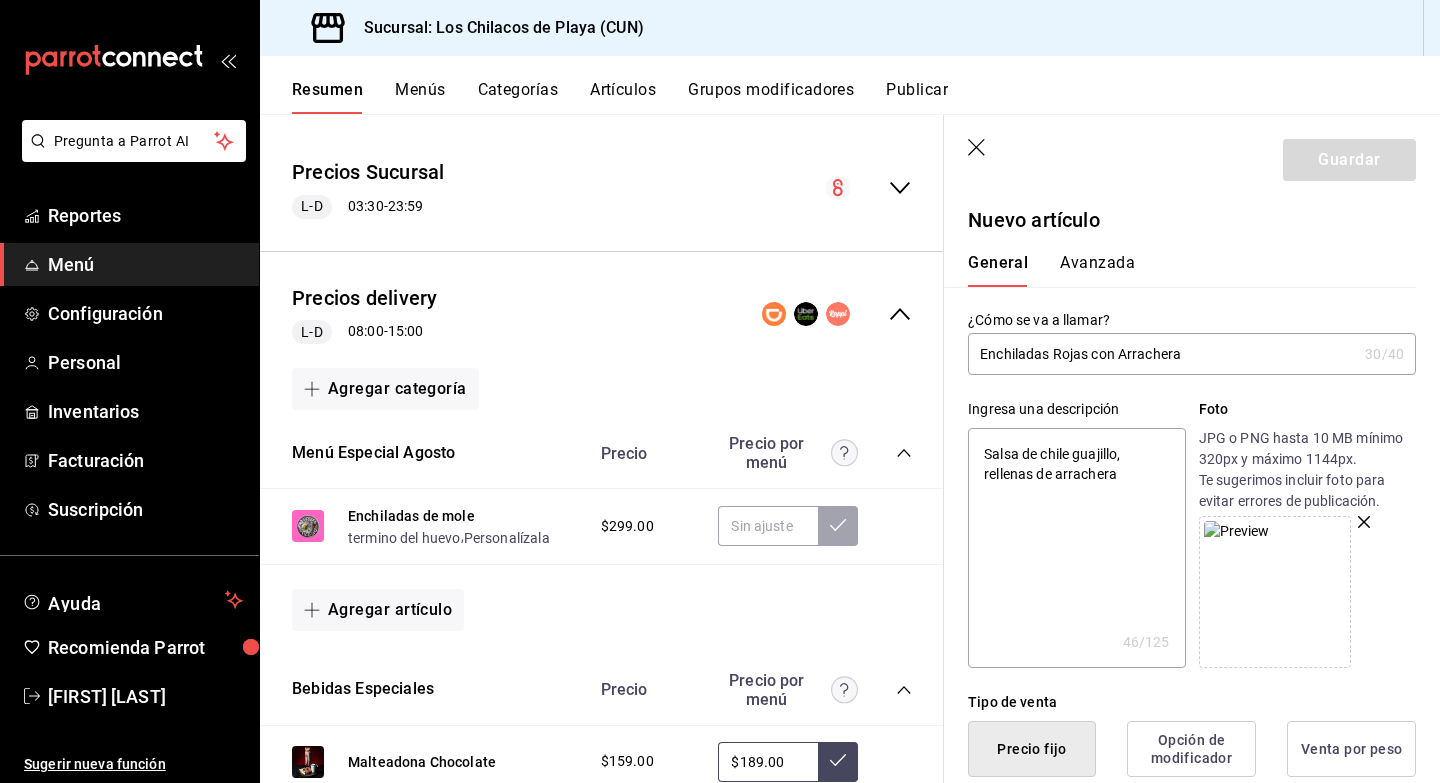 type on "Salsa de chile guajillo, rellenas de arrachera" 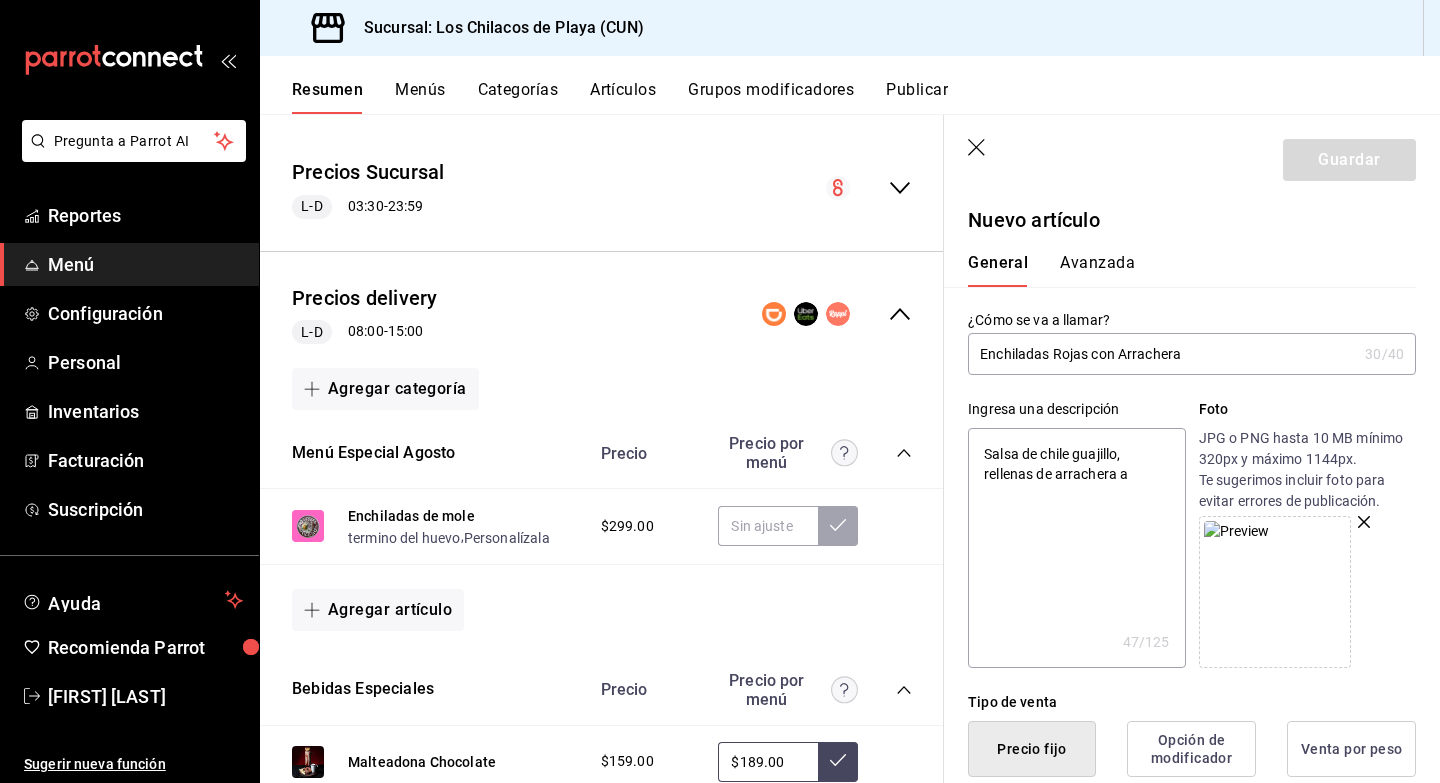type on "Salsa de chile guajillo, rellenas de arrachera al" 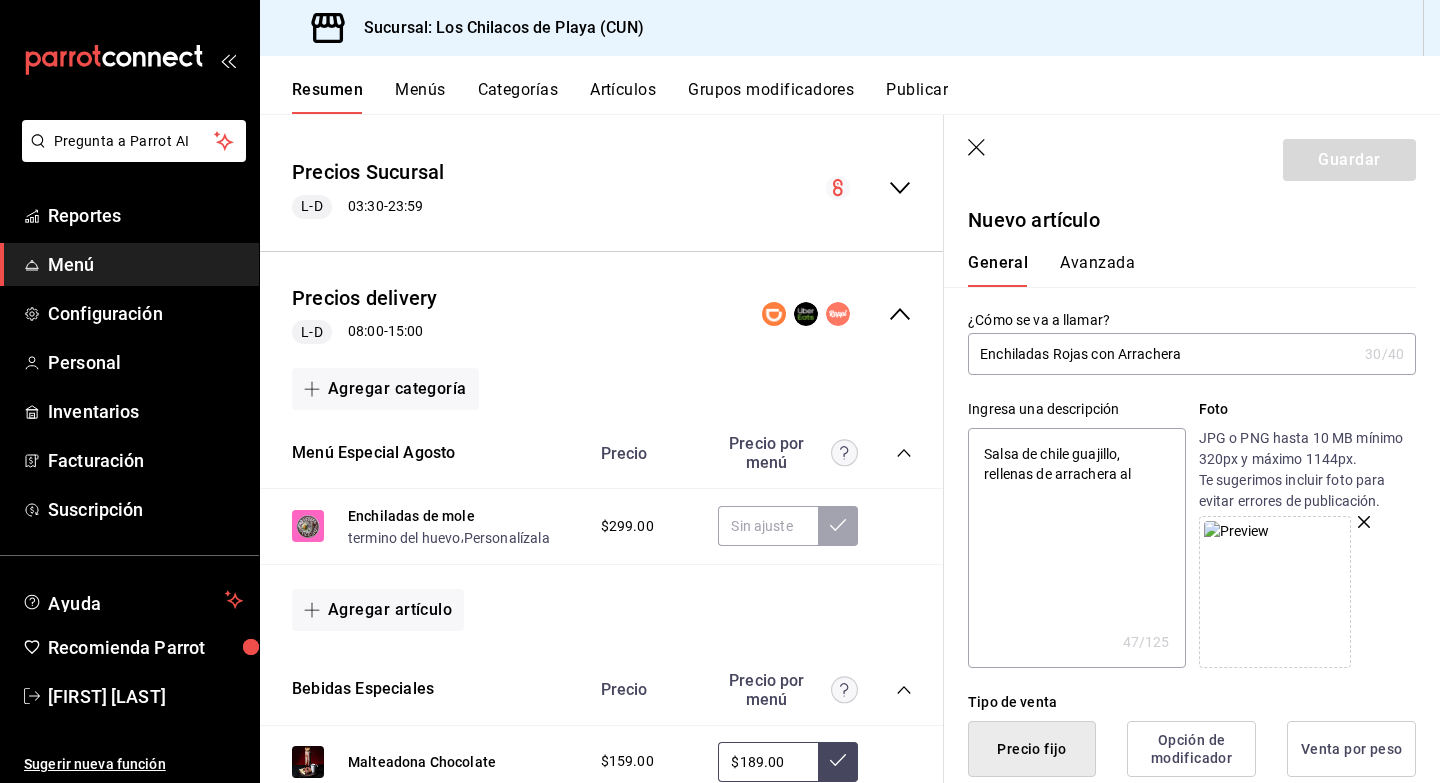 type on "x" 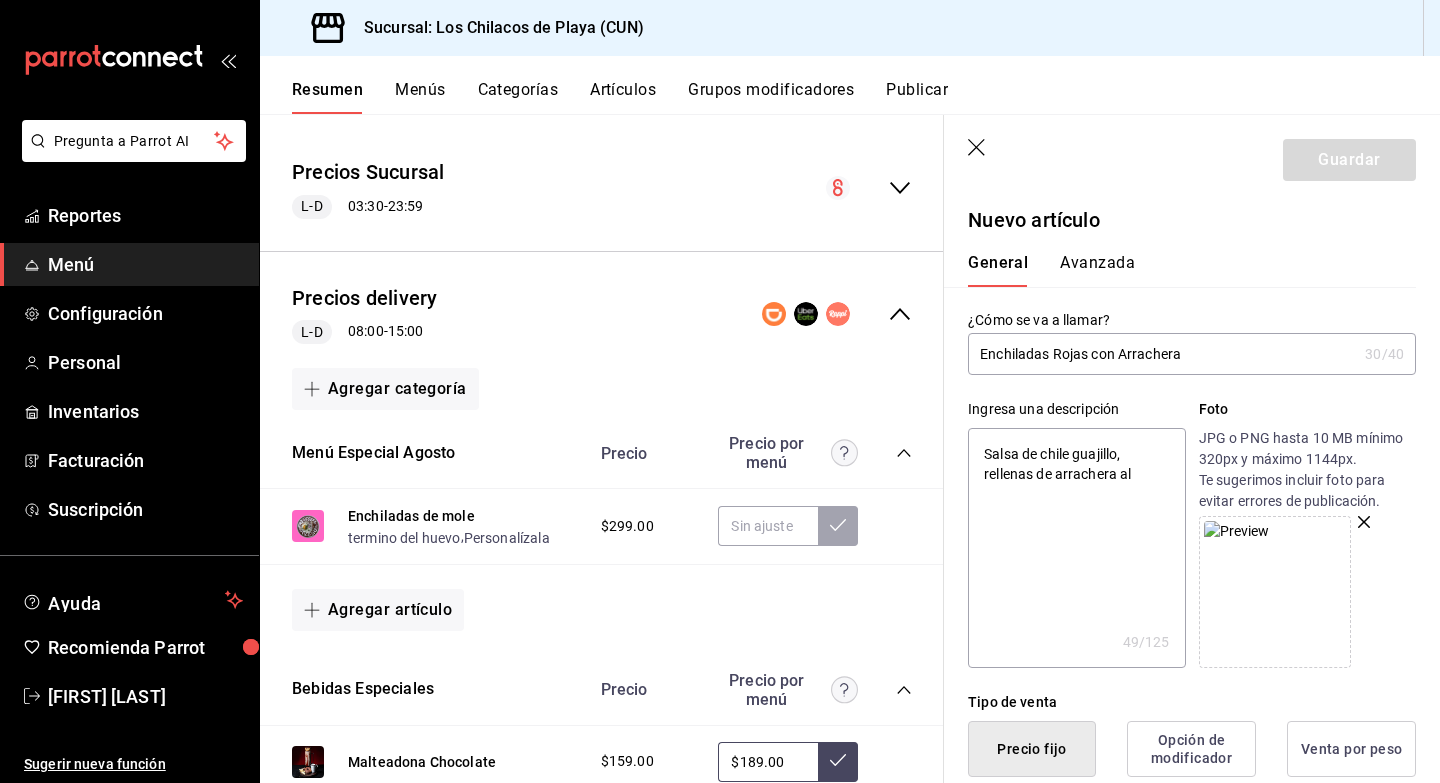 type on "Salsa de chile guajillo, rellenas de arrachera a" 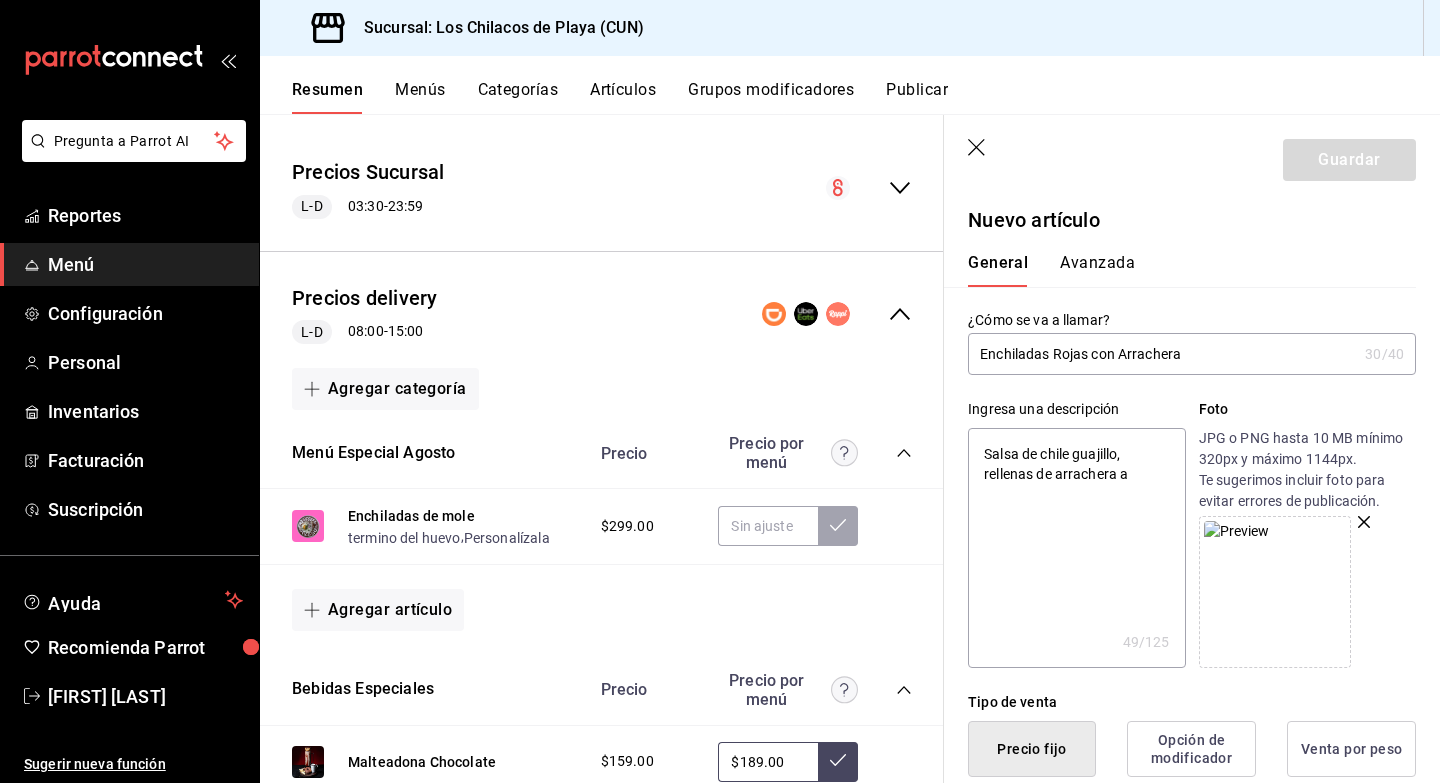 type on "x" 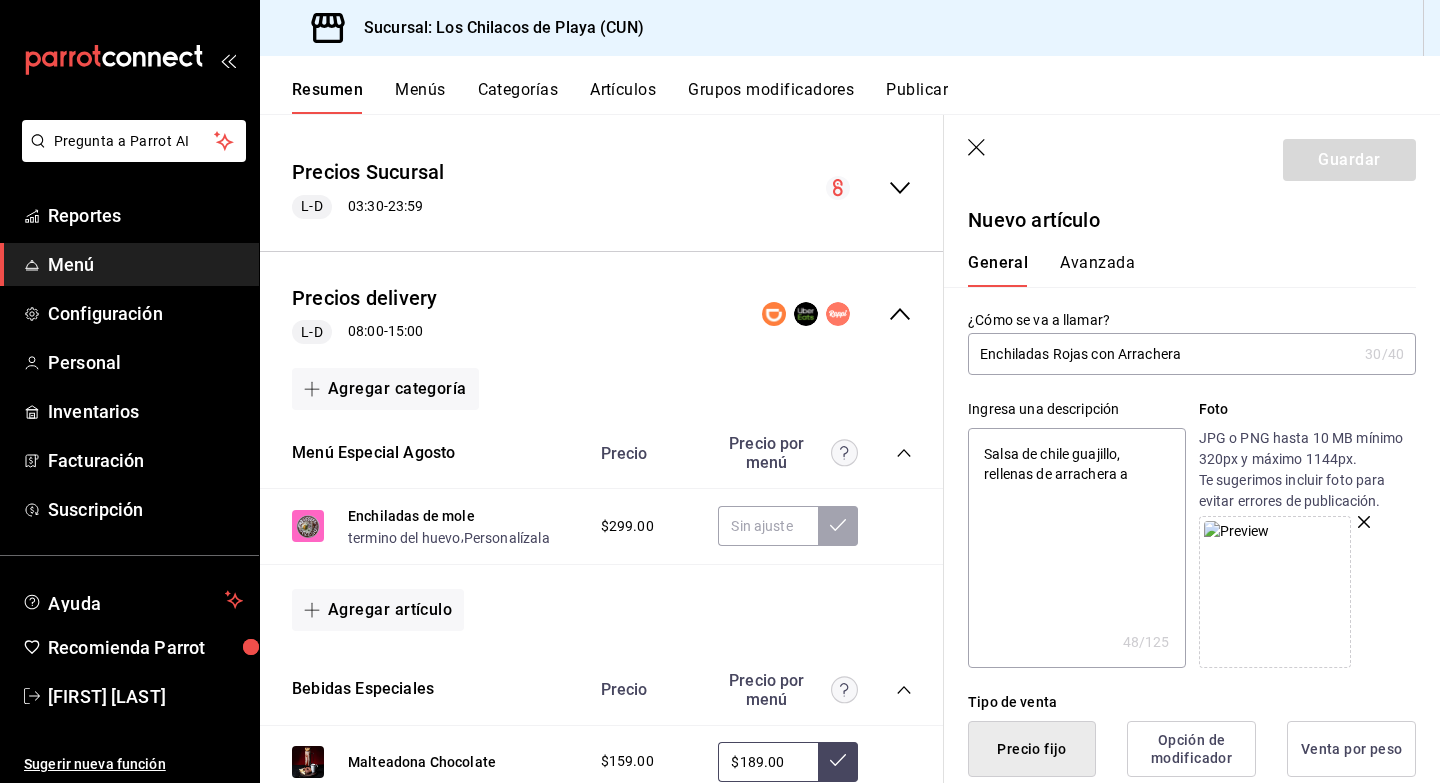 type on "Salsa de chile guajillo, rellenas de arrachera" 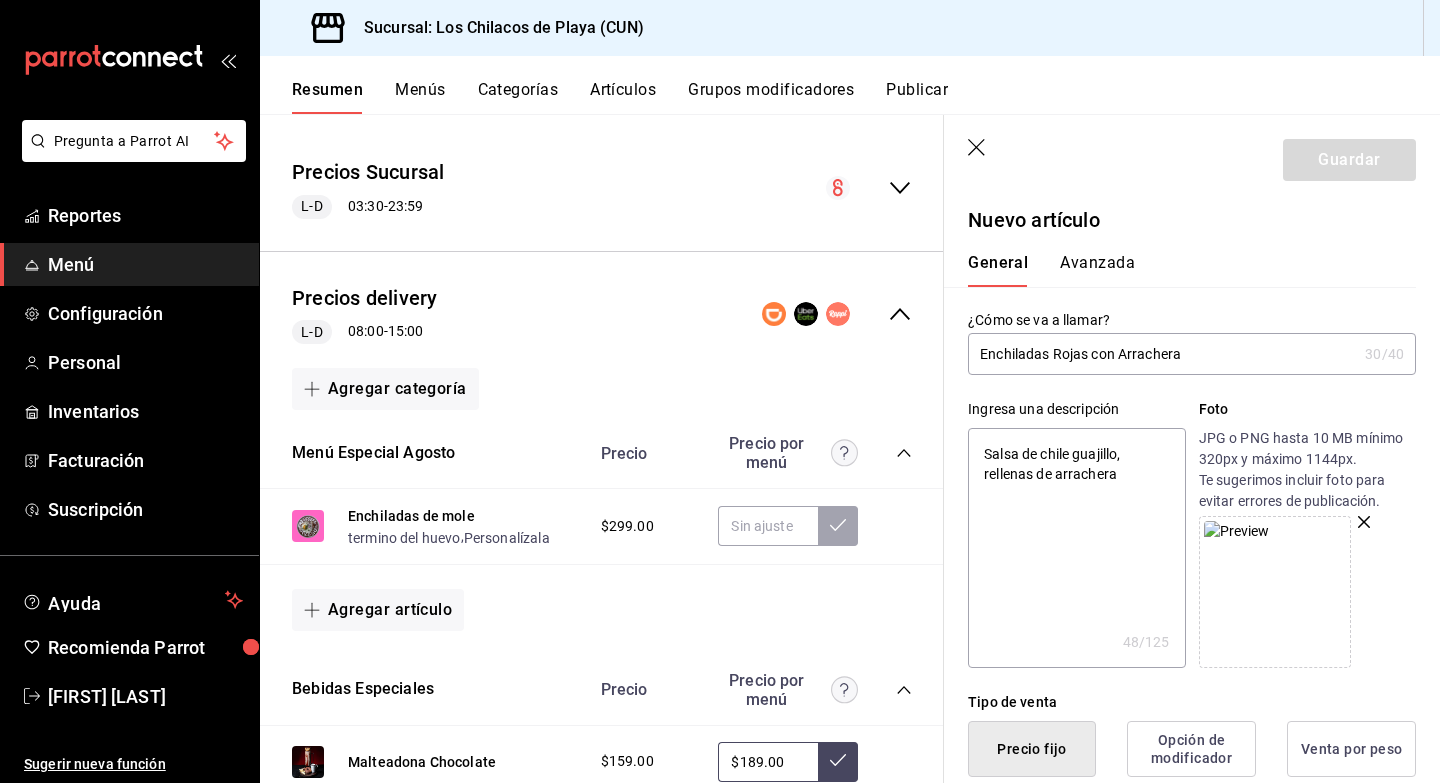 type on "x" 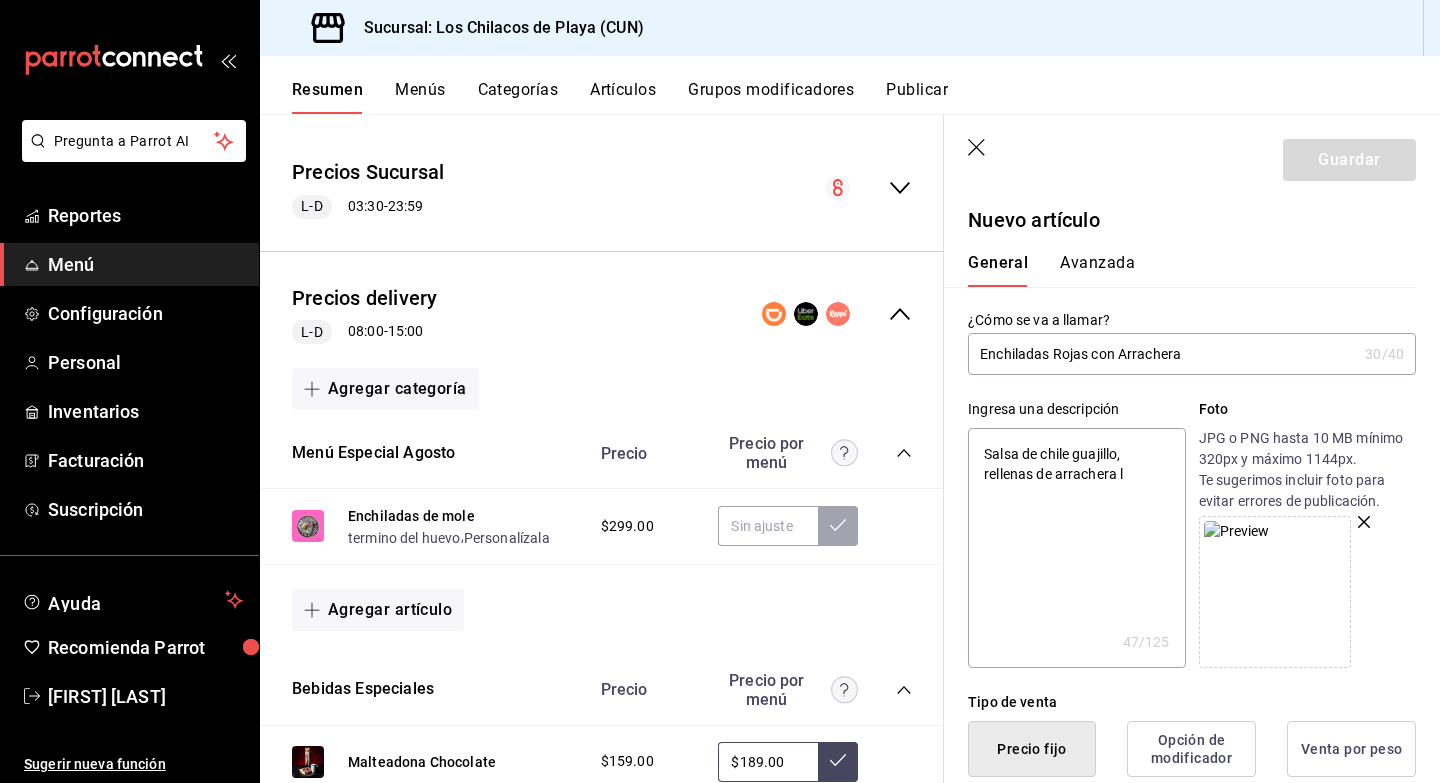type on "Salsa de chile guajillo, rellenas de arrachera la" 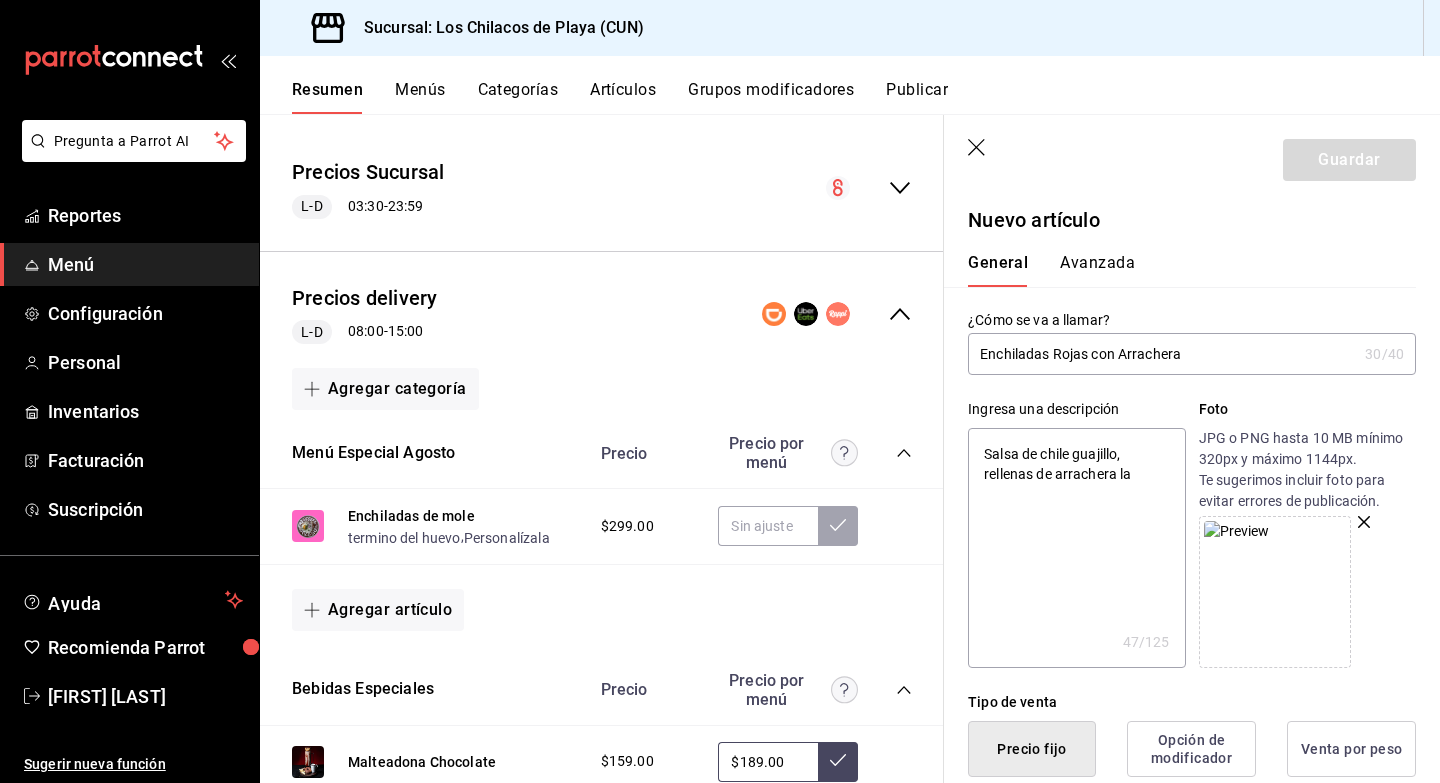 type on "x" 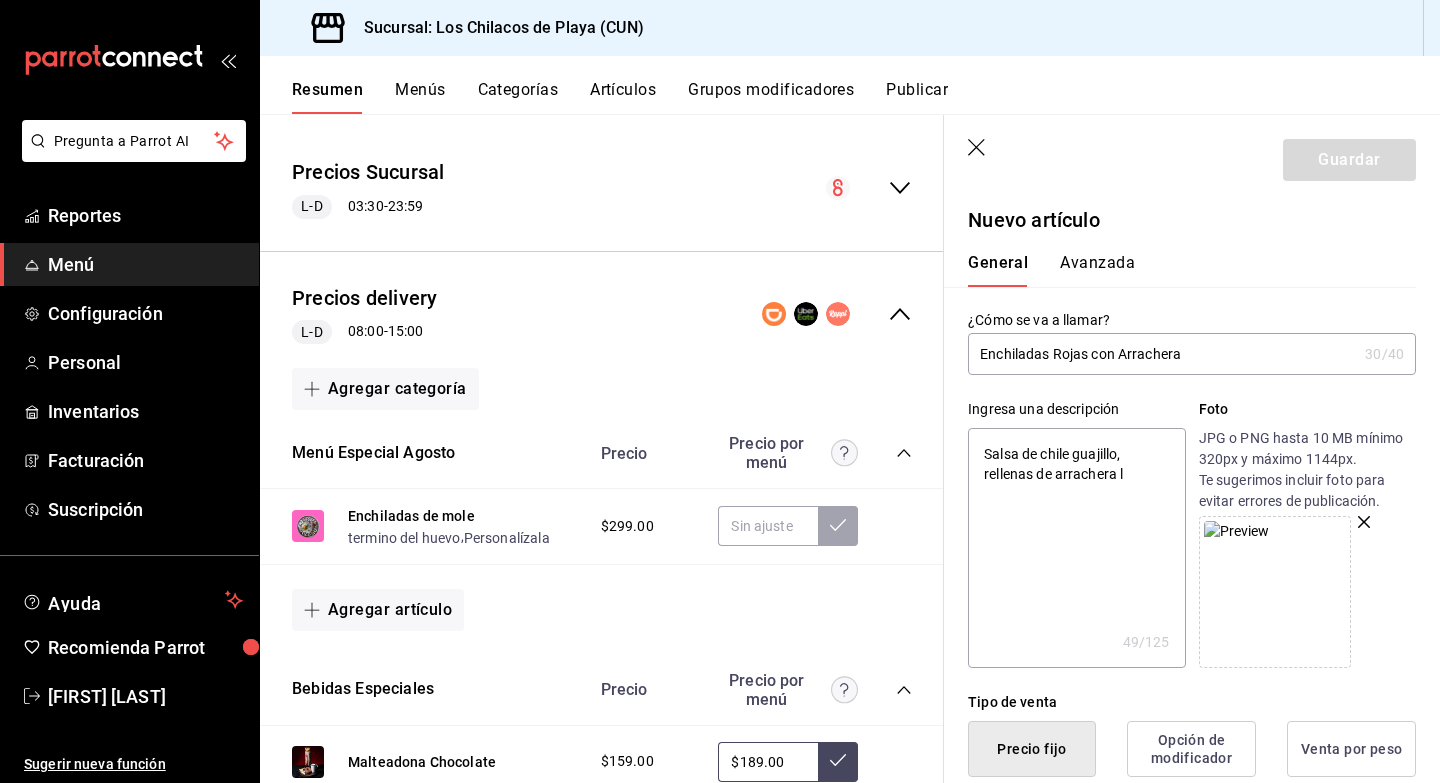 type on "Salsa de chile guajillo, rellenas de arrachera" 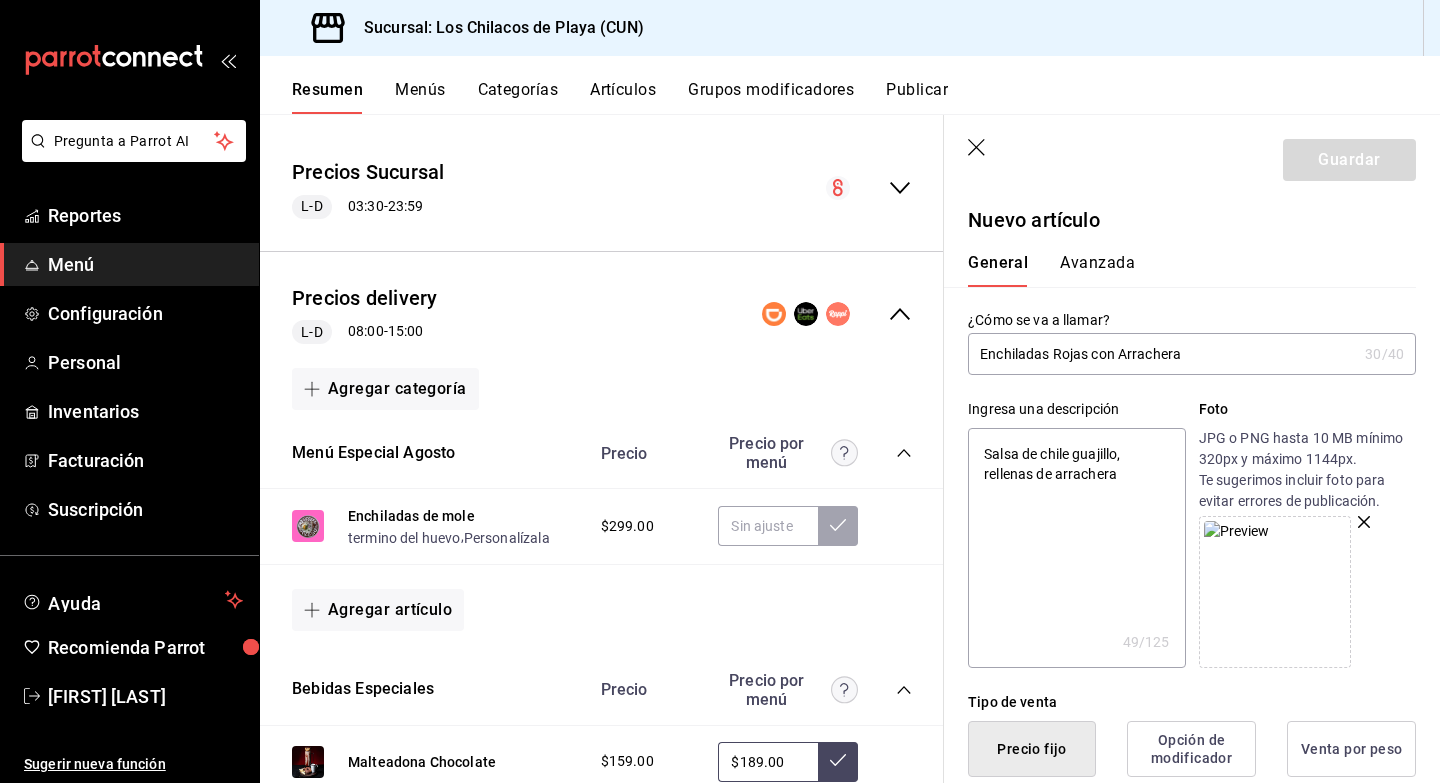 type on "x" 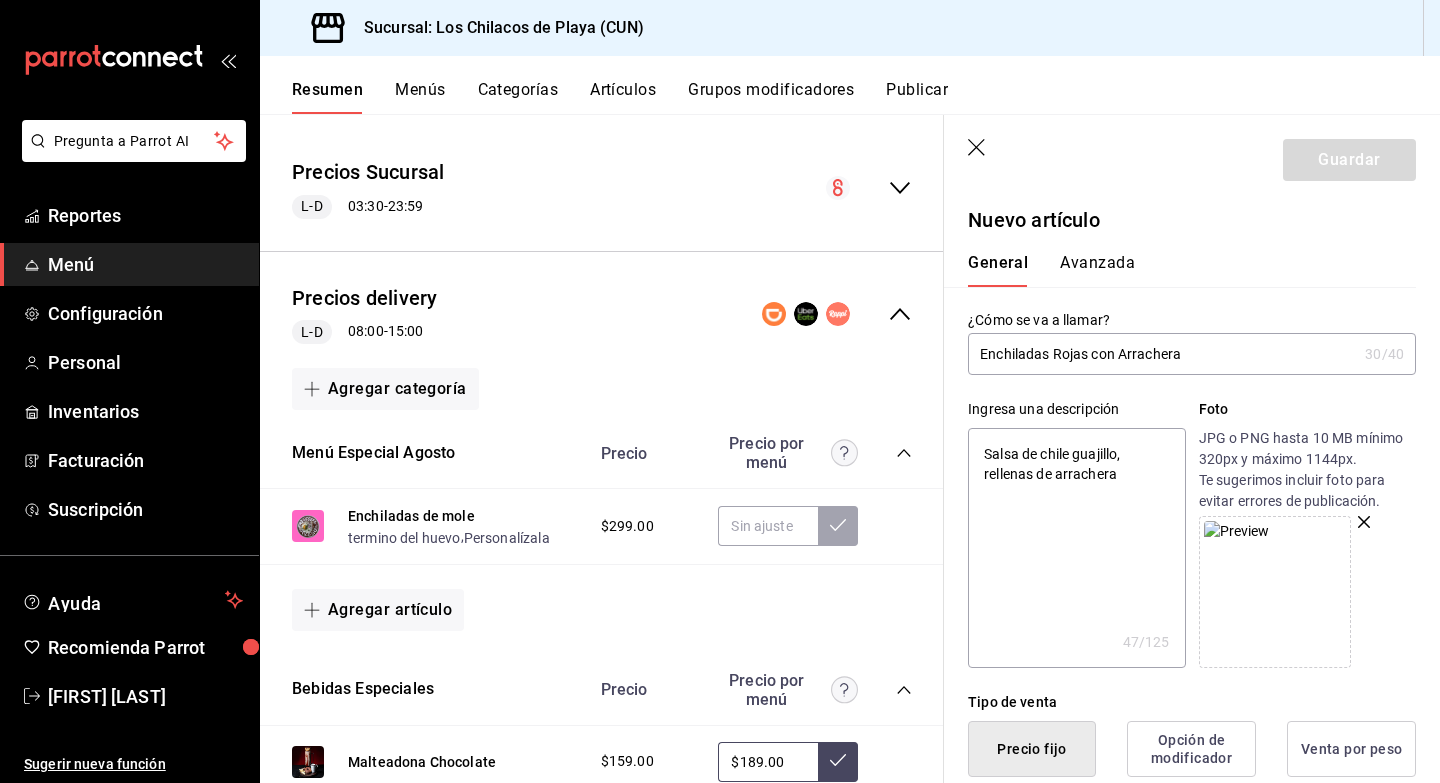 type on "Salsa de chile guajillo, rellenas de arrachera a" 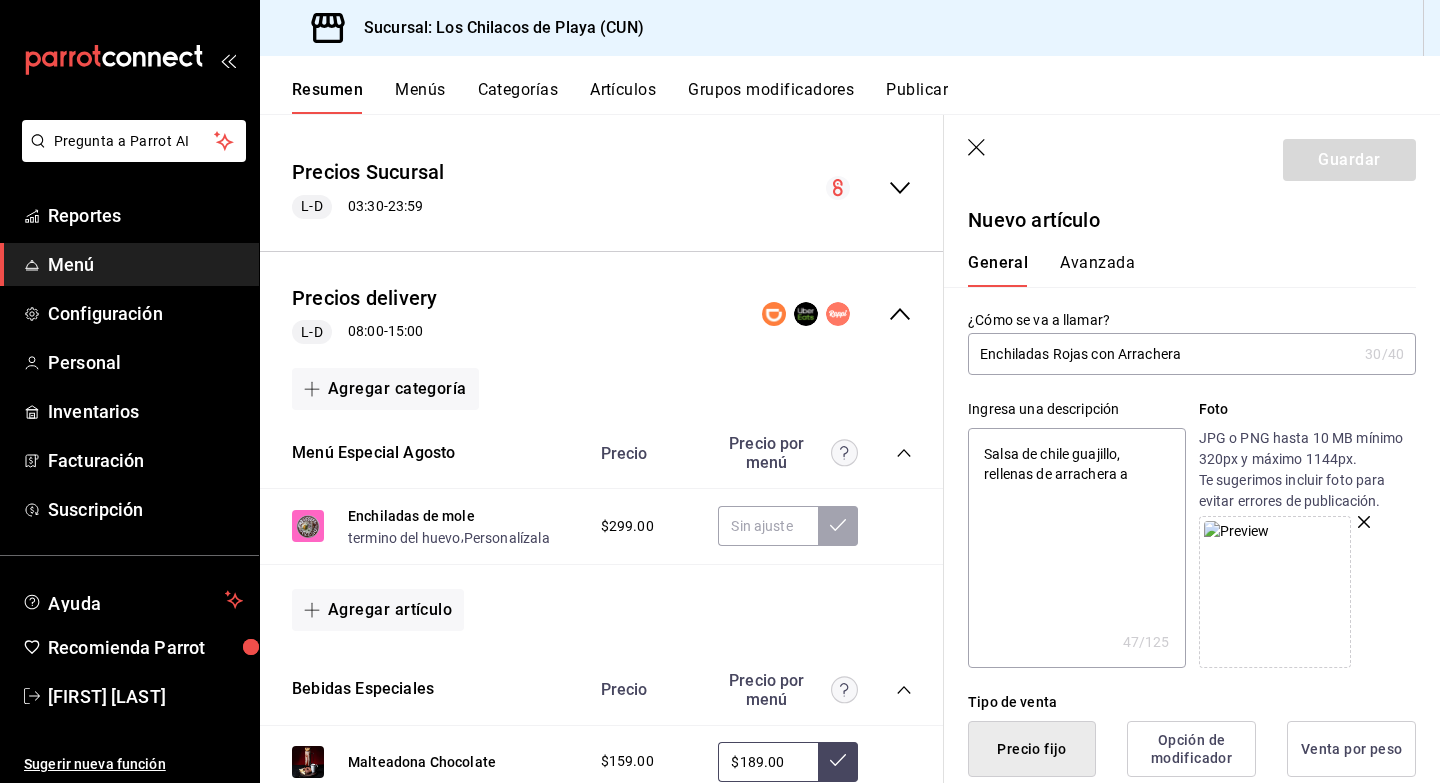 type on "Salsa de chile guajillo, rellenas de arrachera a" 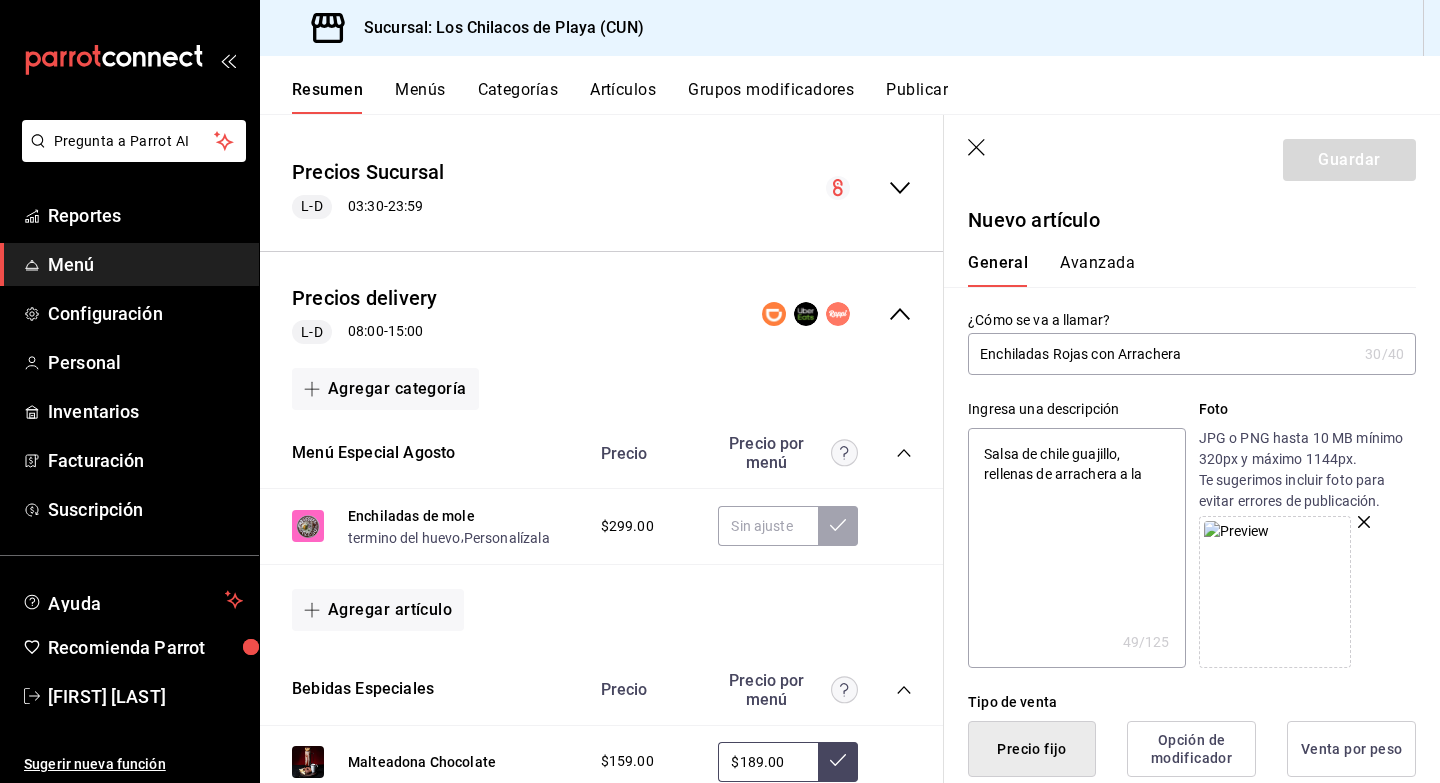 type on "Salsa de chile guajillo, rellenas de arrachera a la" 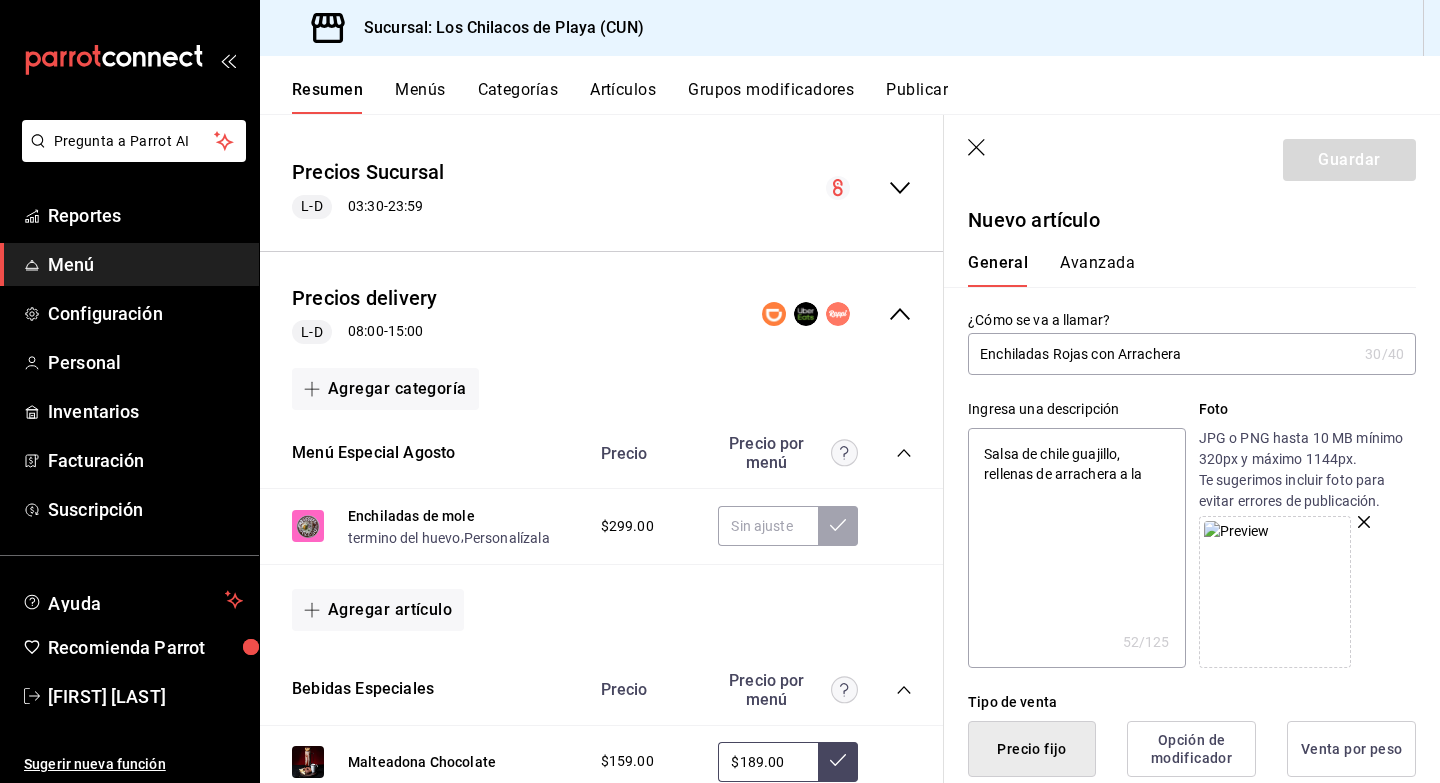 type on "Salsa de chile guajillo, rellenas de arrachera a la p" 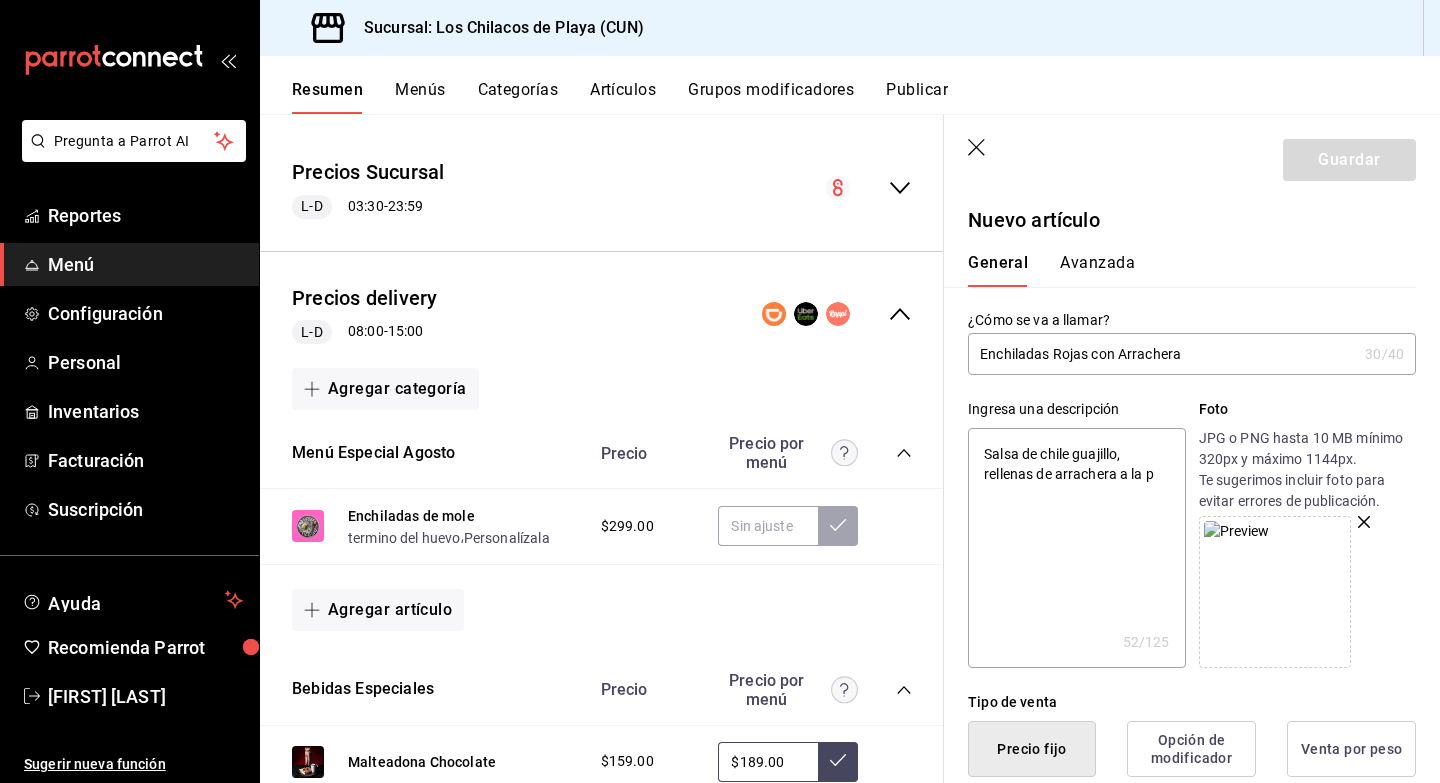 type on "x" 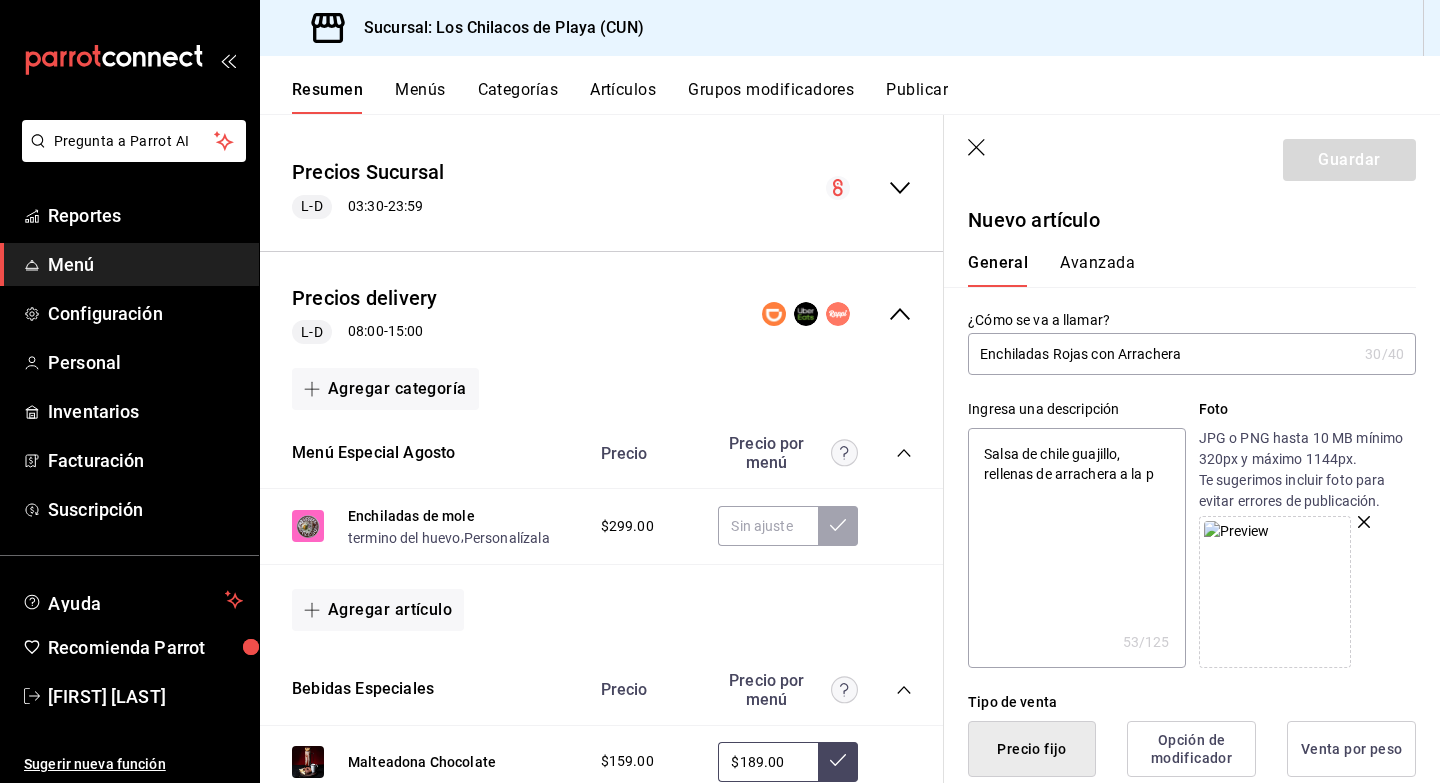 type on "Salsa de chile guajillo, rellenas de arrachera a la pa" 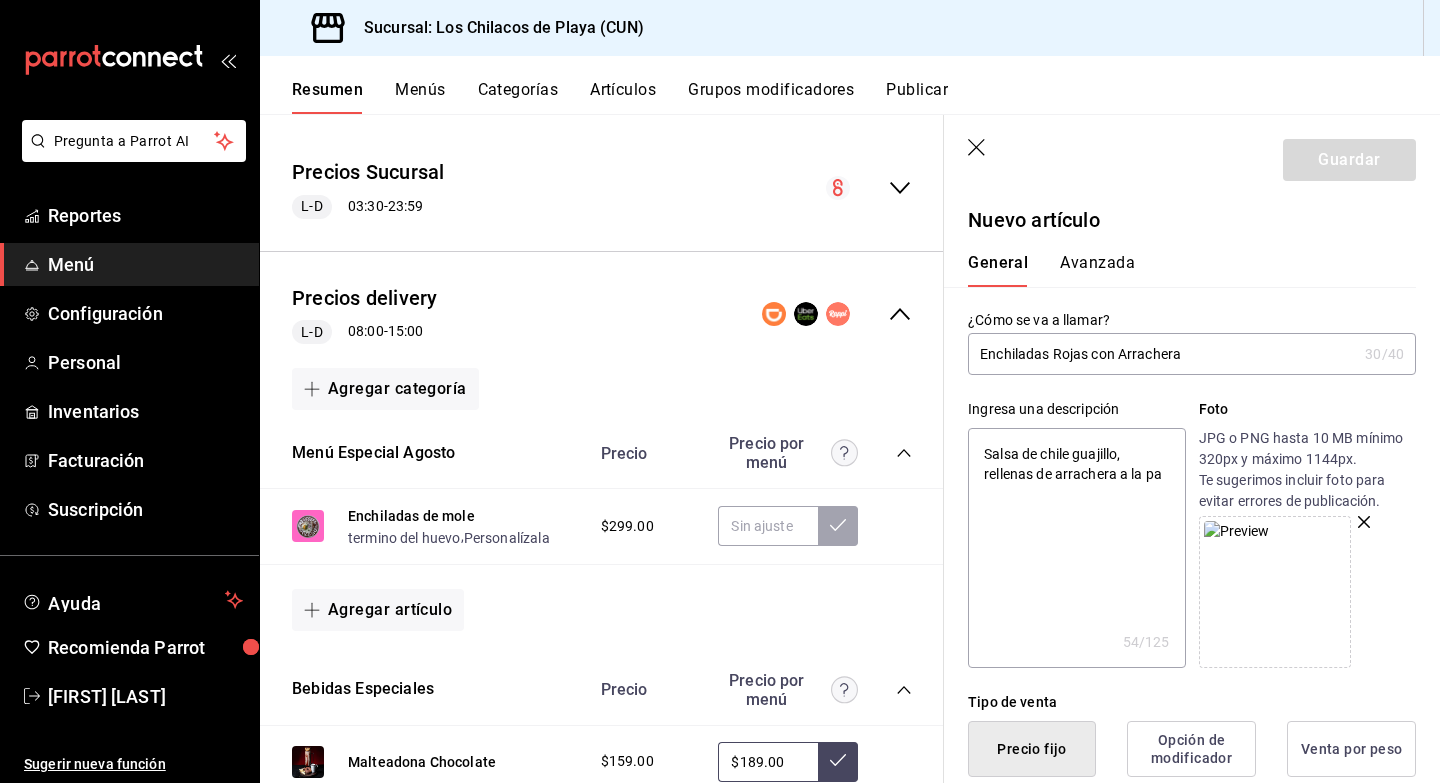 type on "Salsa de chile guajillo, rellenas de arrachera a la par" 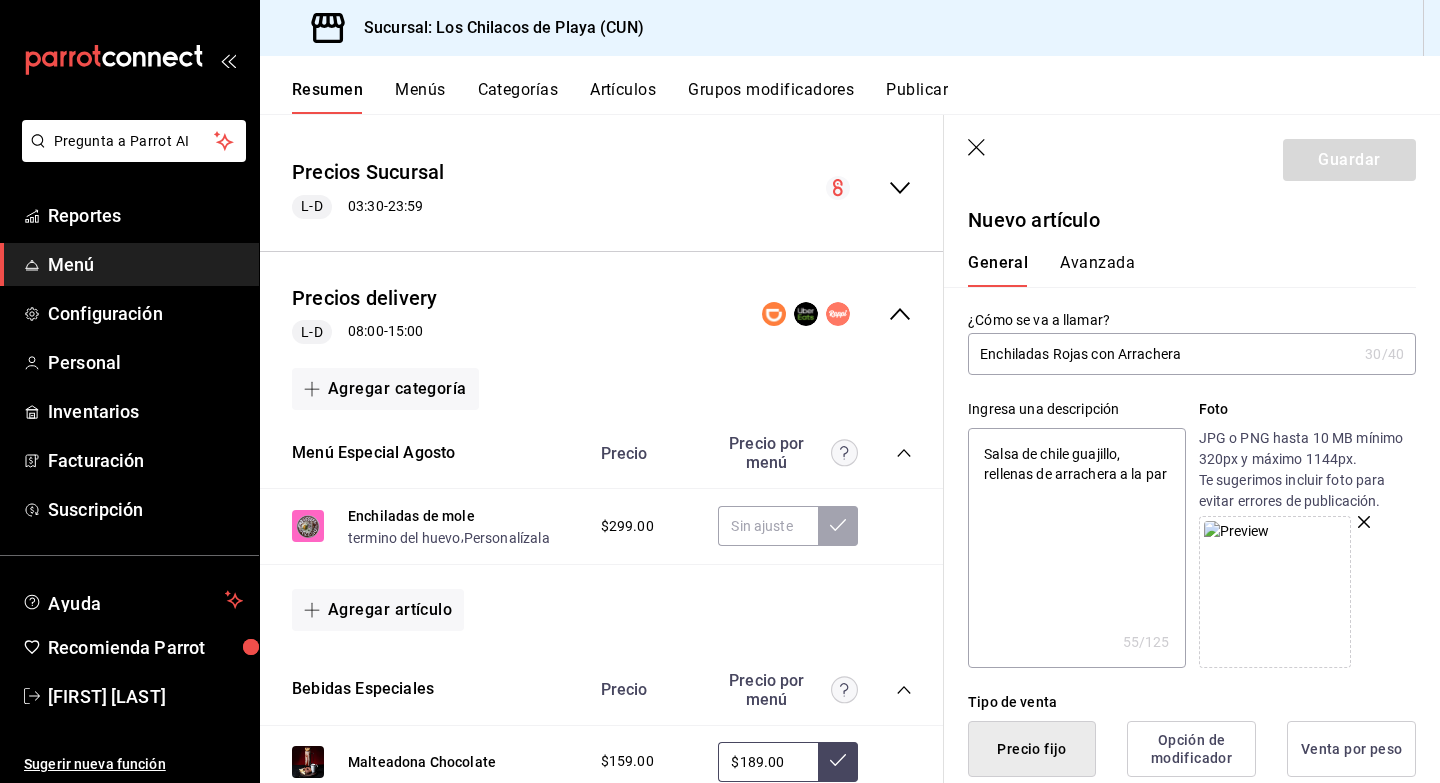 type on "Salsa de chile guajillo, rellenas de arrachera a la pari" 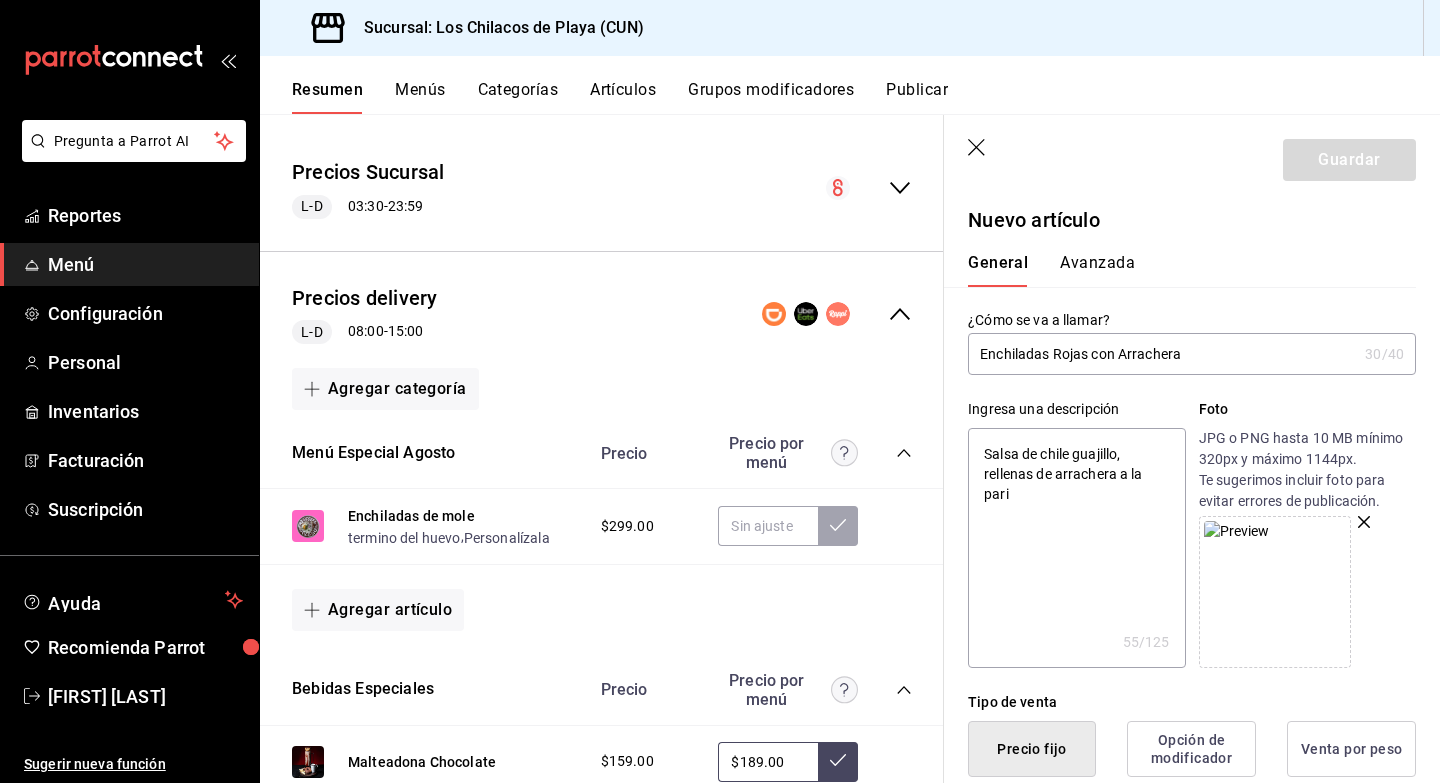 type on "x" 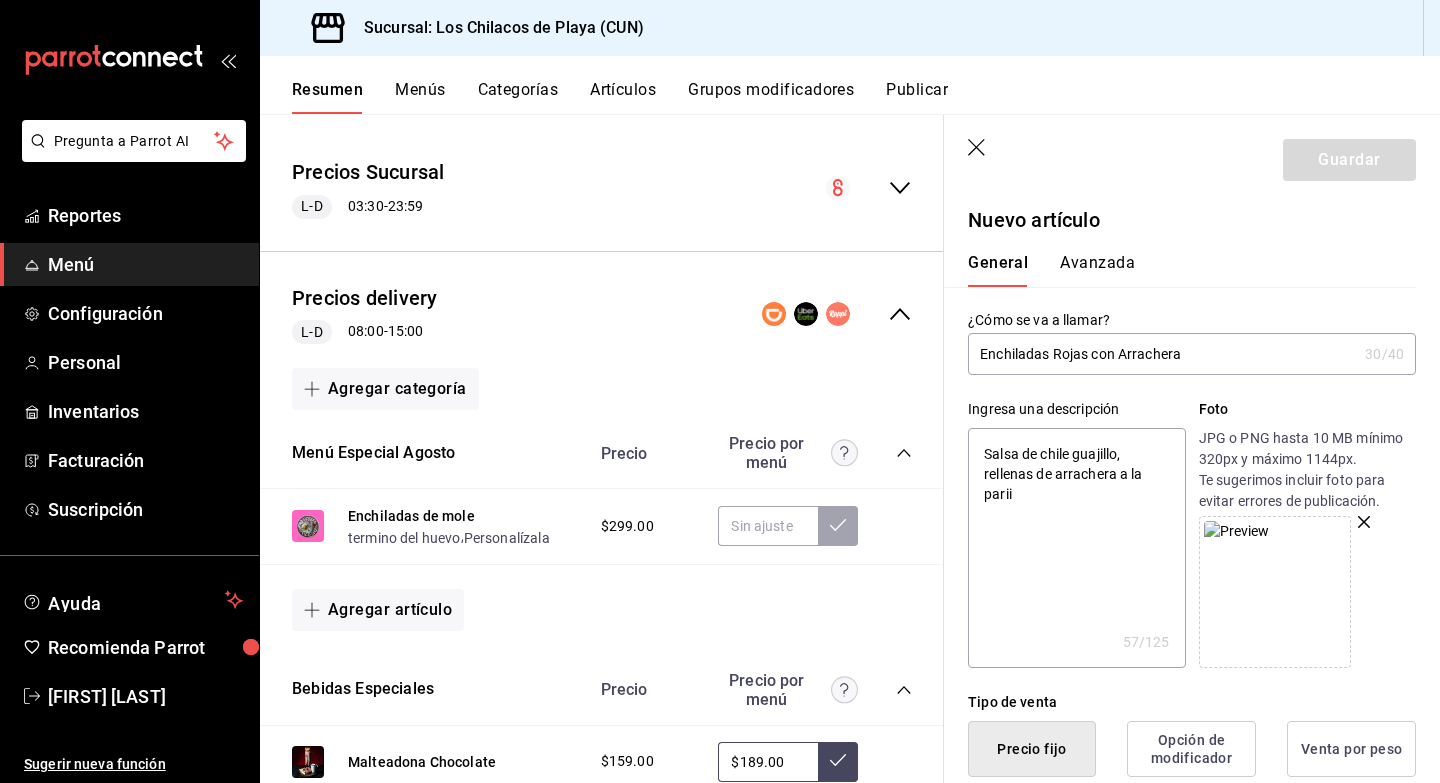type on "x" 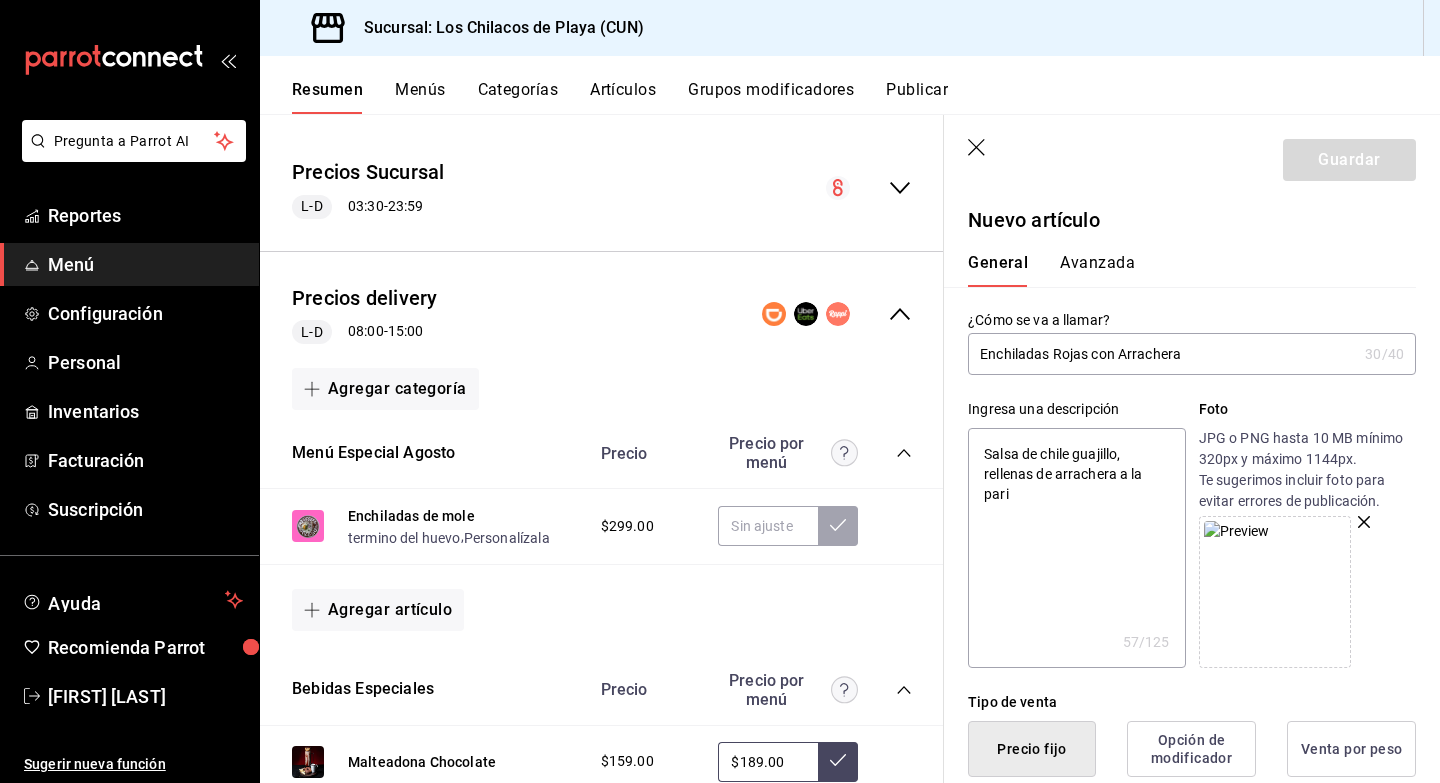 type on "x" 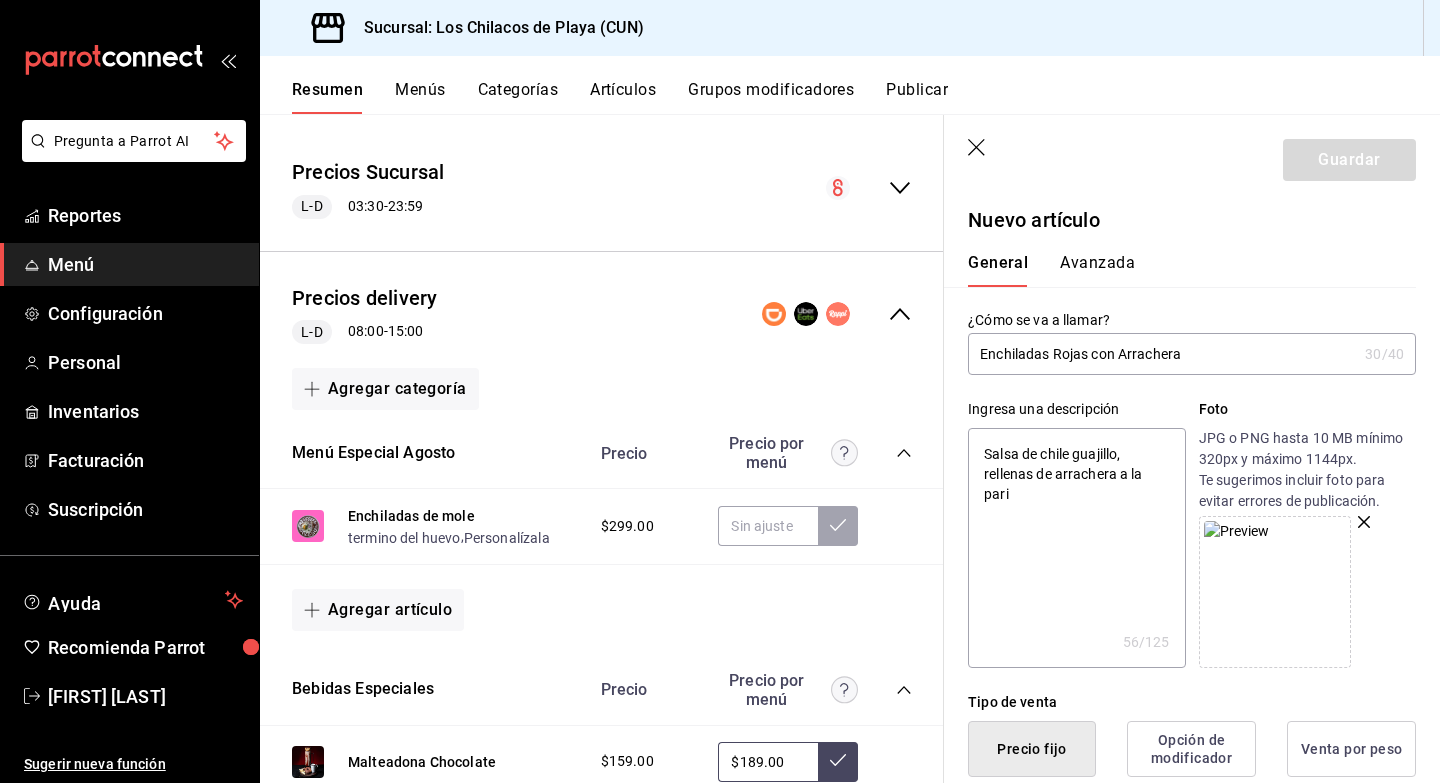 type on "Salsa de chile guajillo, rellenas de arrachera a la par" 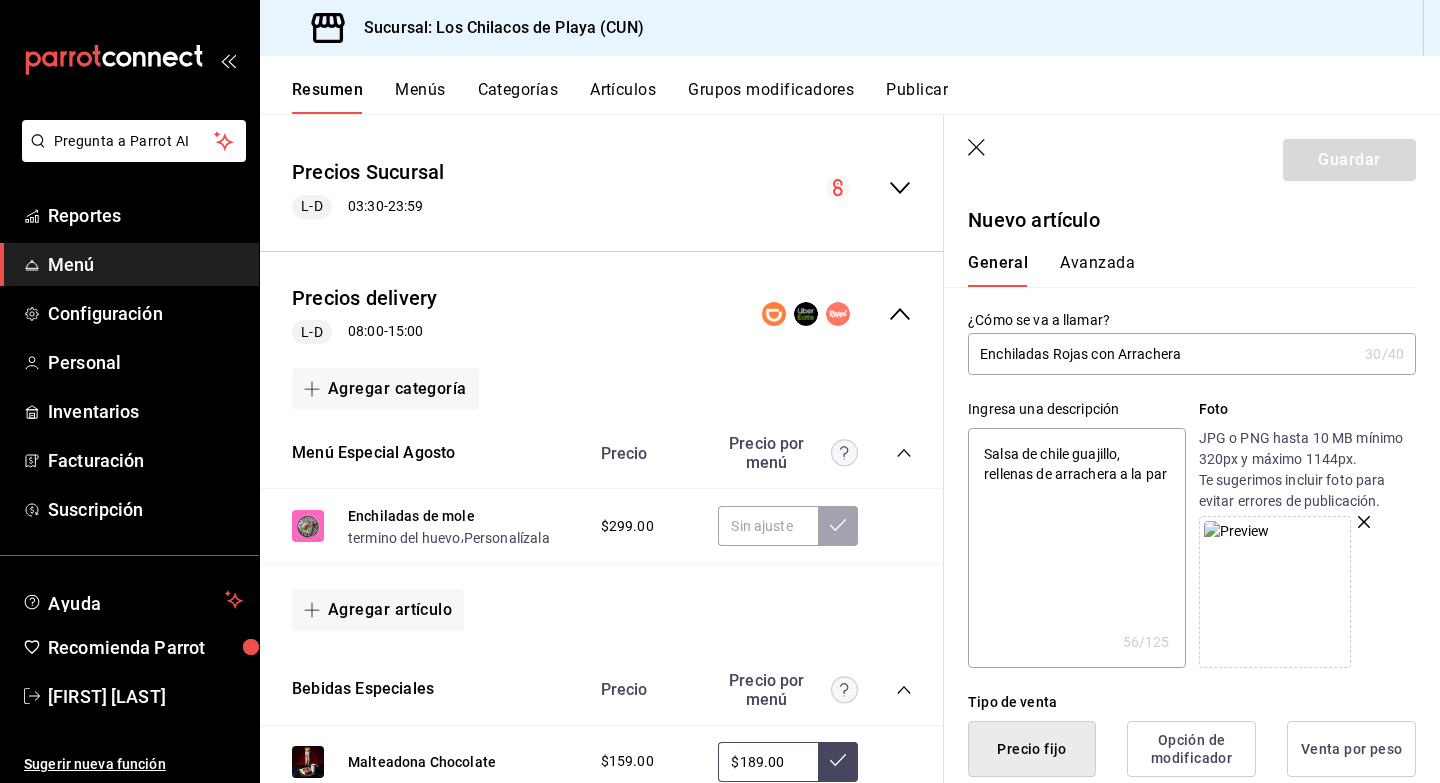 type on "x" 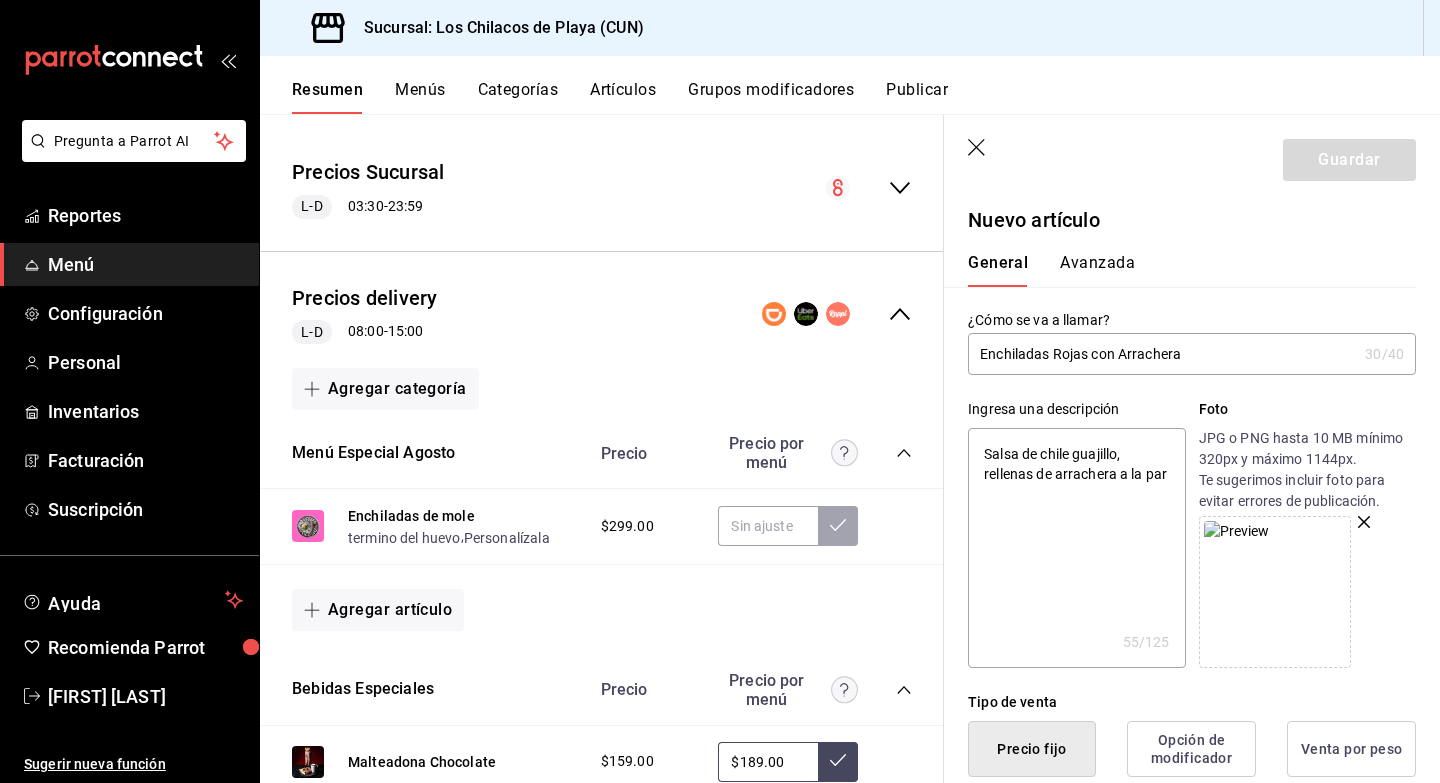 type on "Salsa de chile guajillo, rellenas de arrachera a la parr" 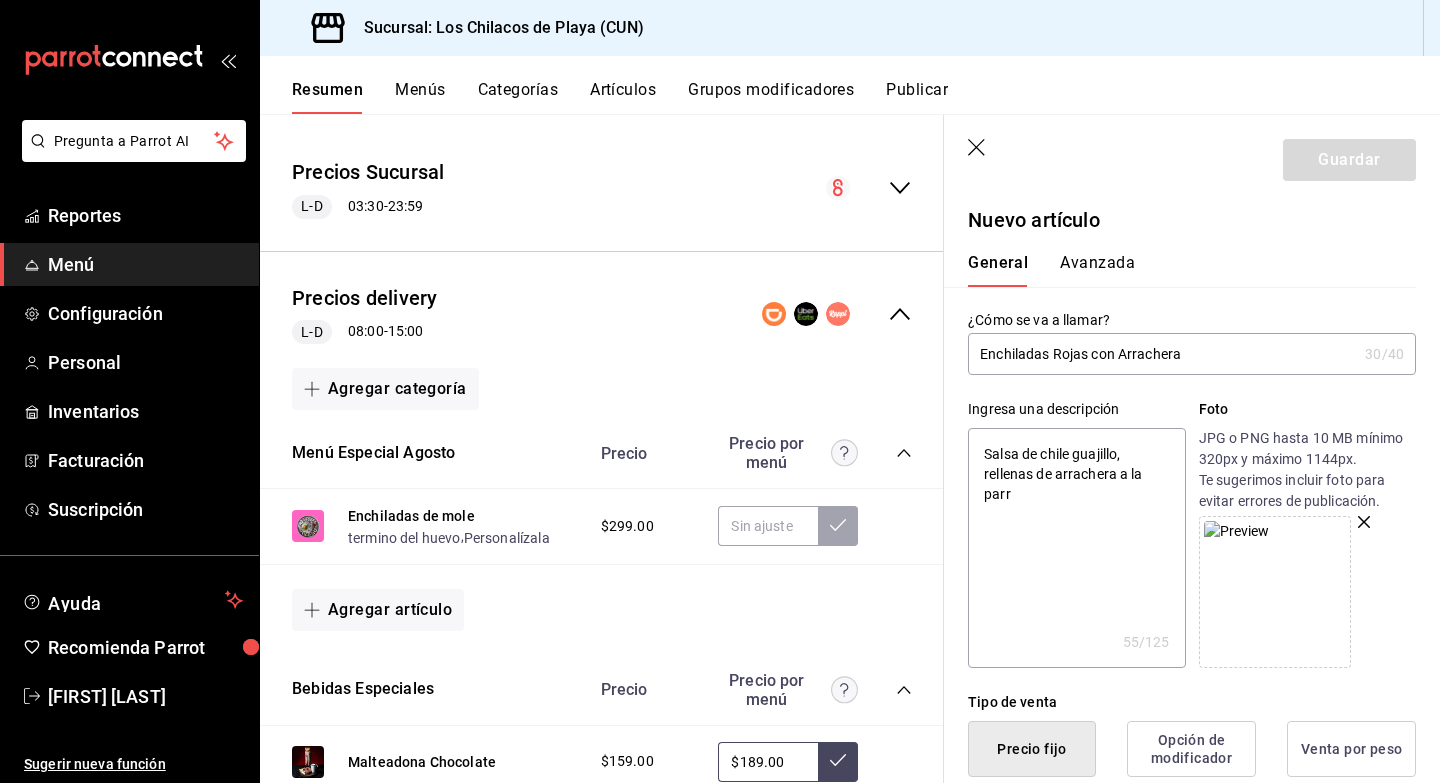 type on "x" 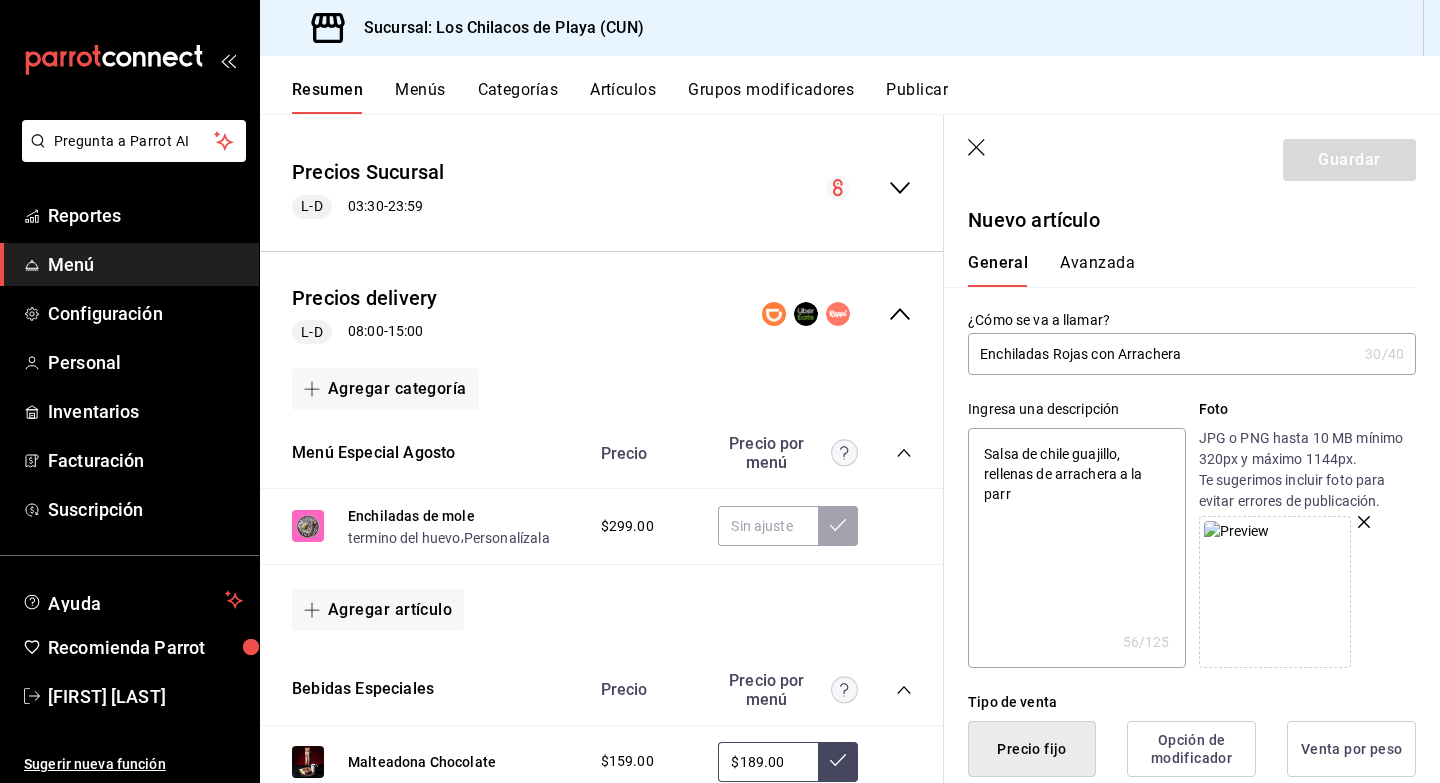 type on "Salsa de chile guajillo, rellenas de arrachera a la parri" 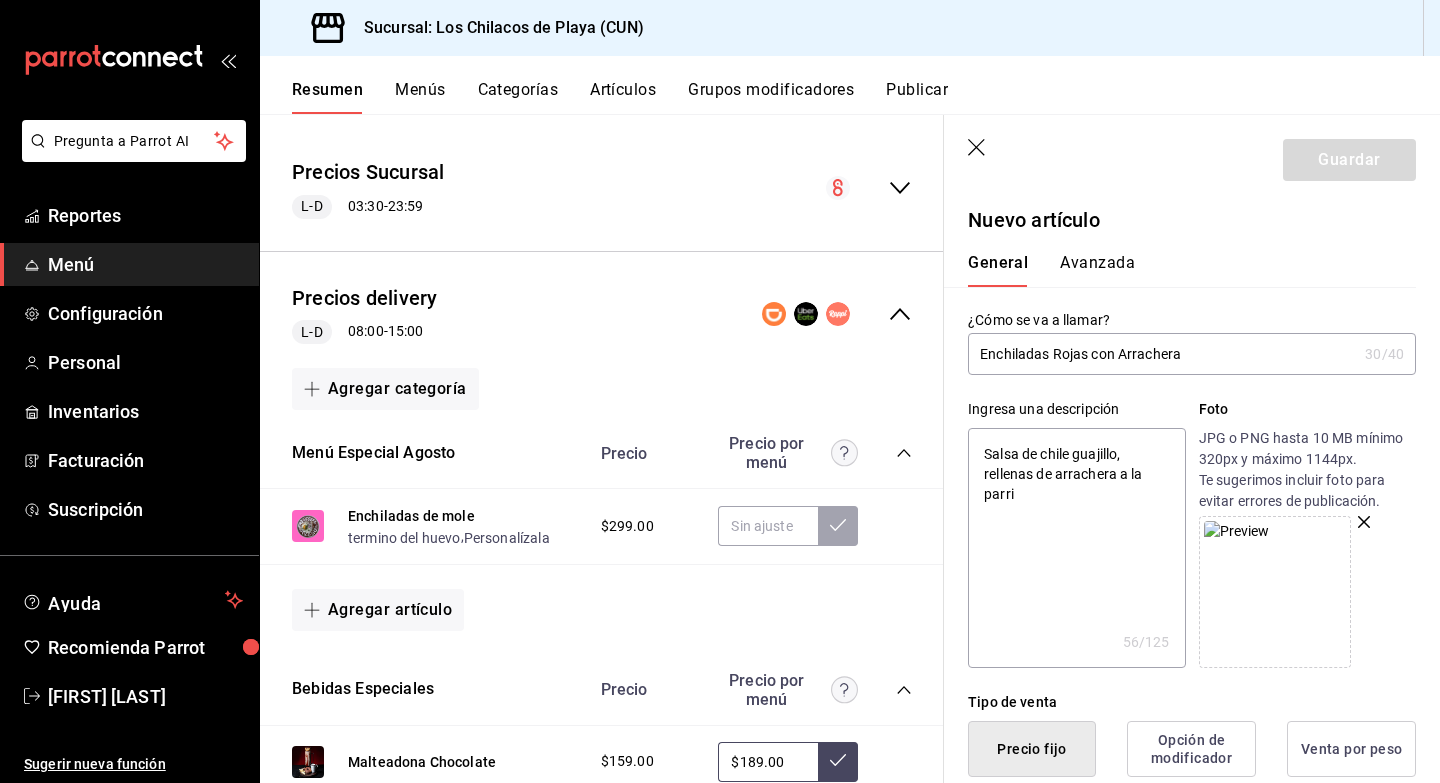 type on "x" 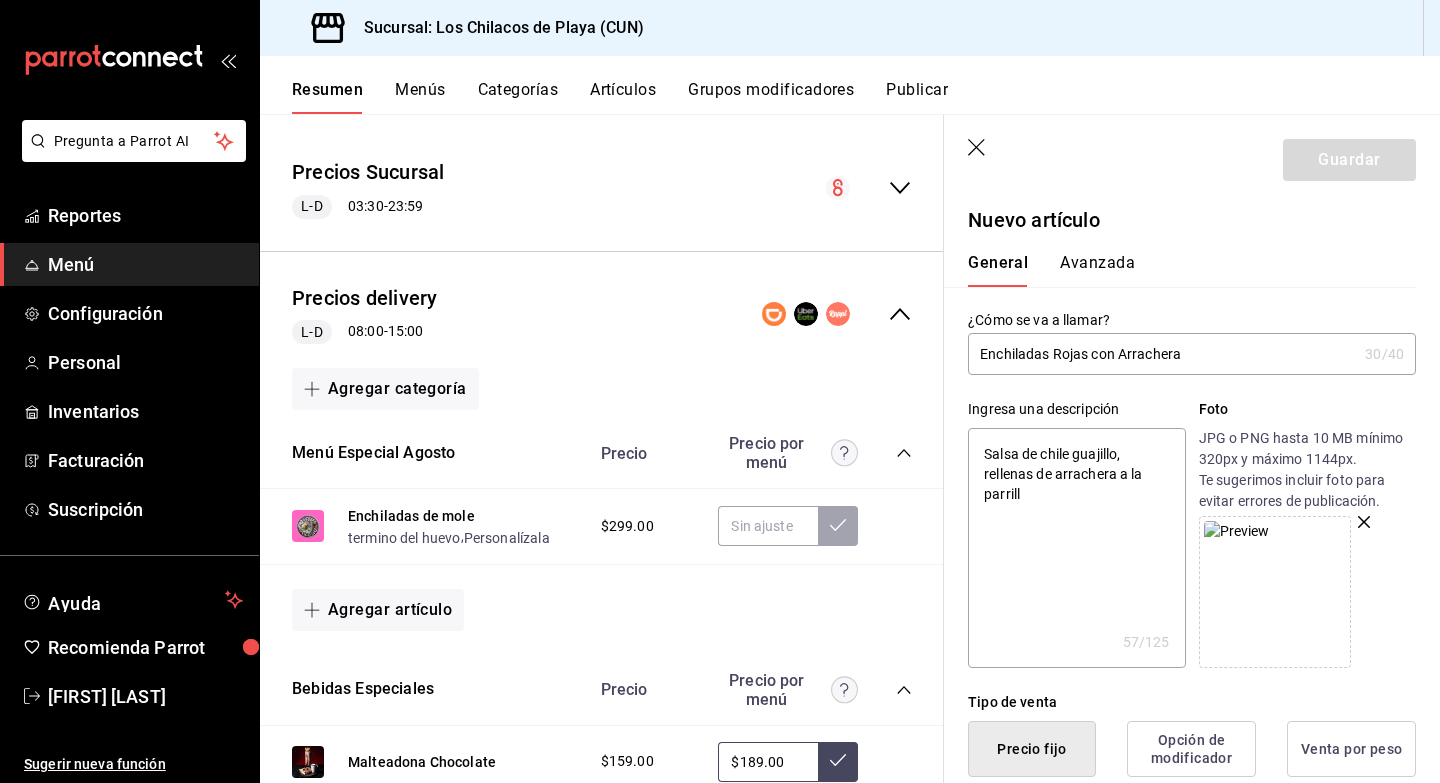 type on "Salsa de chile guajillo, rellenas de arrachera a la parrilla" 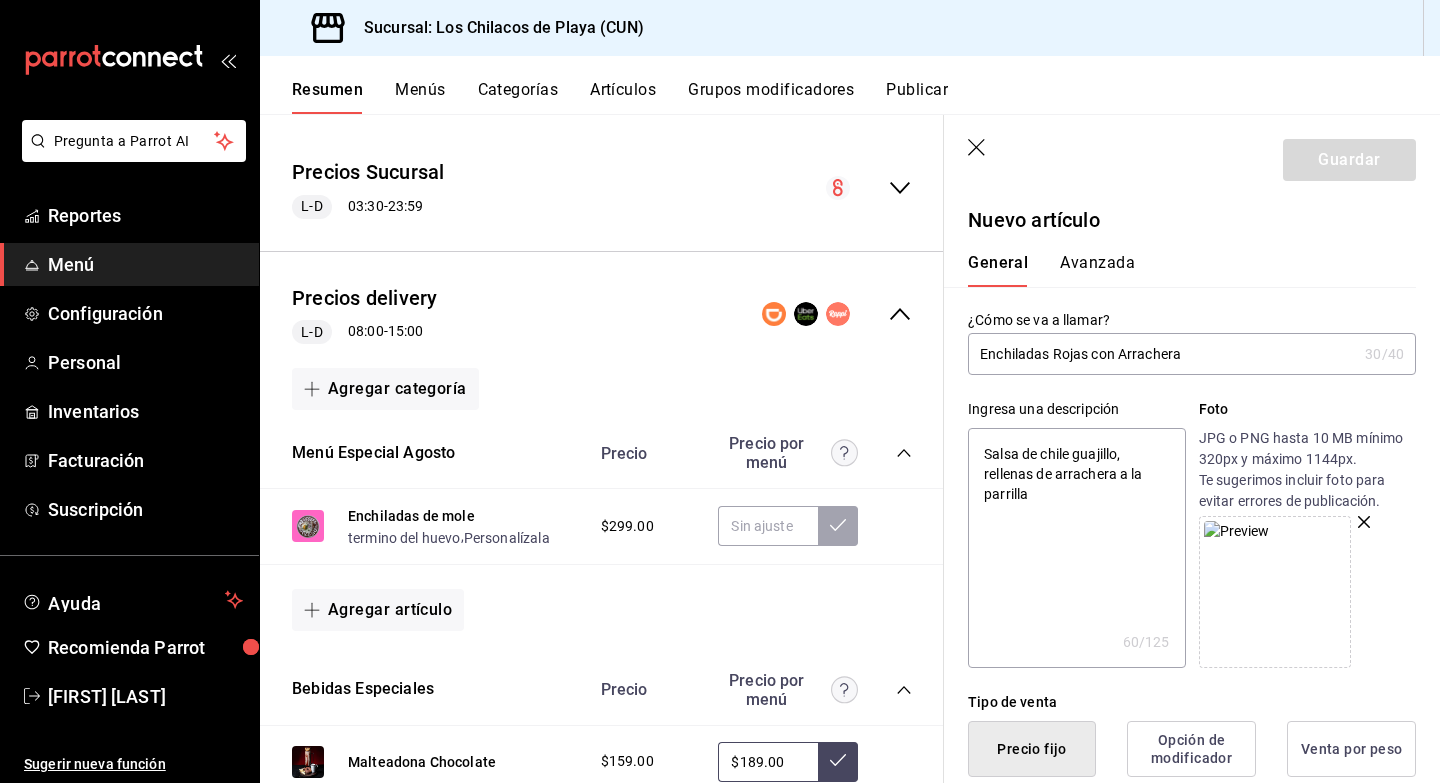 type on "x" 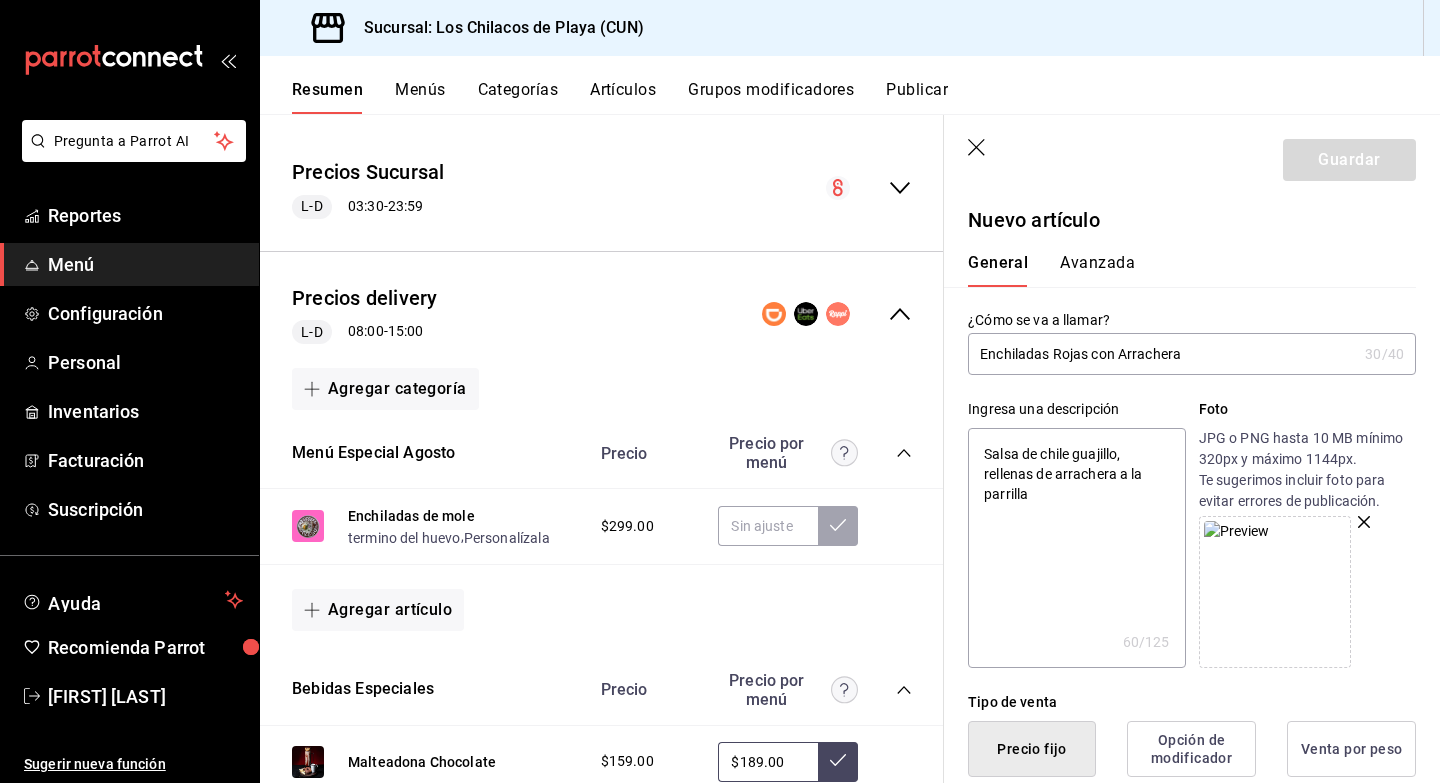 type on "Salsa de chile guajillo, rellenas de arrachera a la parrilla" 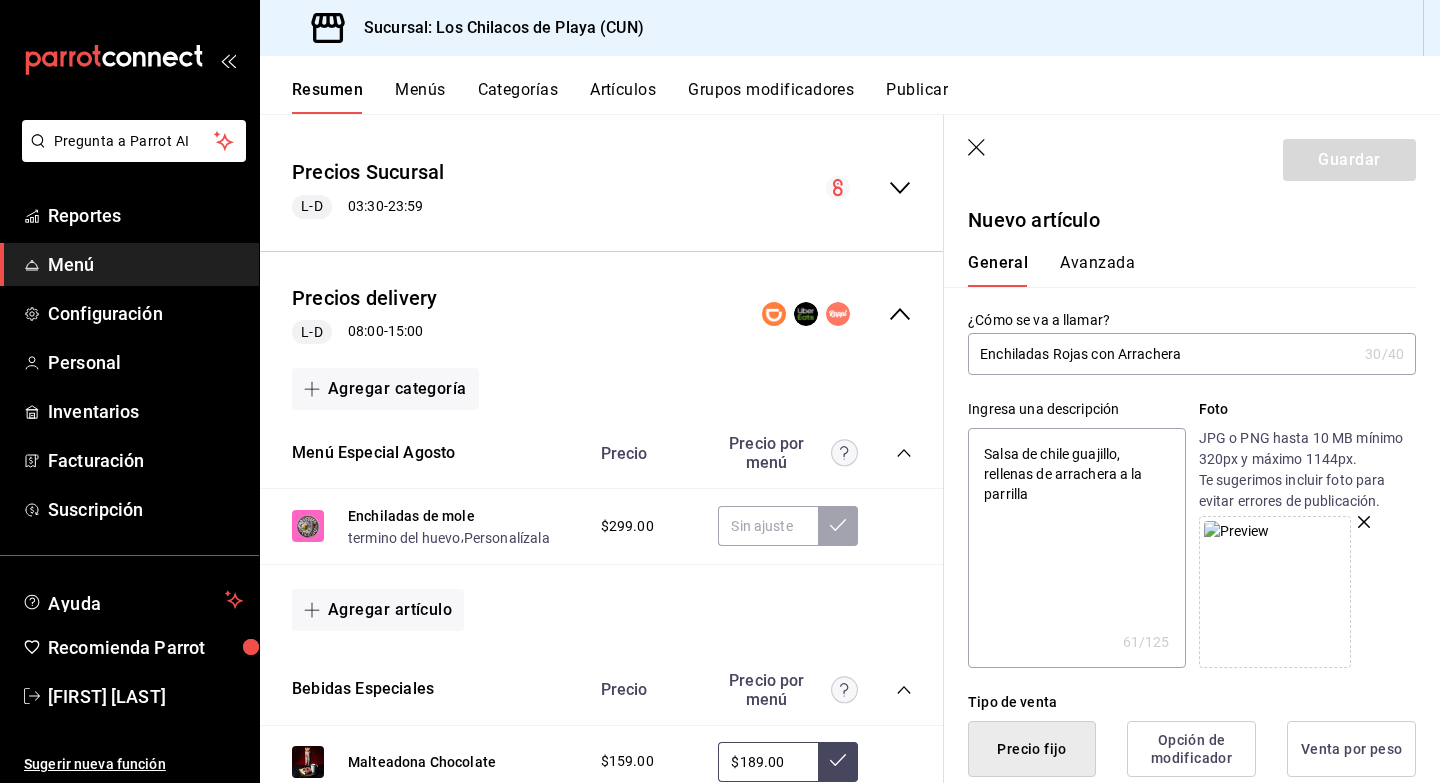 type on "Salsa de chile guajillo, rellenas de arrachera a la parrilla y" 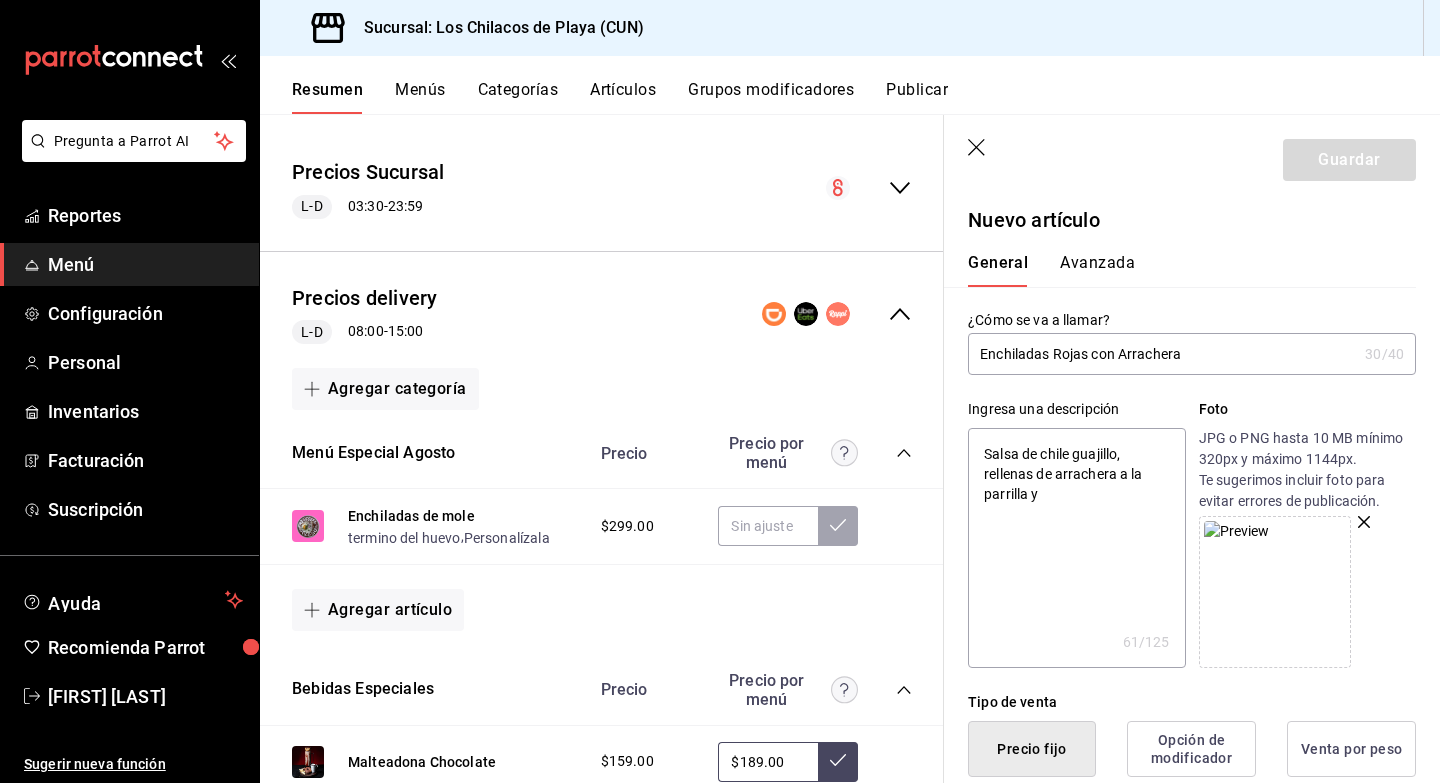 type on "x" 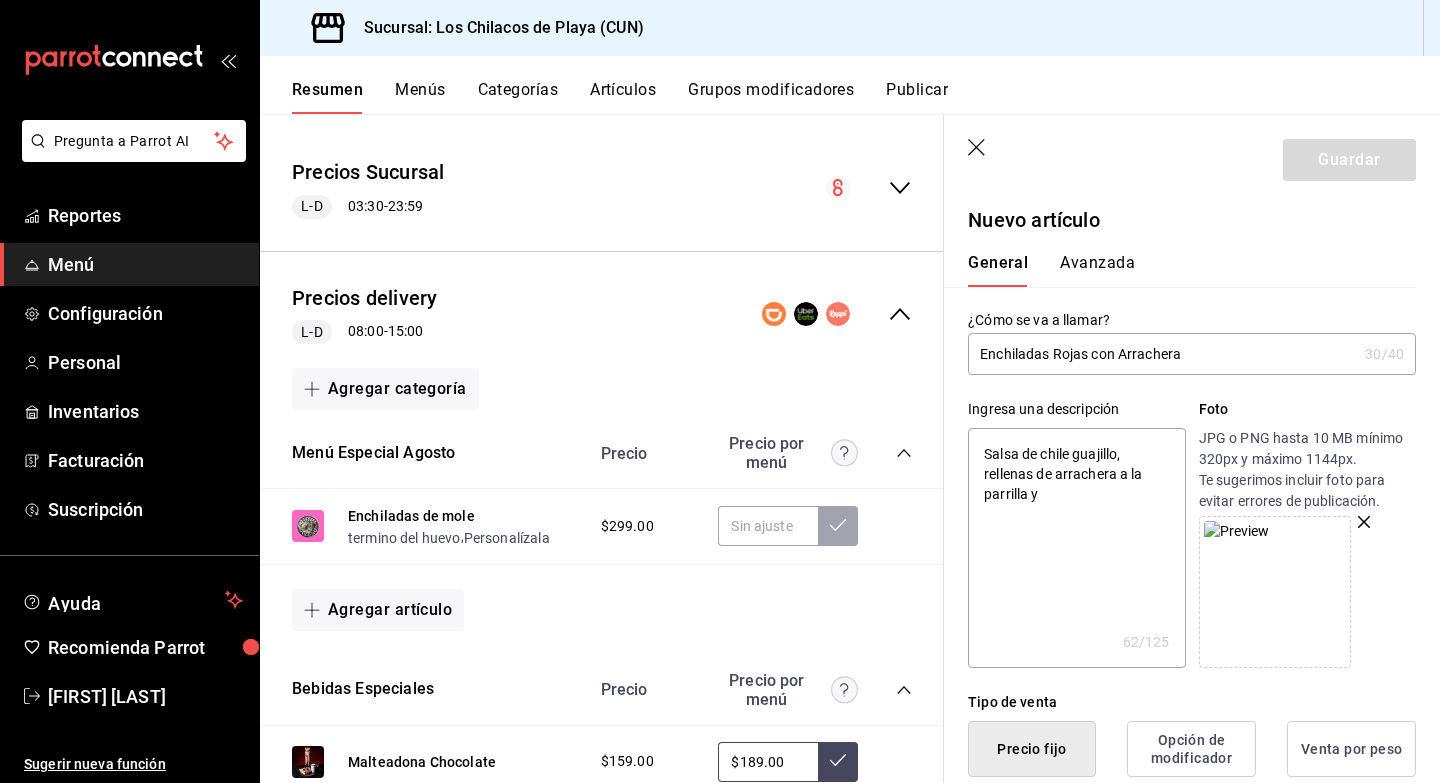 type on "Salsa de chile guajillo, rellenas de arrachera a la parrilla y" 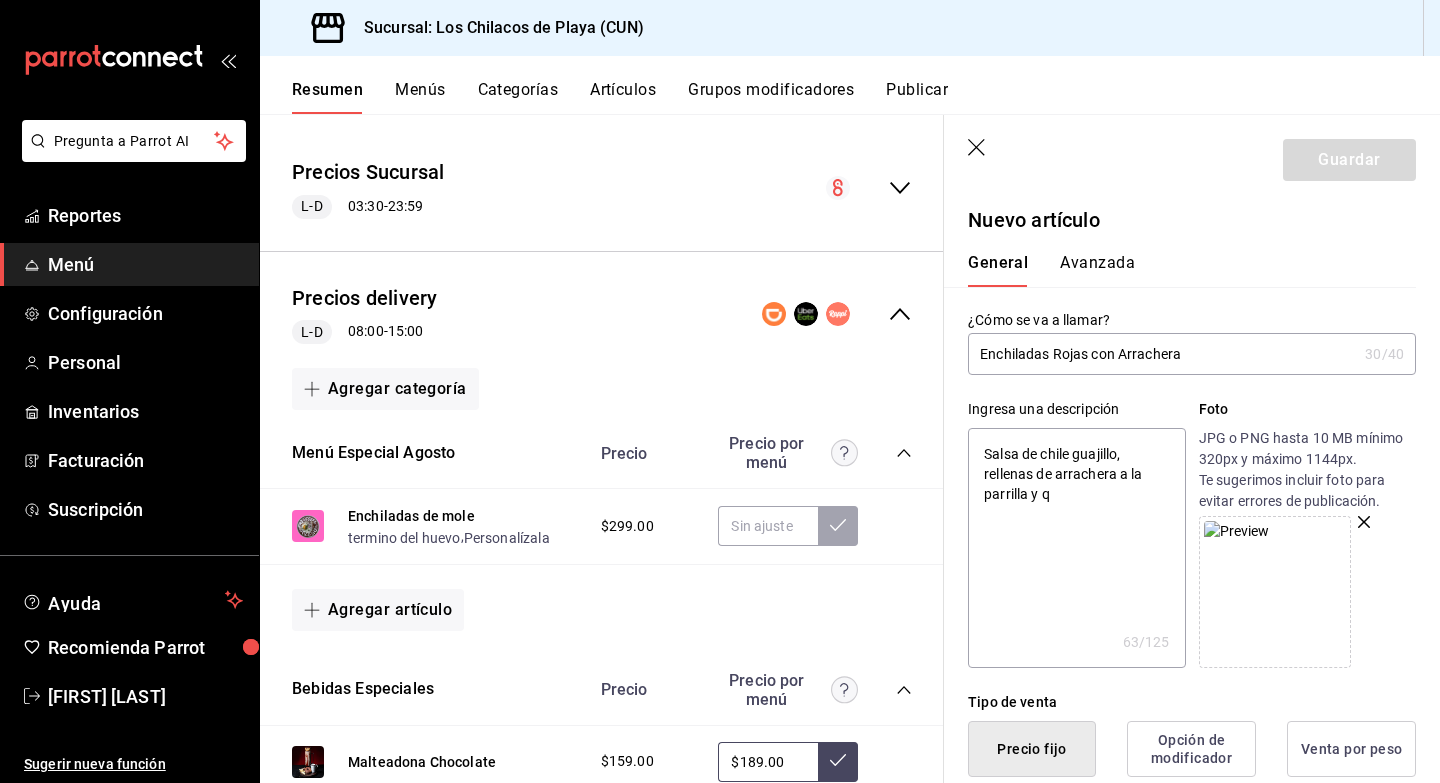 type on "Salsa de chile guajillo, rellenas de arrachera a la parrilla y qu" 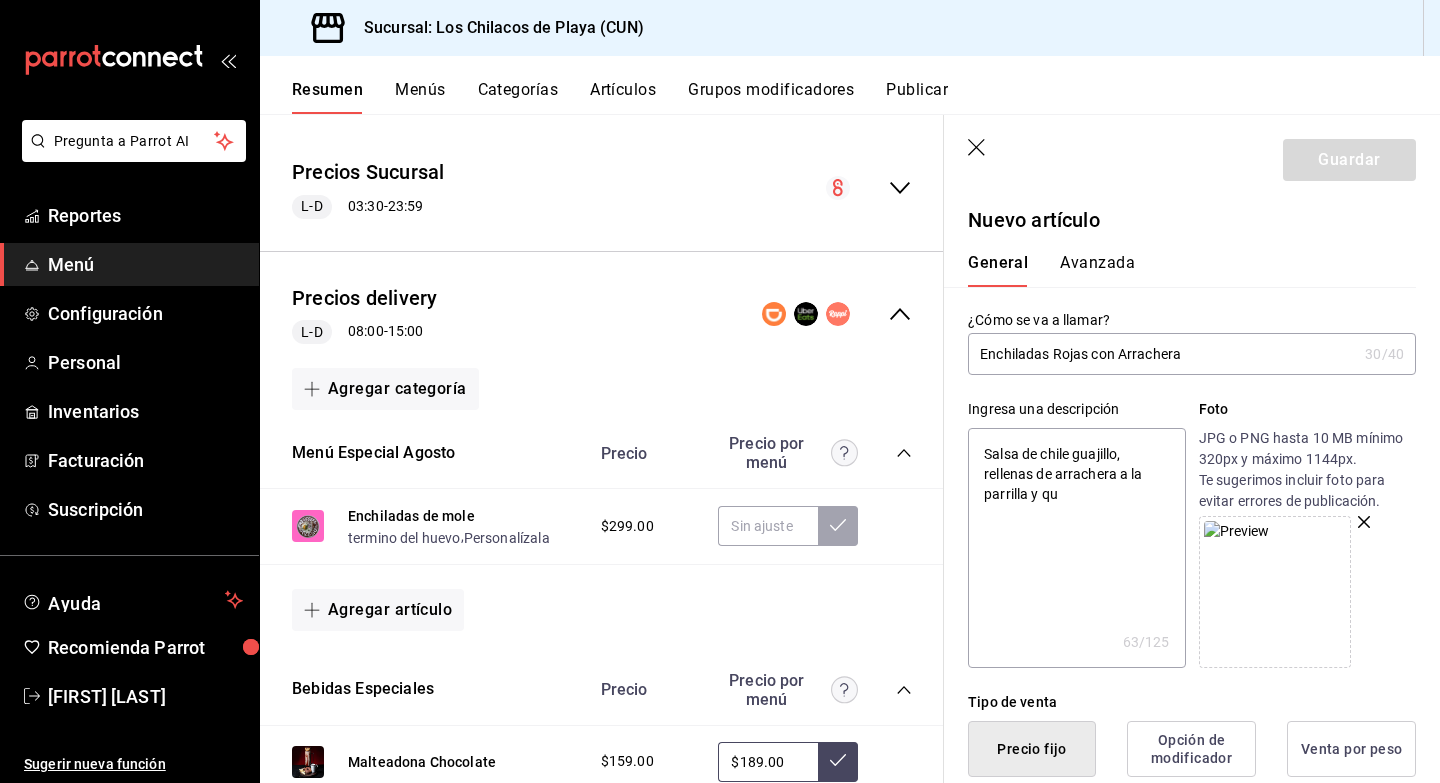 type on "x" 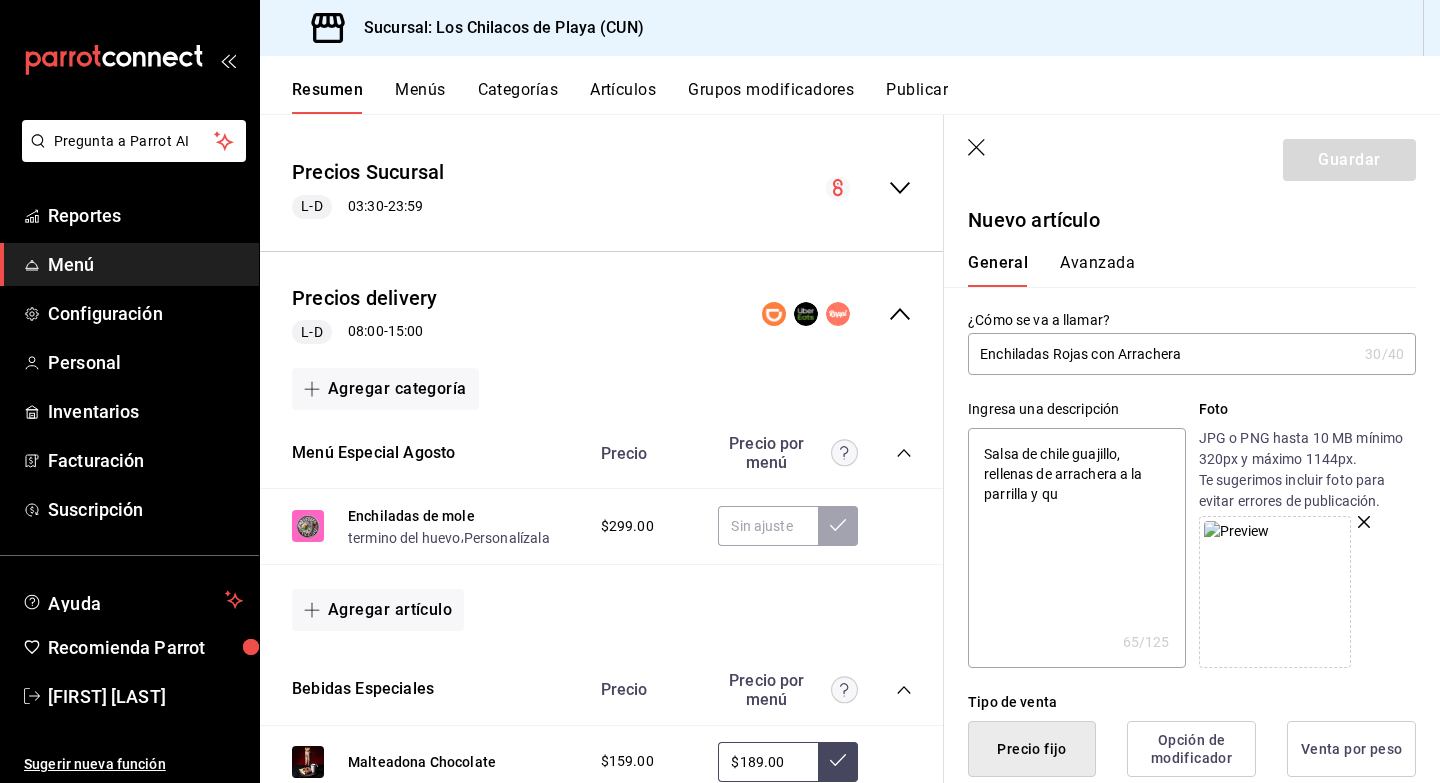 type on "Salsa de chile guajillo, rellenas de arrachera a la parrilla y que" 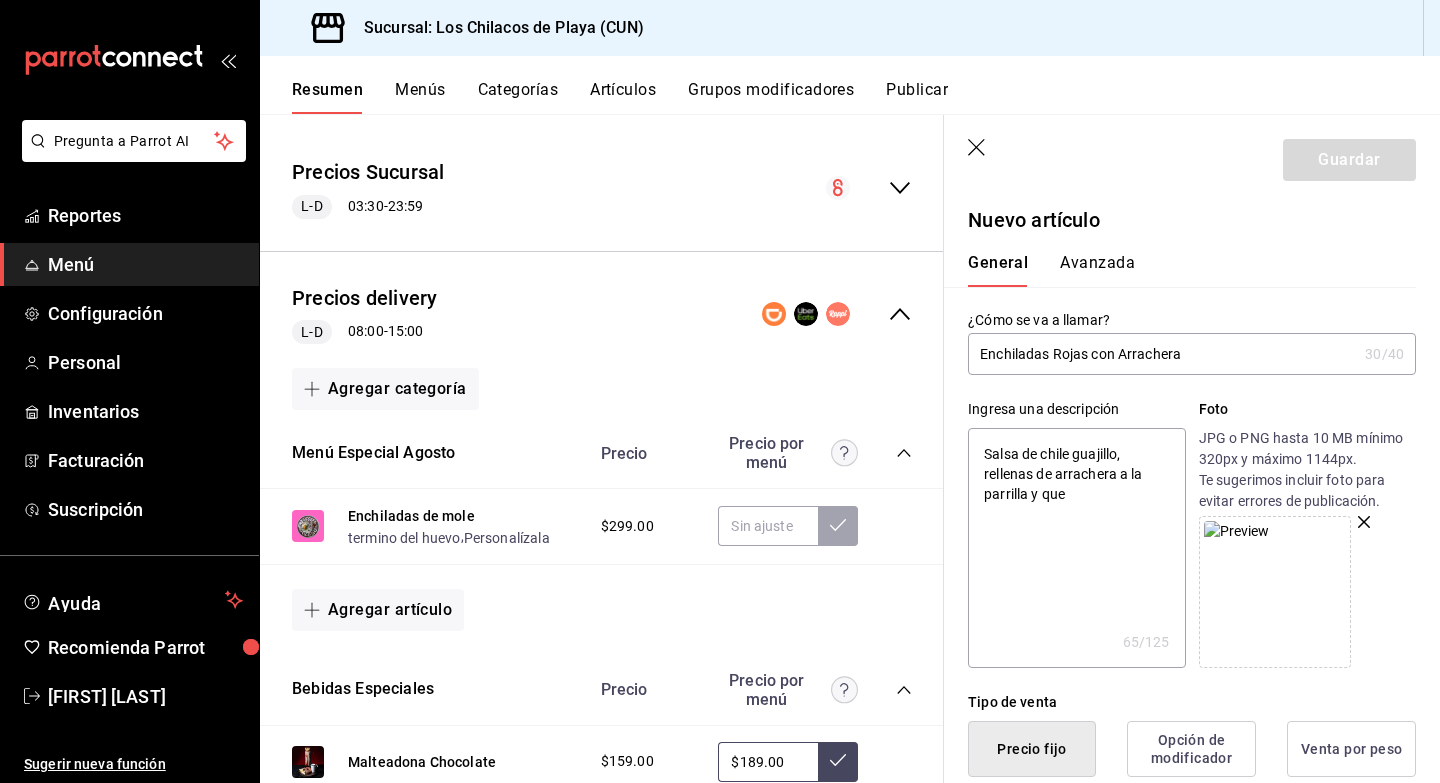 type on "x" 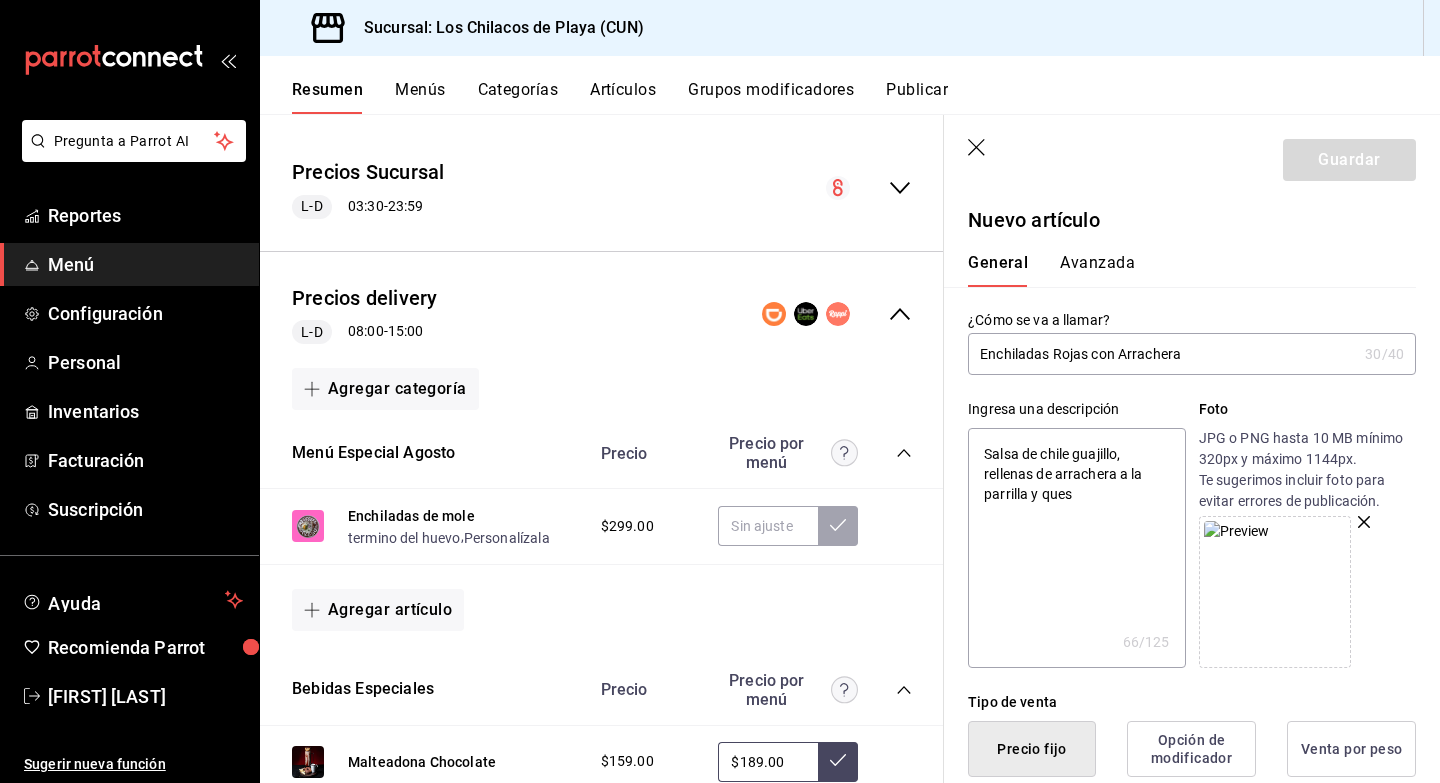 type on "Salsa de chile guajillo, rellenas de arrachera a la parrilla y queso" 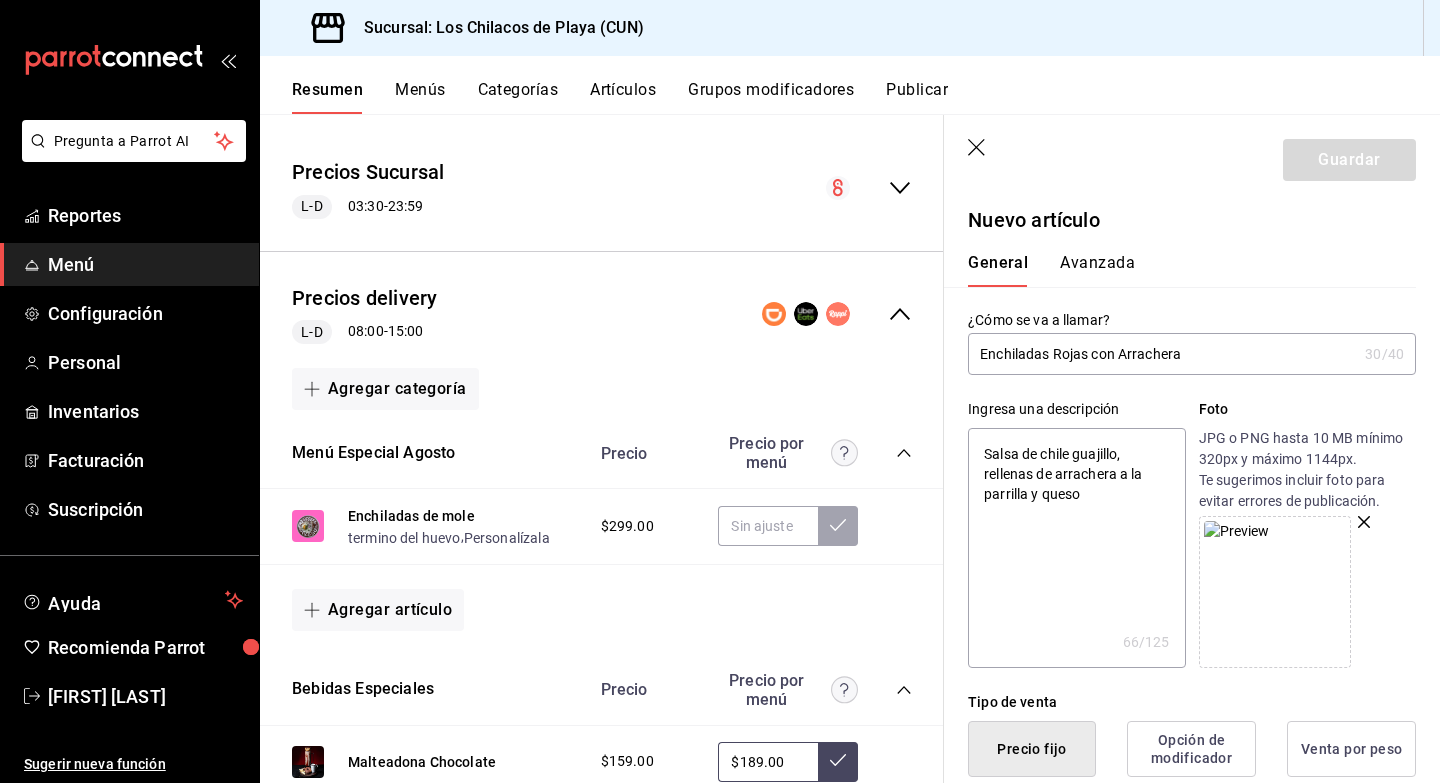 type on "x" 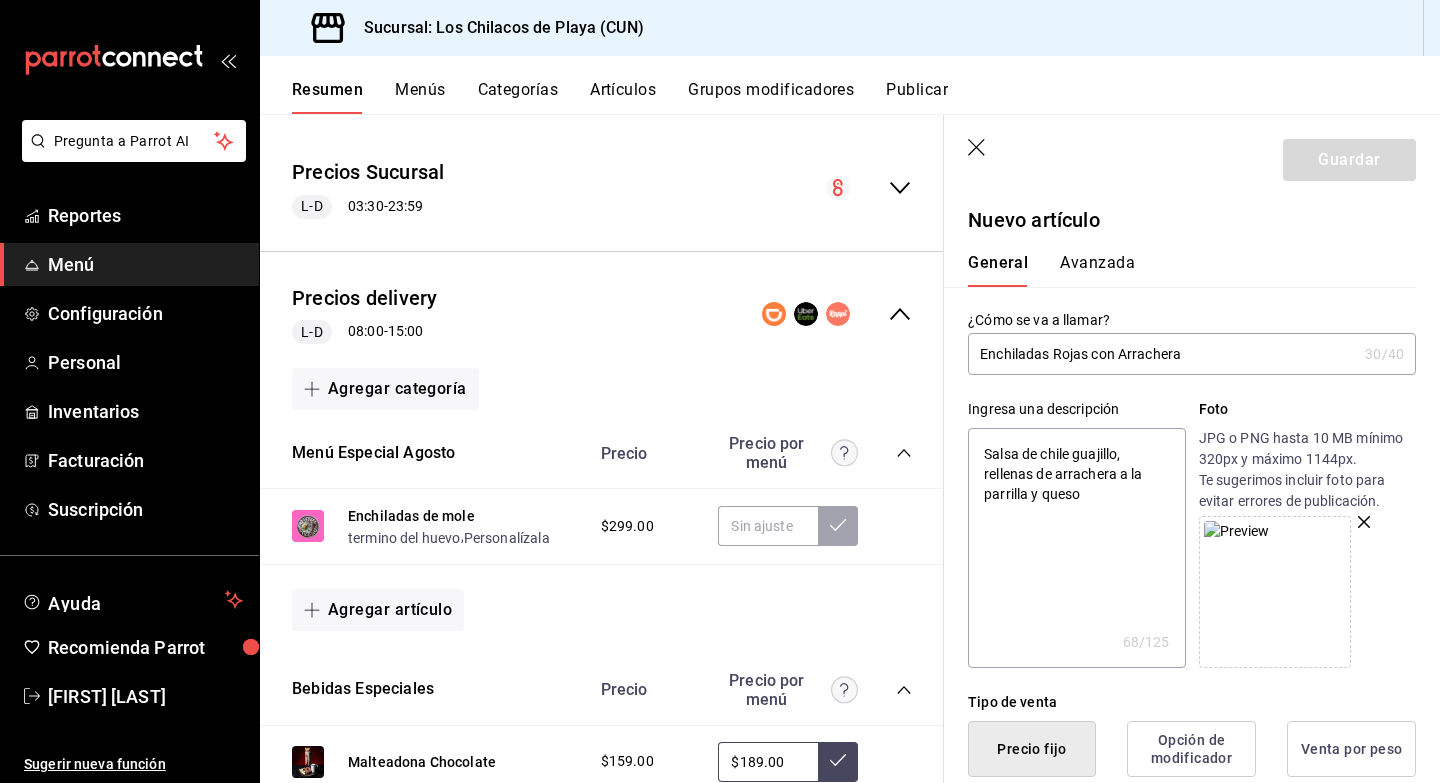 type on "Salsa de chile guajillo, rellenas de arrachera a la parrilla y queso" 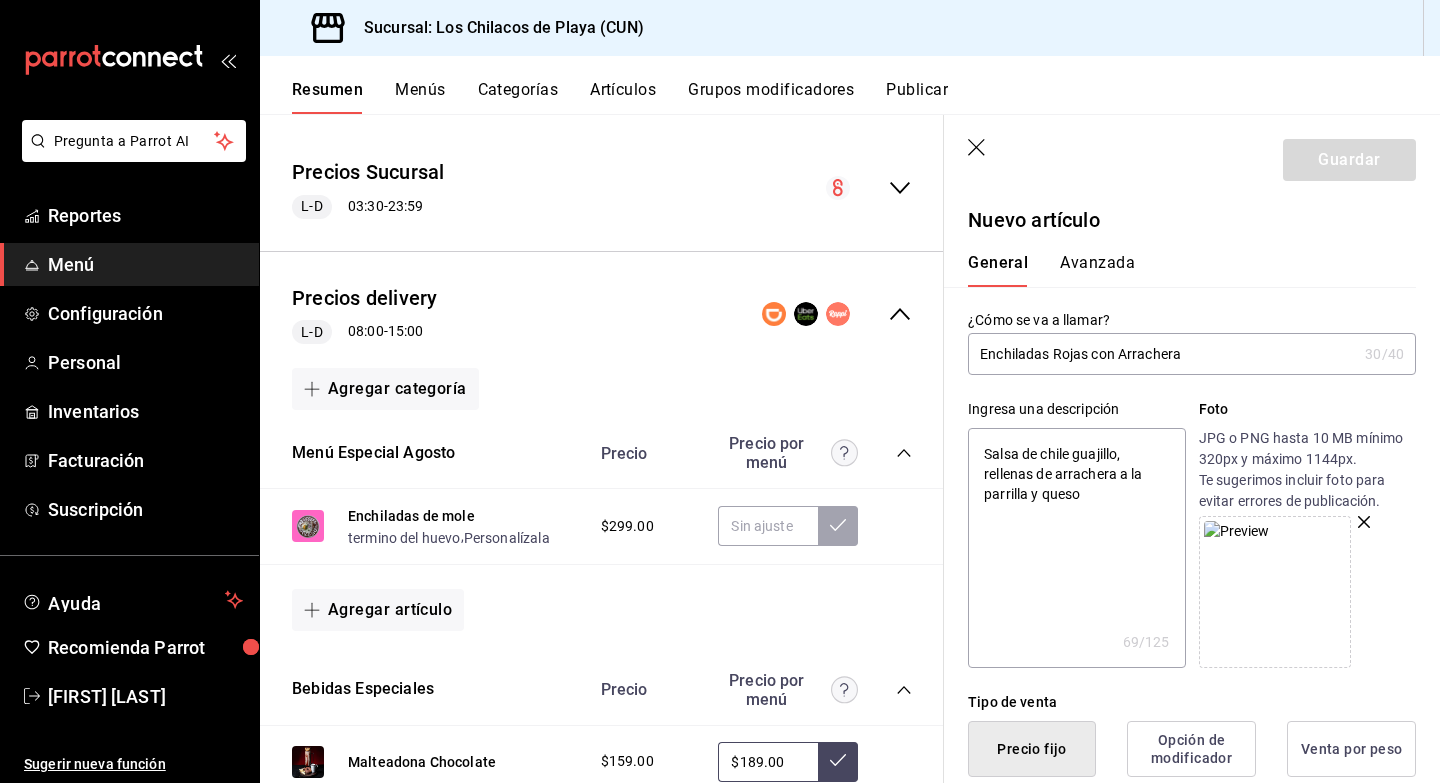 type on "Salsa de chile guajillo, rellenas de arrachera a la parrilla y queso f" 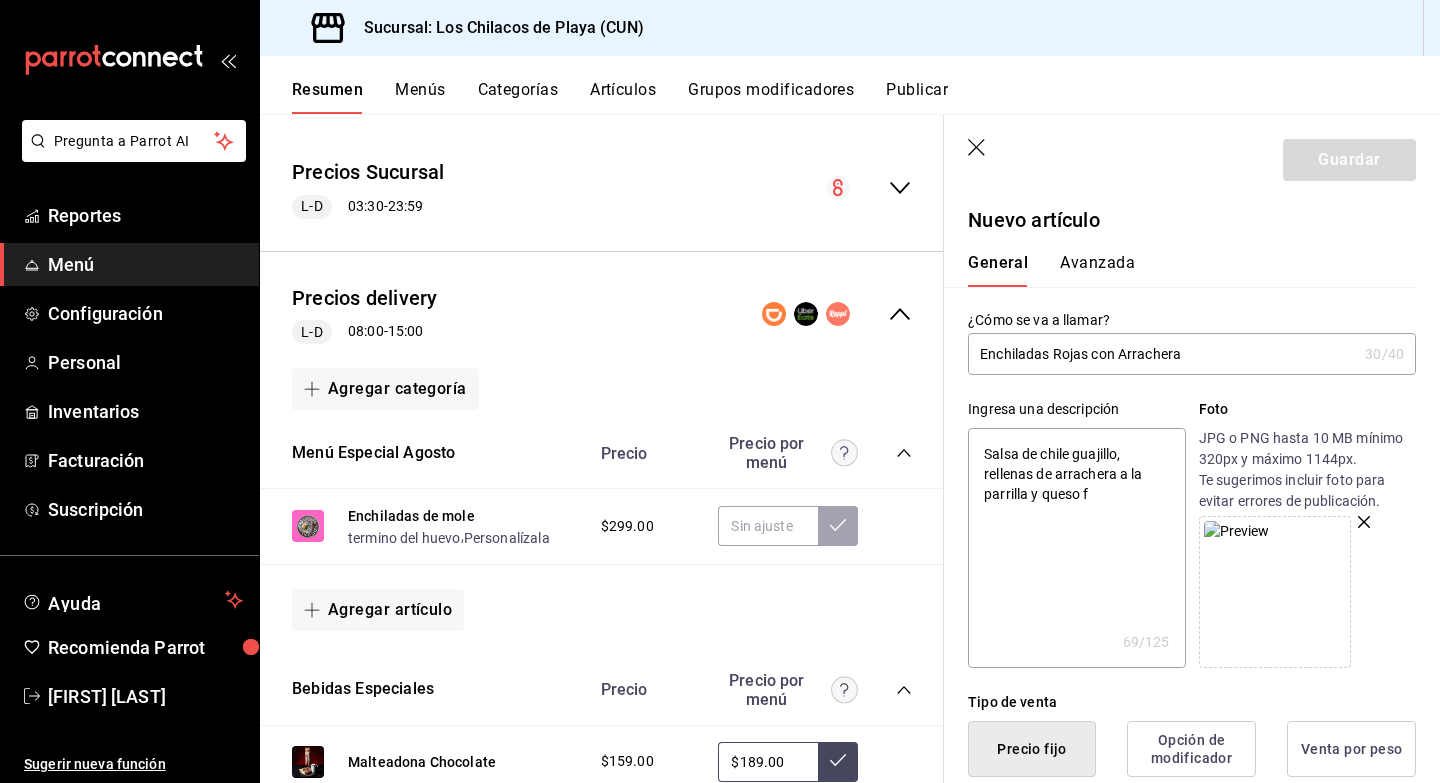 type on "x" 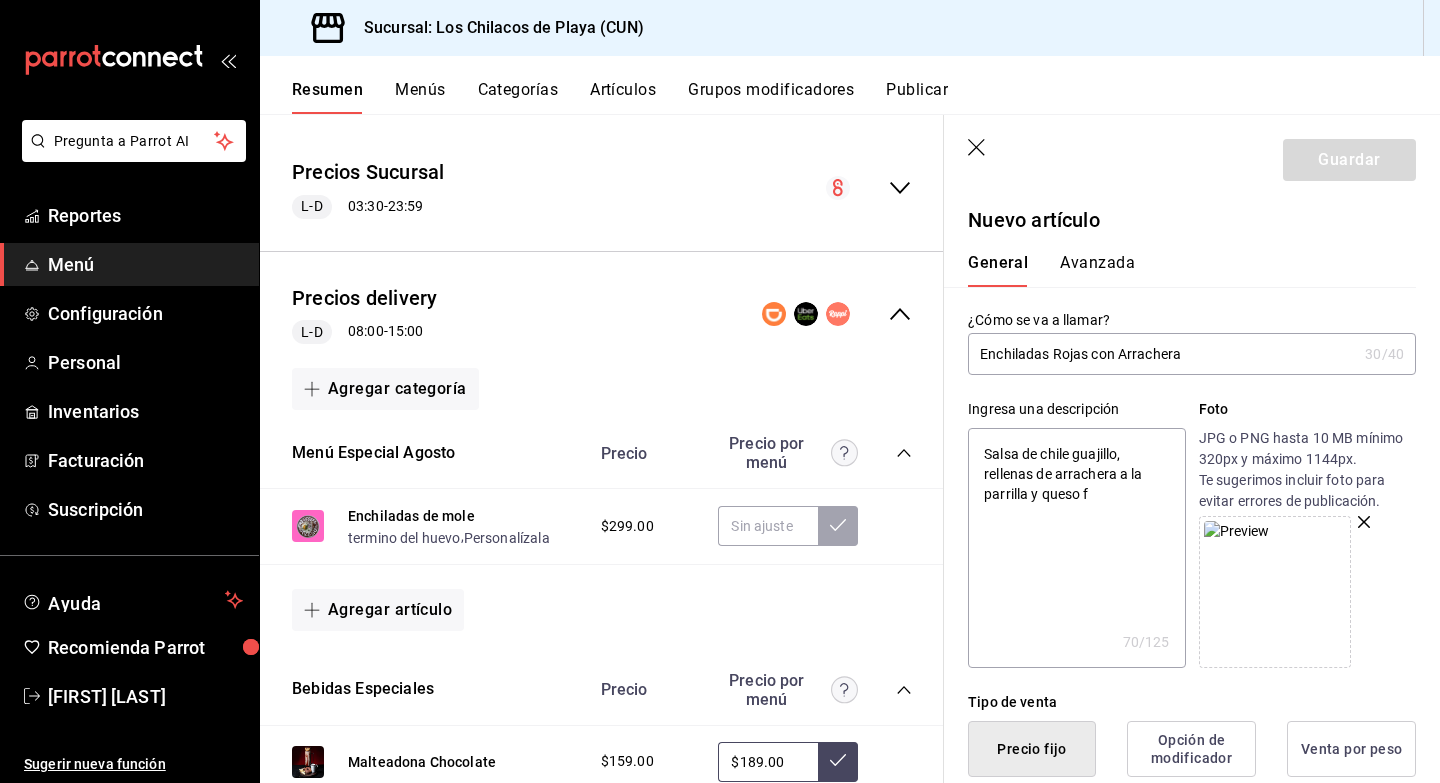 type on "Salsa de chile guajillo, rellenas de arrachera a la parrilla y queso fu" 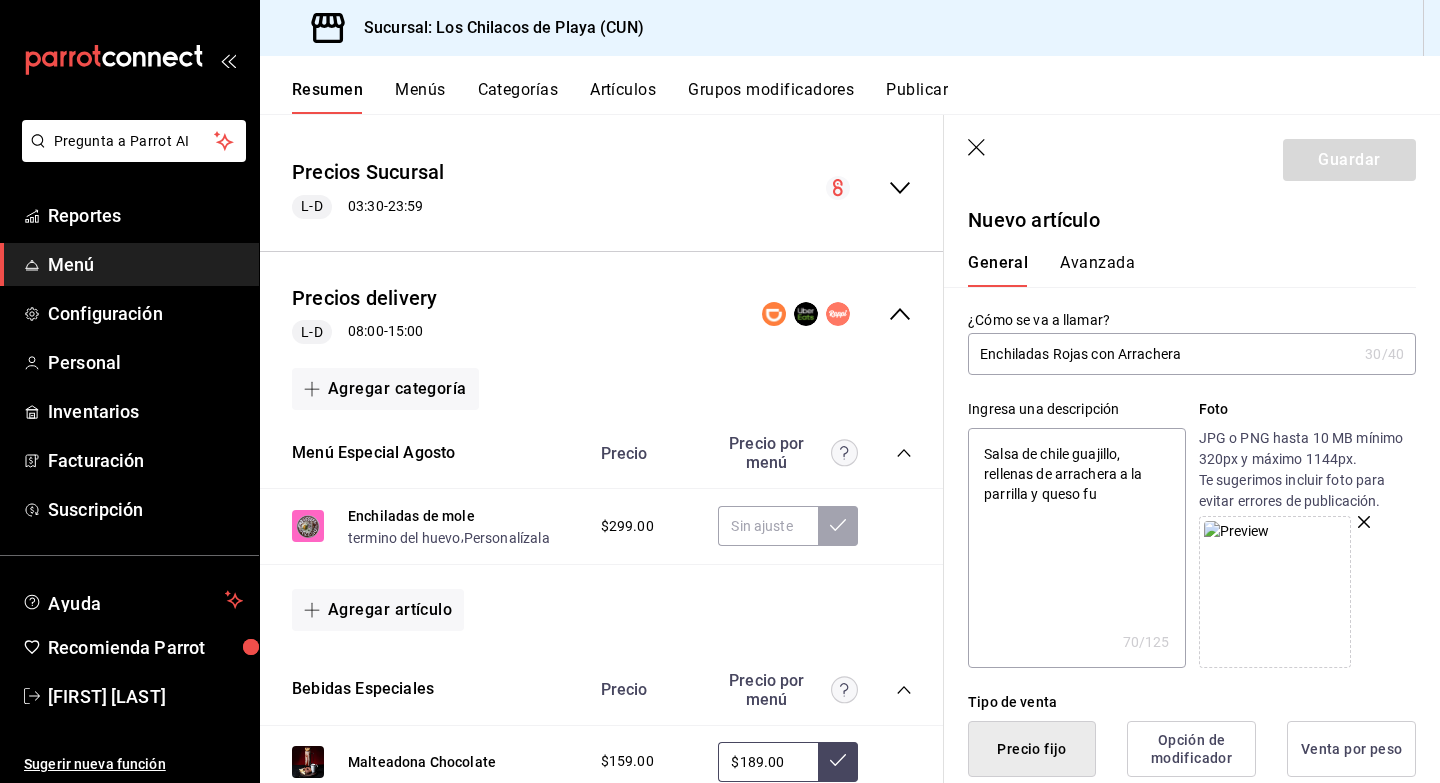 type on "x" 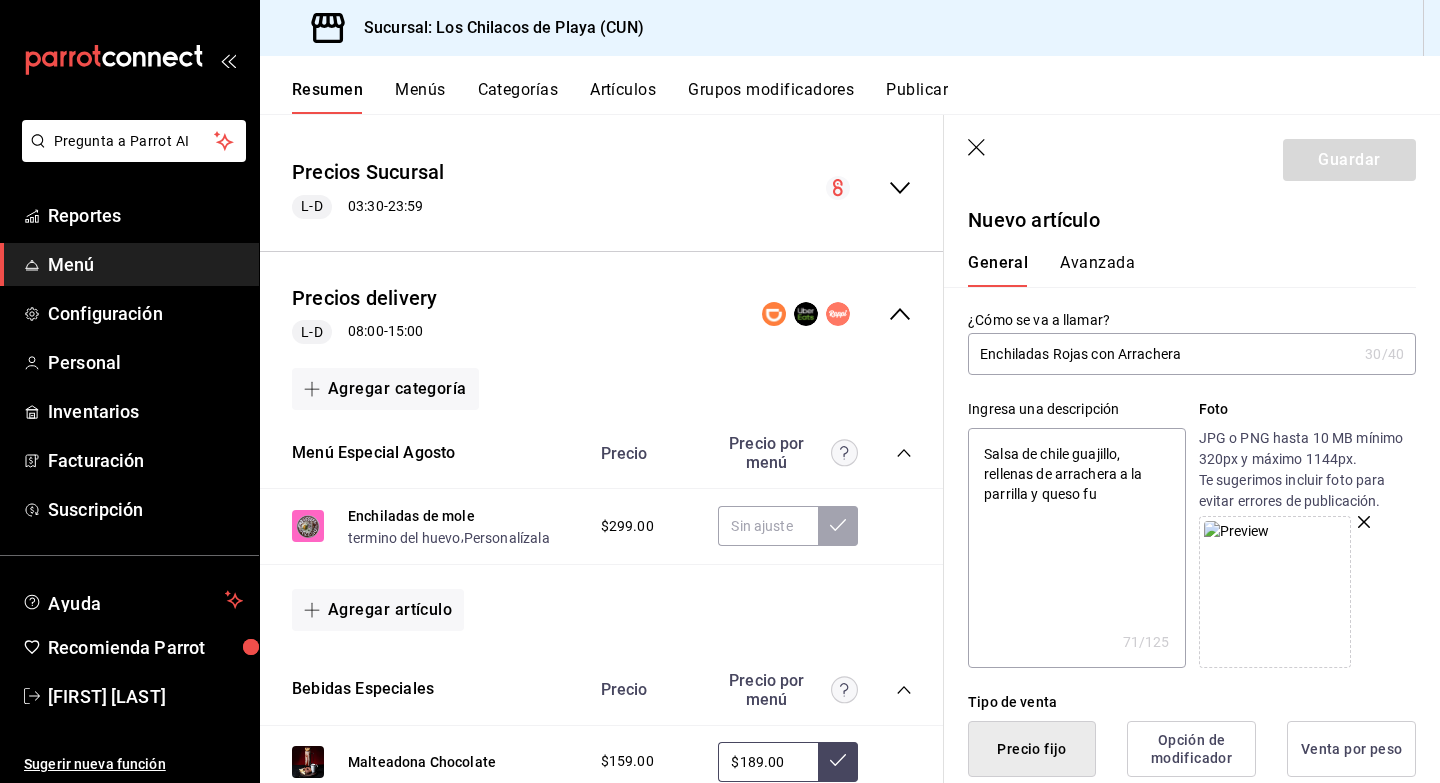 type on "Salsa de chile guajillo, rellenas de arrachera a la parrilla y queso fun" 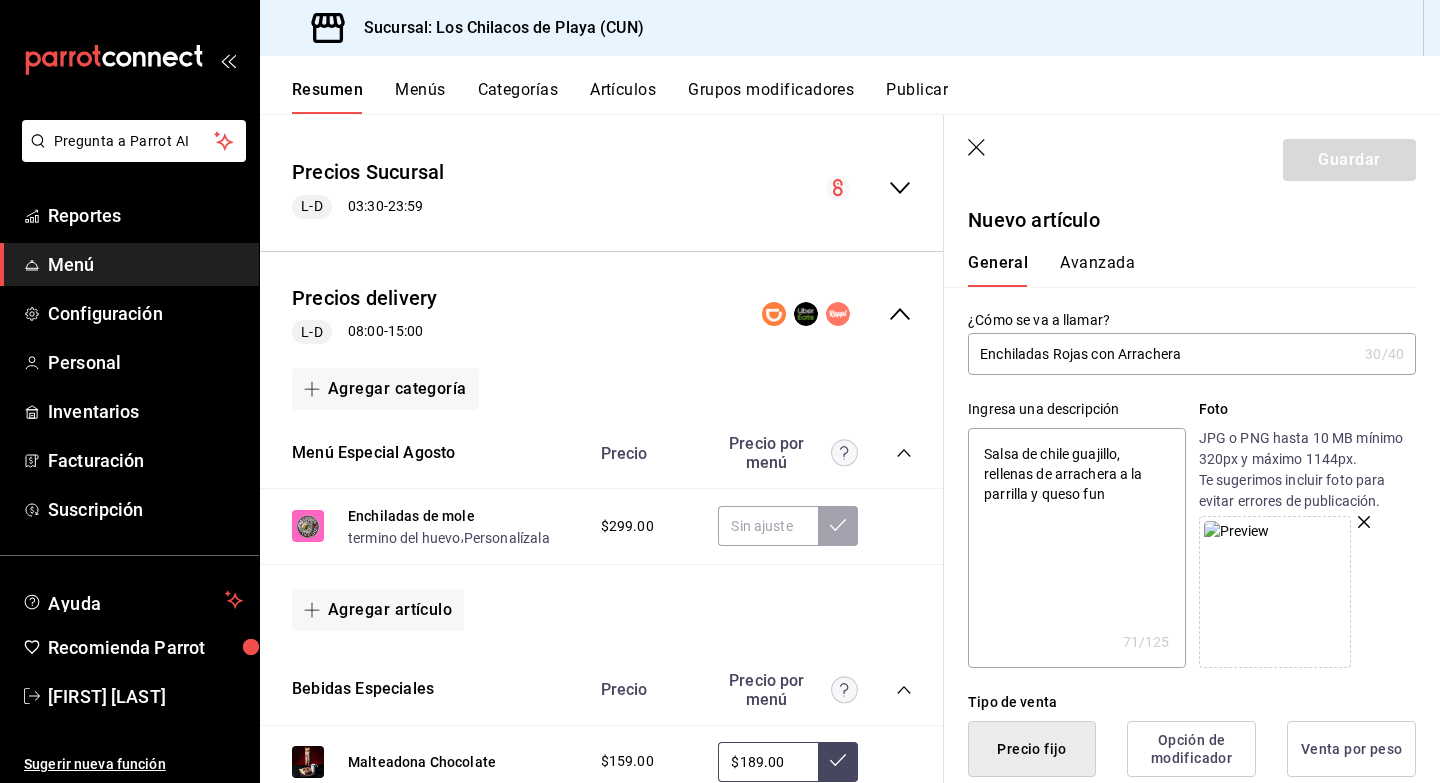 type on "x" 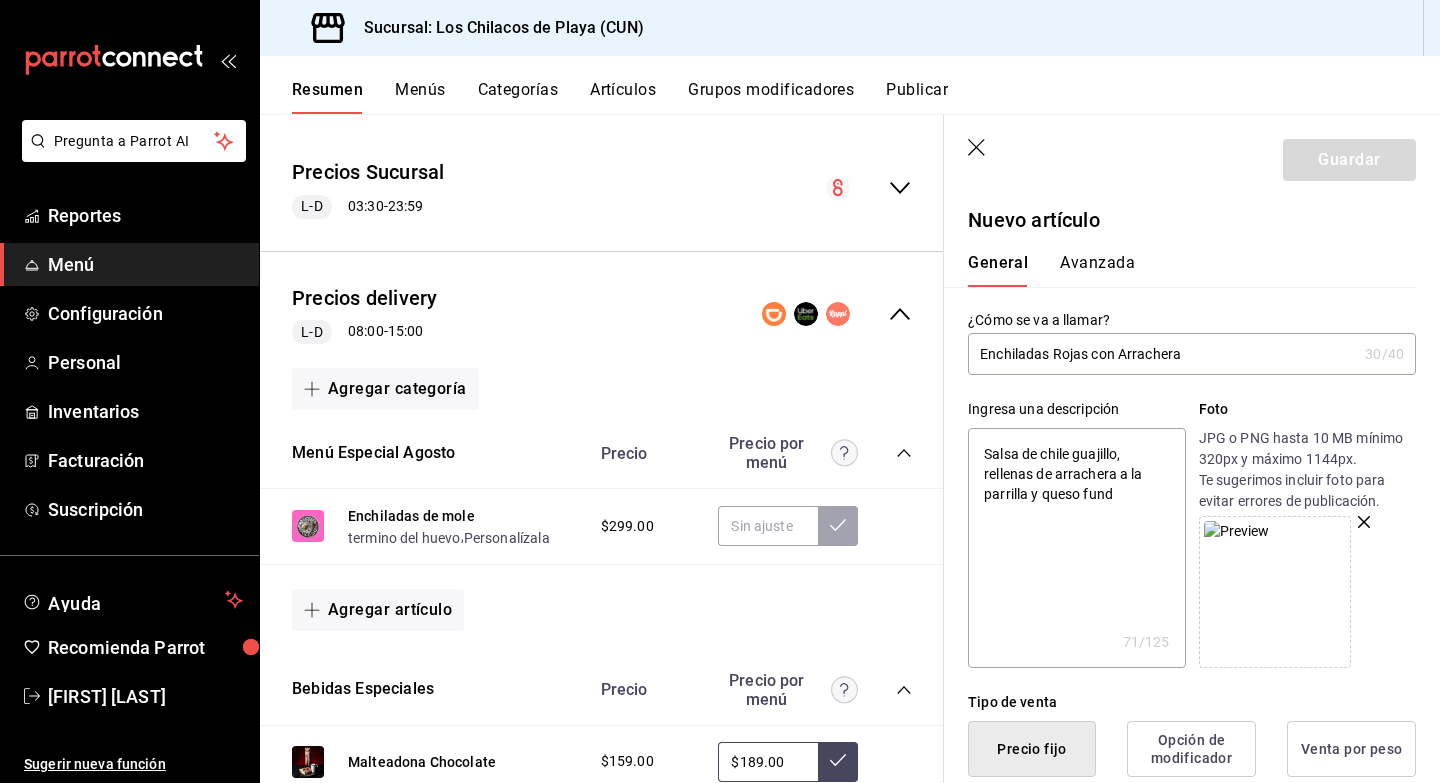 type on "x" 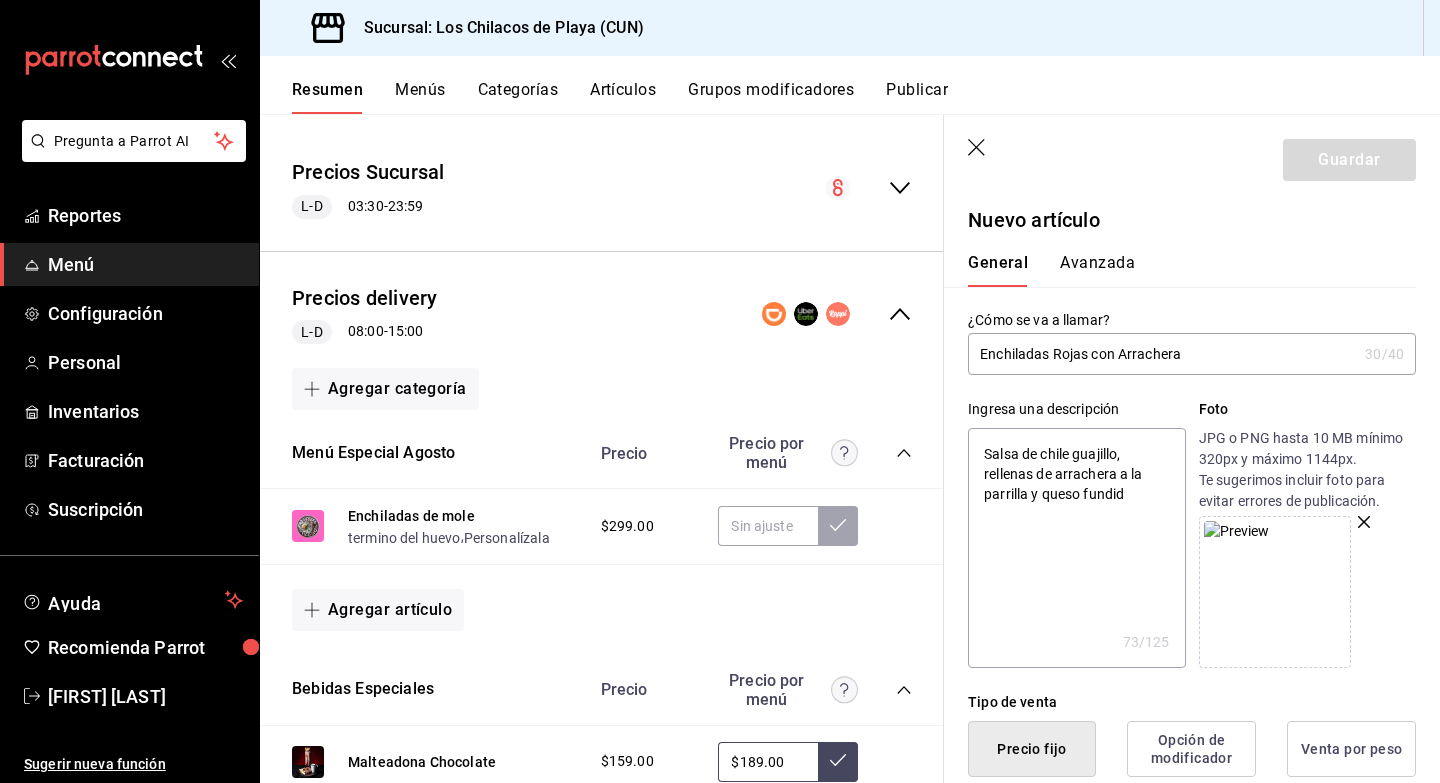 type on "Salsa de chile guajillo, rellenas de arrachera a la parrilla y queso fundidi" 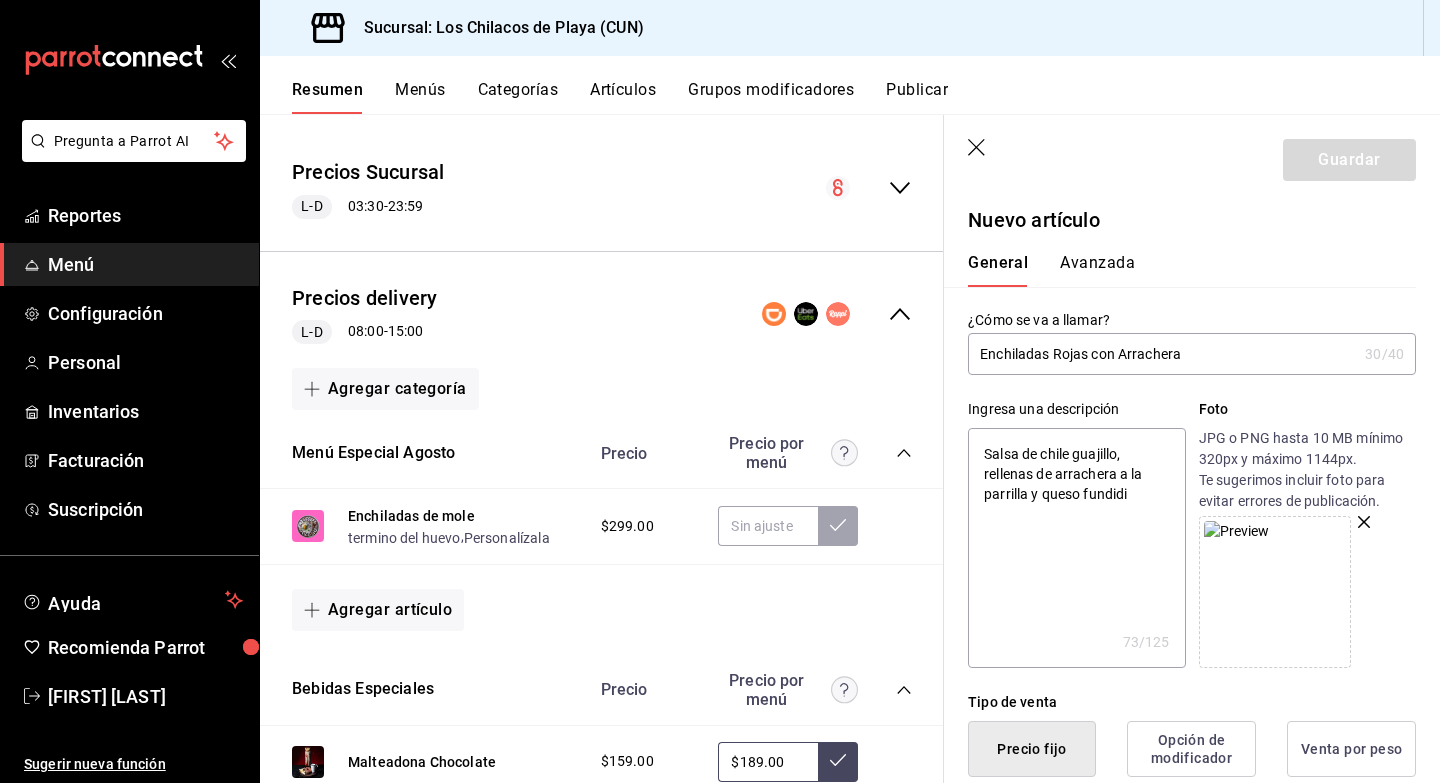 type on "x" 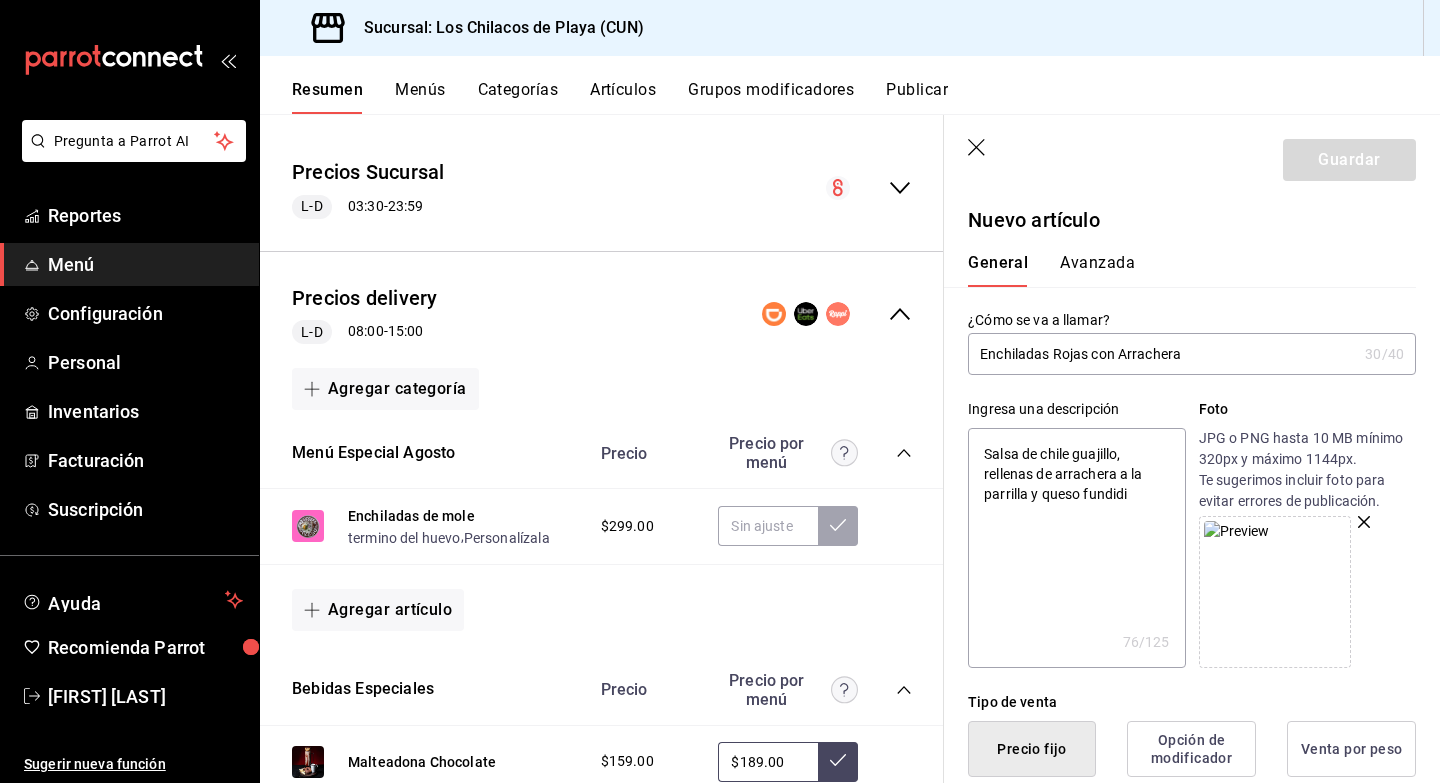 type on "Salsa de chile guajillo, rellenas de arrachera a la parrilla y queso fundidio" 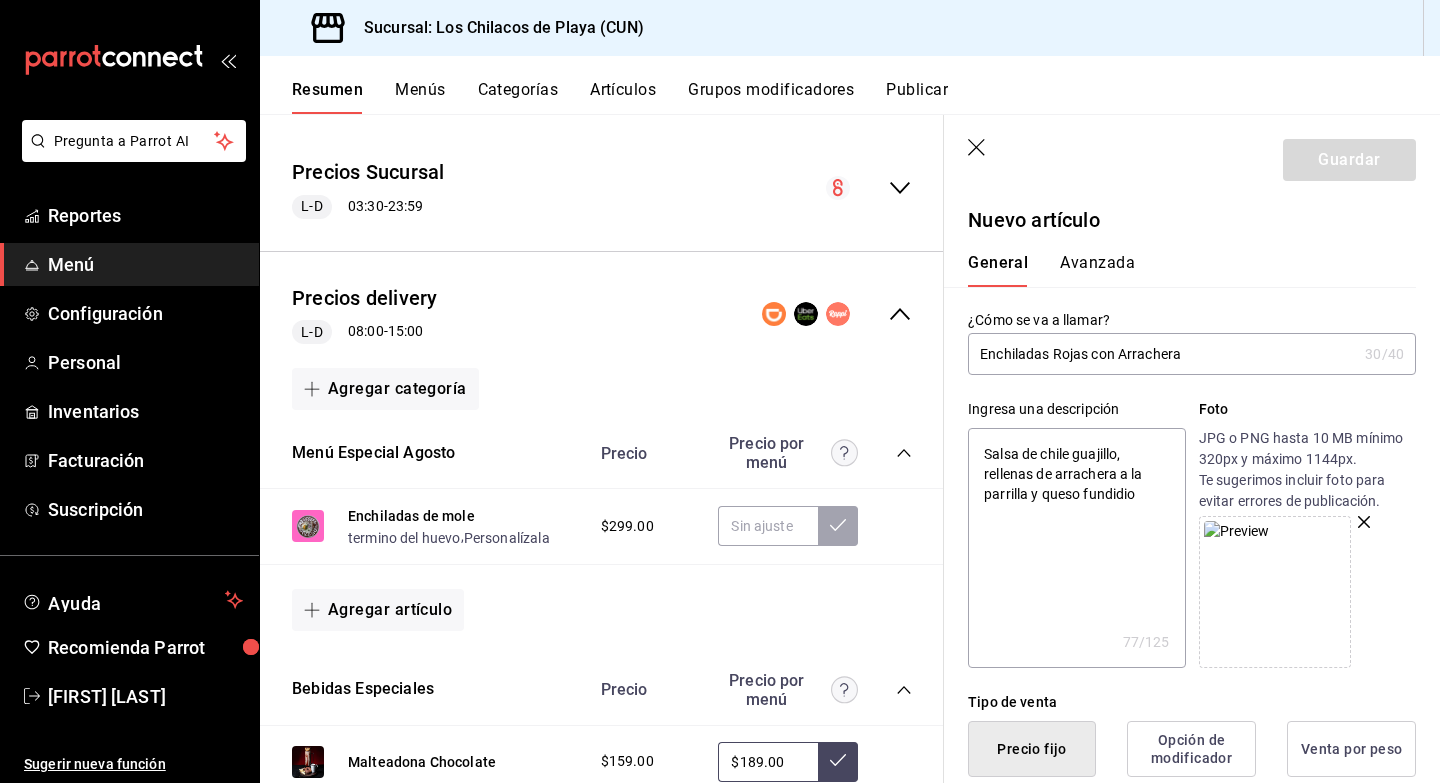 type on "x" 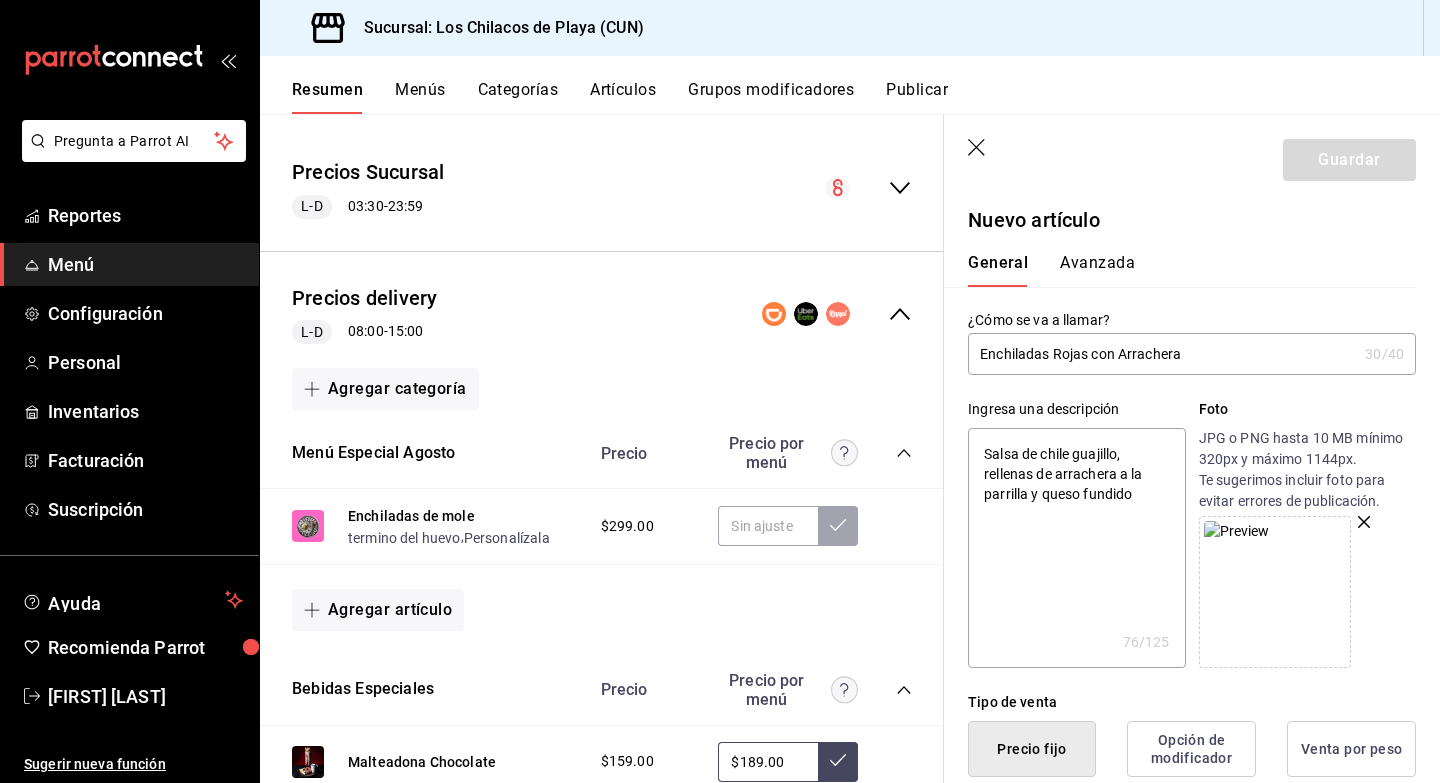 click on "Salsa de chile guajillo, rellenas de arrachera a la parrilla y queso fundido" at bounding box center (1076, 548) 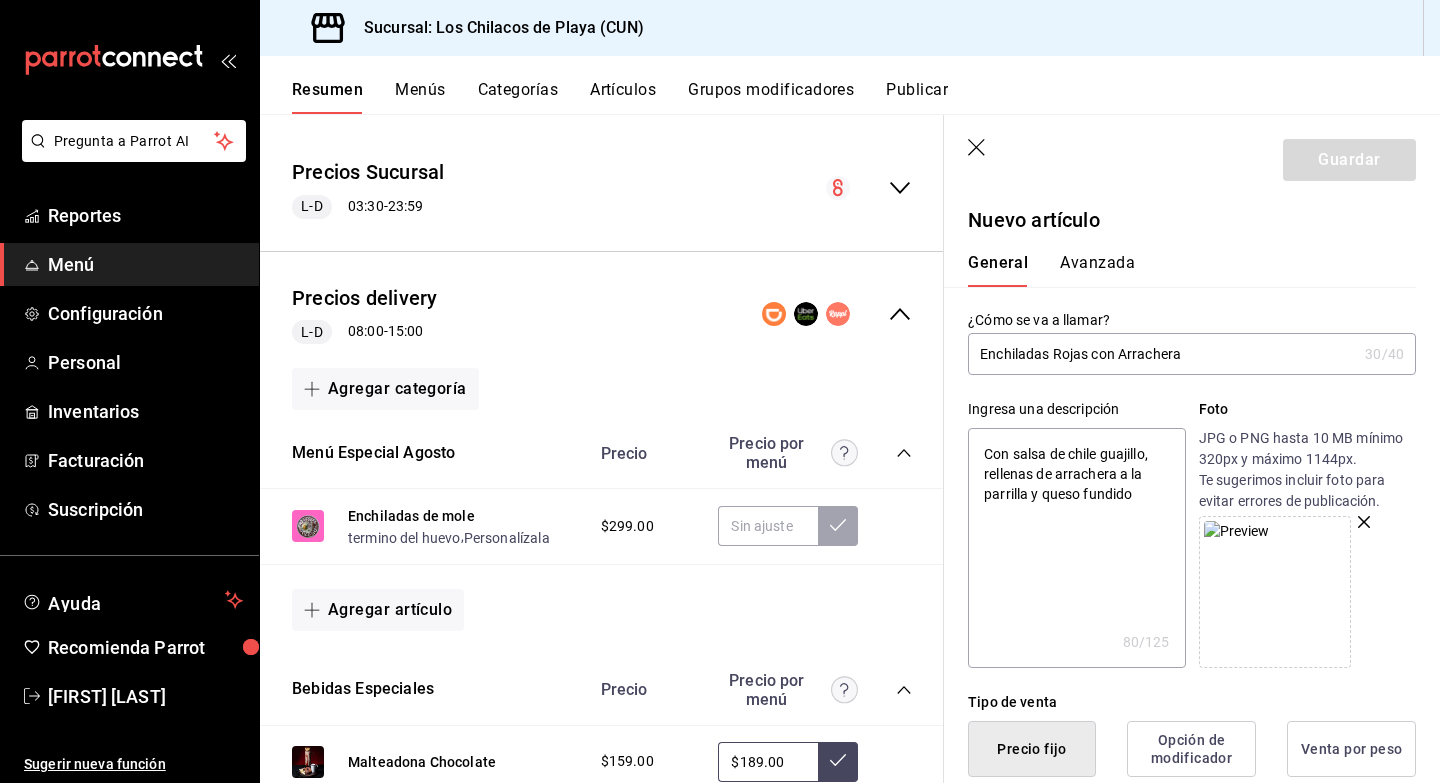 click on "Con salsa de chile guajillo, rellenas de arrachera a la parrilla y queso fundido" at bounding box center (1076, 548) 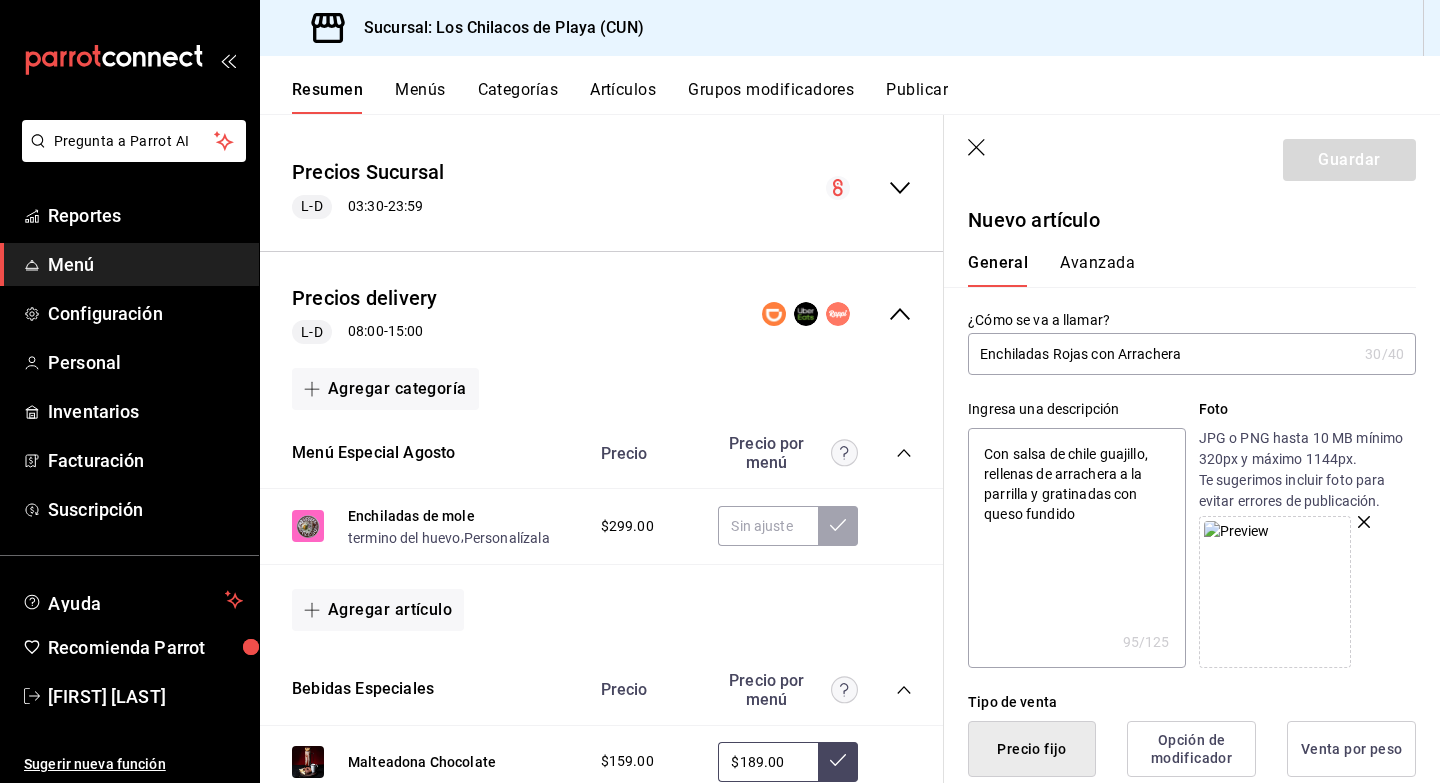 click on "Con salsa de chile guajillo, rellenas de arrachera a la parrilla y gratinadas con queso fundido" at bounding box center (1076, 548) 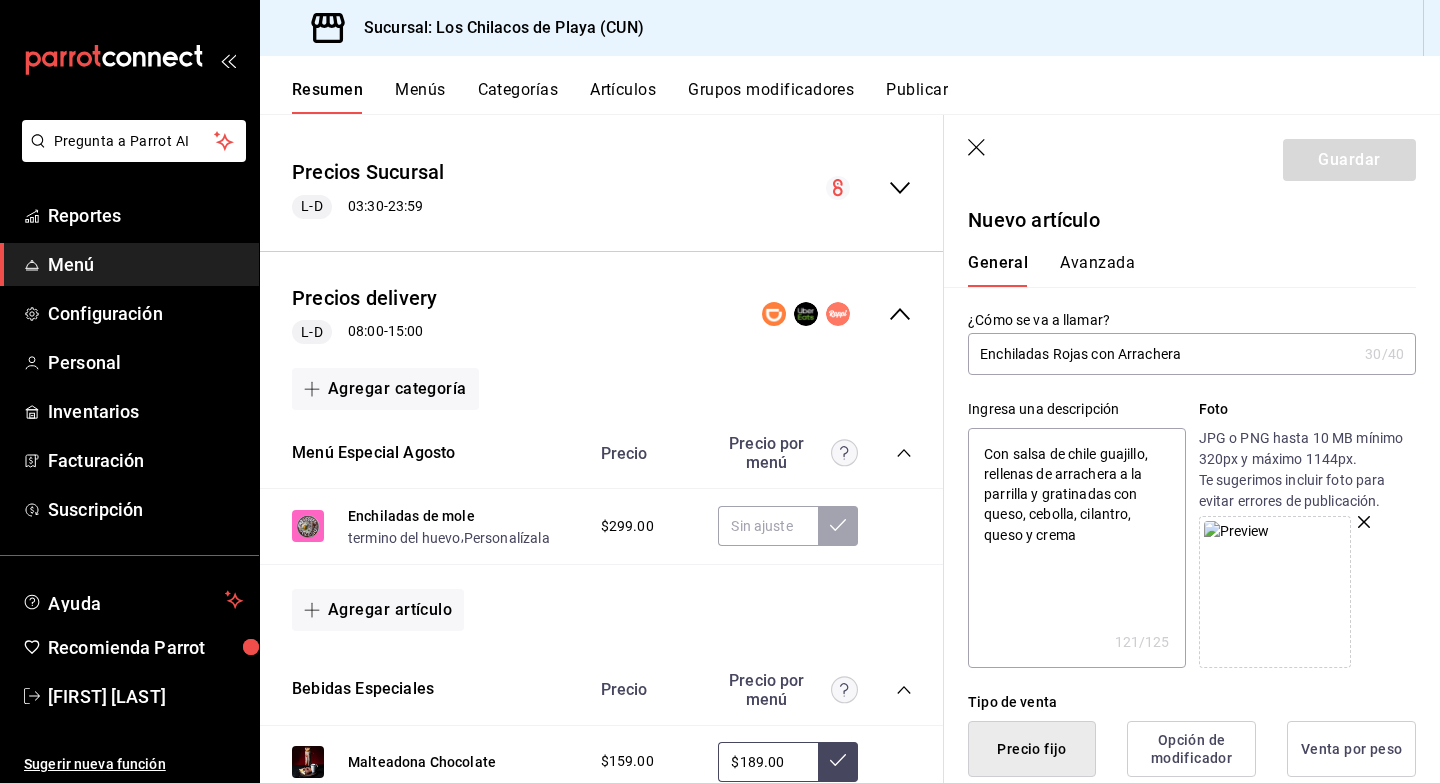 click on "Con salsa de chile guajillo, rellenas de arrachera a la parrilla y gratinadas con queso, cebolla, cilantro, queso y crema" at bounding box center (1076, 548) 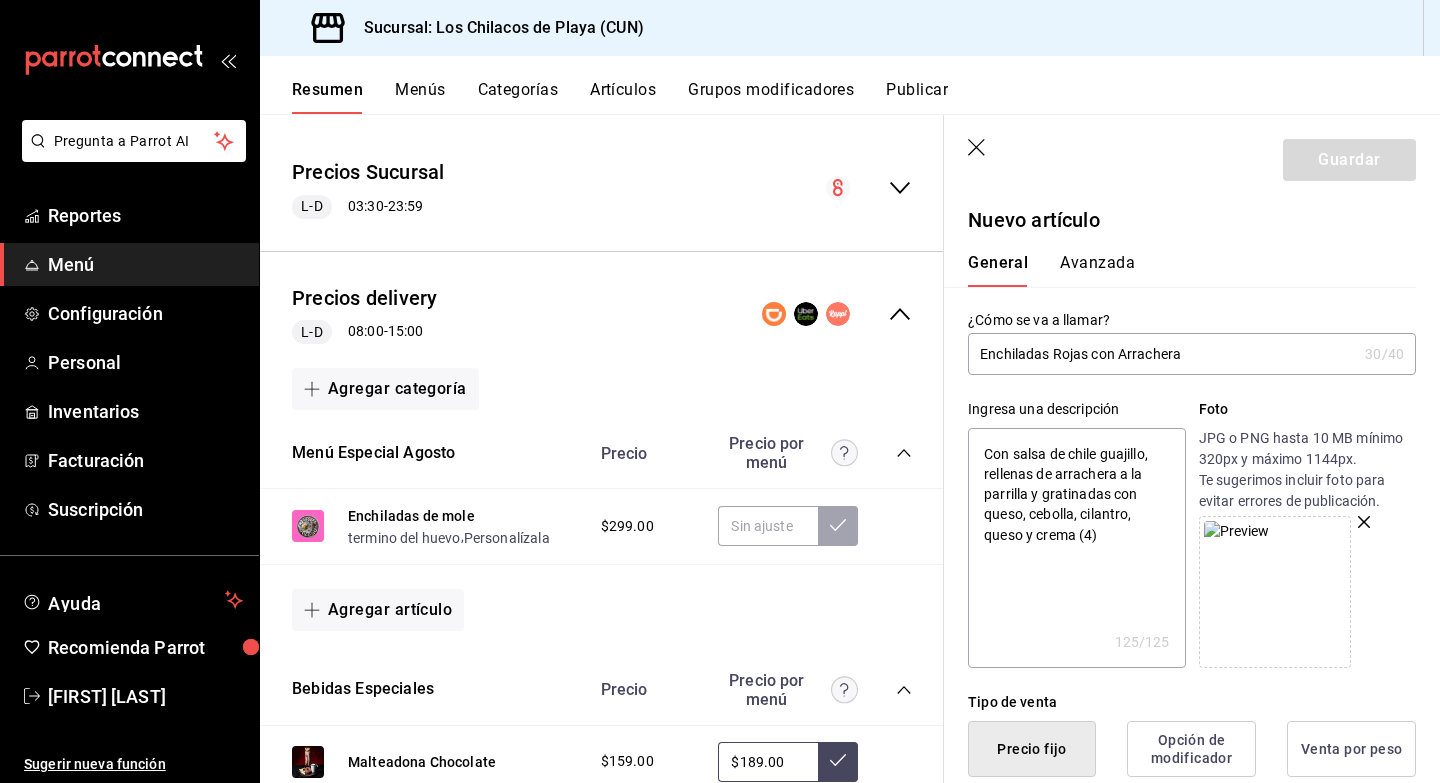 click on "Con salsa de chile guajillo, rellenas de arrachera a la parrilla y gratinadas con queso, cebolla, cilantro, queso y crema (4)" at bounding box center [1076, 548] 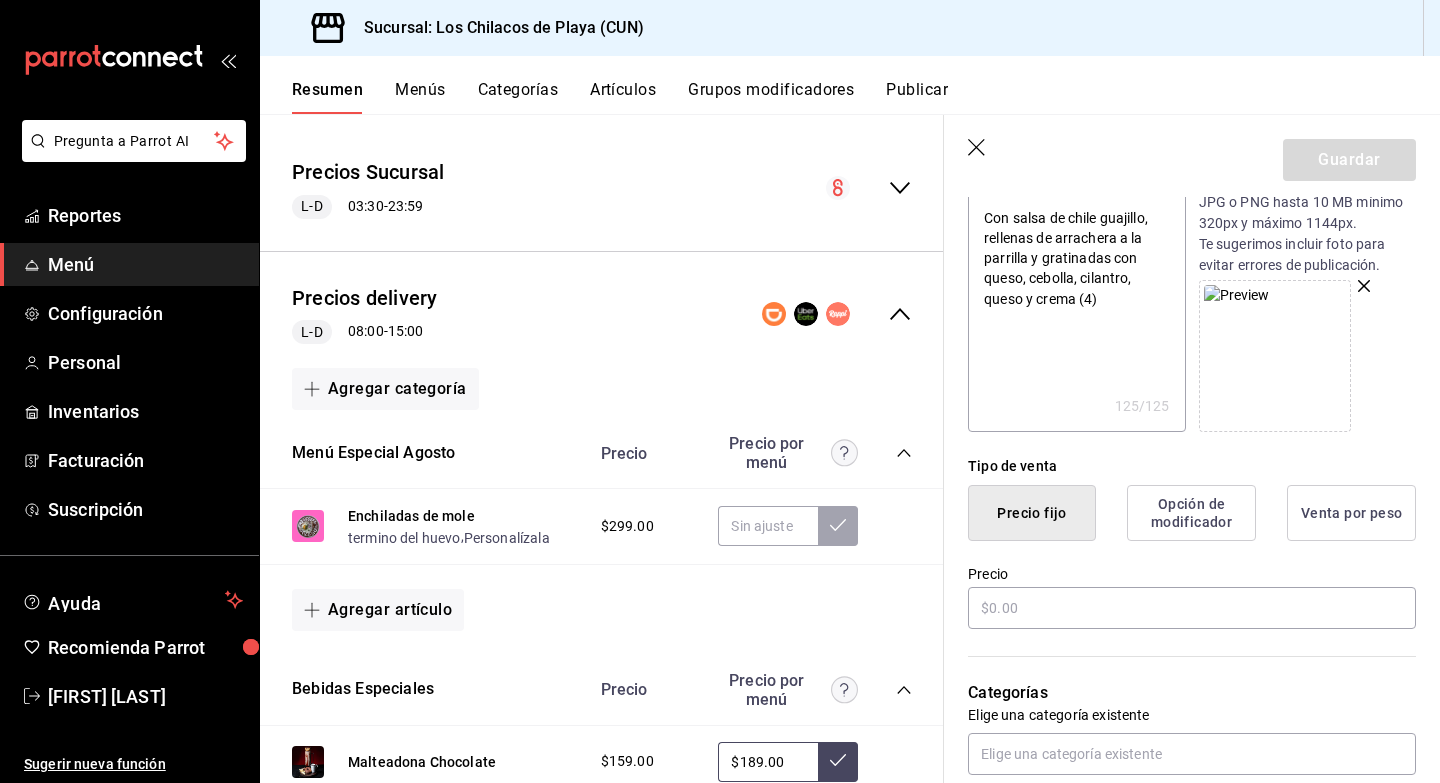 scroll, scrollTop: 237, scrollLeft: 0, axis: vertical 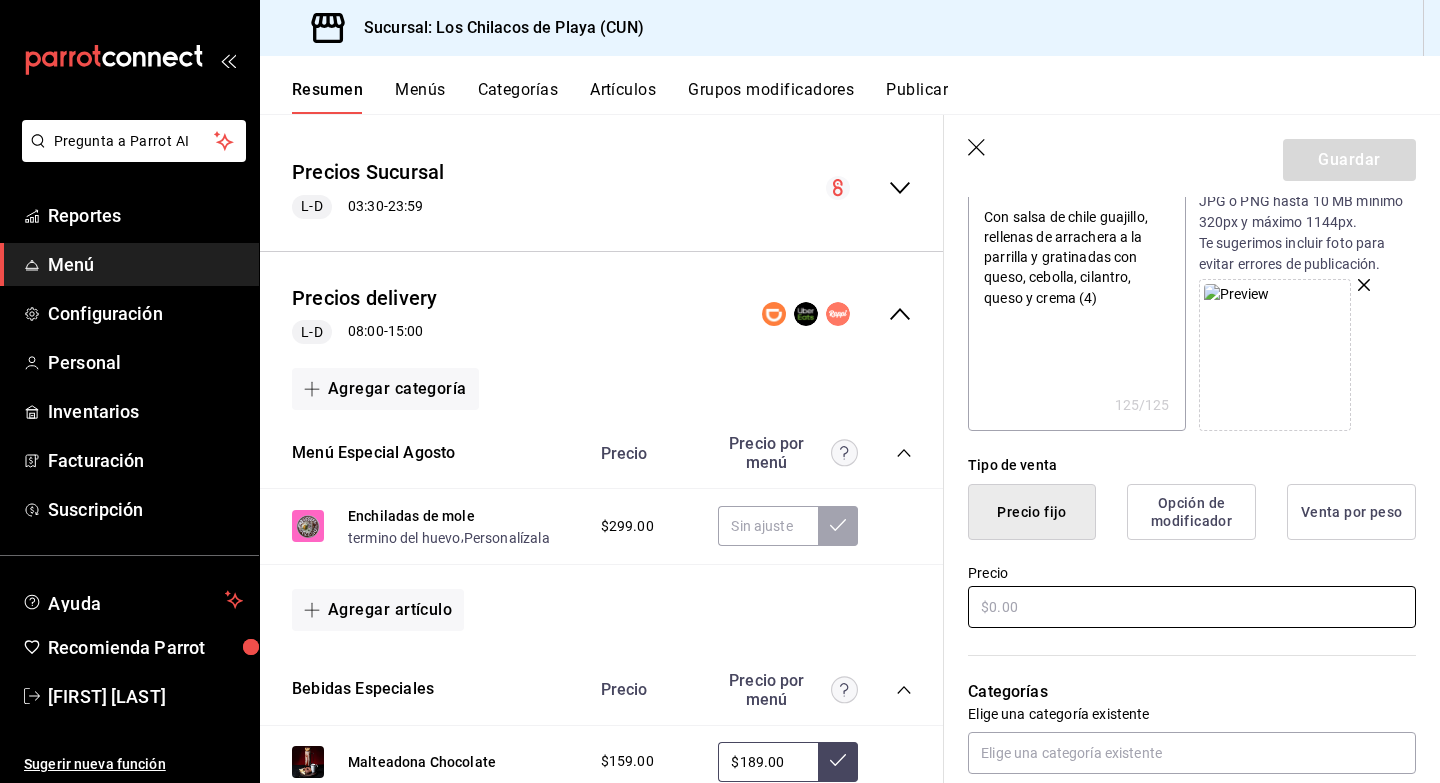 click at bounding box center (1192, 607) 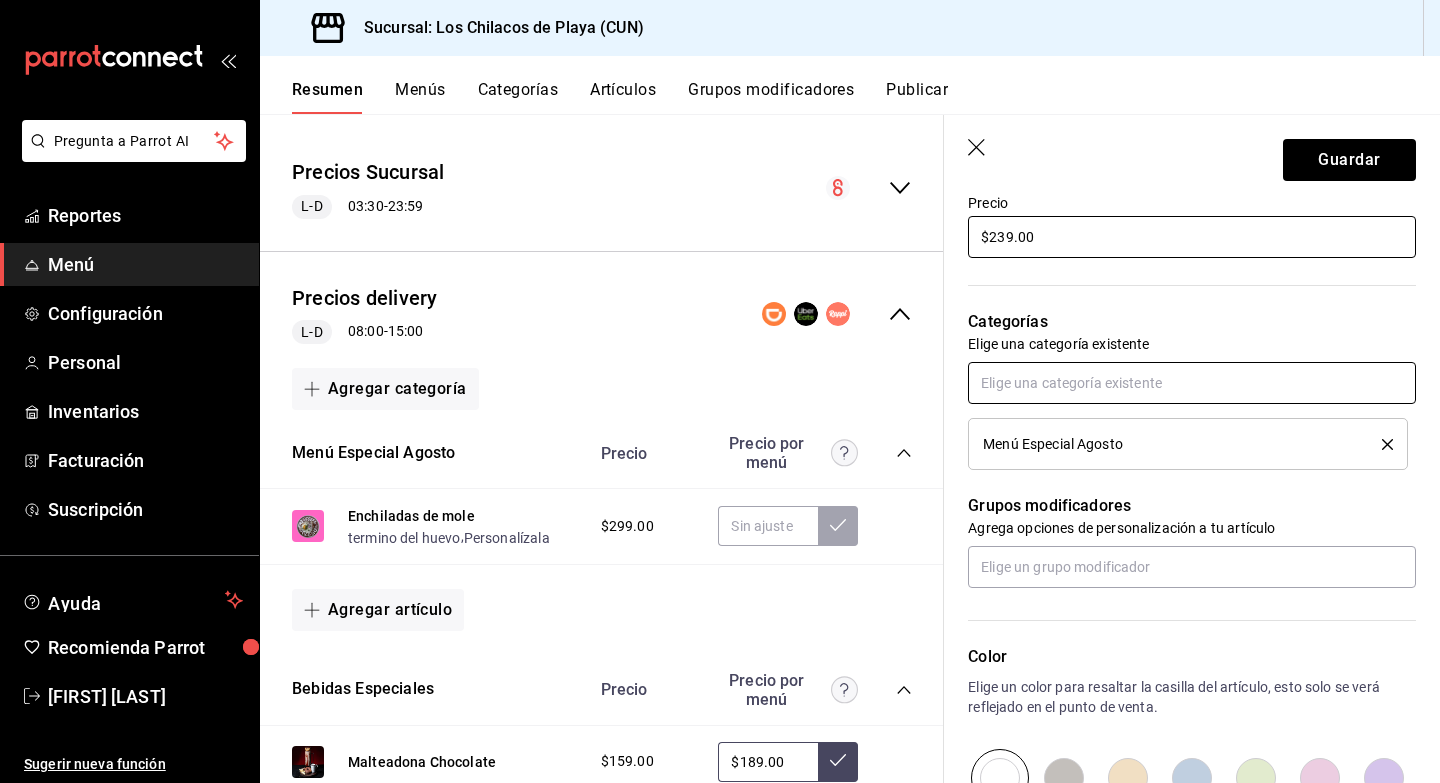 scroll, scrollTop: 576, scrollLeft: 0, axis: vertical 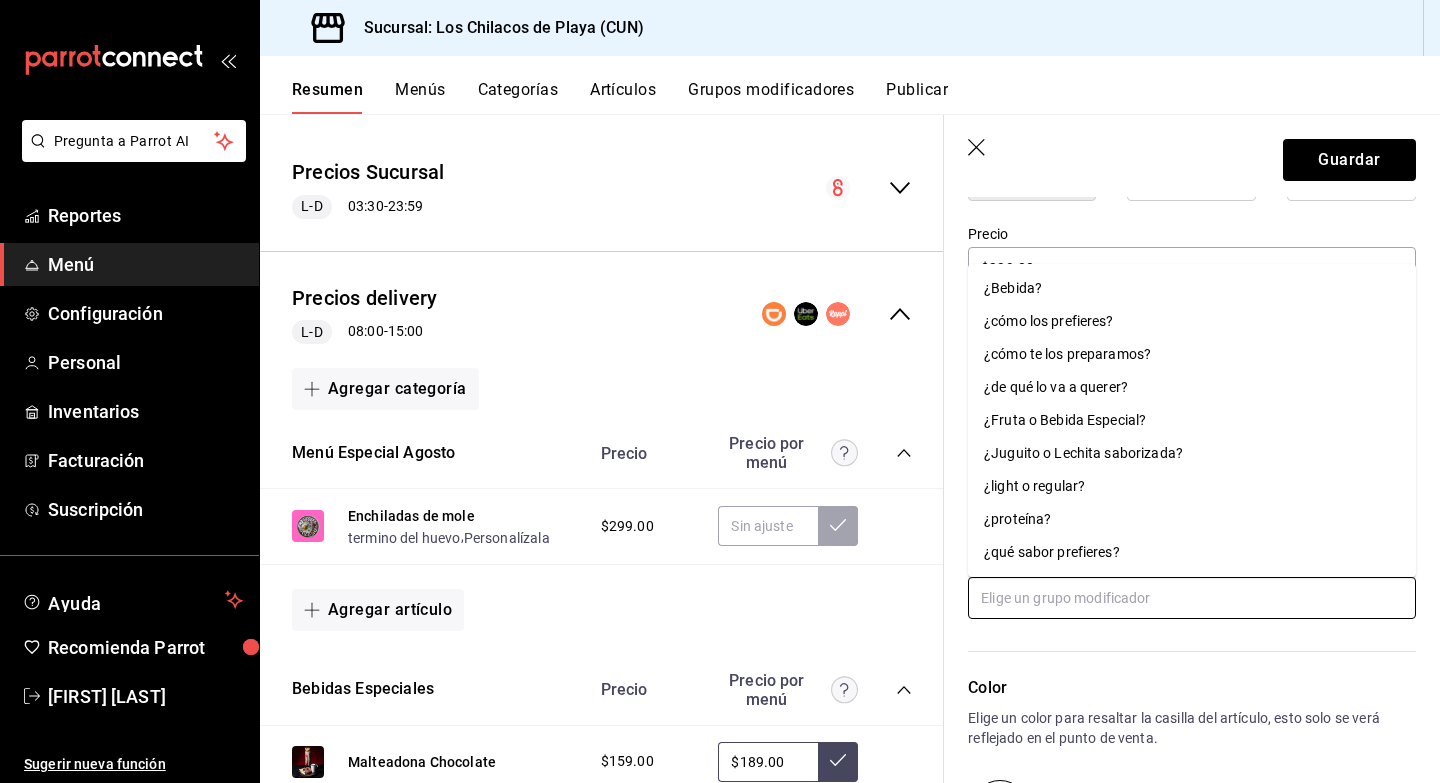 click at bounding box center (1192, 598) 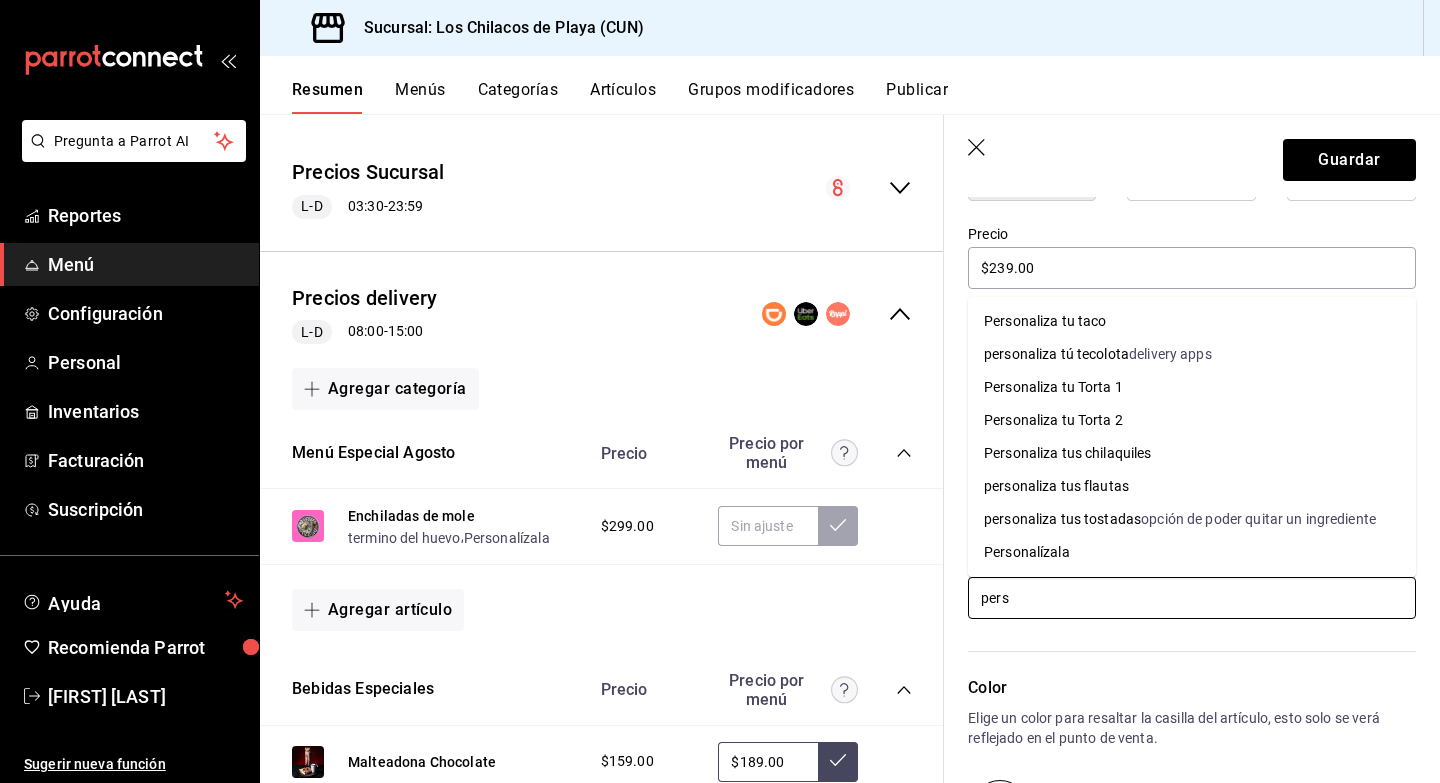 click on "Personalízala" at bounding box center (1192, 552) 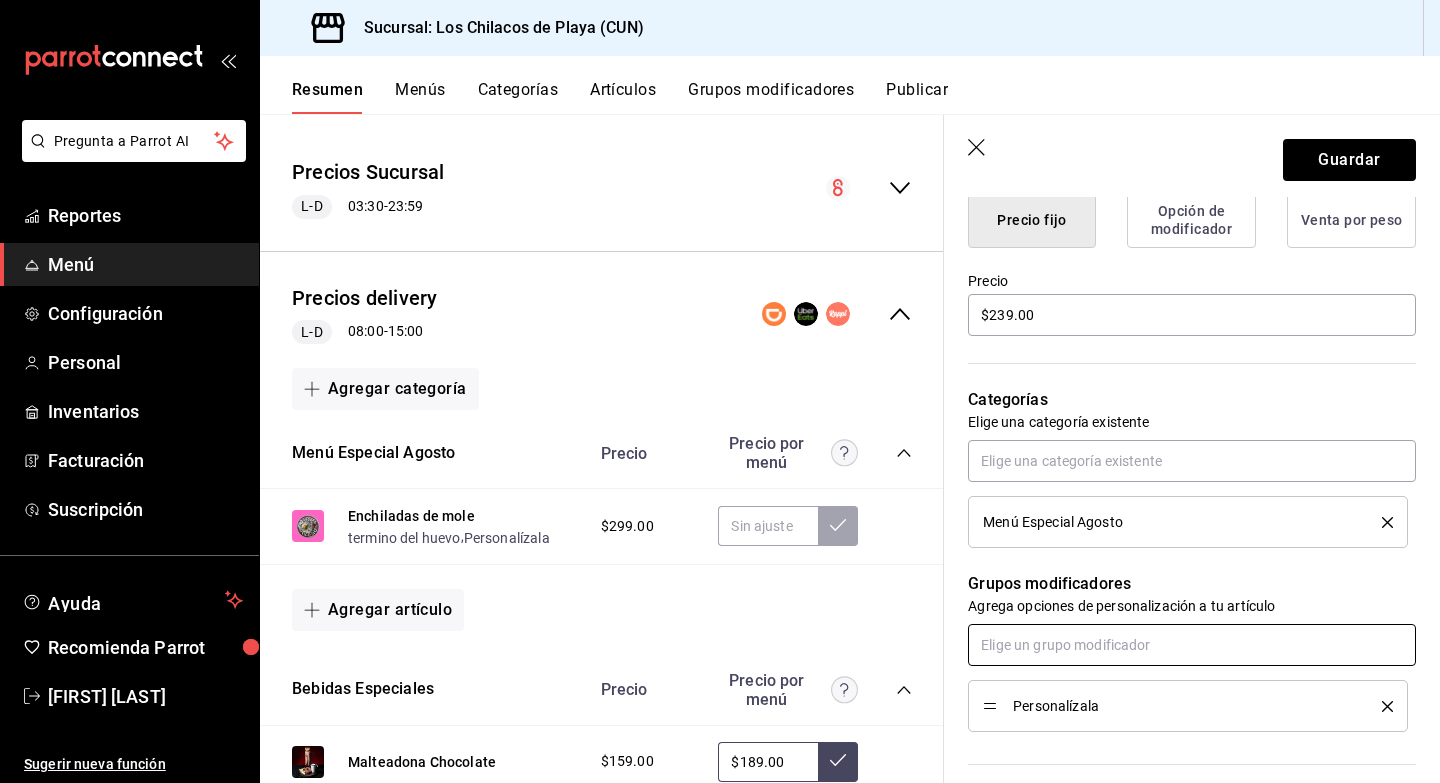scroll, scrollTop: 558, scrollLeft: 0, axis: vertical 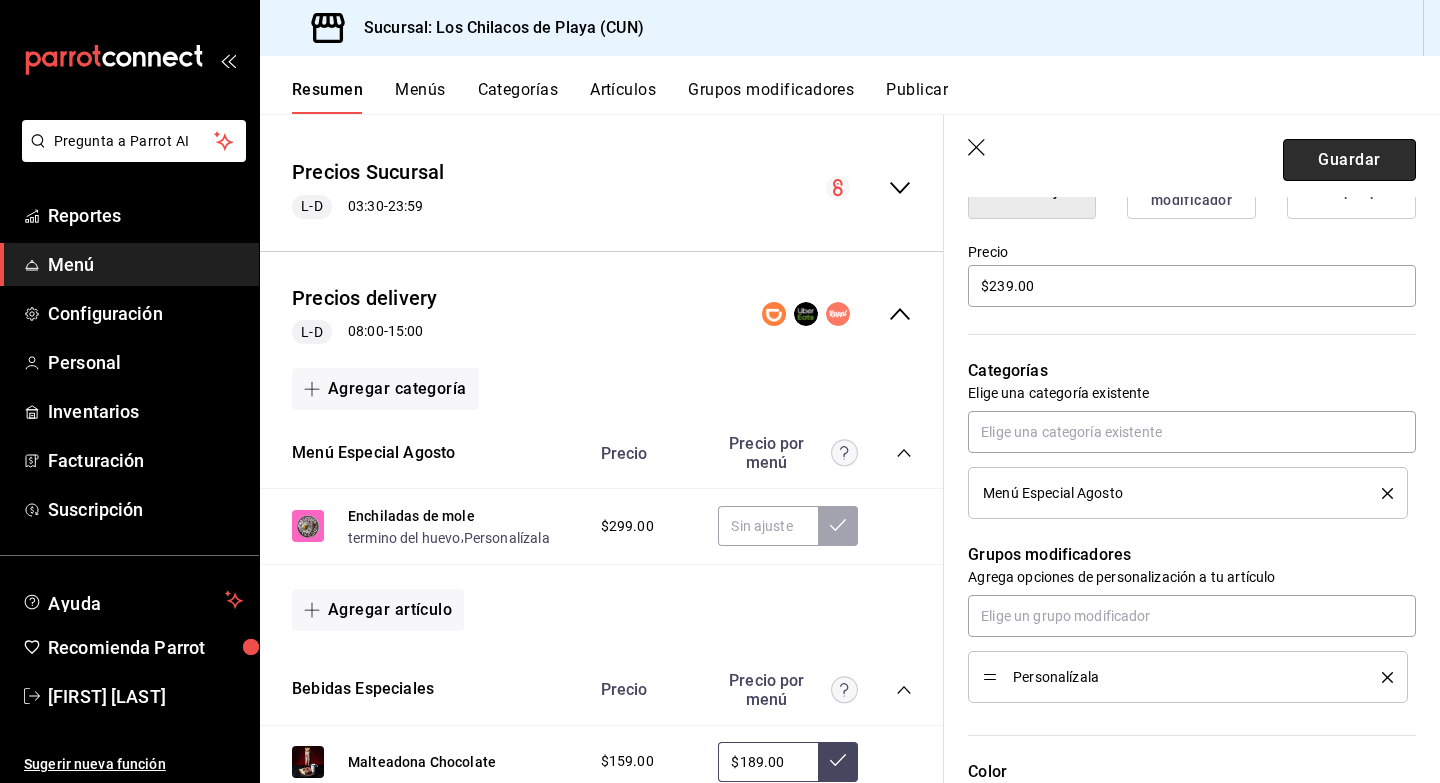 click on "Guardar" at bounding box center (1349, 160) 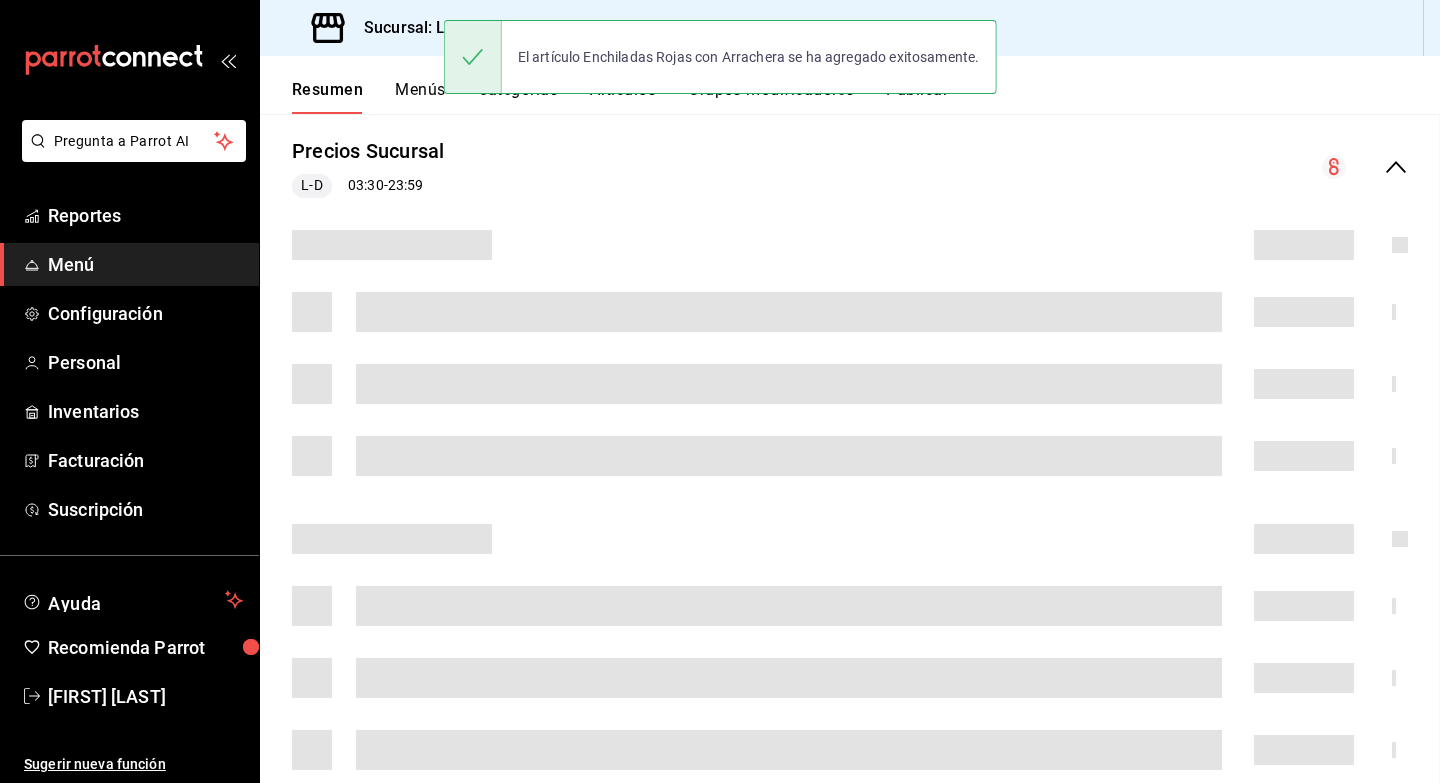 scroll, scrollTop: 0, scrollLeft: 0, axis: both 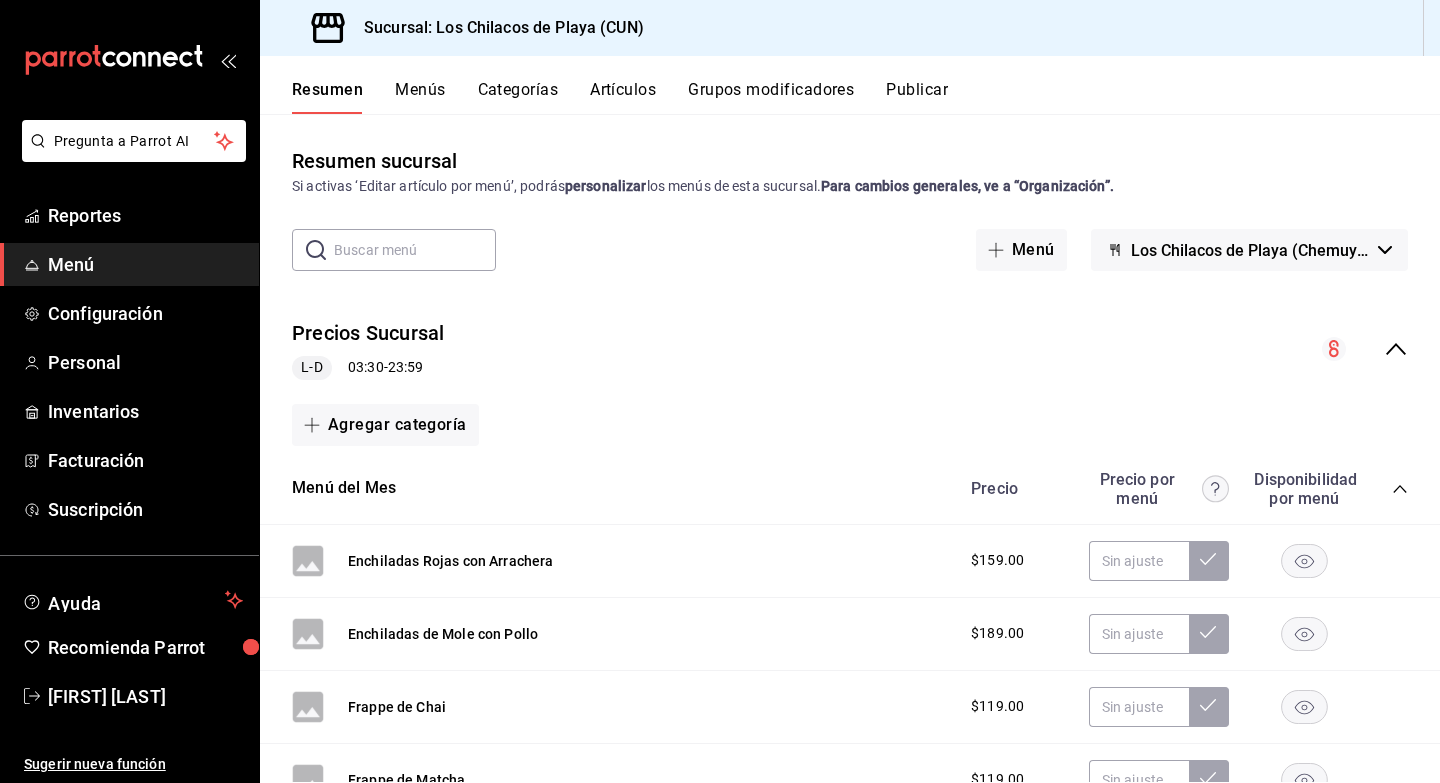 click on "Precios Sucursal L-D 03:30  -  23:59" at bounding box center (850, 349) 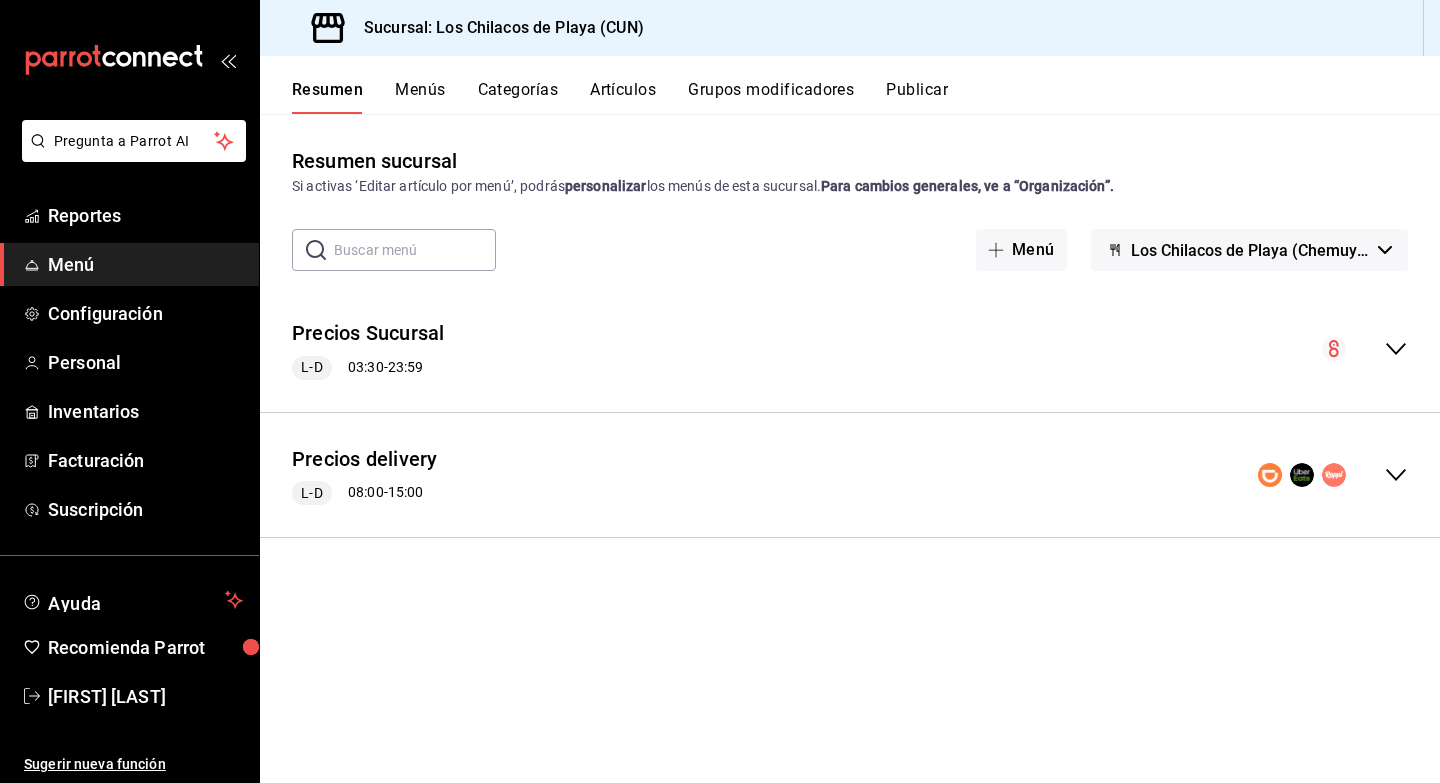 click at bounding box center [1333, 475] 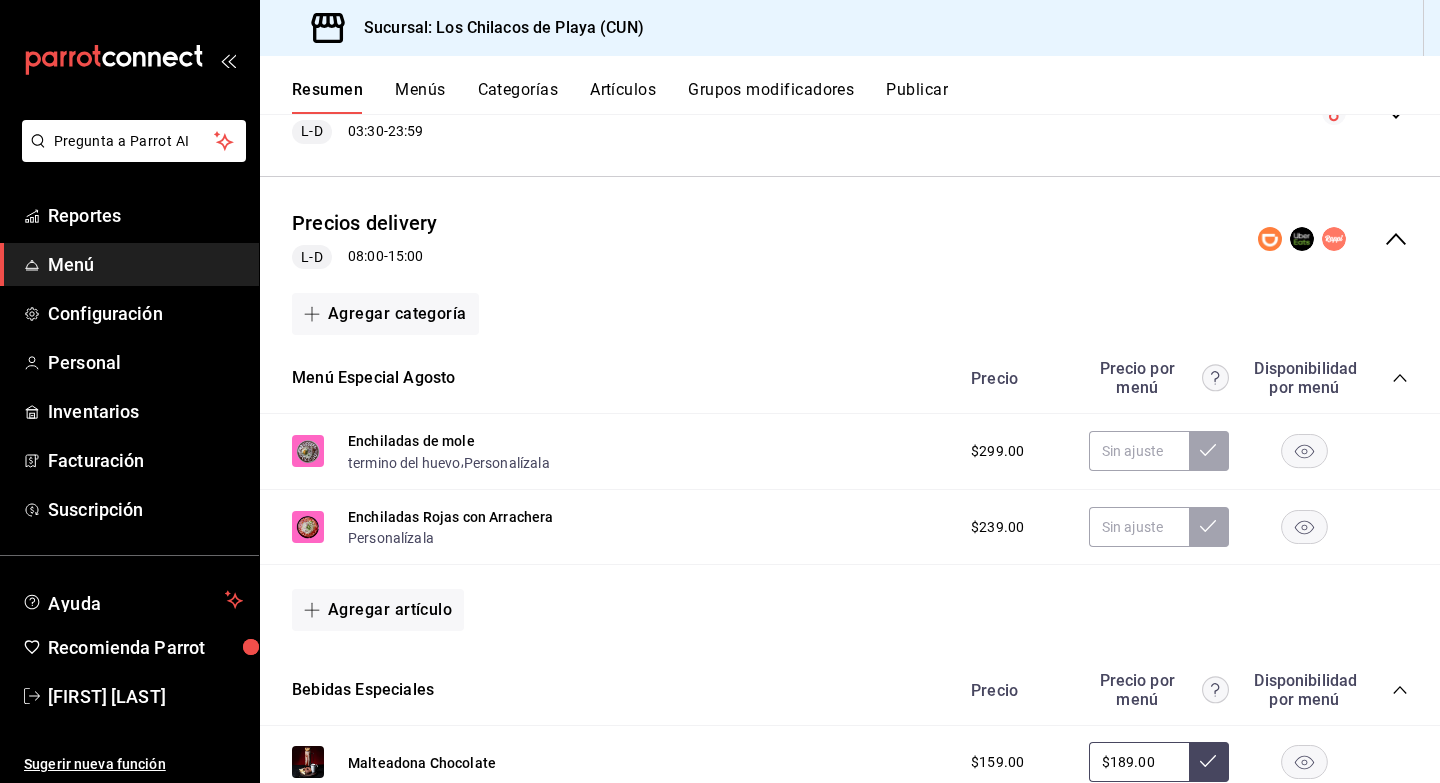 scroll, scrollTop: 244, scrollLeft: 0, axis: vertical 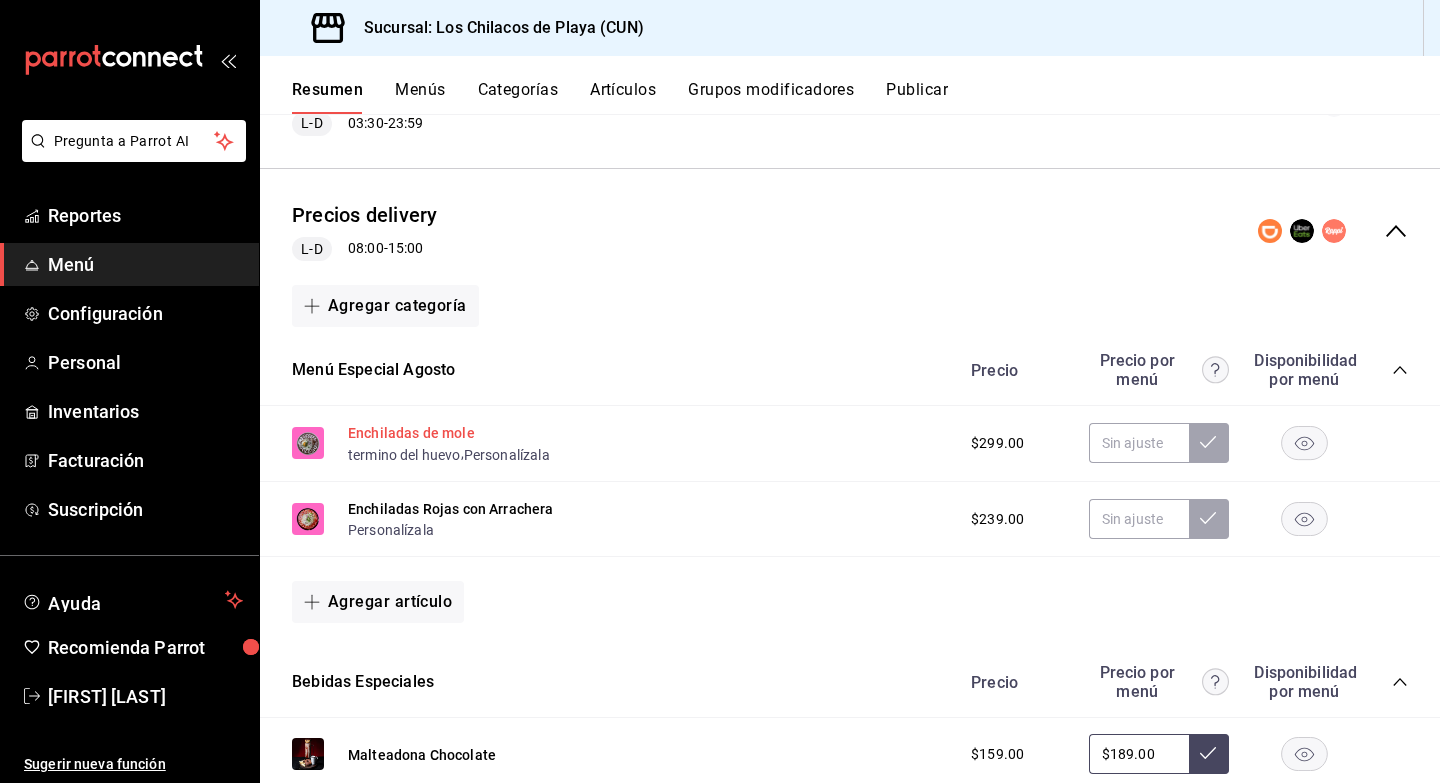 click on "Enchiladas de mole" at bounding box center (411, 433) 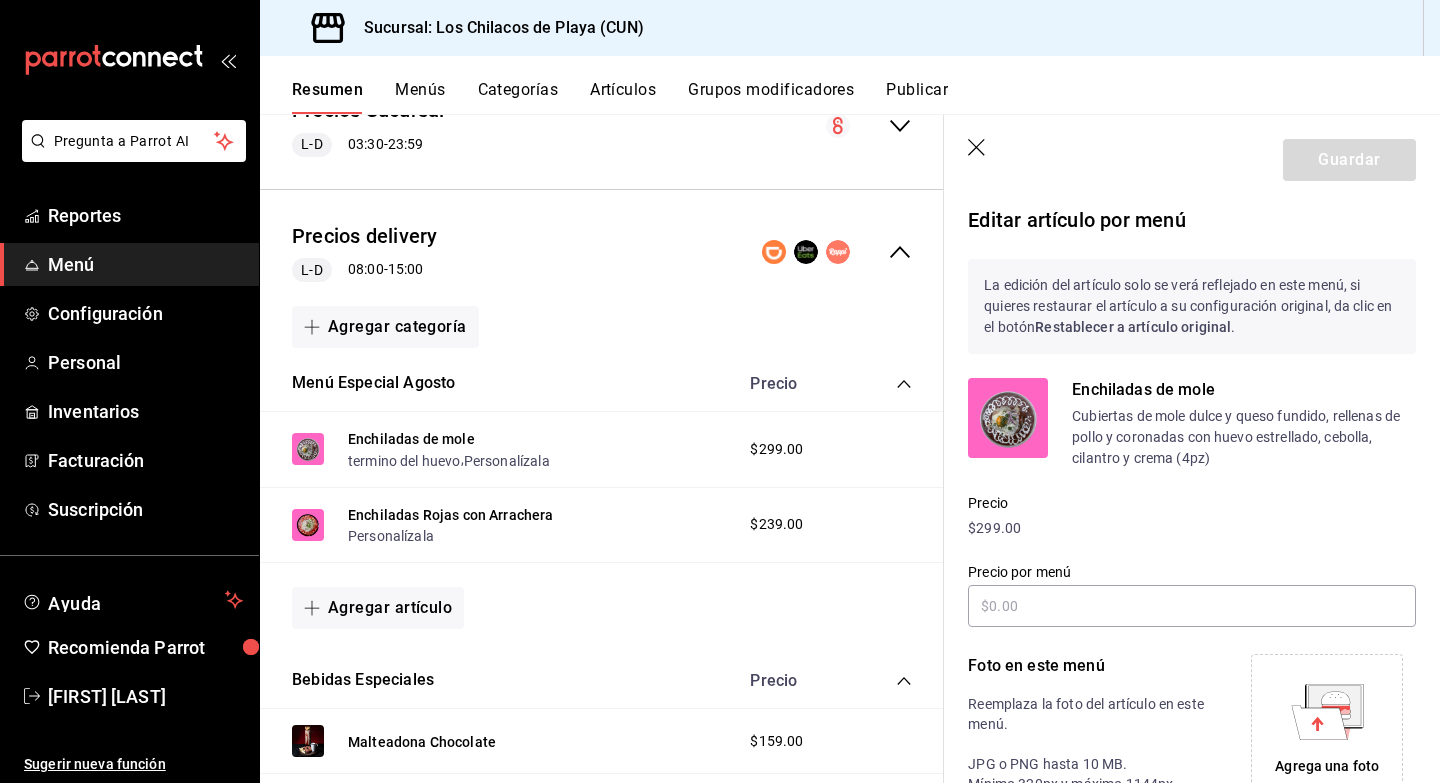 click on "Artículos" at bounding box center [623, 97] 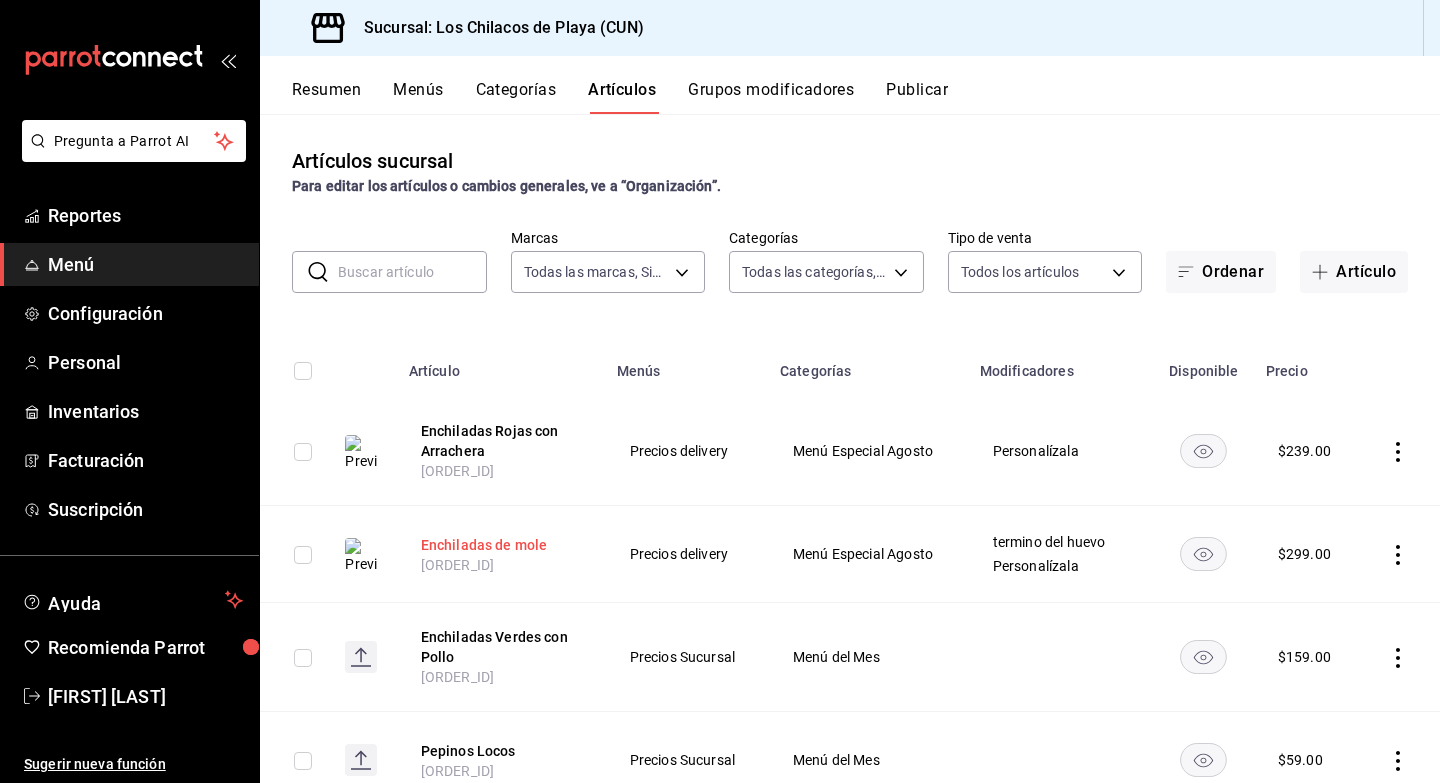 click on "Enchiladas de mole" at bounding box center (501, 545) 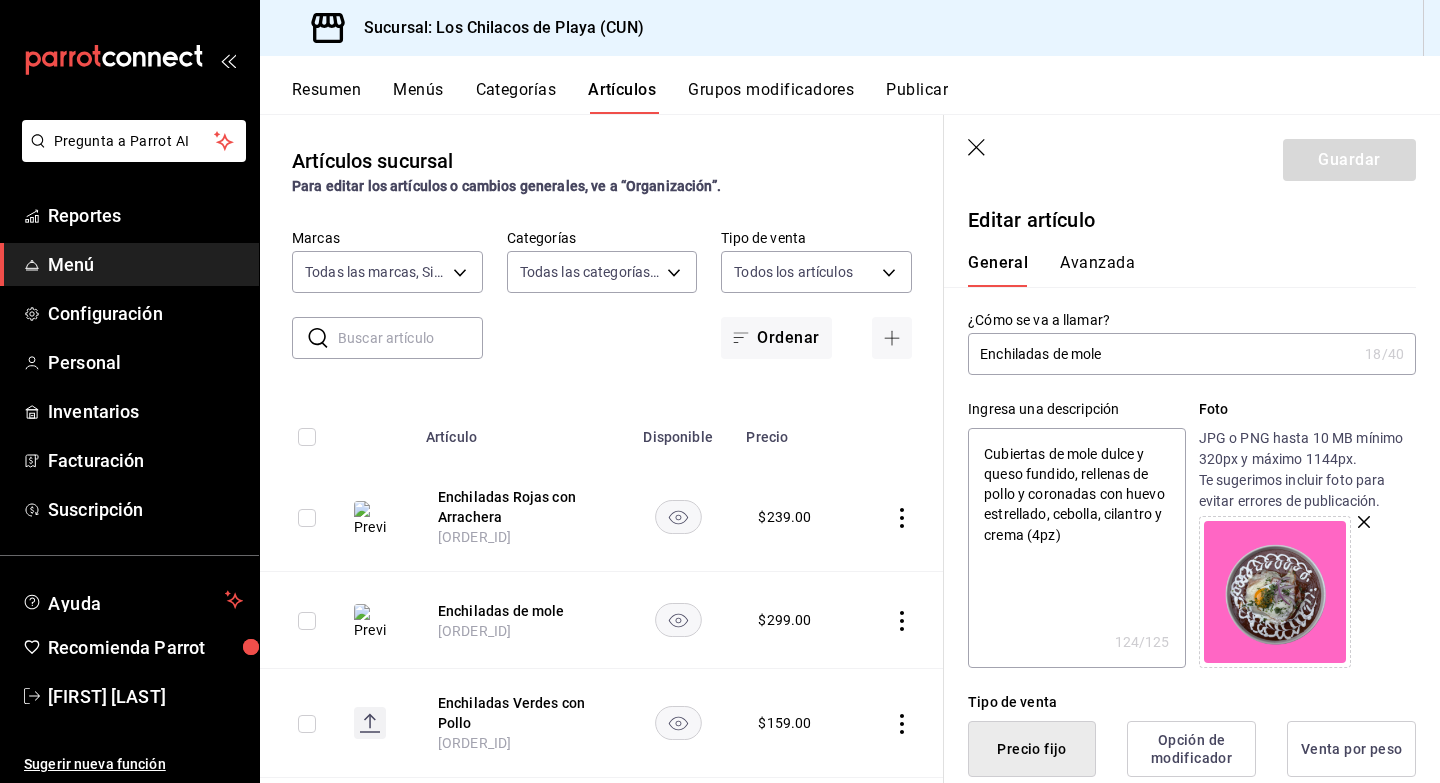 click on "Enchiladas de mole" at bounding box center (1162, 354) 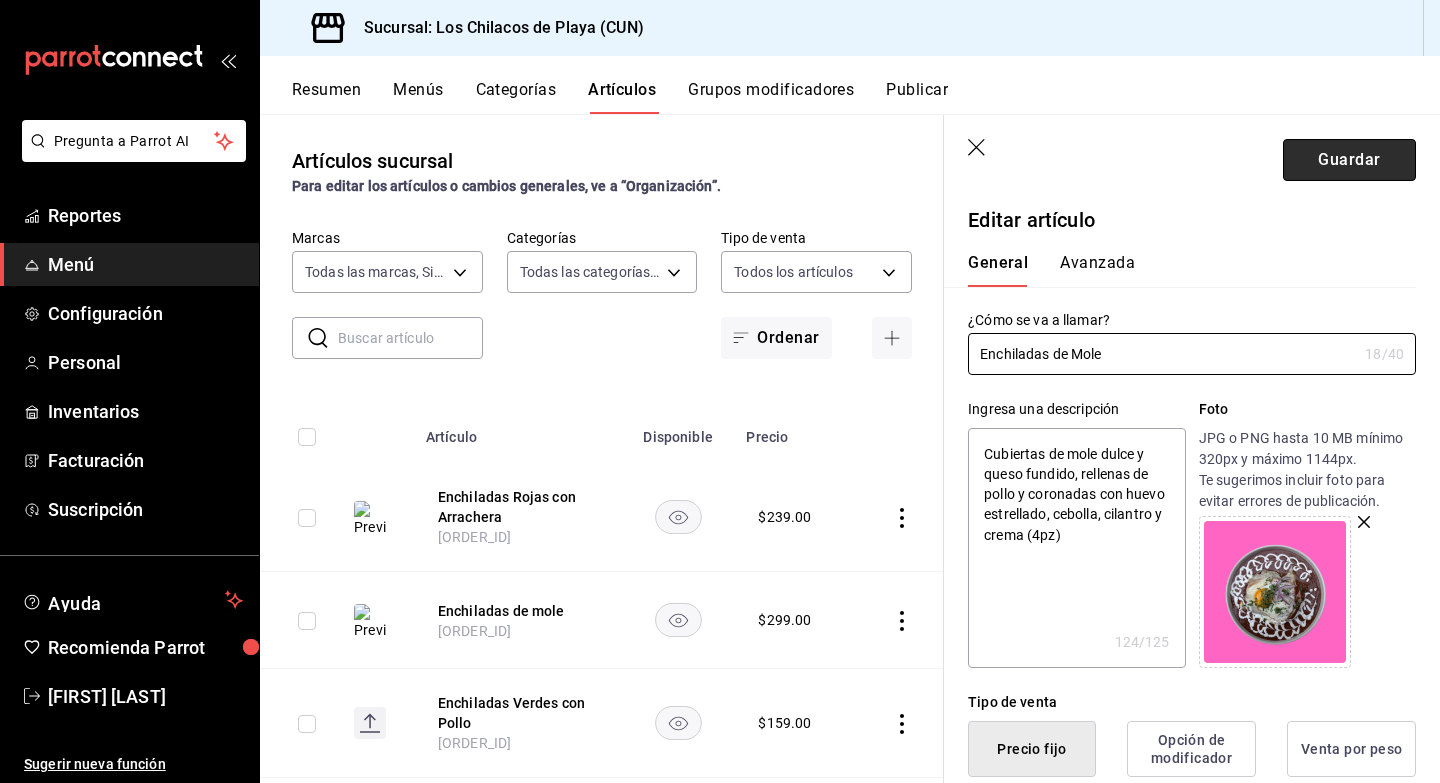 click on "Guardar" at bounding box center (1349, 160) 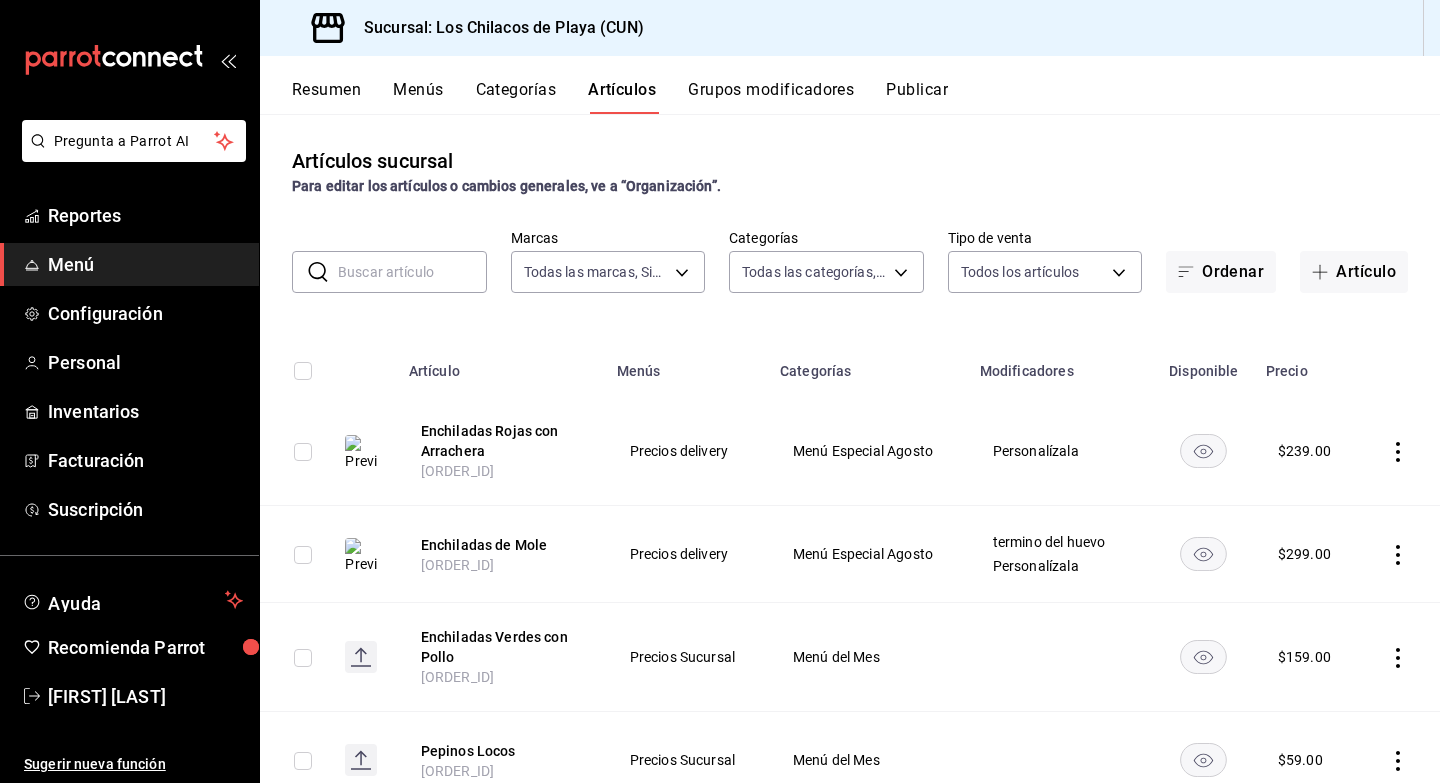 click on "Resumen" at bounding box center [326, 97] 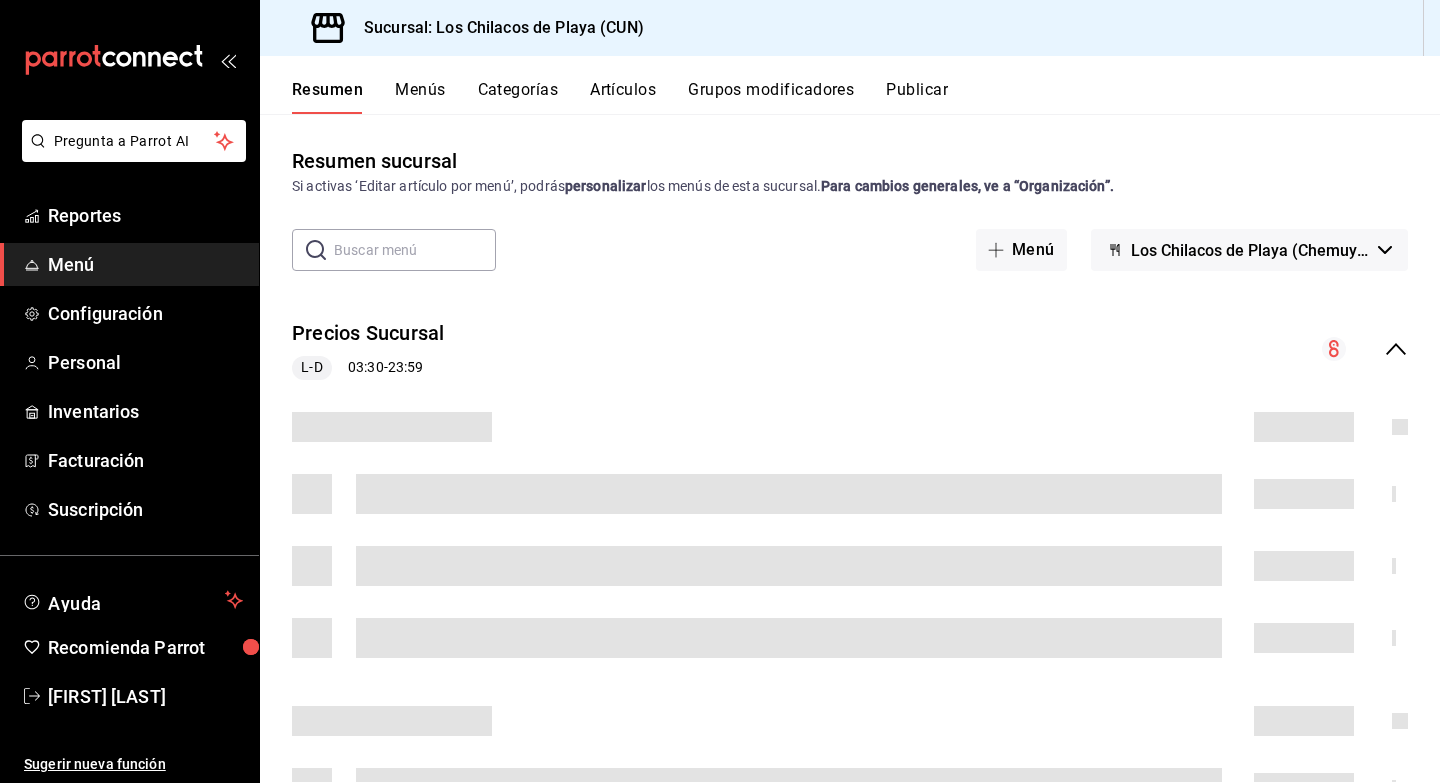 click 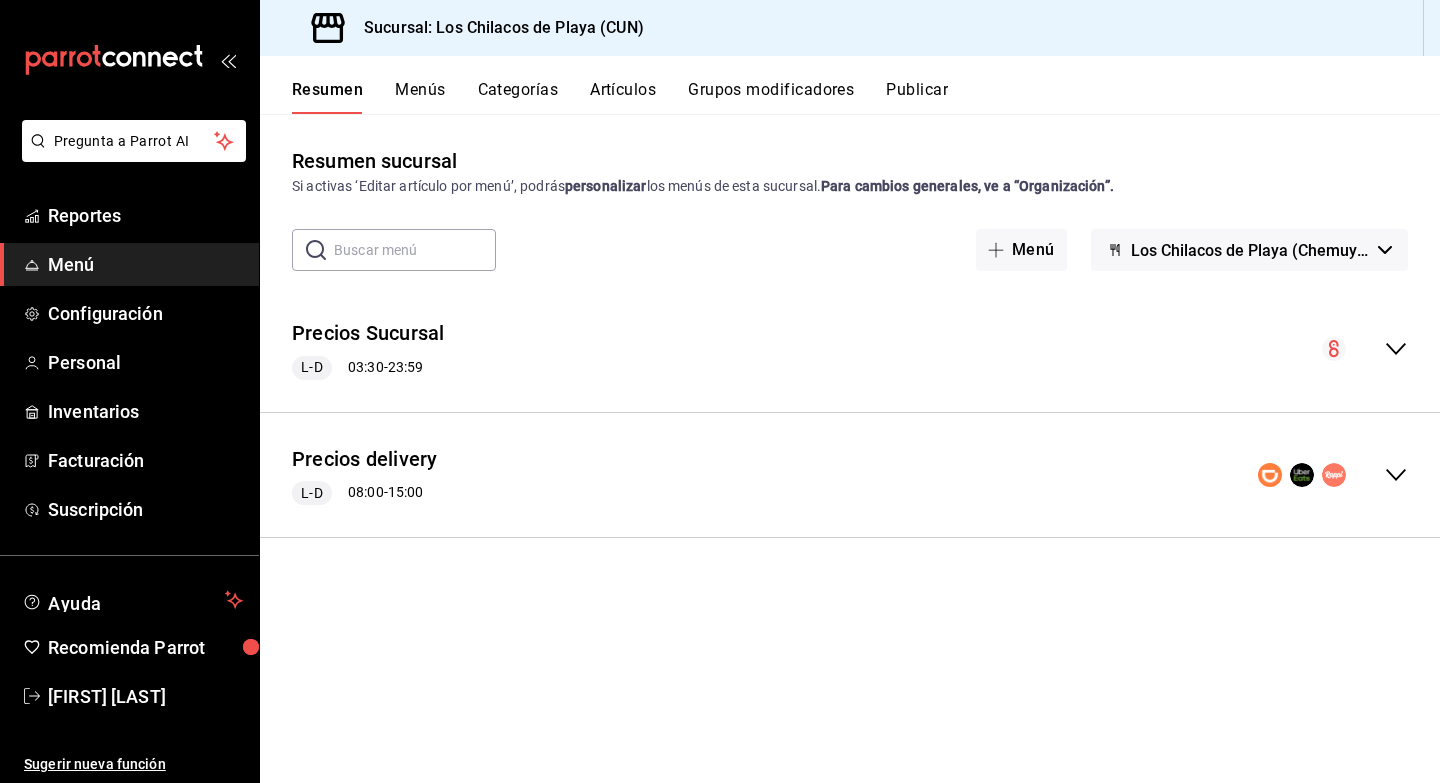 click on "Precios delivery L-D 08:00  -  15:00" at bounding box center (850, 475) 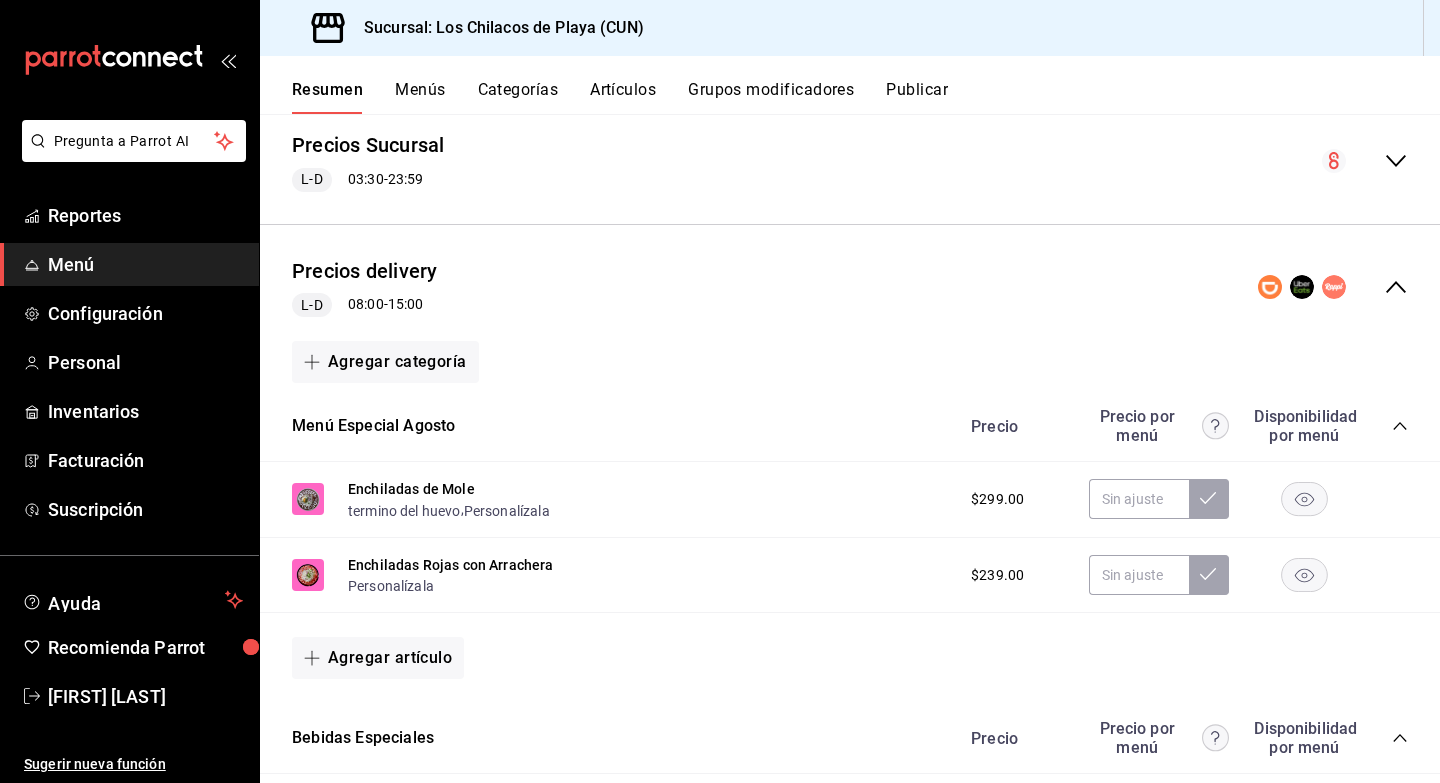 scroll, scrollTop: 216, scrollLeft: 0, axis: vertical 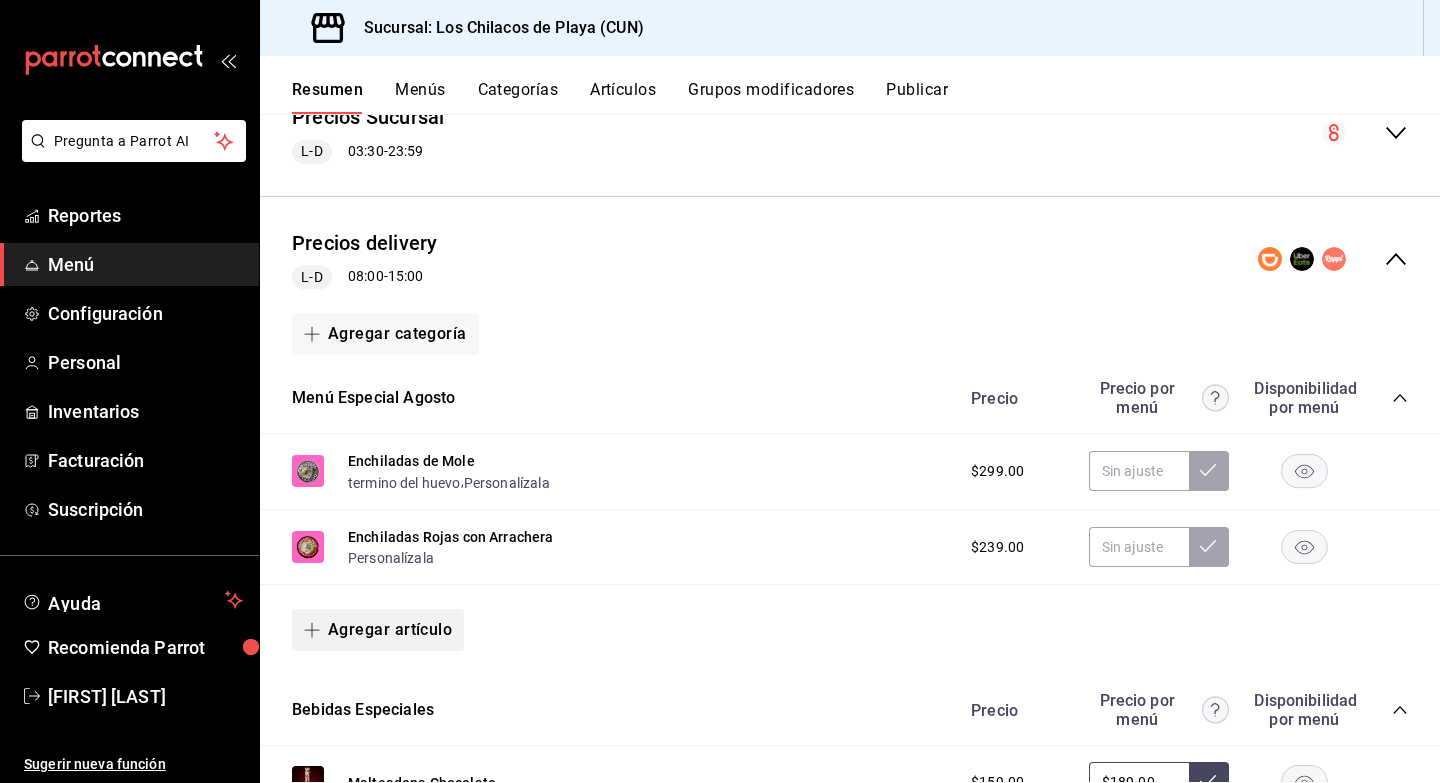 click on "Agregar artículo" at bounding box center [378, 630] 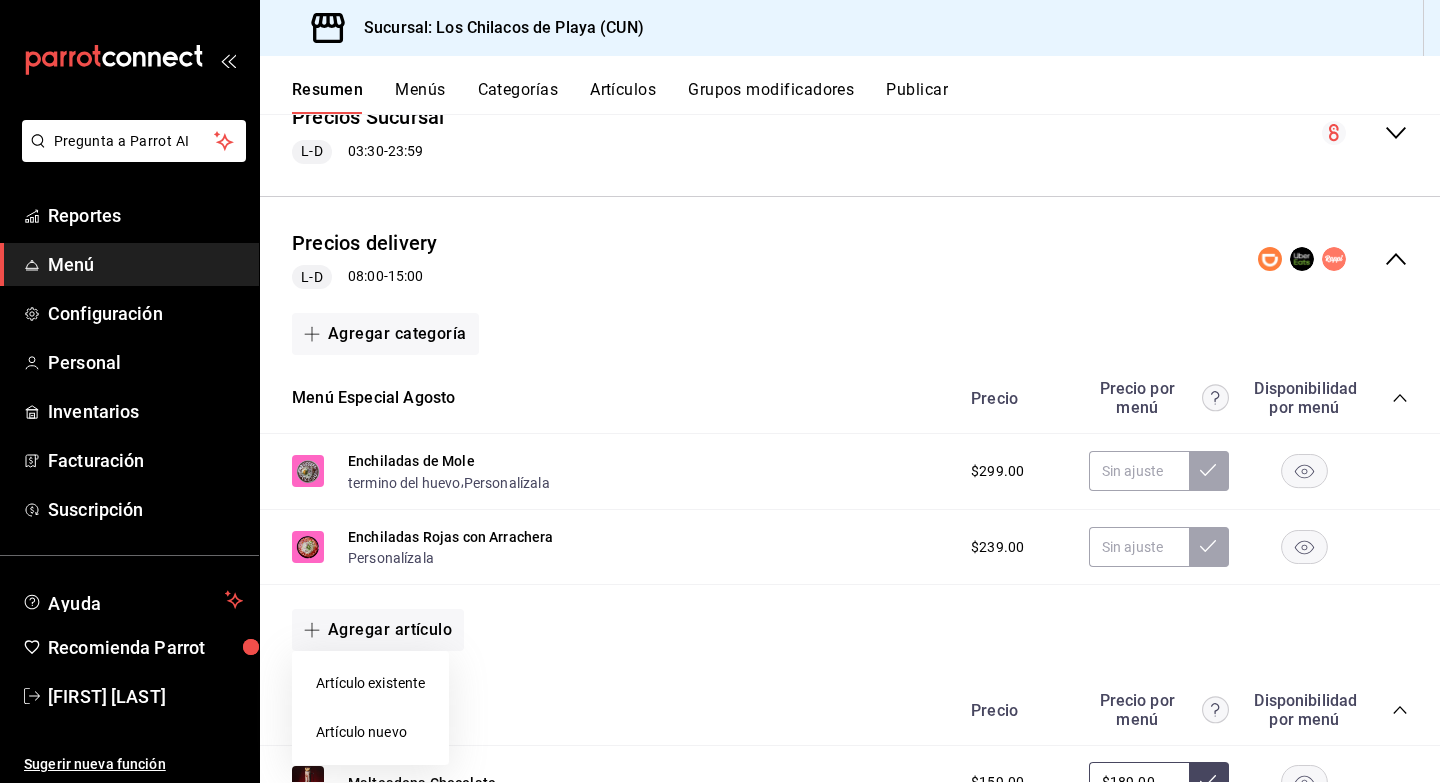 click on "Artículo nuevo" at bounding box center (370, 732) 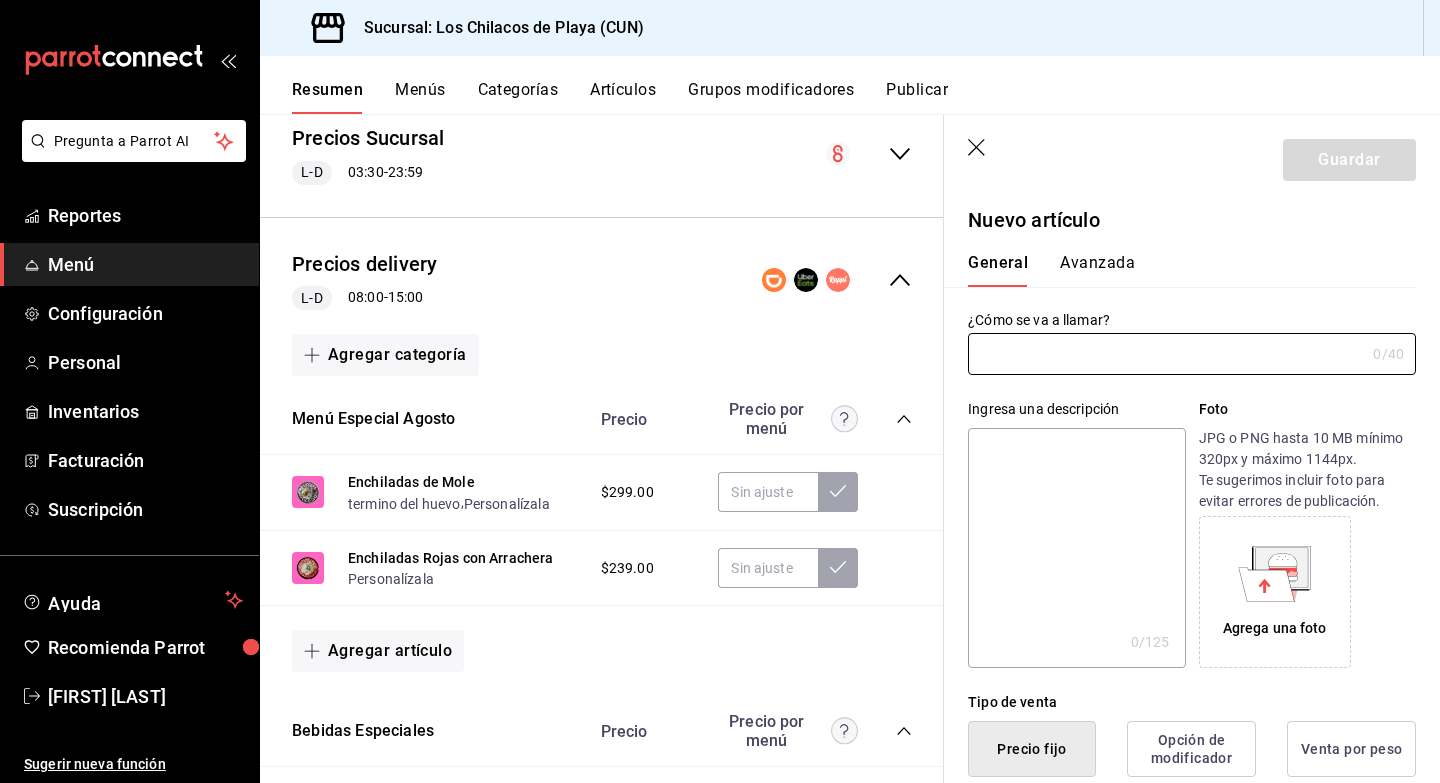click on "Agrega una foto" at bounding box center (1275, 592) 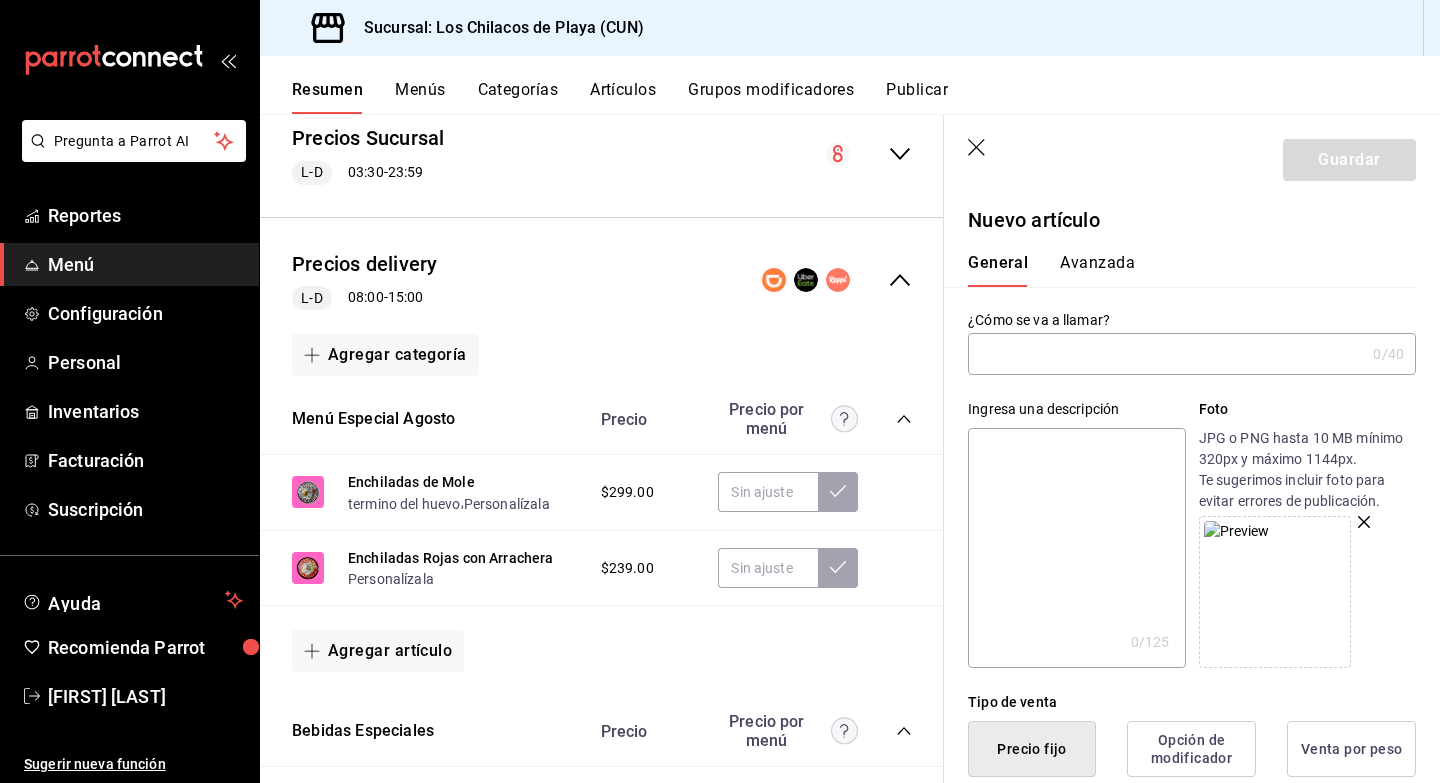click at bounding box center [1166, 354] 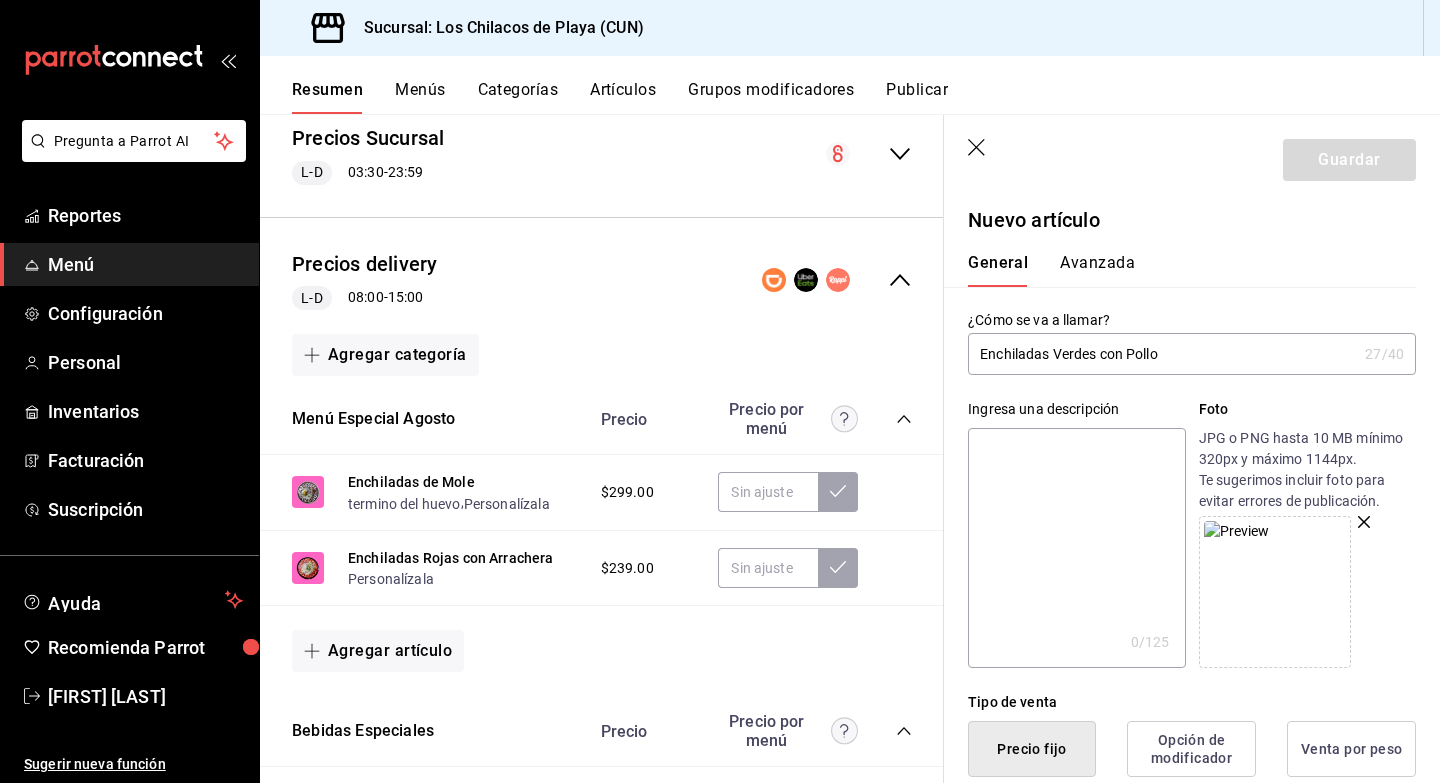 click at bounding box center (1076, 548) 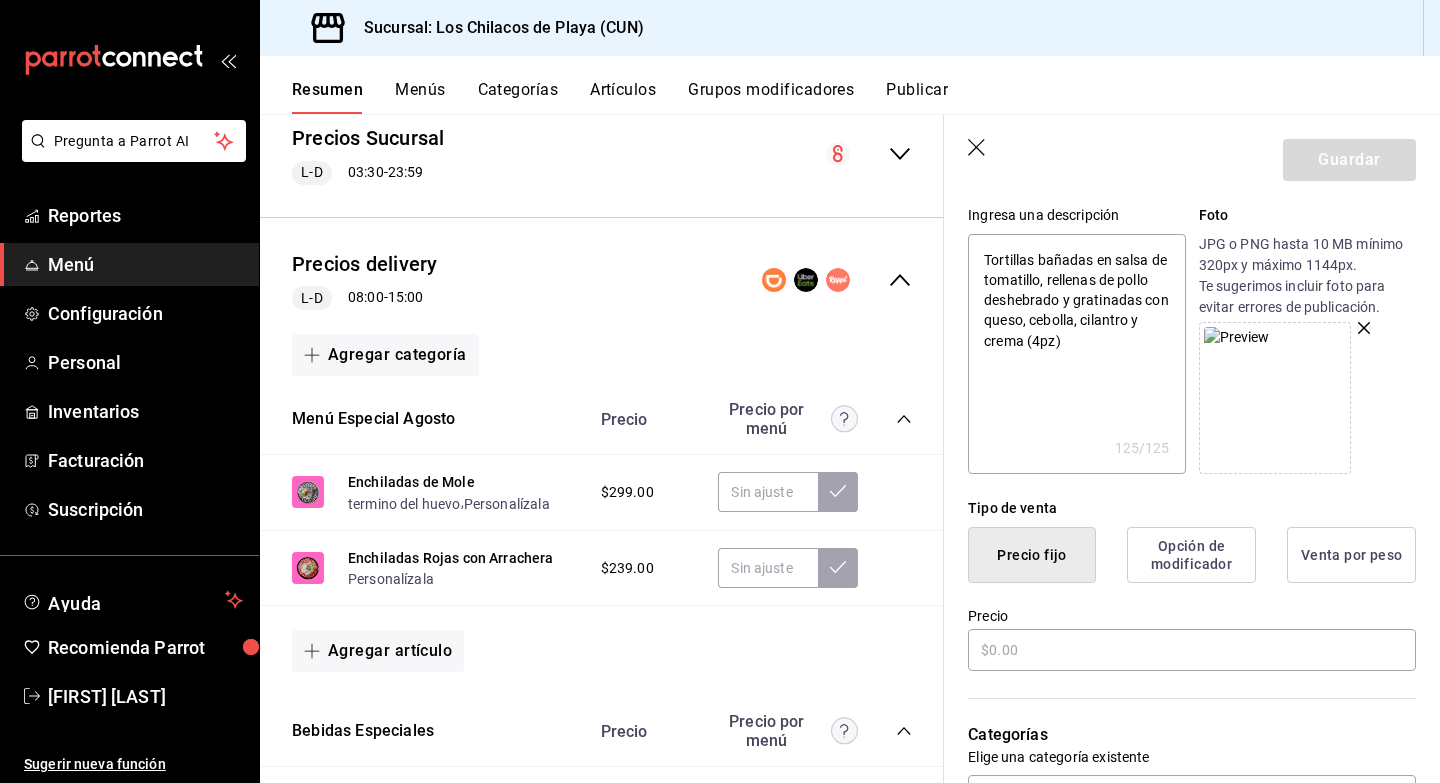 scroll, scrollTop: 286, scrollLeft: 0, axis: vertical 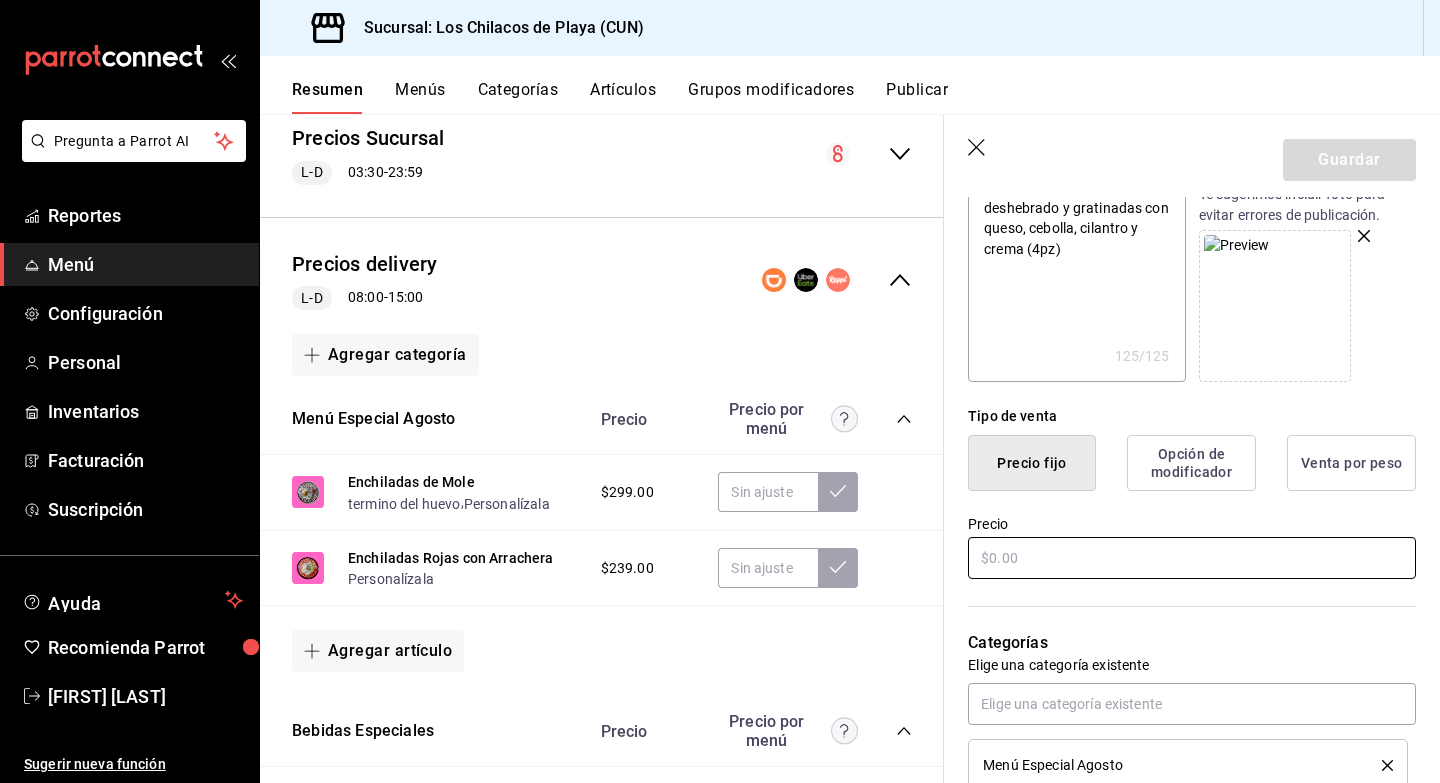 click at bounding box center (1192, 558) 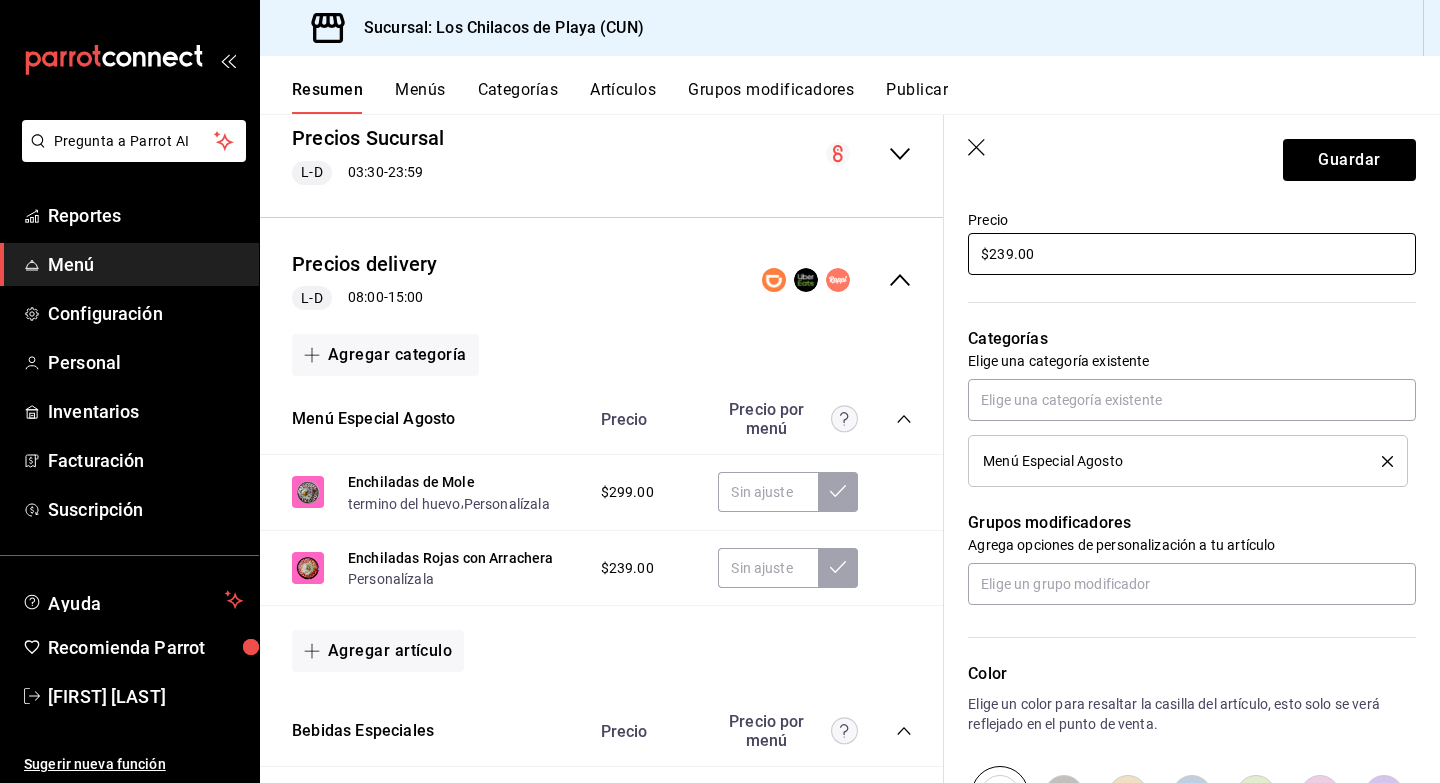 scroll, scrollTop: 612, scrollLeft: 0, axis: vertical 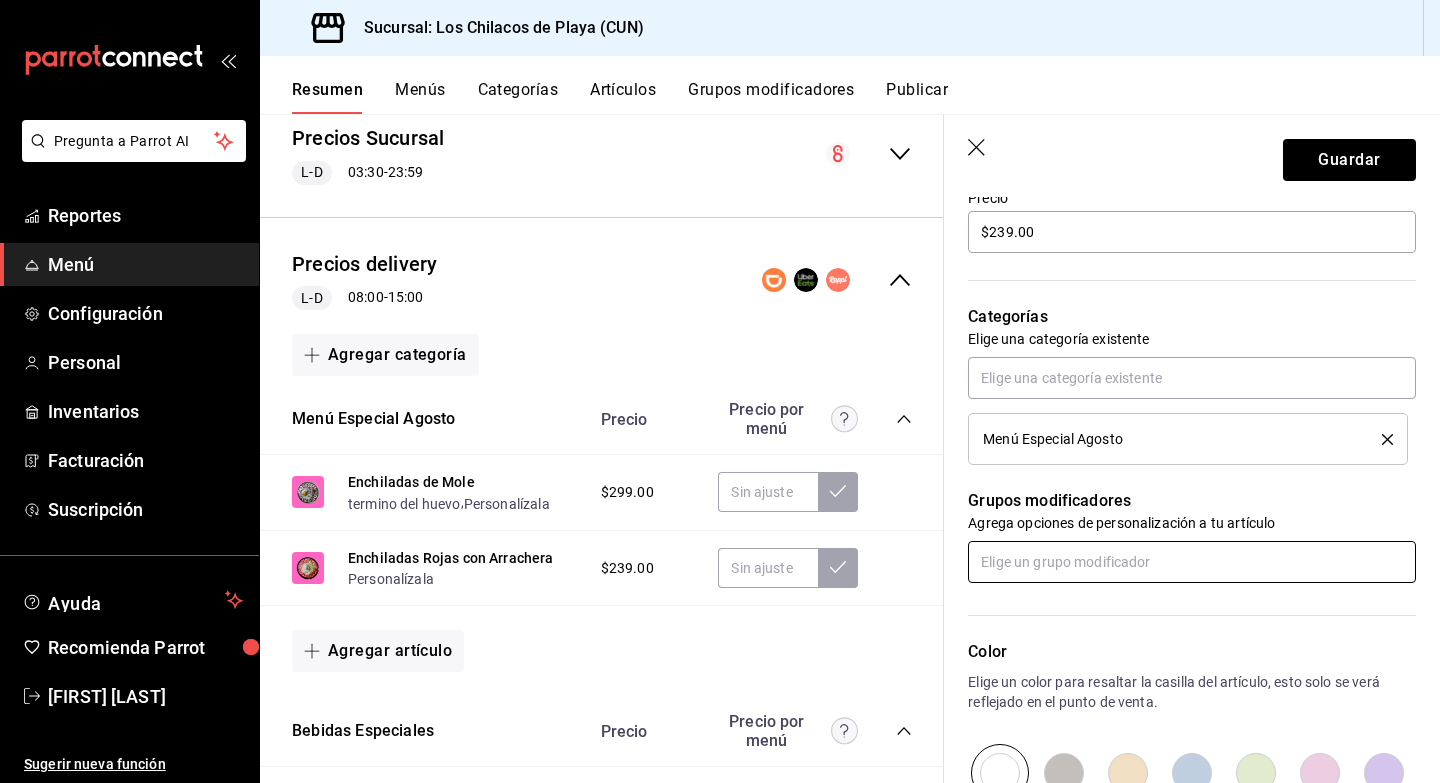 click at bounding box center (1192, 562) 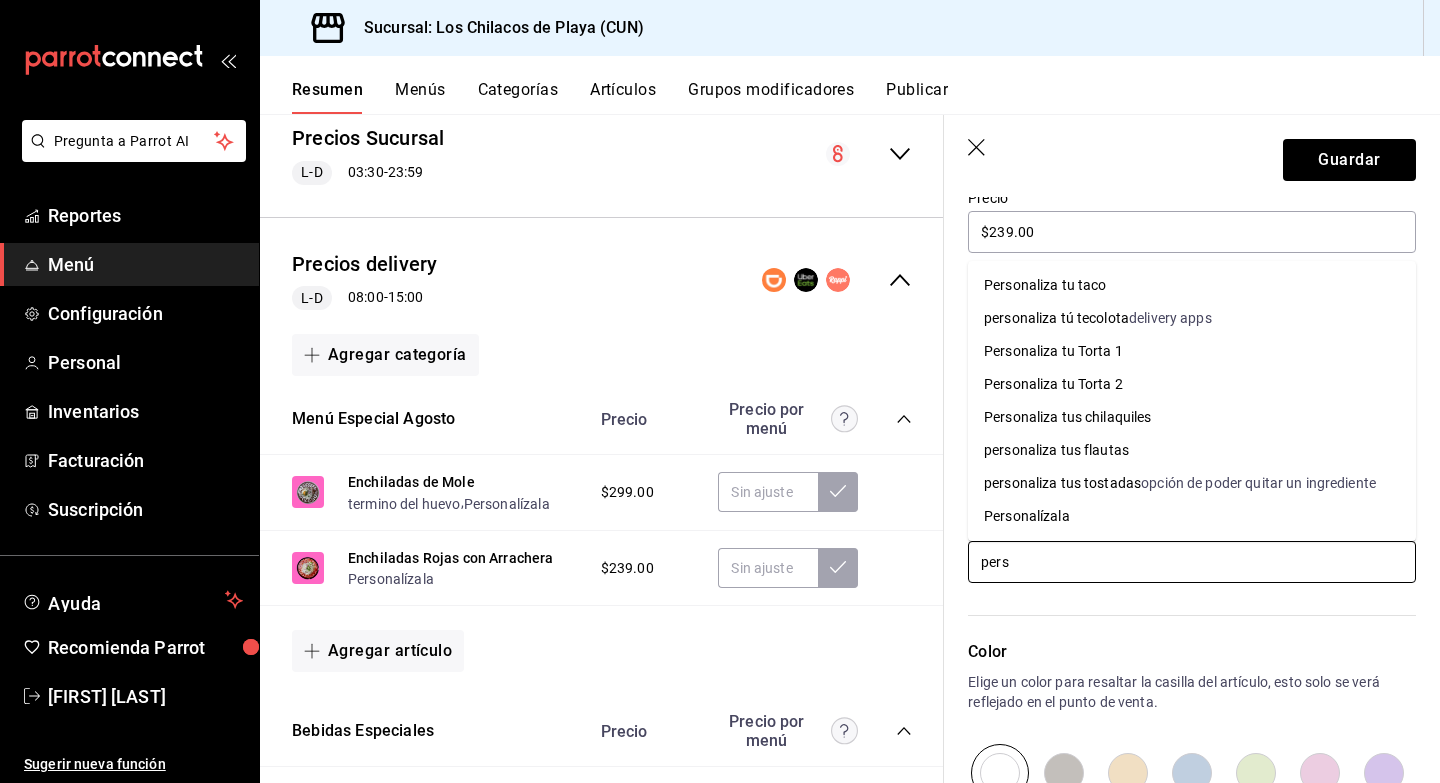 click on "Personalízala" at bounding box center [1027, 516] 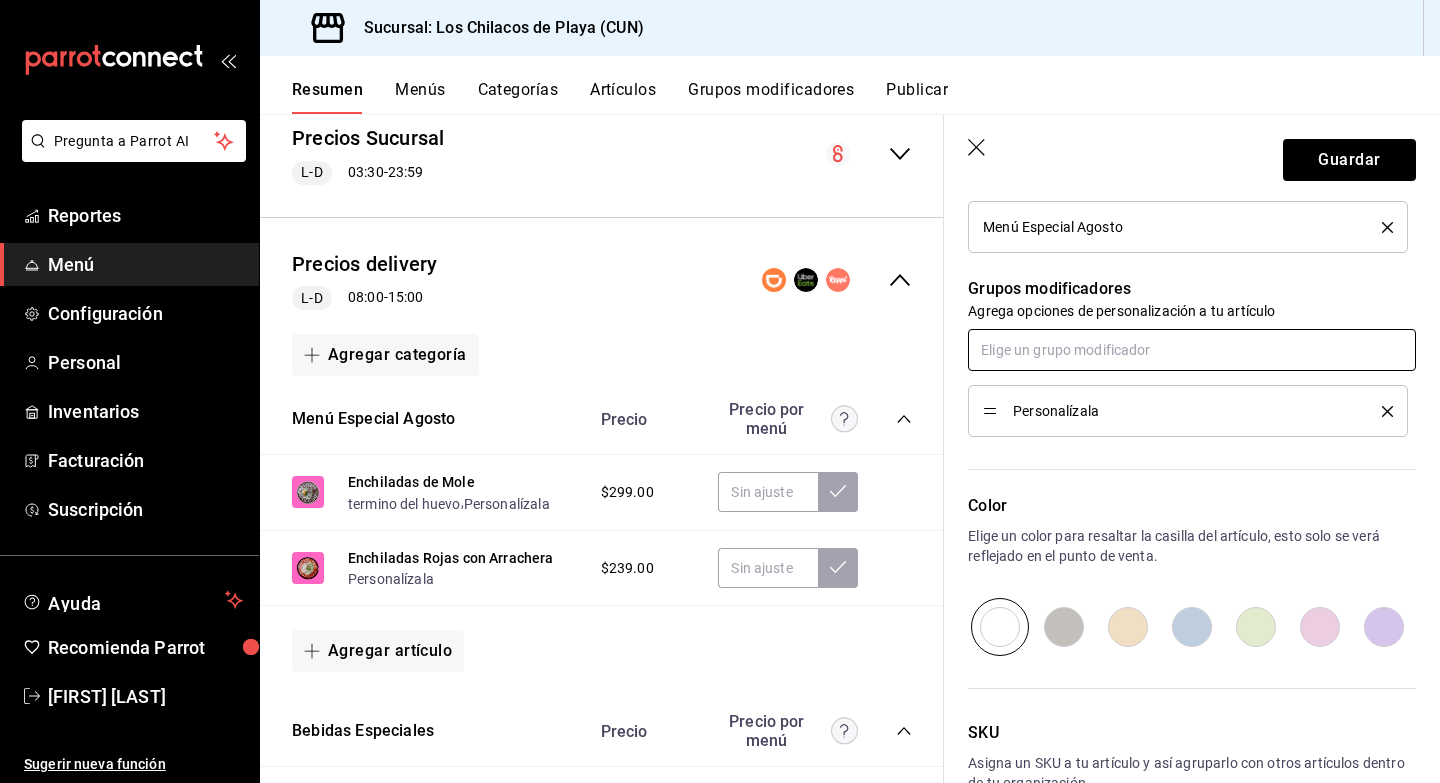 scroll, scrollTop: 948, scrollLeft: 0, axis: vertical 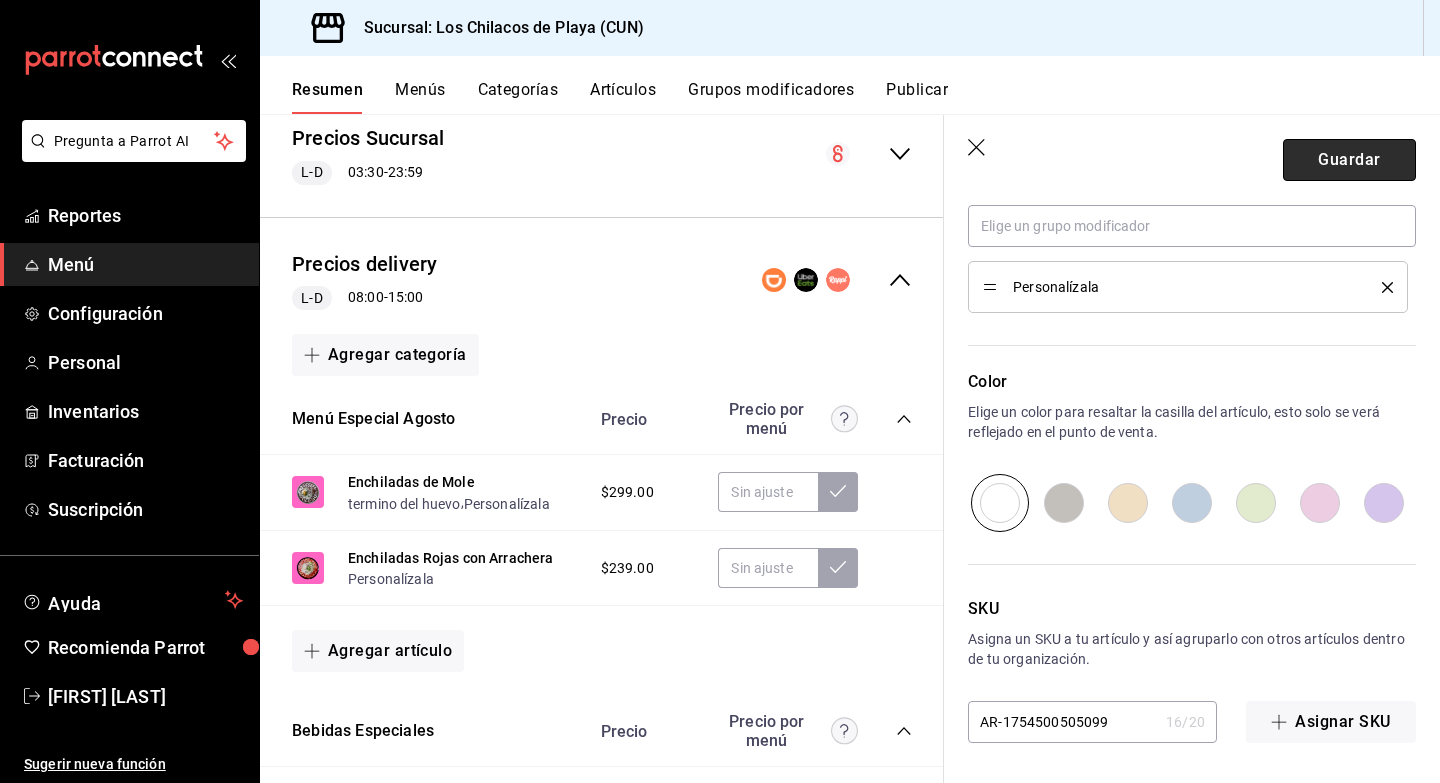 click on "Guardar" at bounding box center [1349, 160] 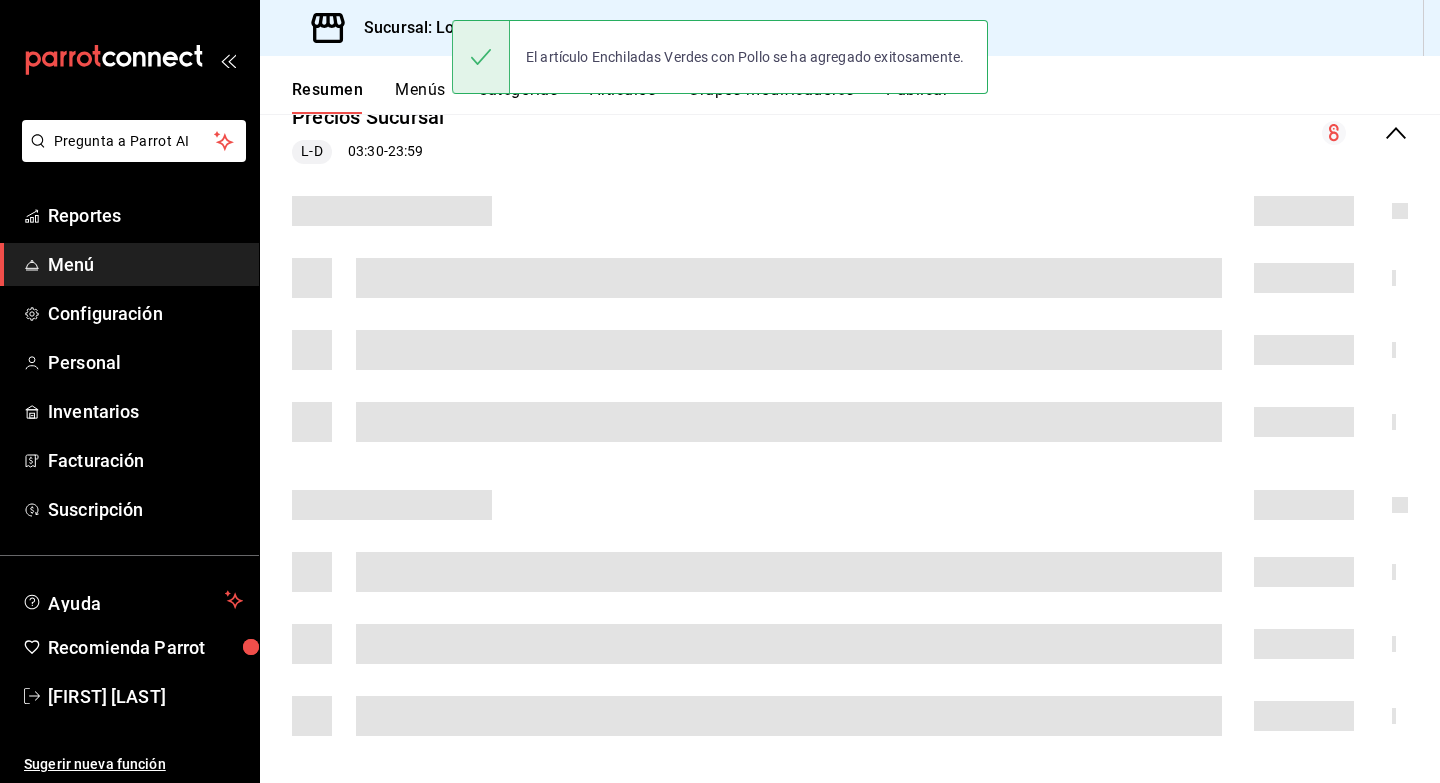 scroll, scrollTop: 0, scrollLeft: 0, axis: both 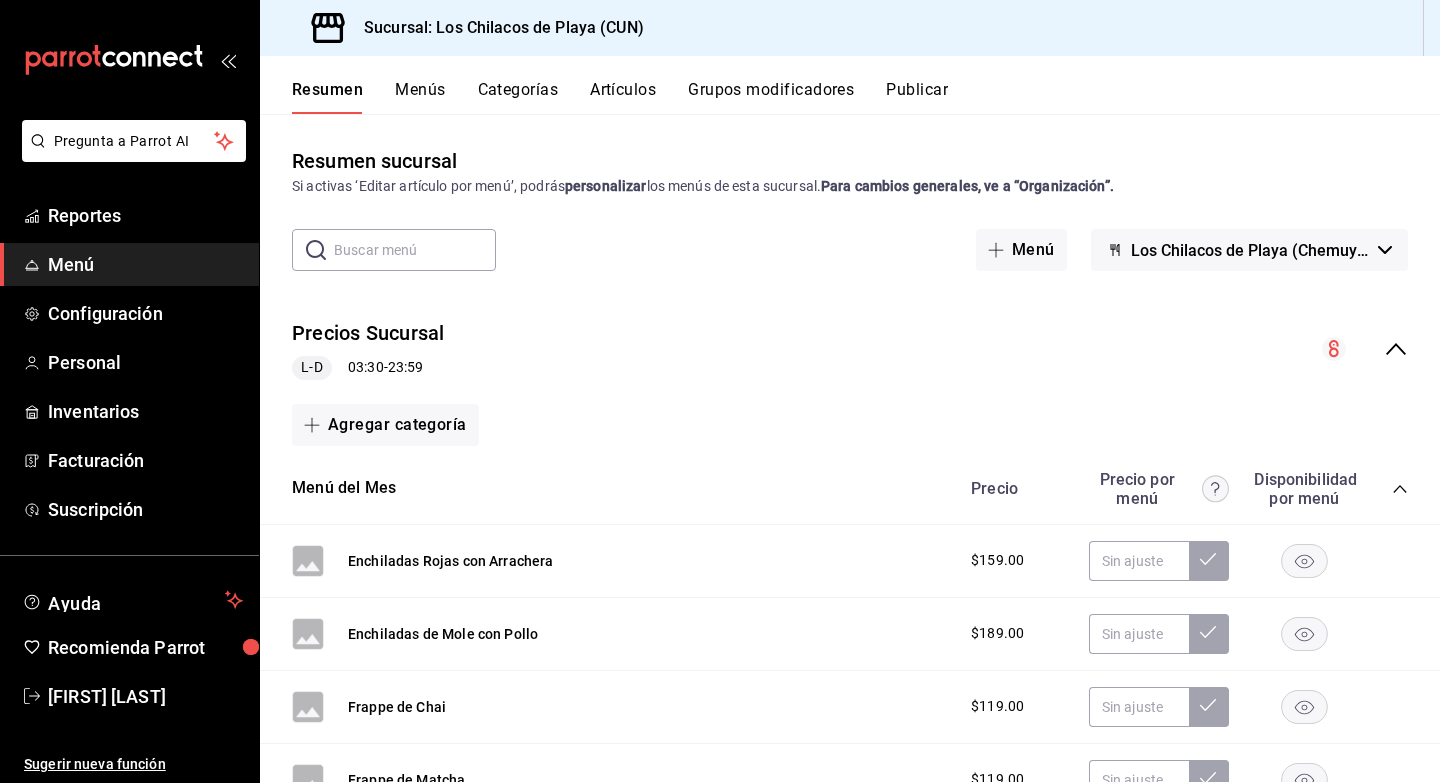 click 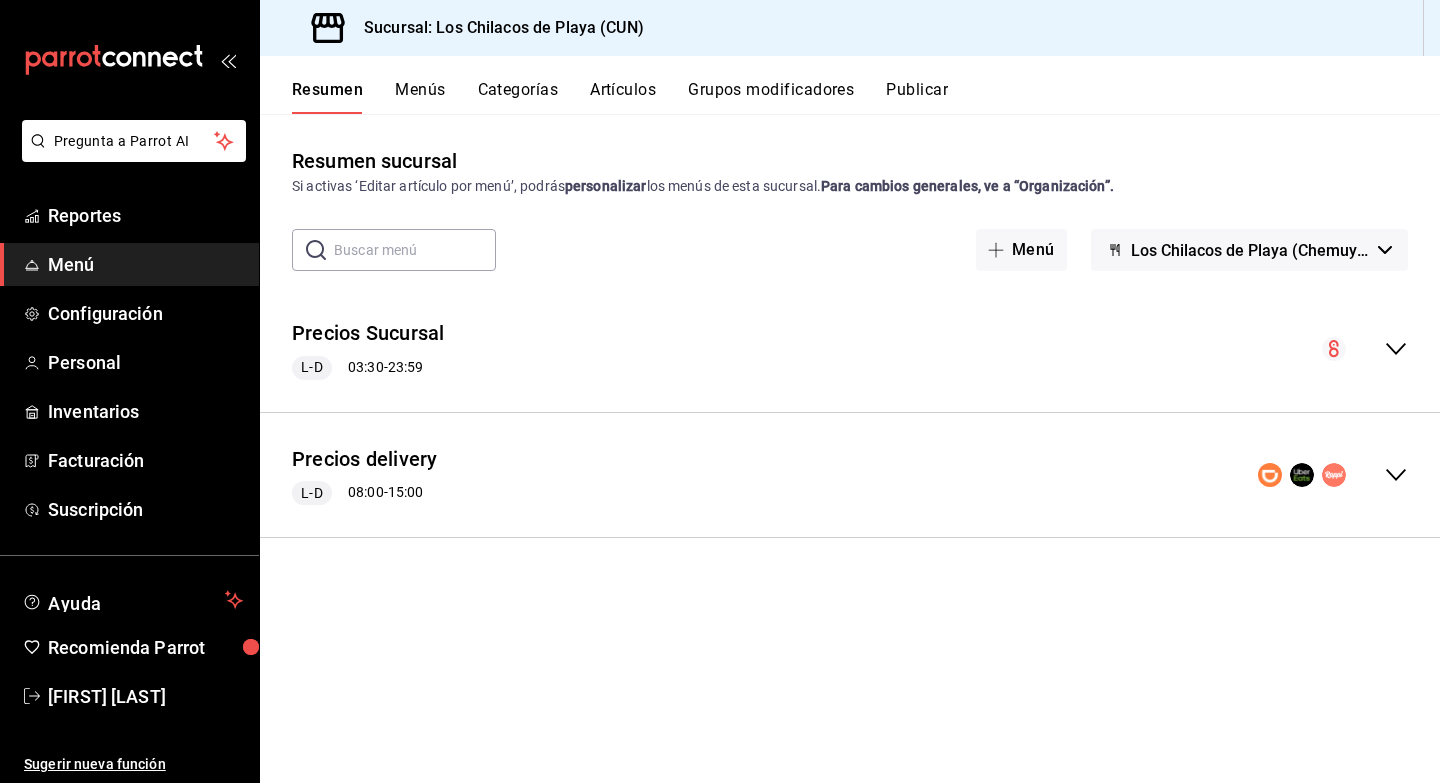 click 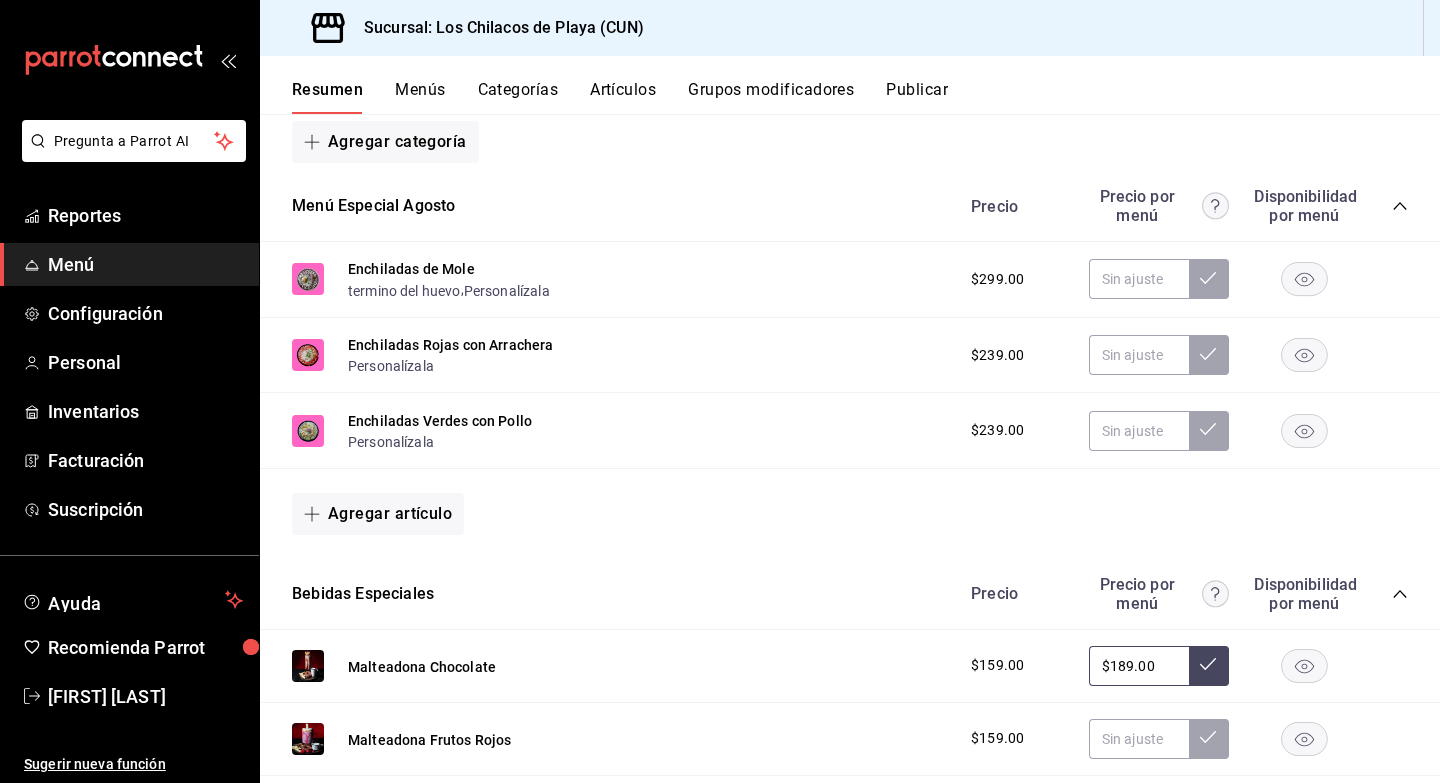 scroll, scrollTop: 394, scrollLeft: 0, axis: vertical 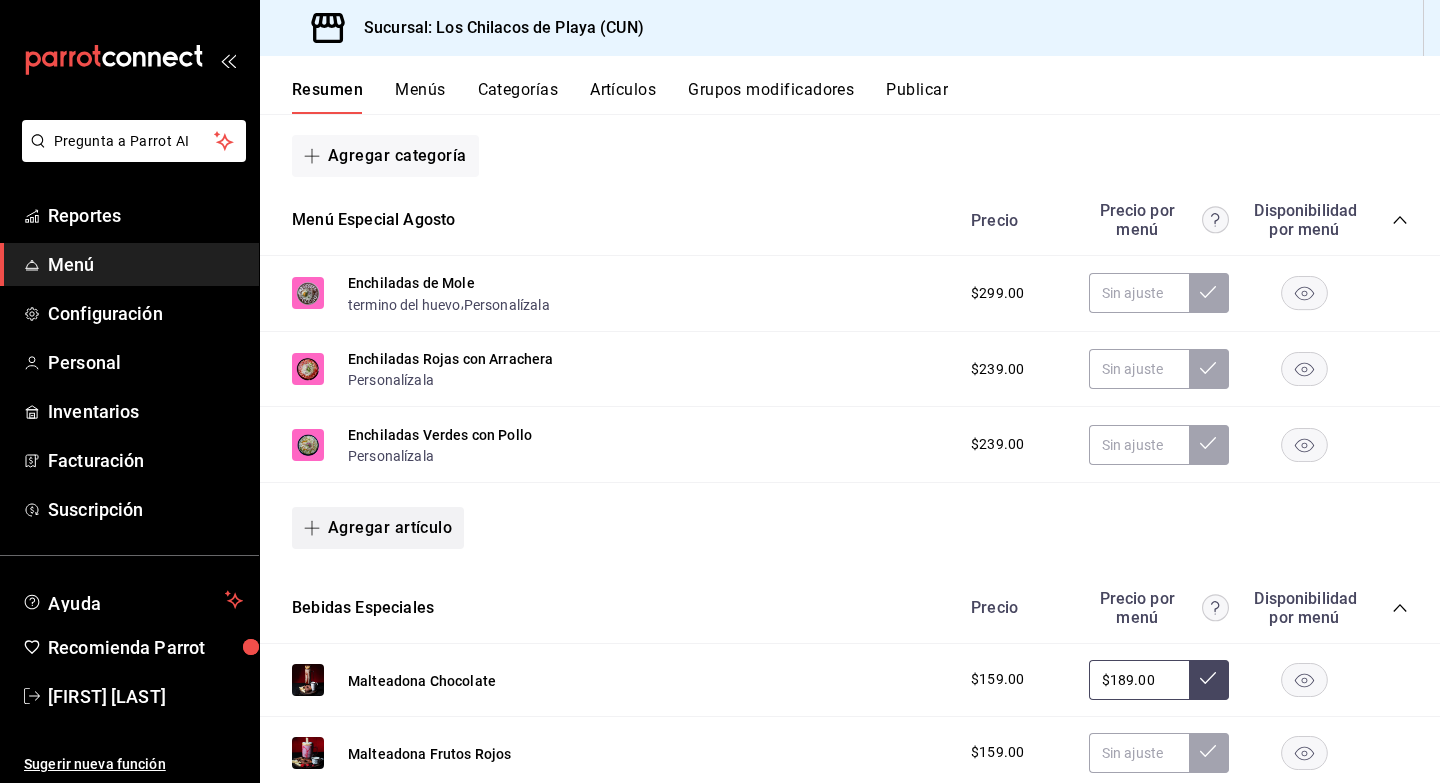 click on "Agregar artículo" at bounding box center (378, 528) 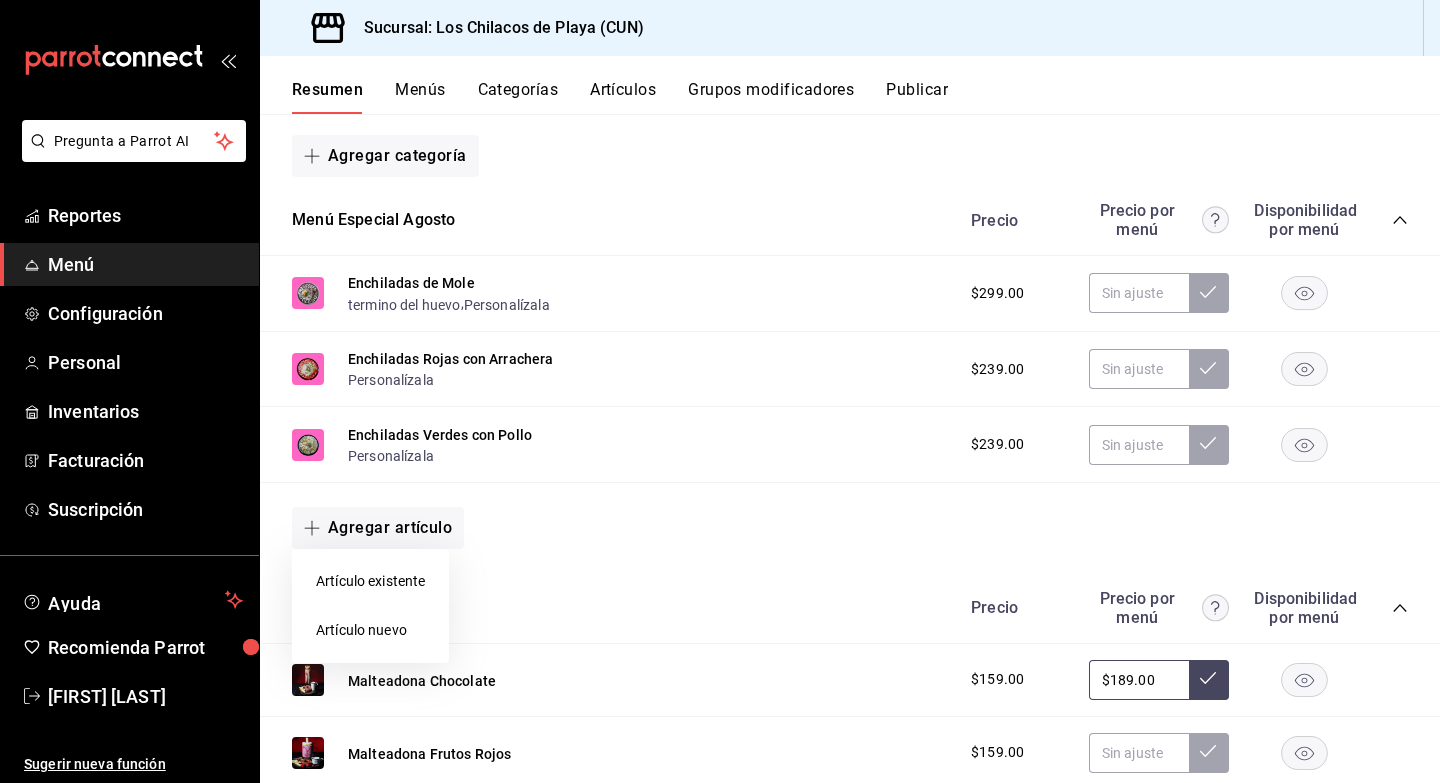 click on "Artículo nuevo" at bounding box center [370, 630] 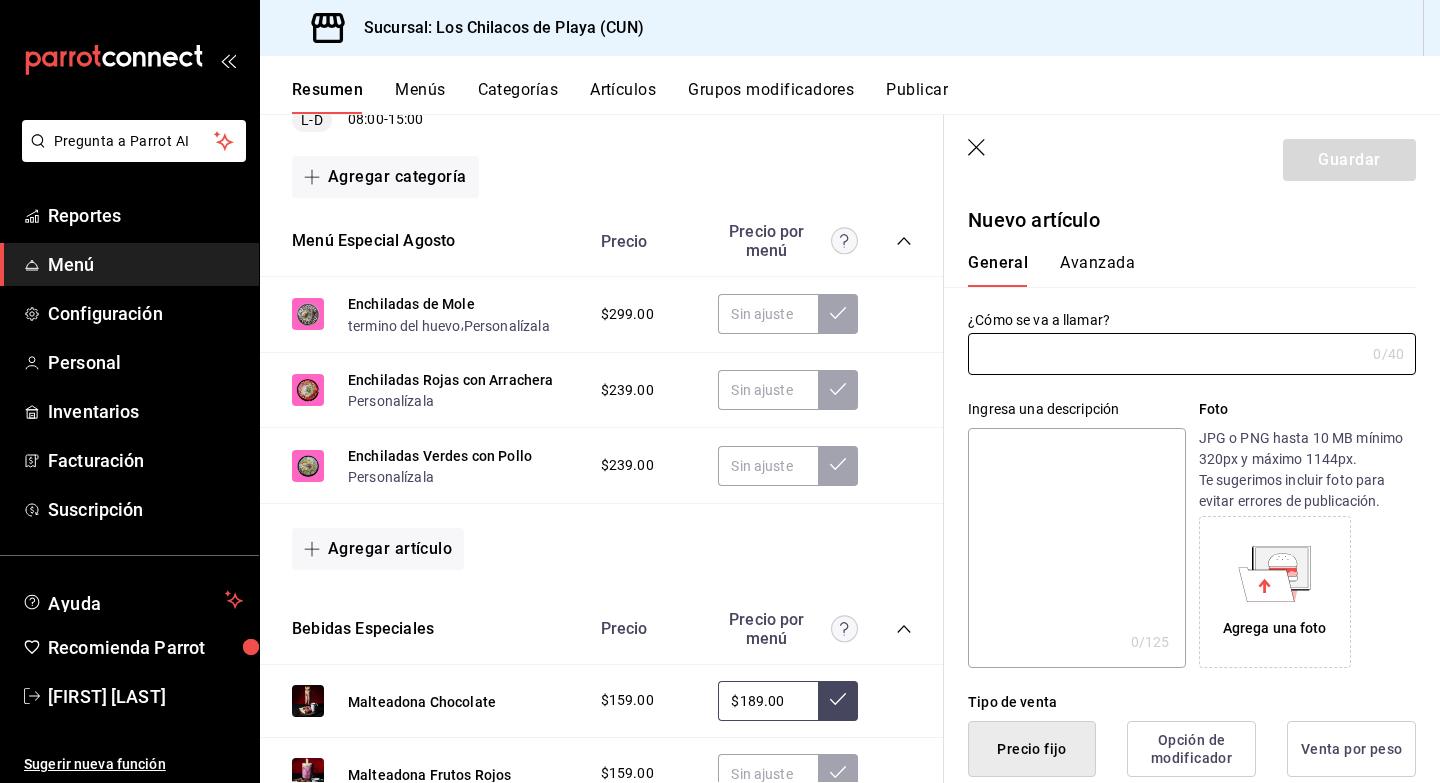 click 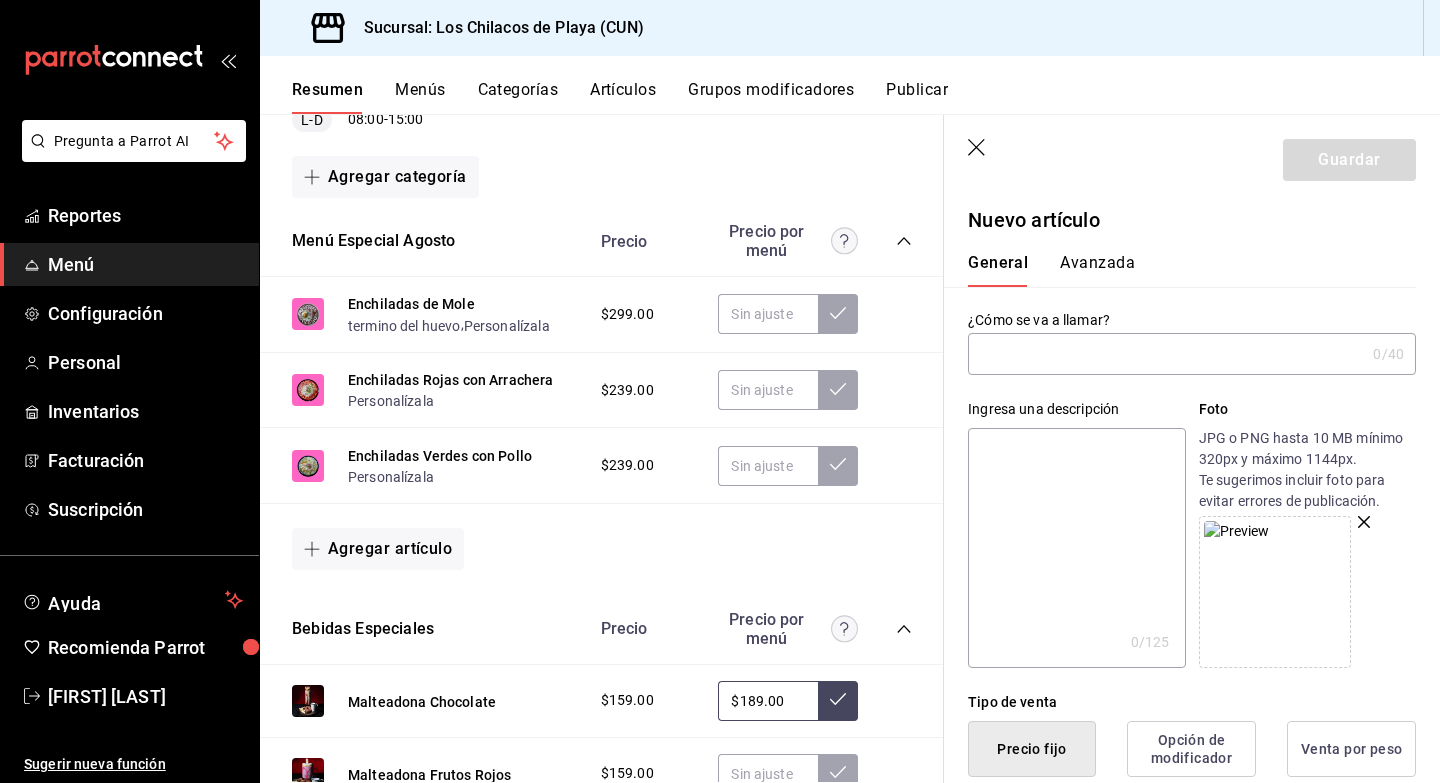 click at bounding box center (1166, 354) 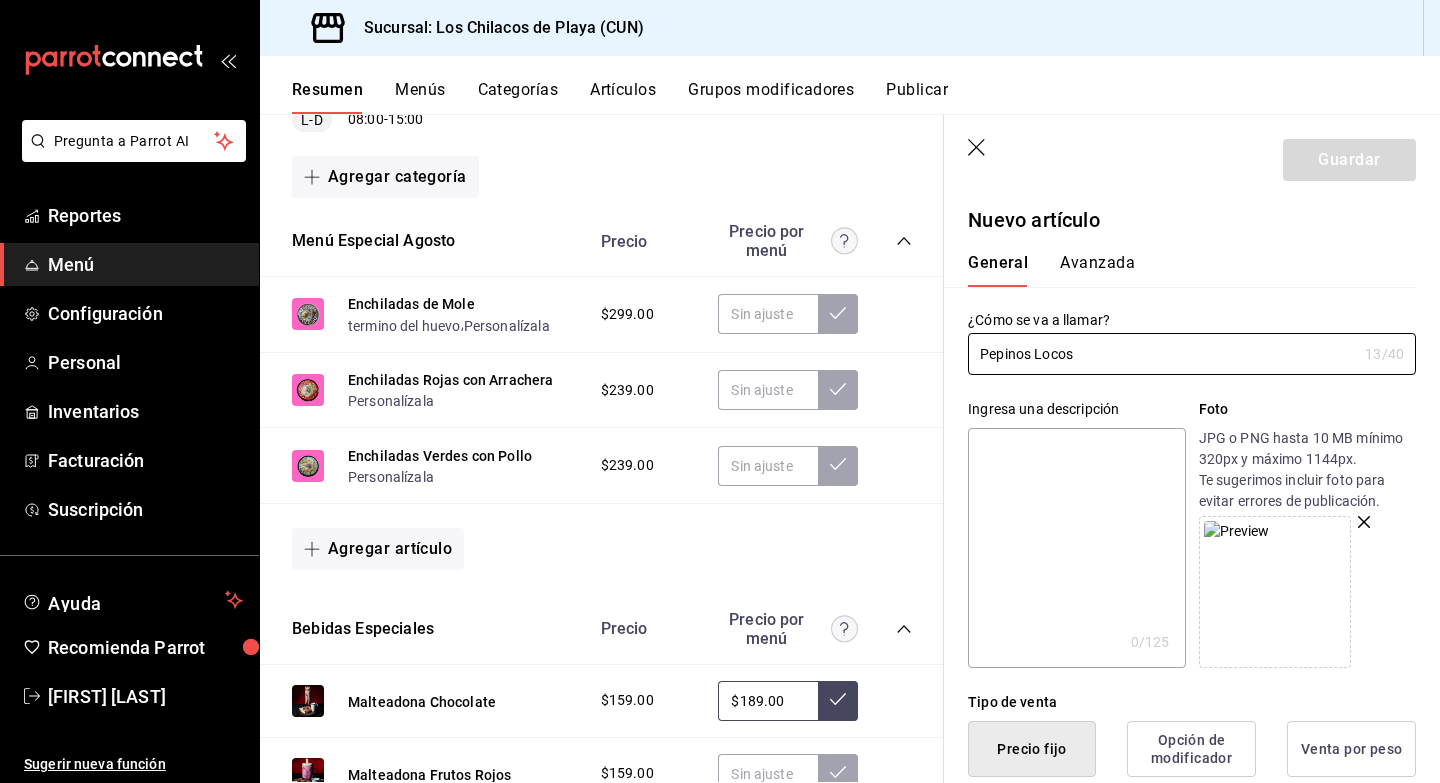 click at bounding box center [1076, 548] 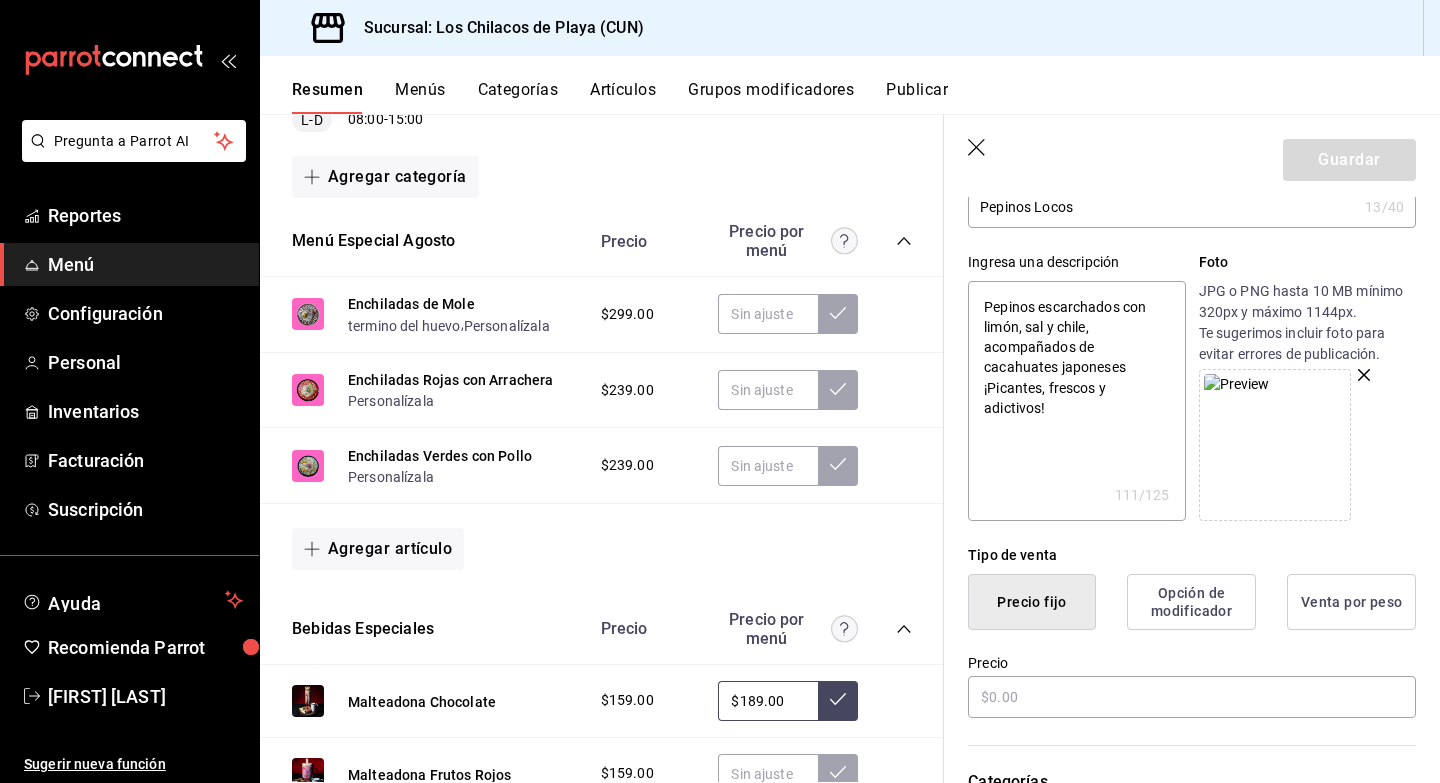 scroll, scrollTop: 227, scrollLeft: 0, axis: vertical 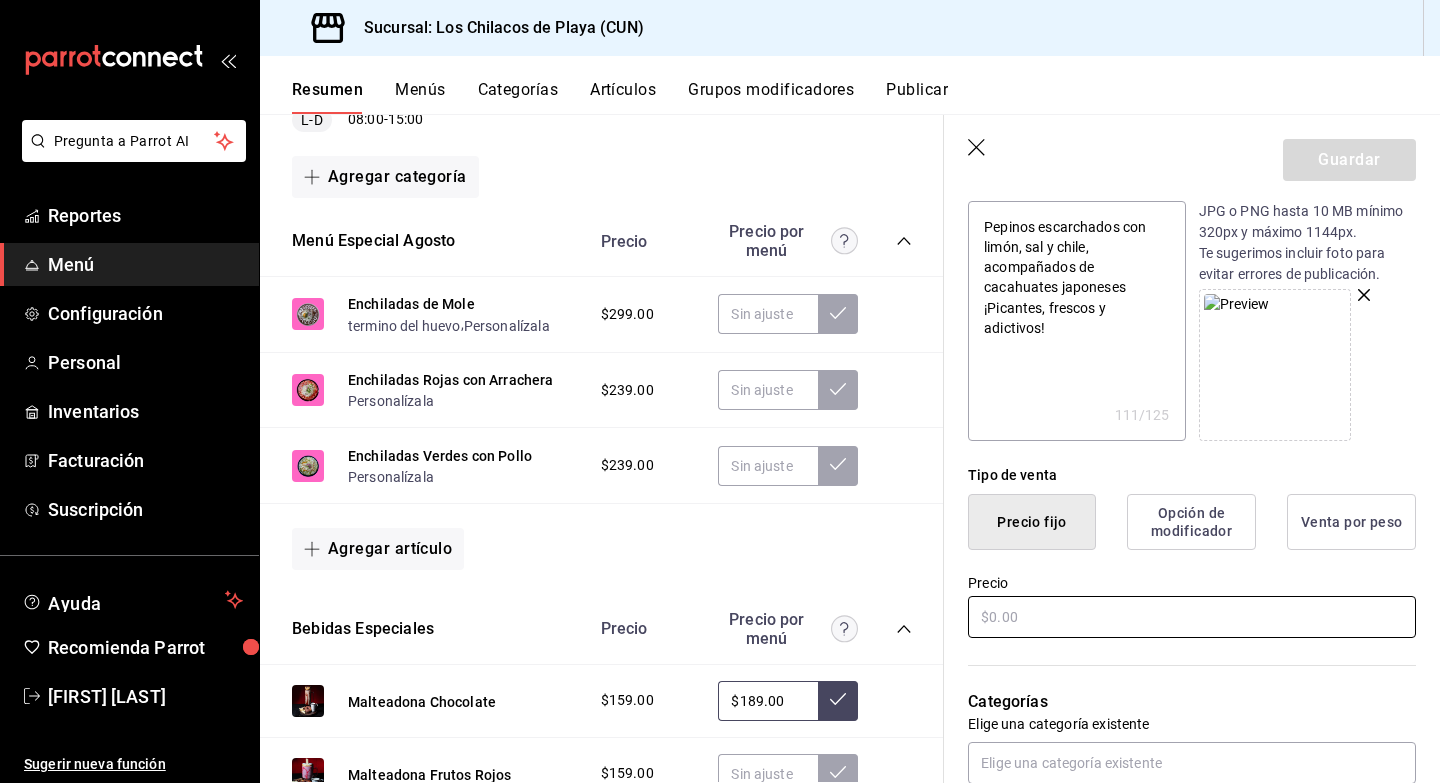 click at bounding box center (1192, 617) 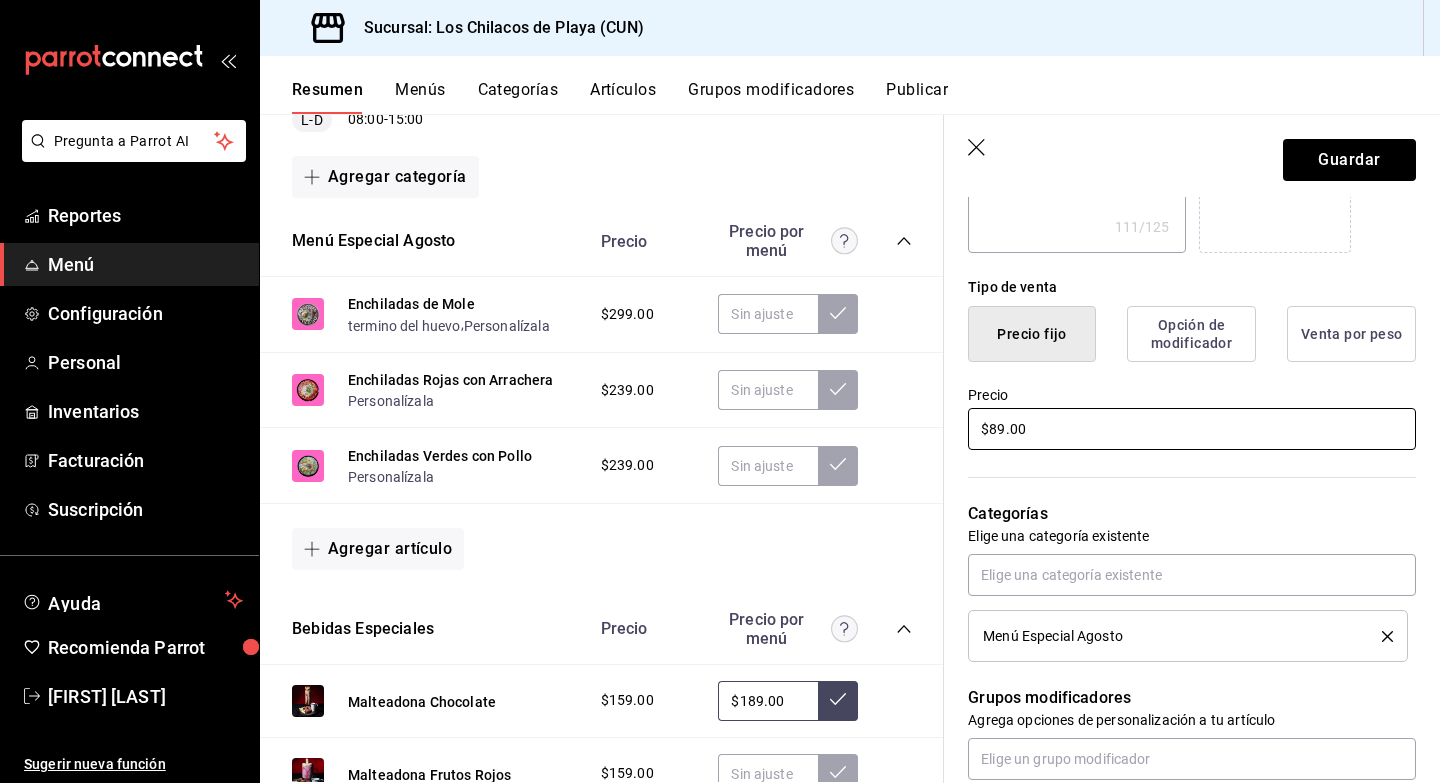 scroll, scrollTop: 492, scrollLeft: 0, axis: vertical 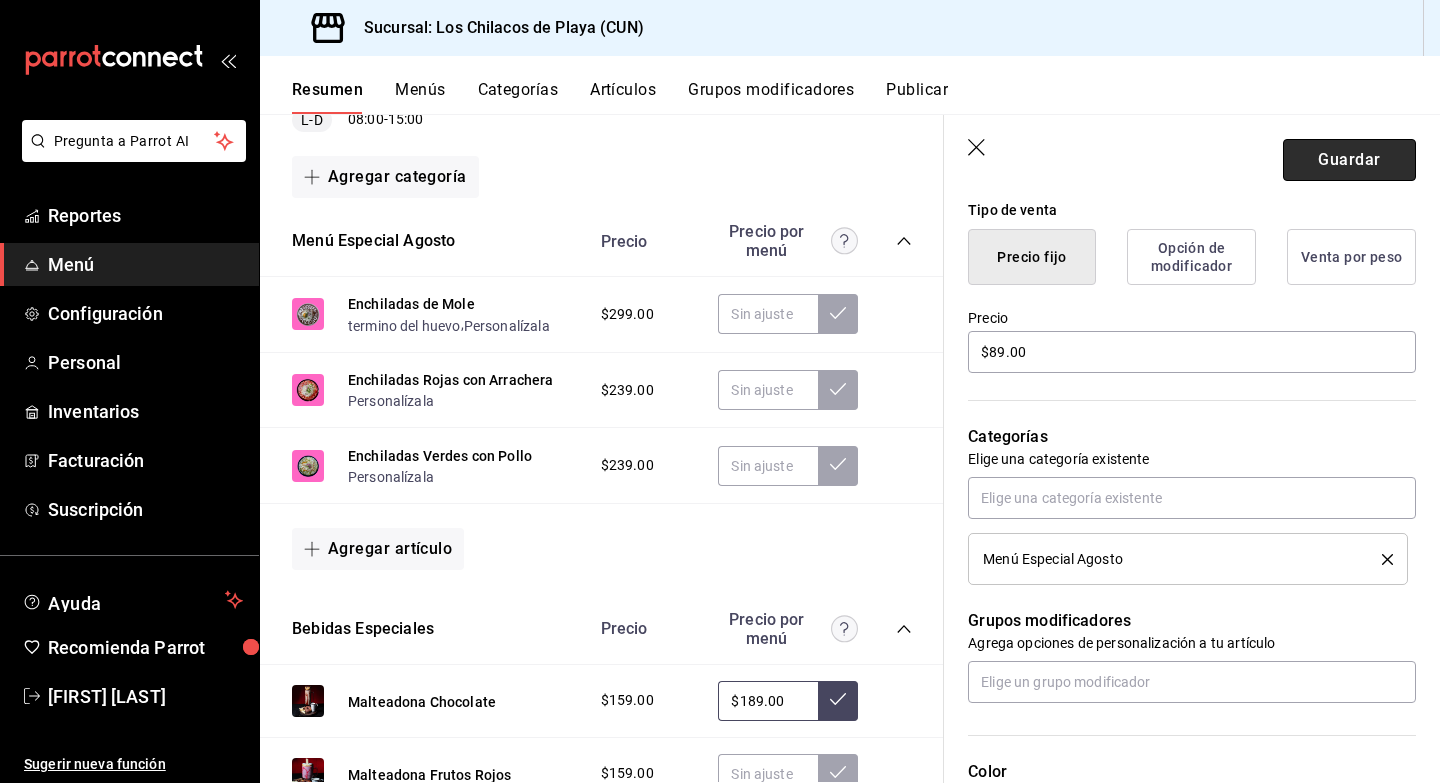 click on "Guardar" at bounding box center [1349, 160] 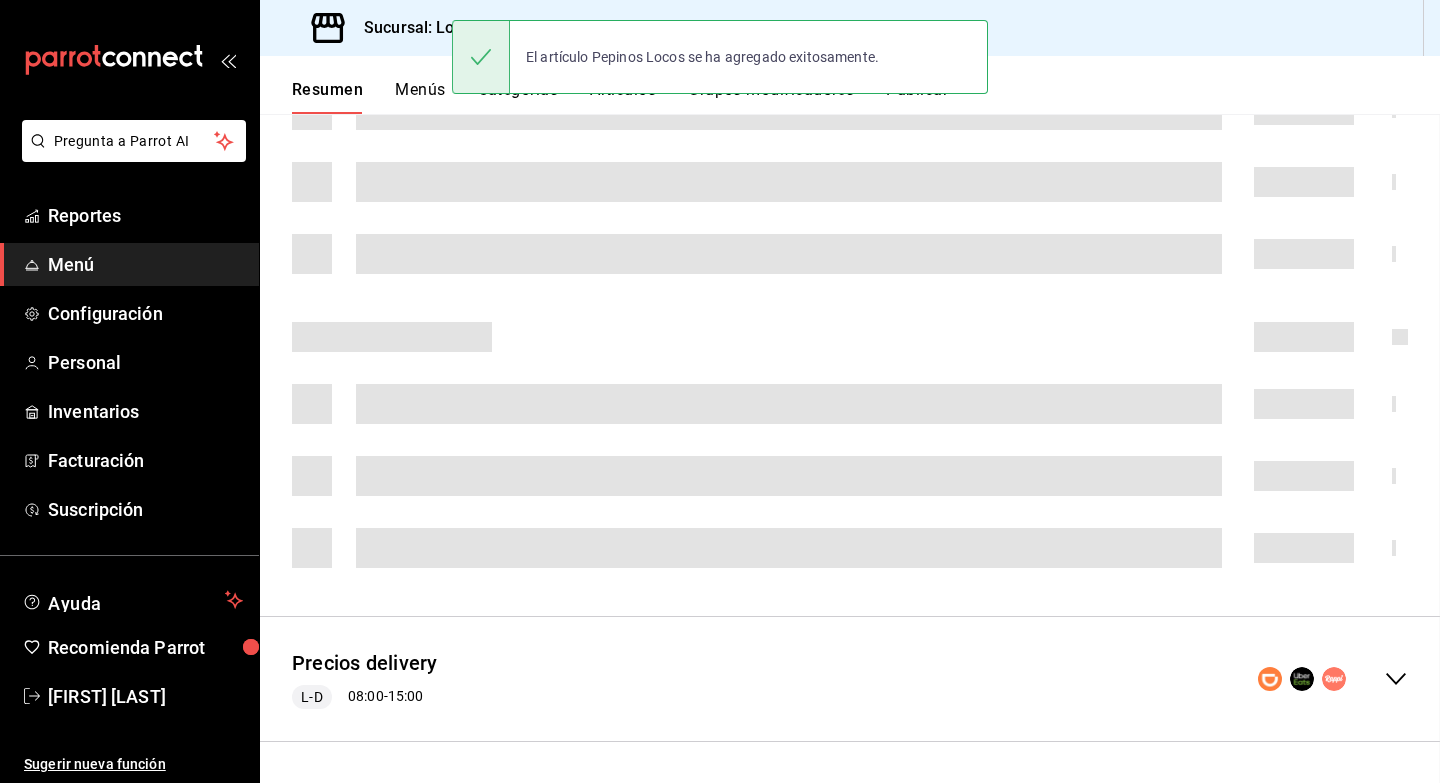 scroll, scrollTop: 0, scrollLeft: 0, axis: both 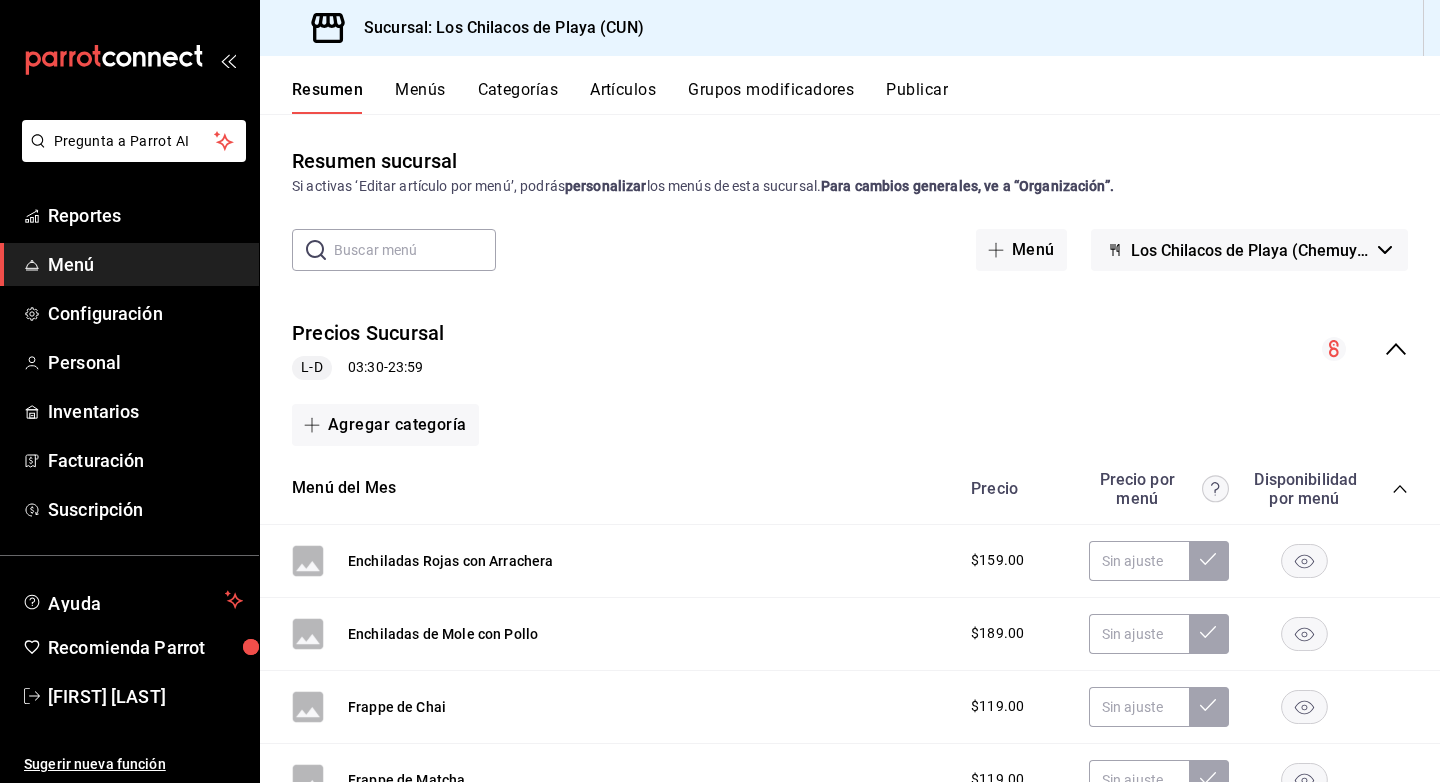 click 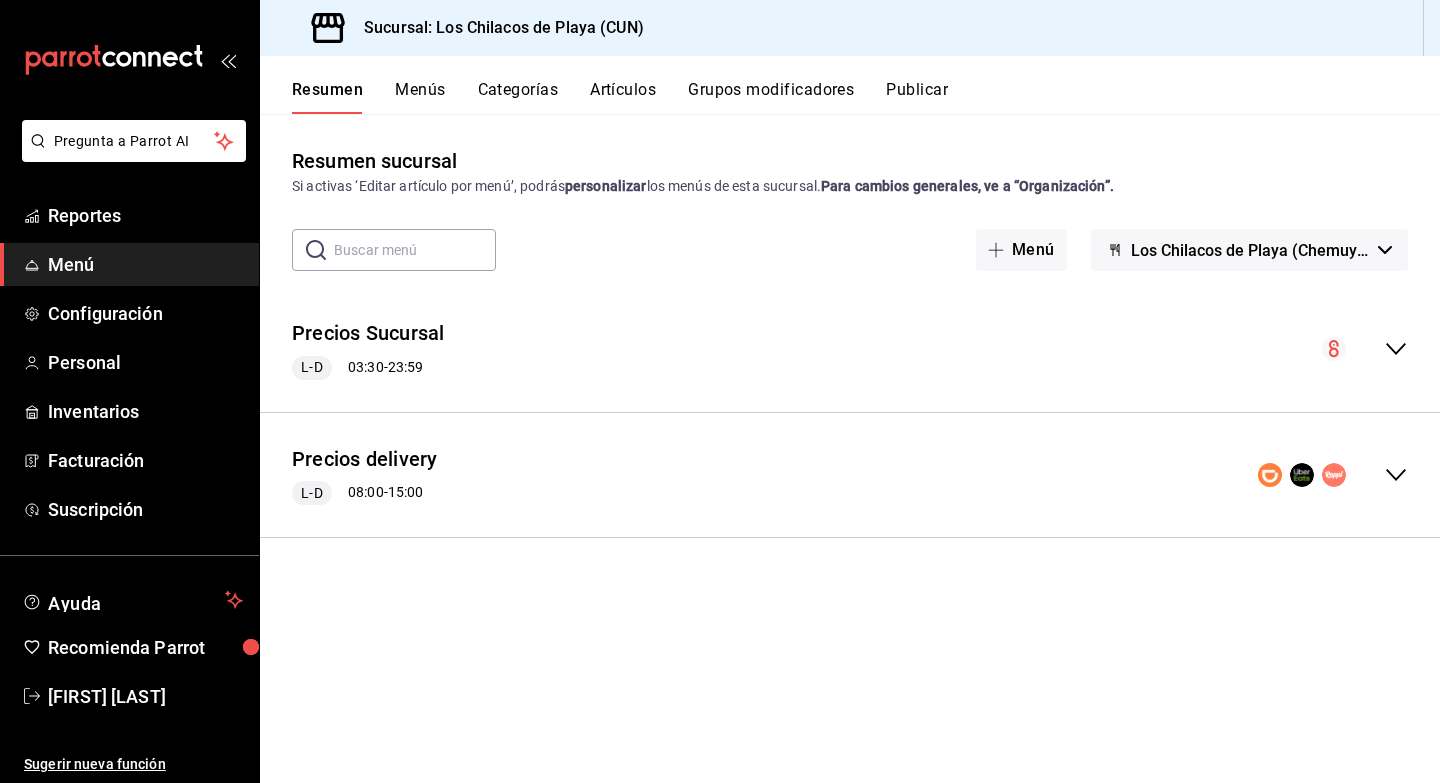 click 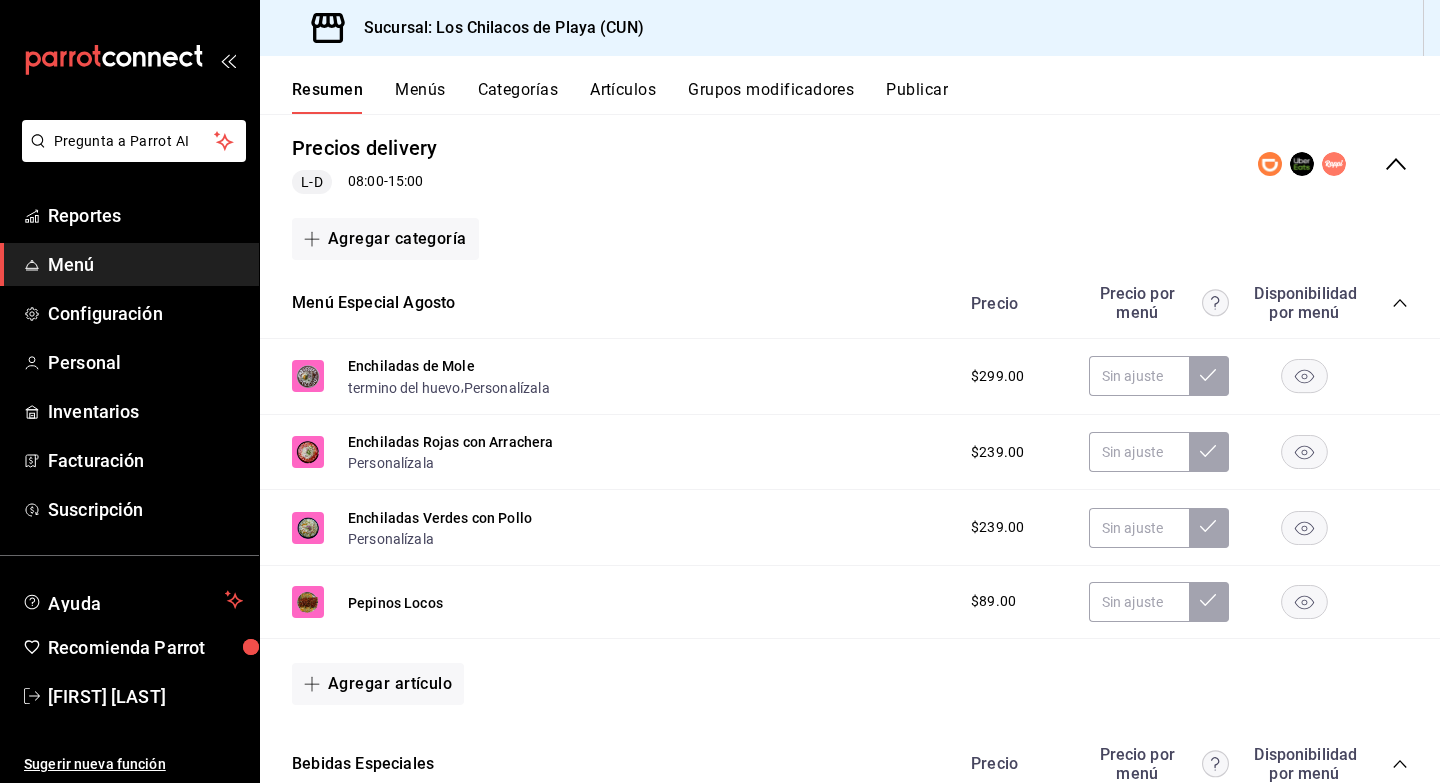 scroll, scrollTop: 355, scrollLeft: 0, axis: vertical 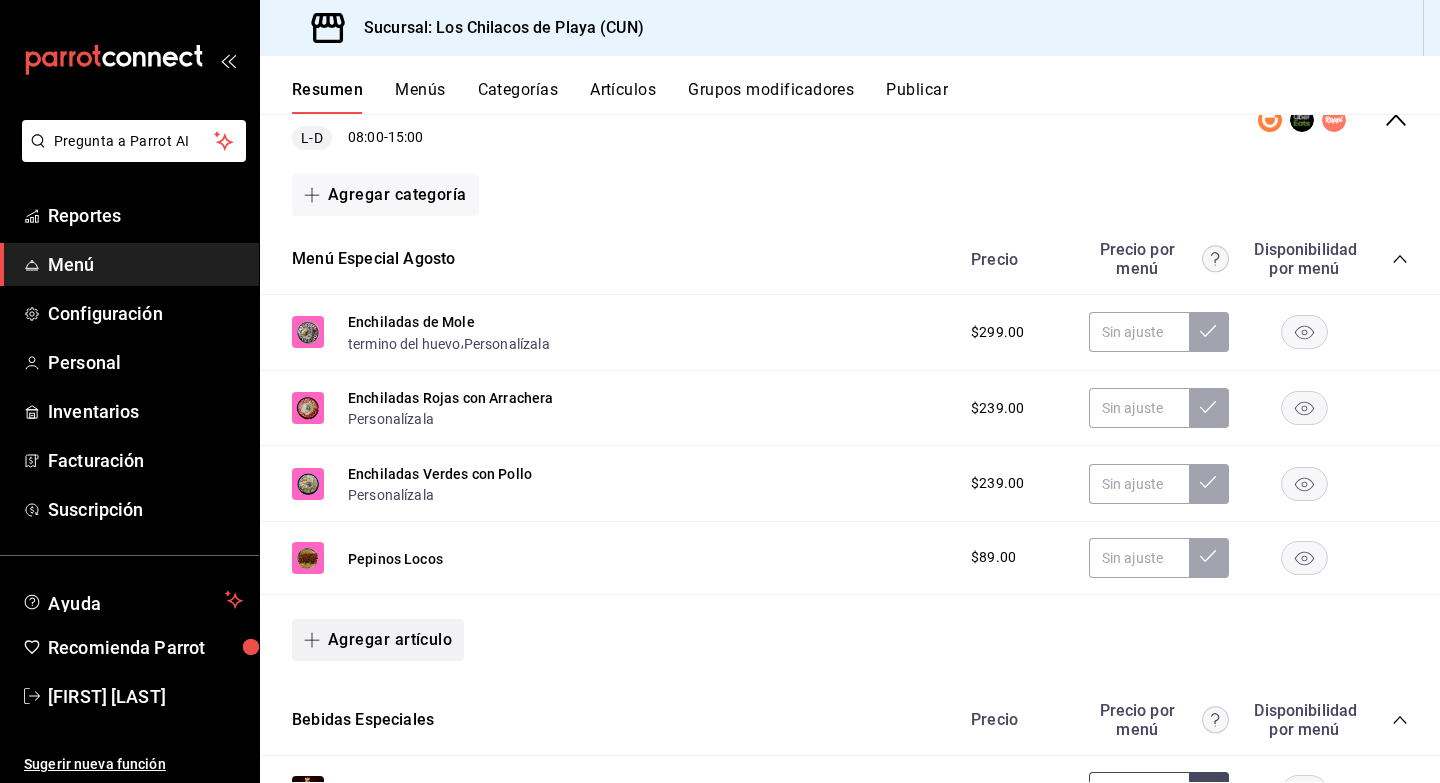 click on "Agregar artículo" at bounding box center (378, 640) 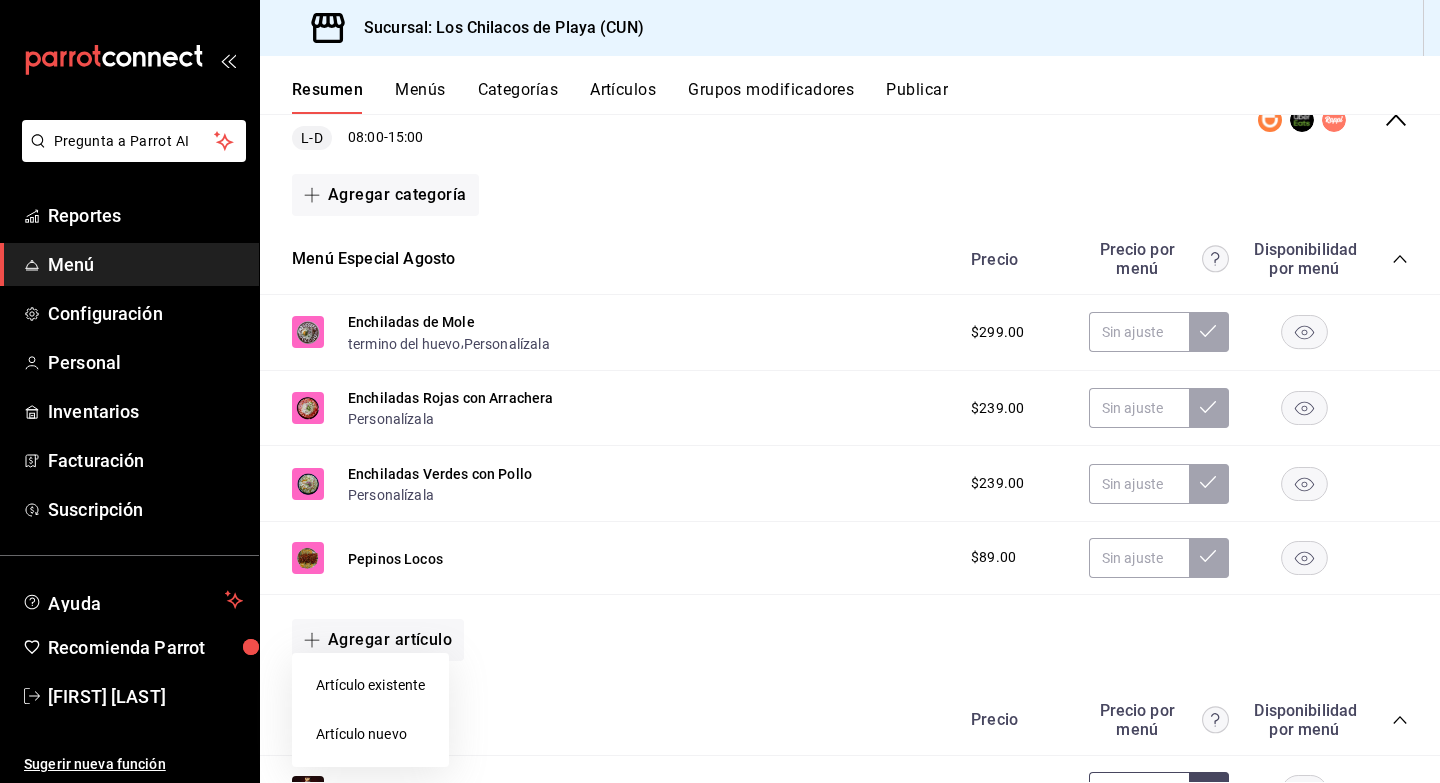 click on "Artículo nuevo" at bounding box center [370, 734] 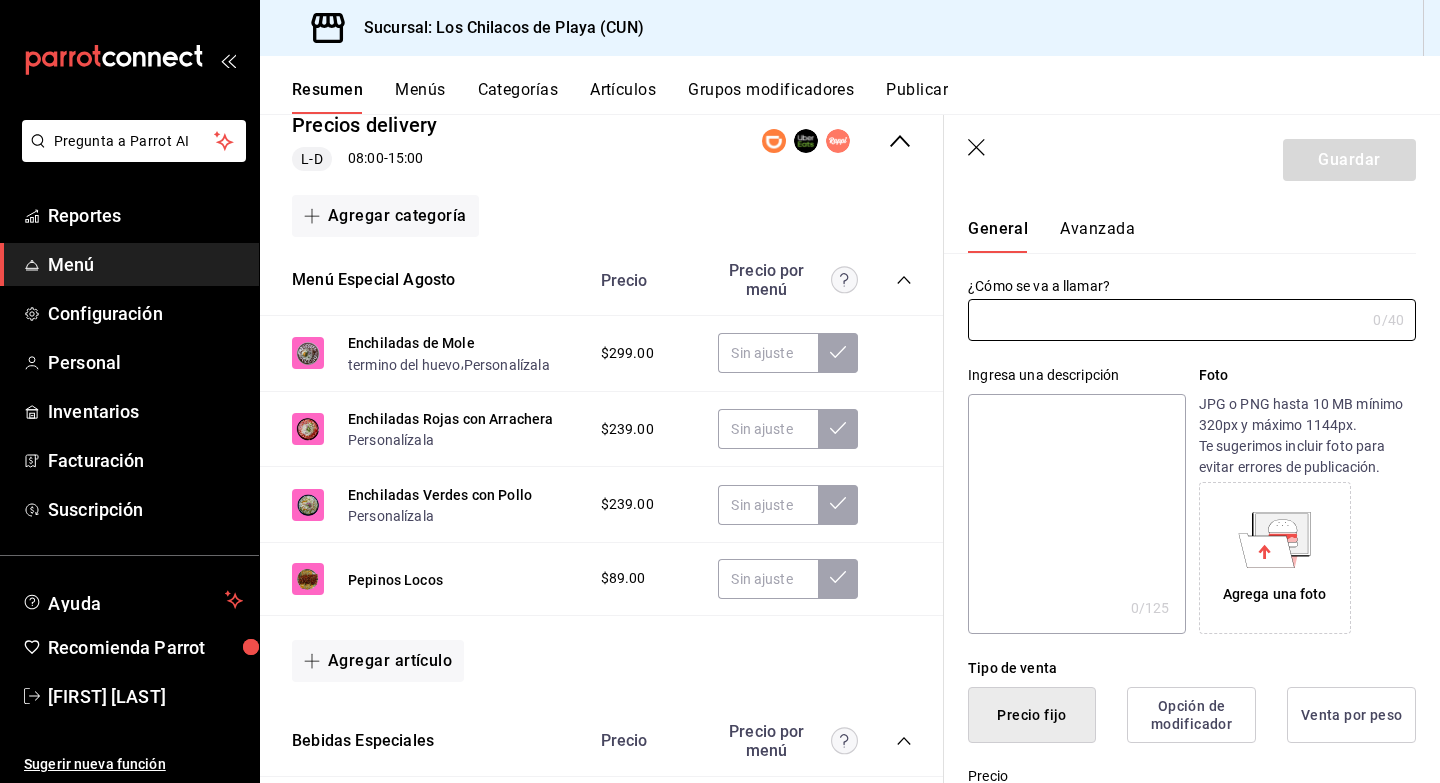 scroll, scrollTop: 0, scrollLeft: 0, axis: both 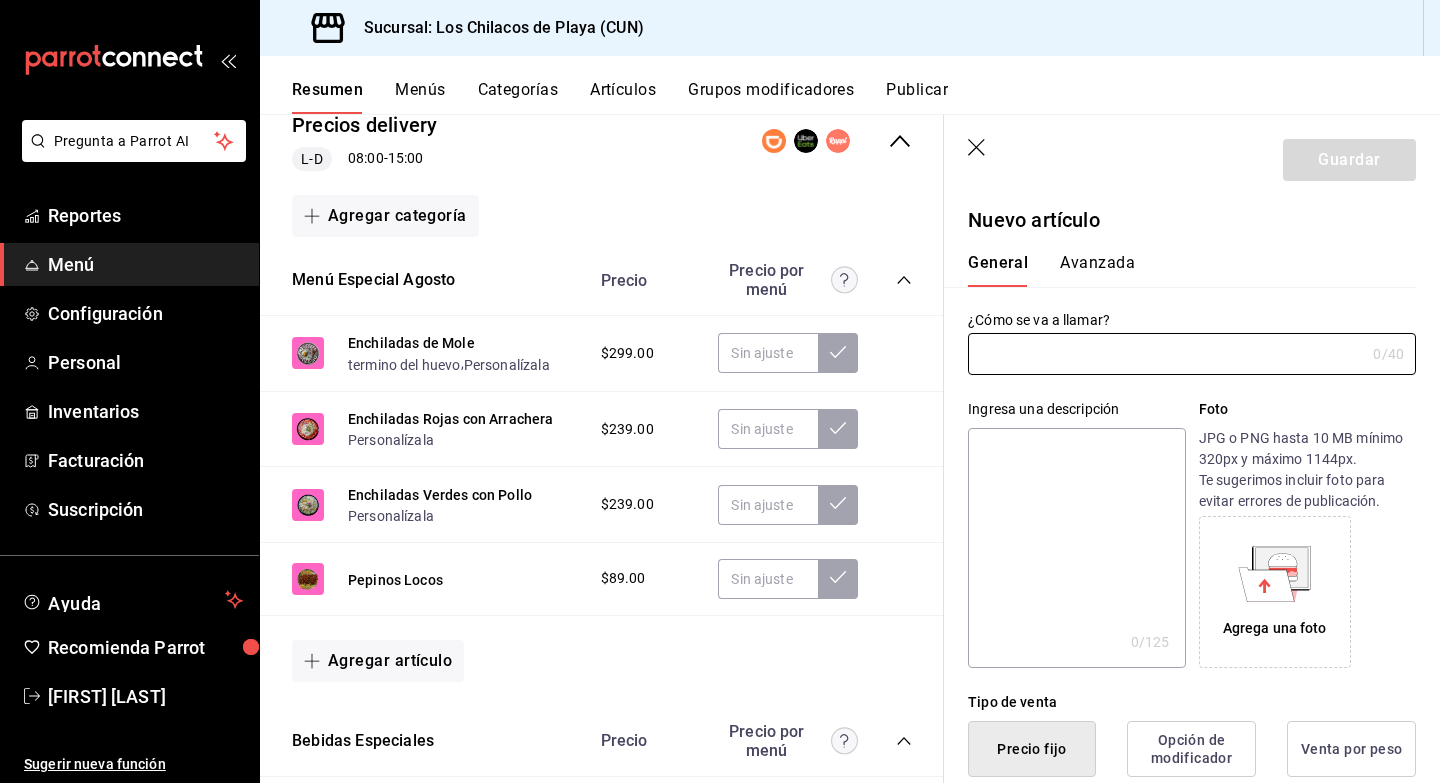click on "Agrega una foto" at bounding box center [1275, 628] 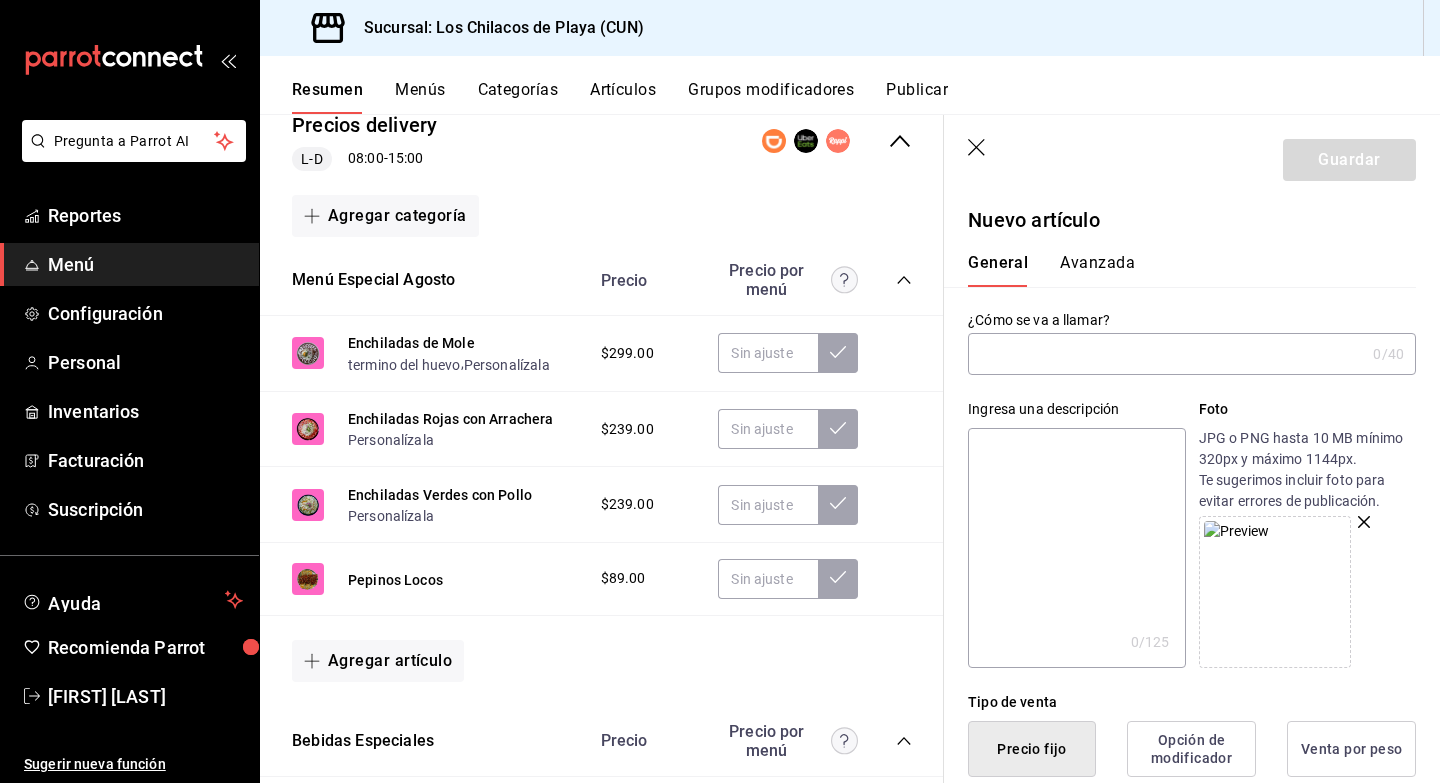 click at bounding box center (1166, 354) 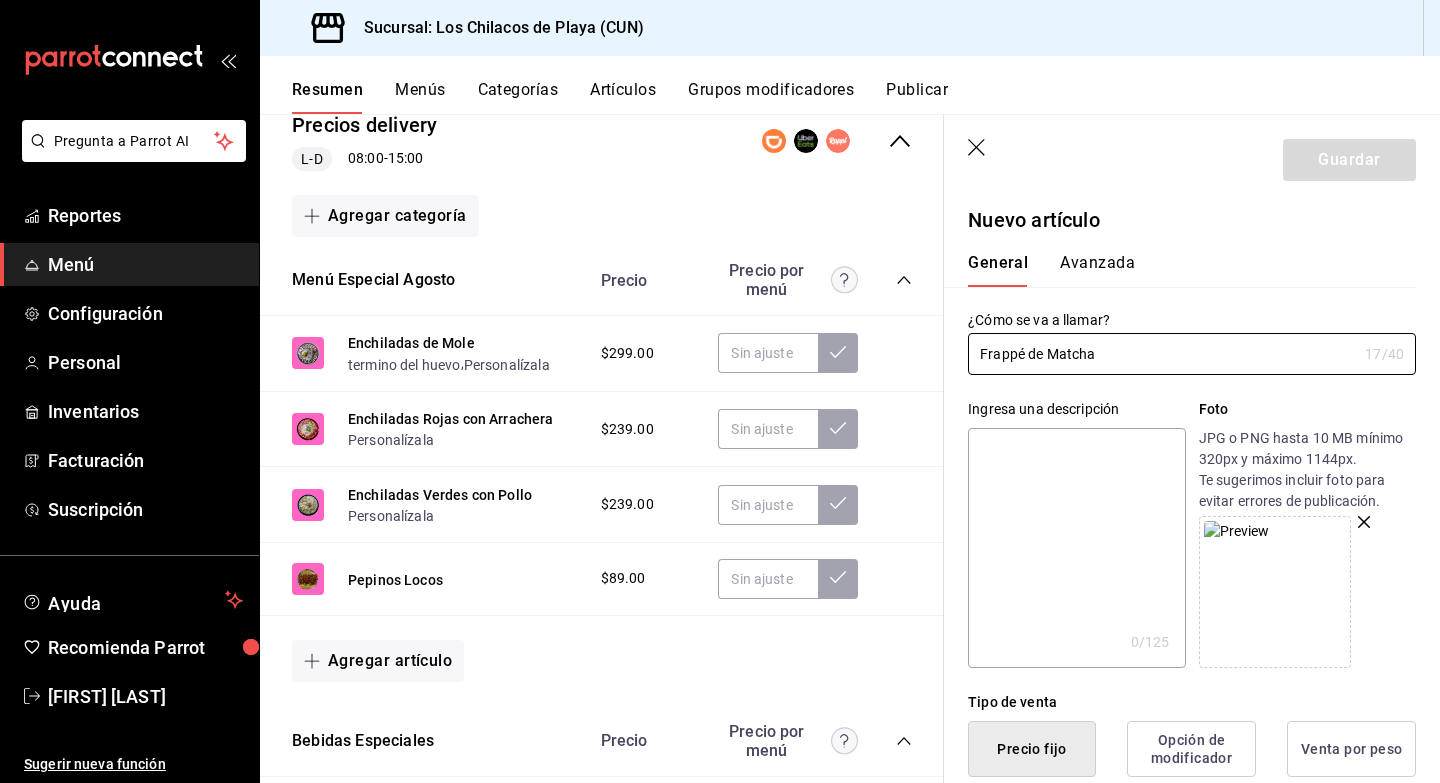 click at bounding box center [1076, 548] 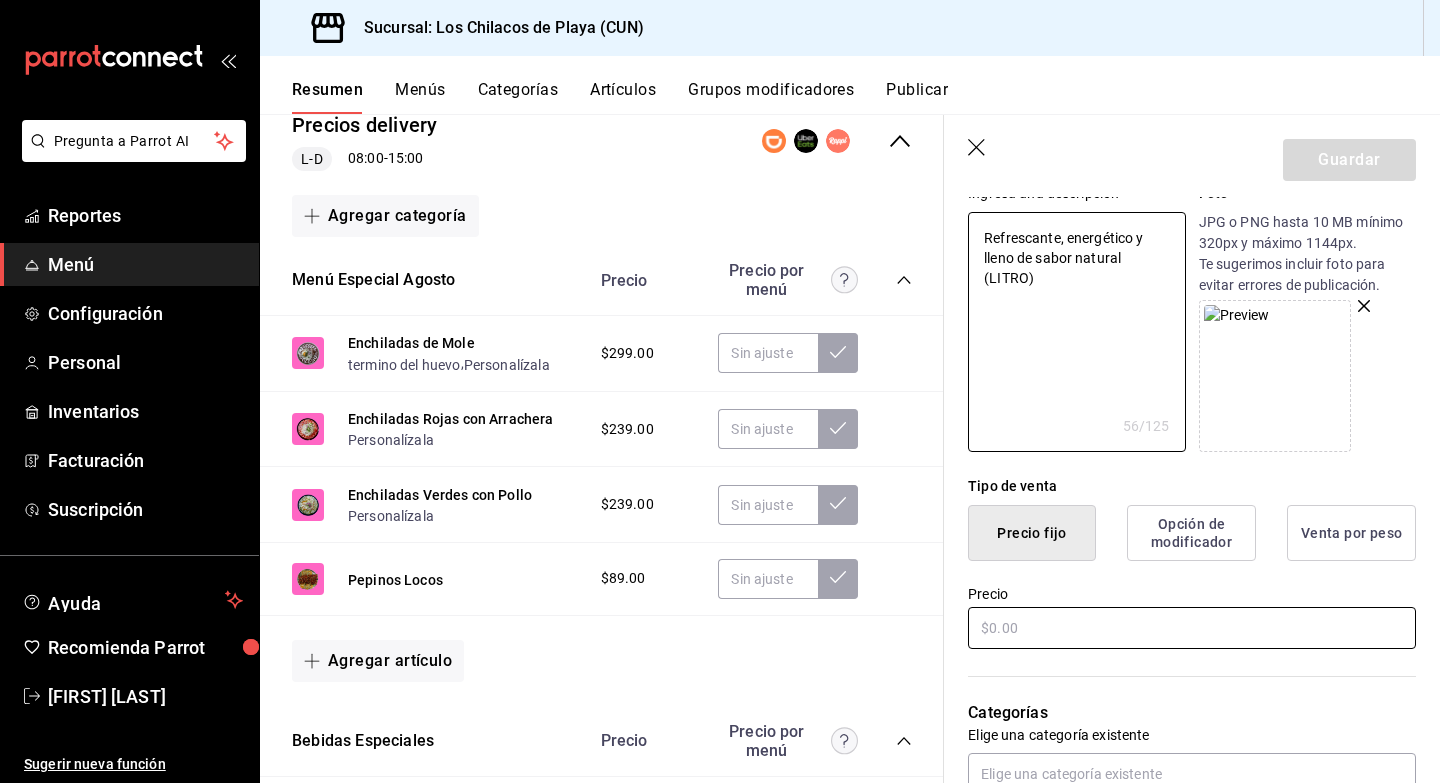 scroll, scrollTop: 243, scrollLeft: 0, axis: vertical 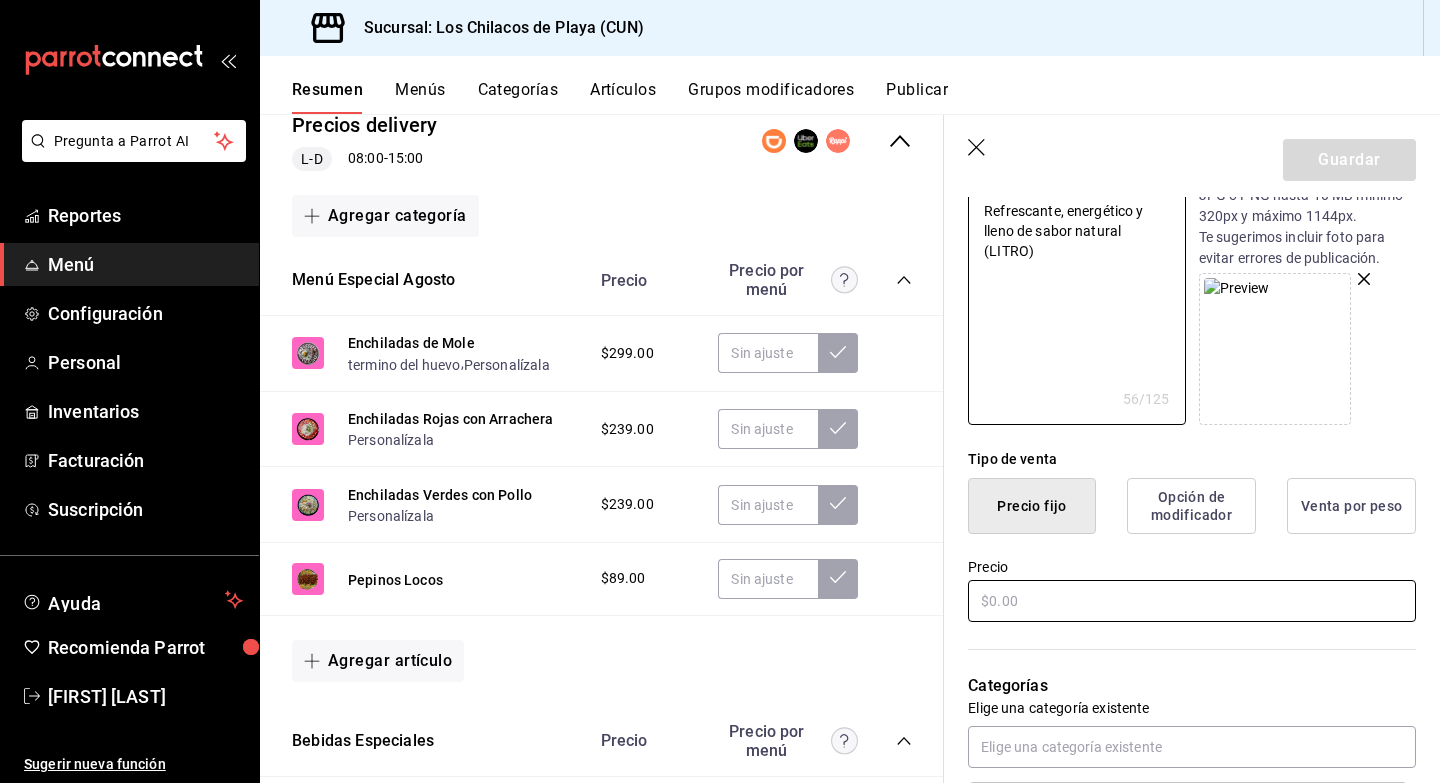 click at bounding box center (1192, 601) 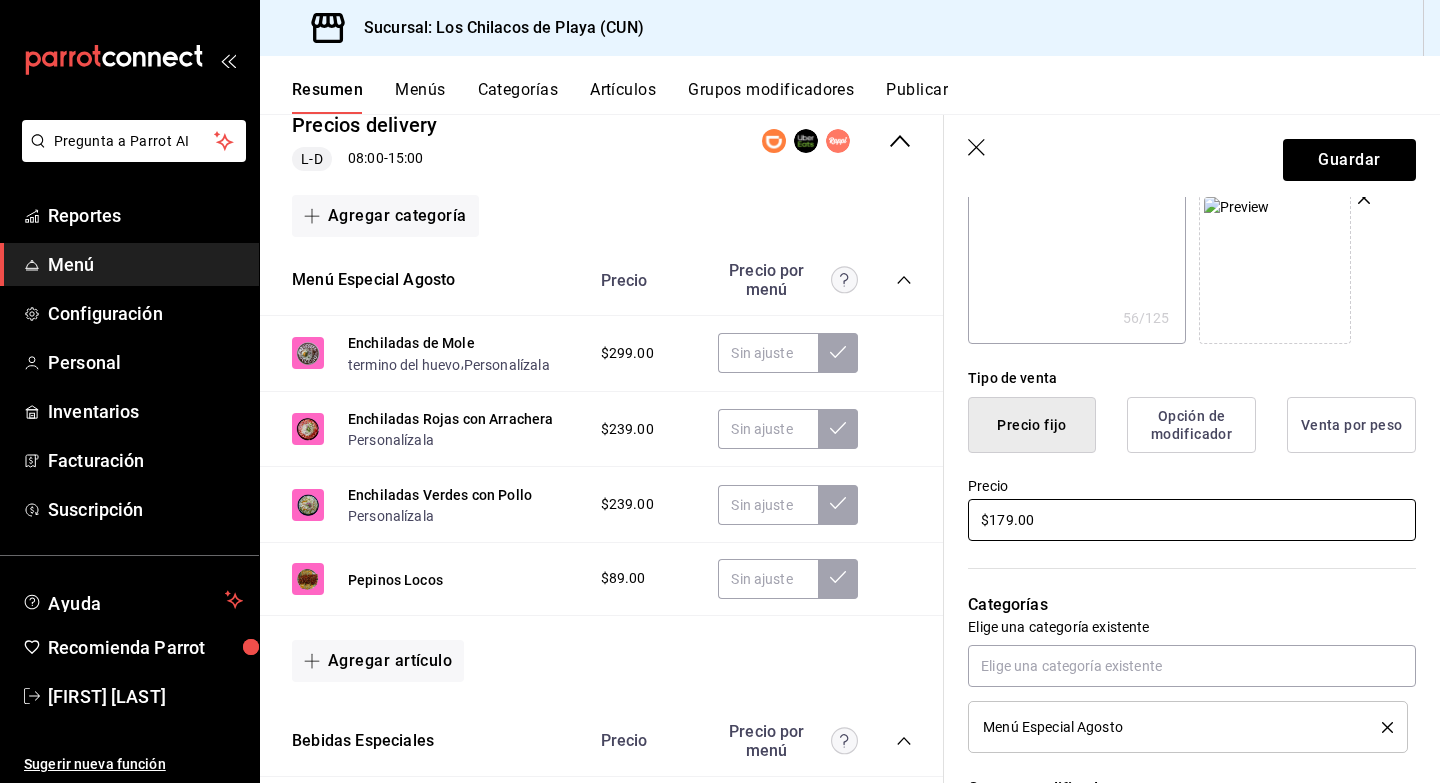 scroll, scrollTop: 0, scrollLeft: 0, axis: both 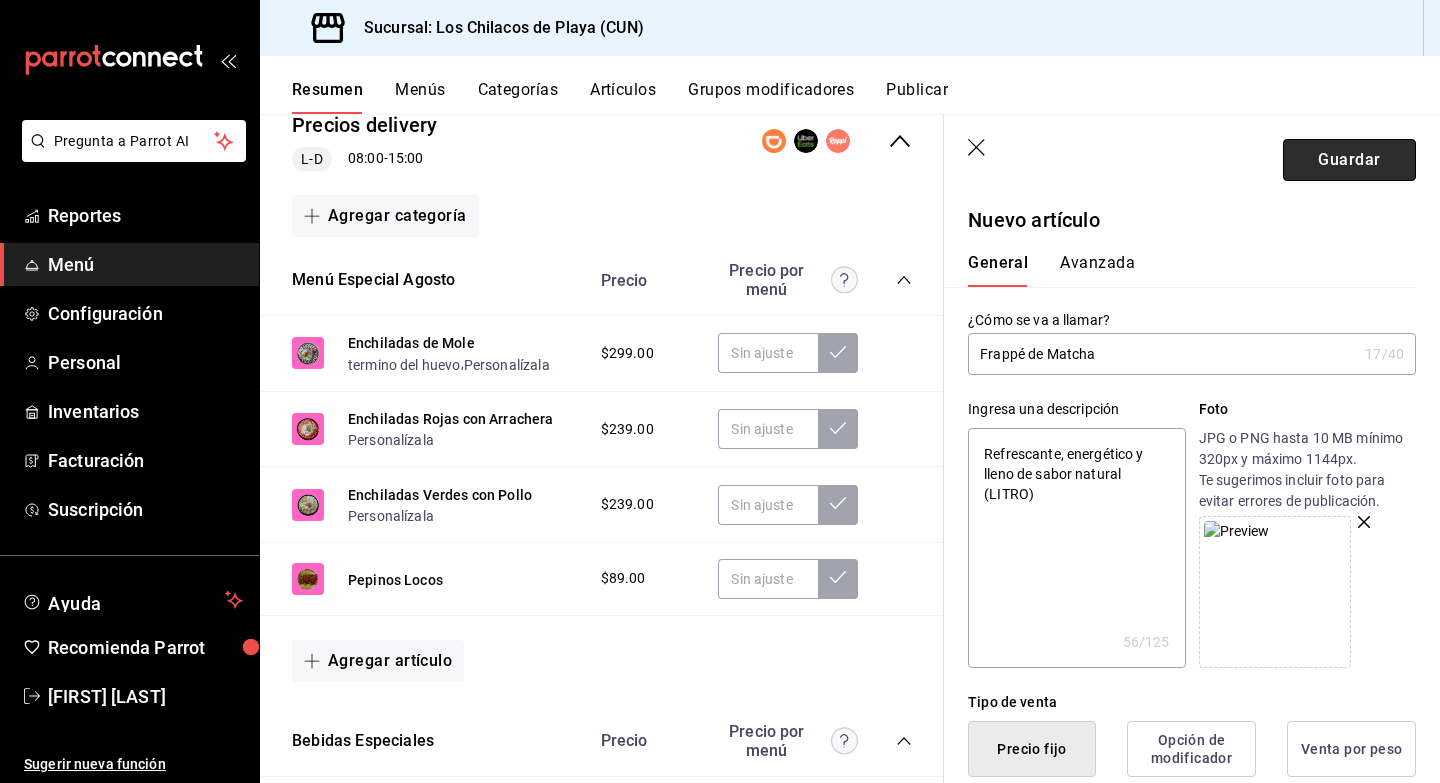 click on "Guardar" at bounding box center (1349, 160) 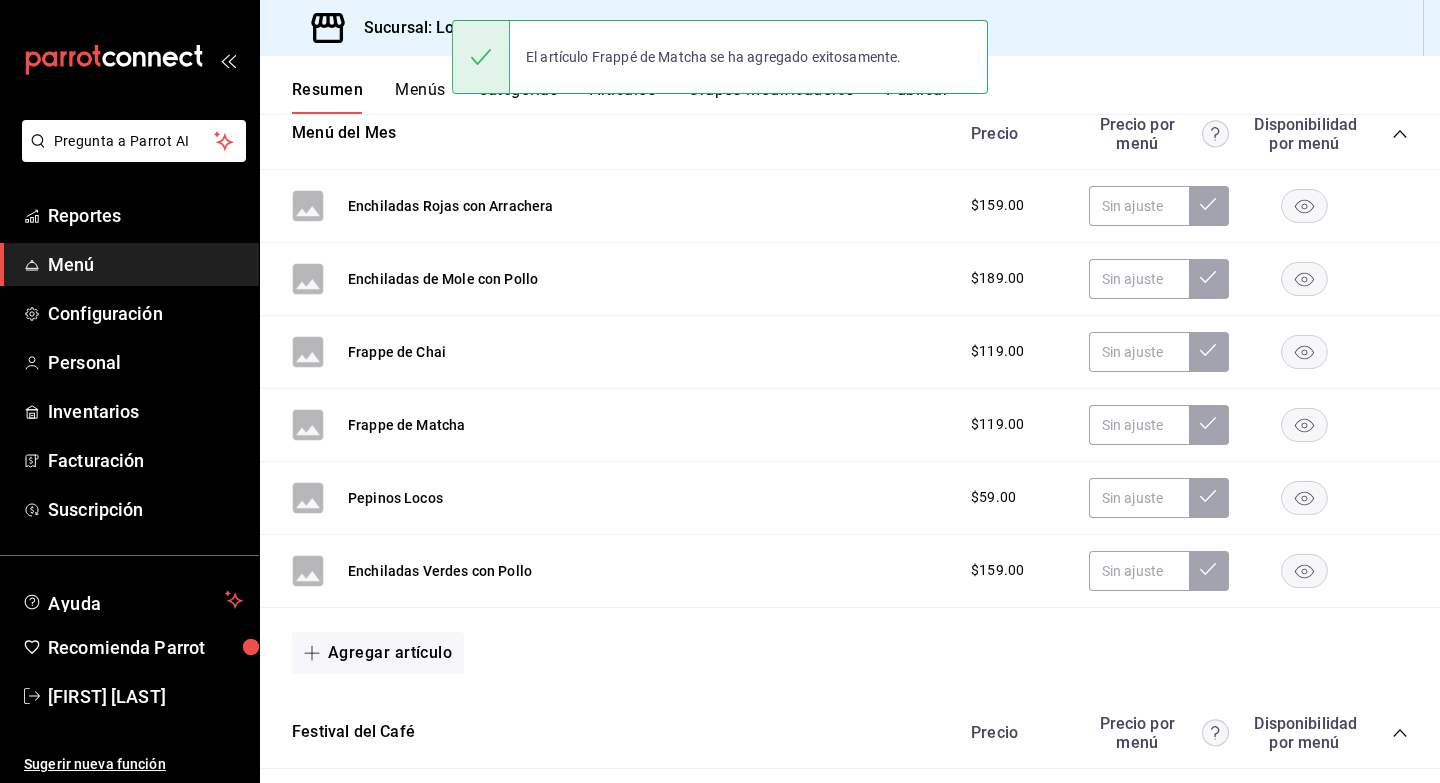scroll, scrollTop: 0, scrollLeft: 0, axis: both 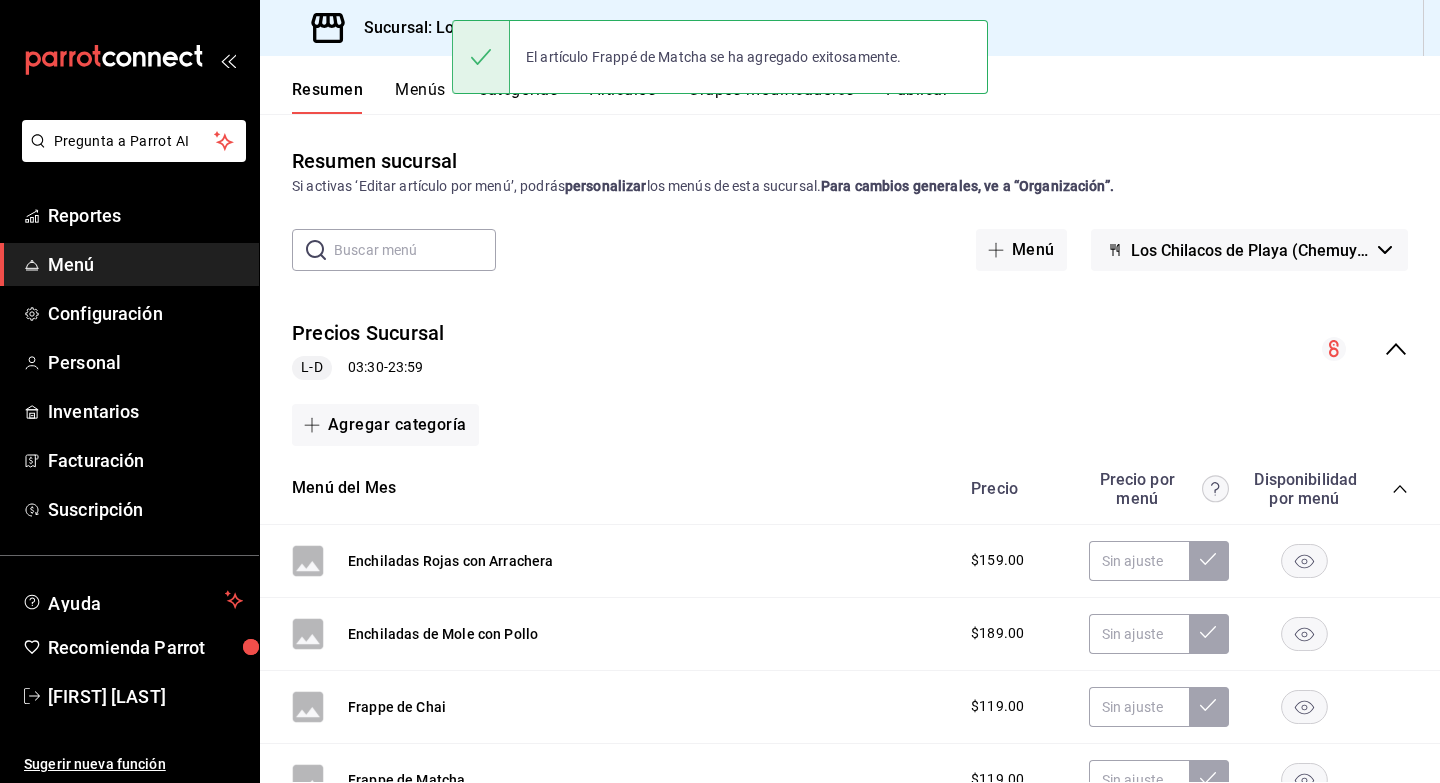 click 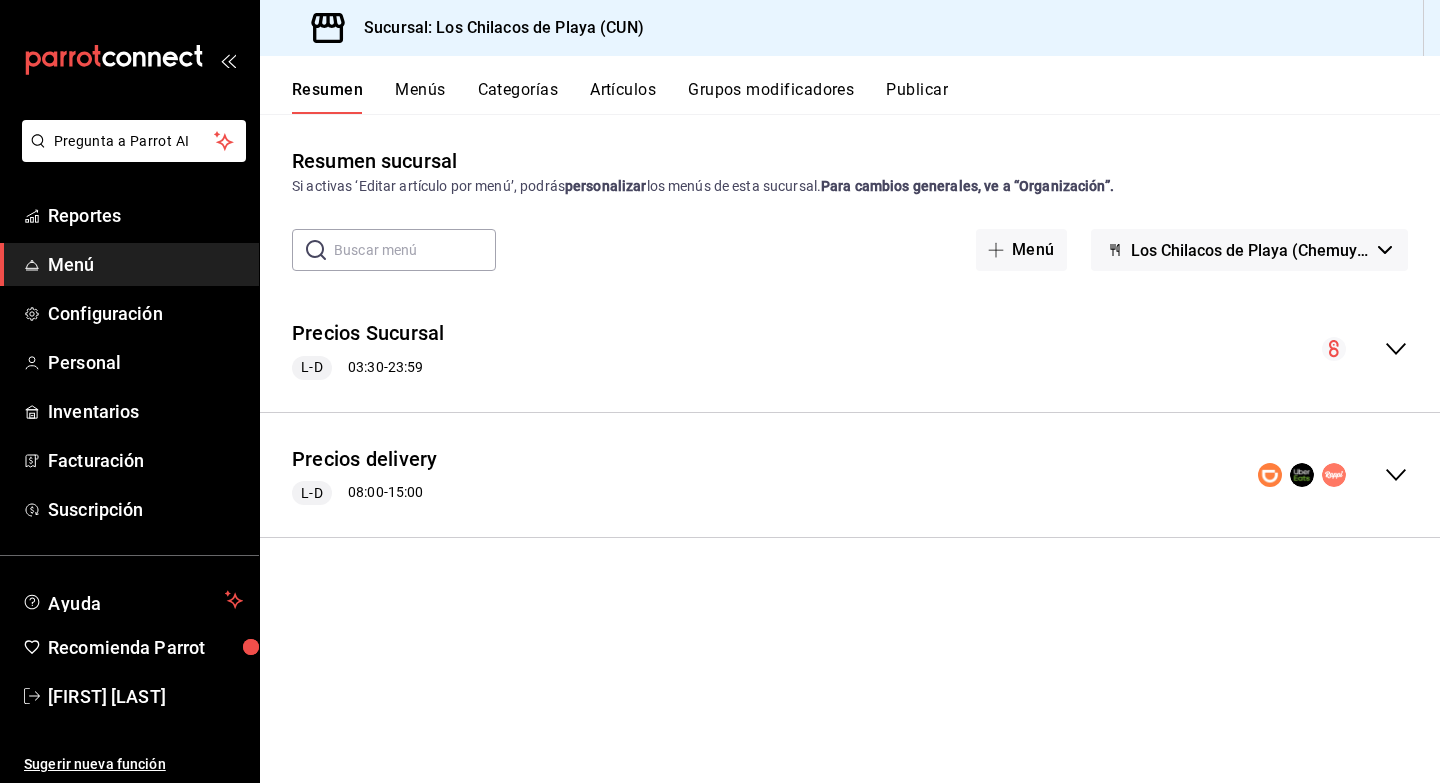 click 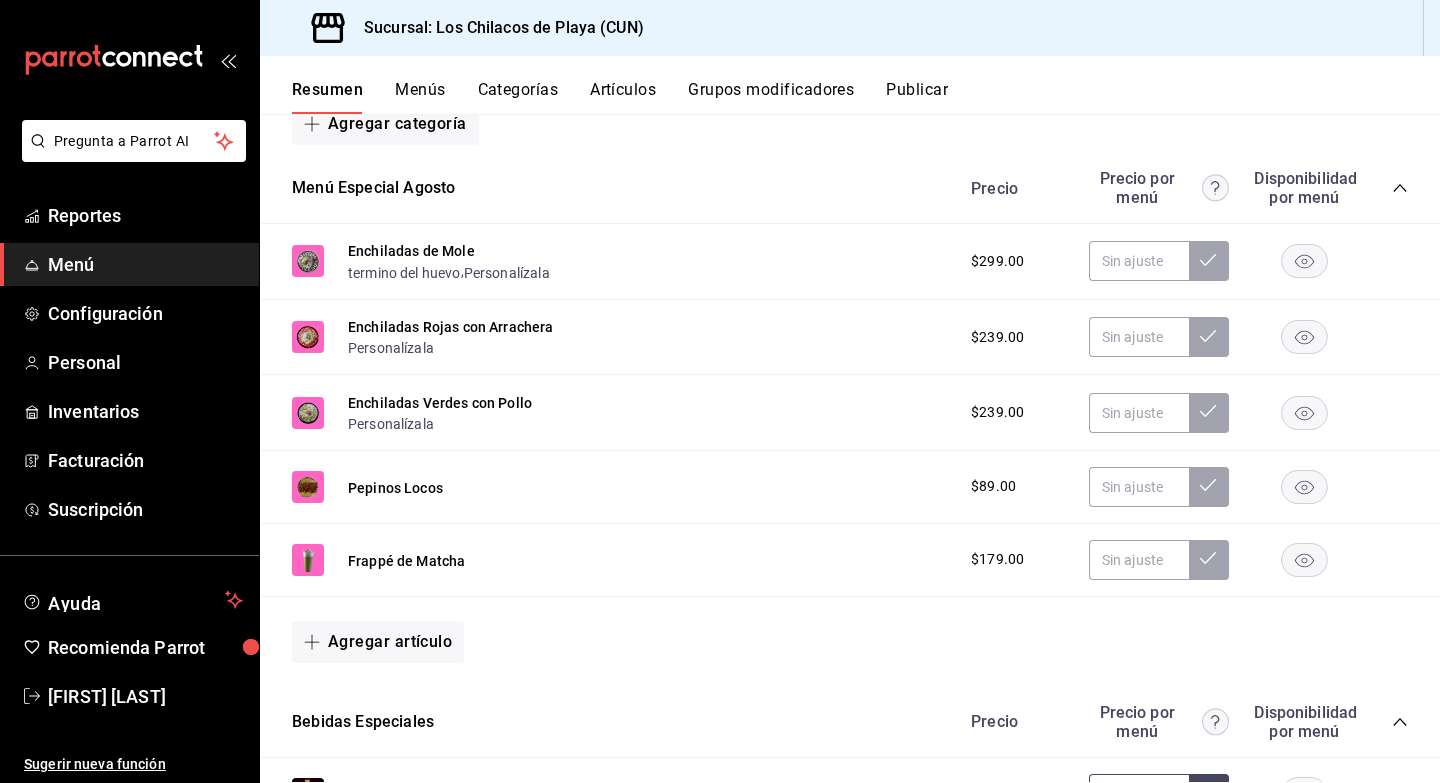 scroll, scrollTop: 438, scrollLeft: 0, axis: vertical 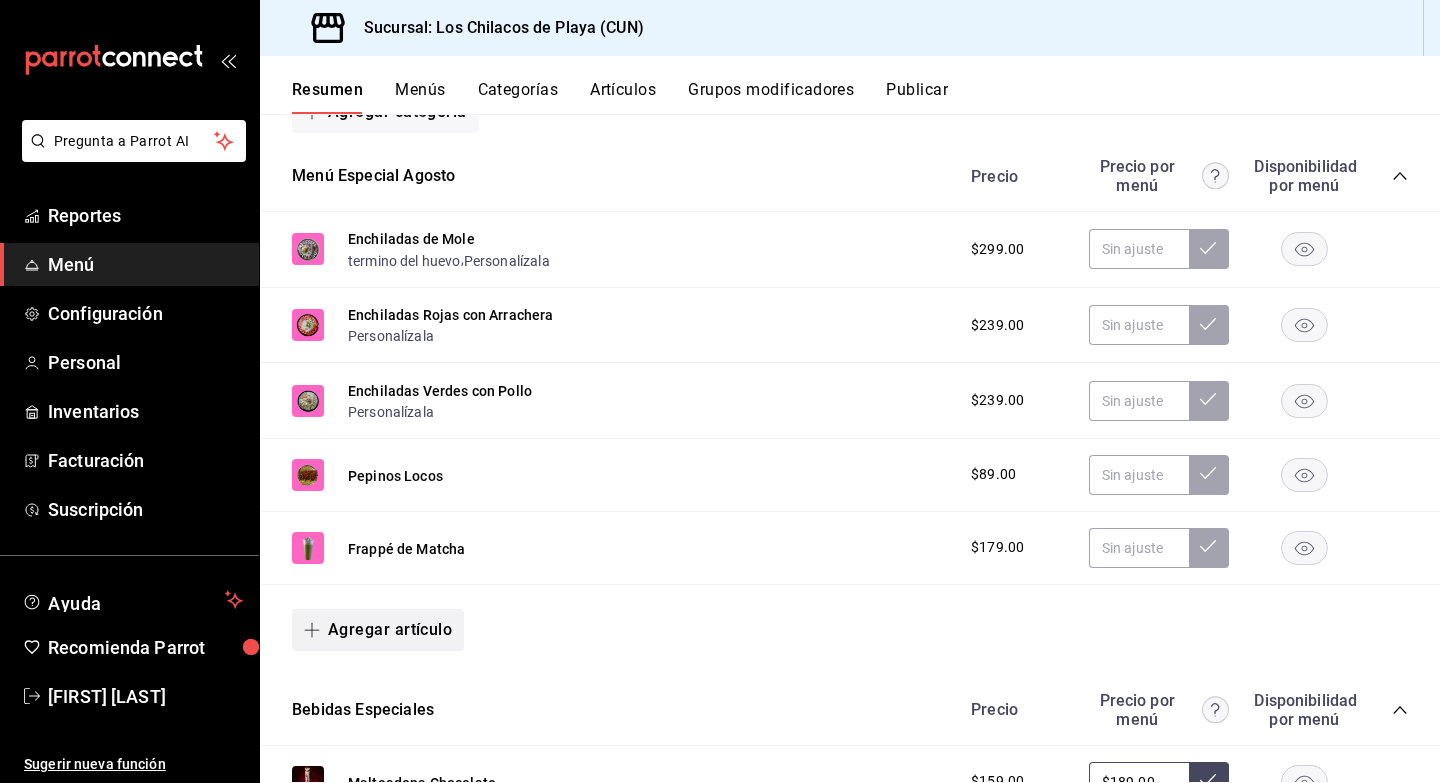 click on "Agregar artículo" at bounding box center [378, 630] 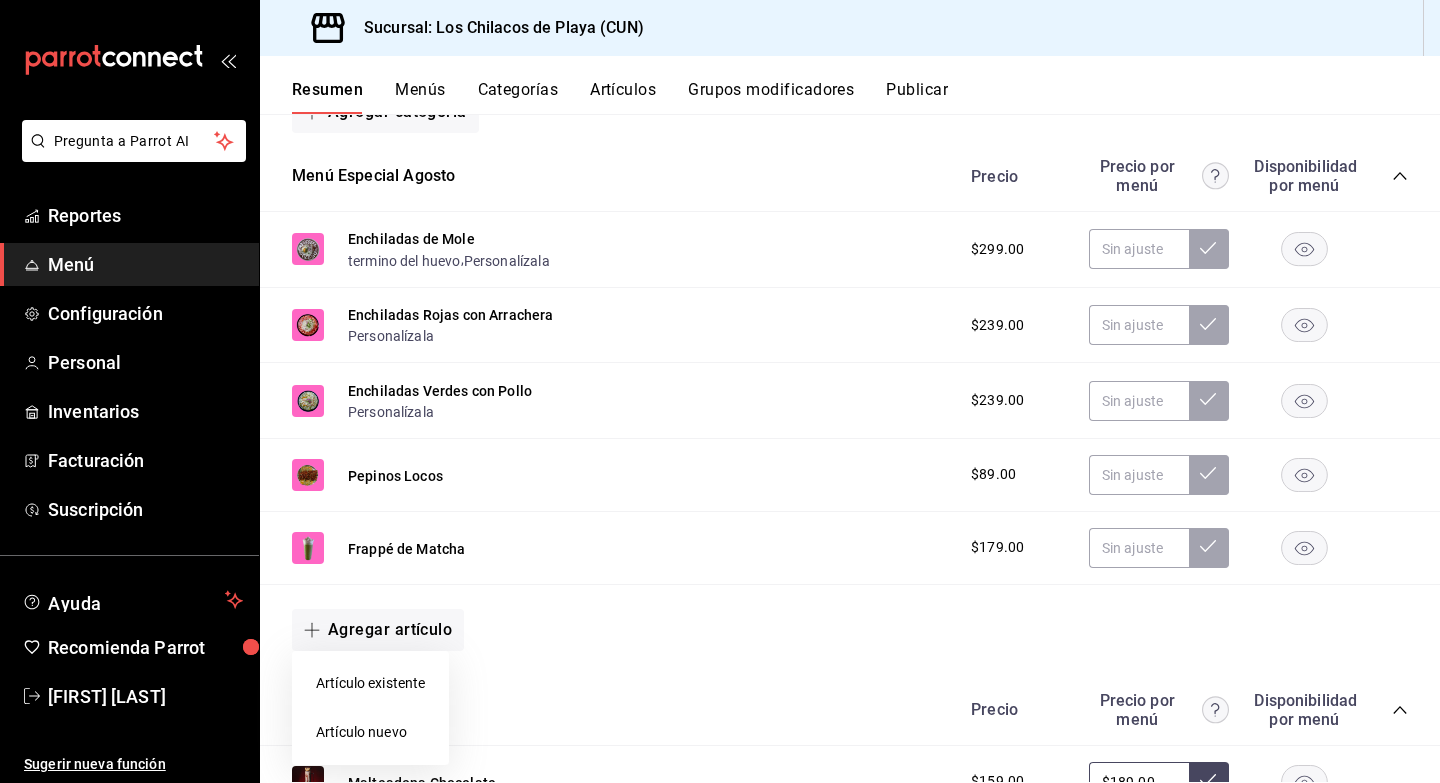 click on "Artículo nuevo" at bounding box center (370, 732) 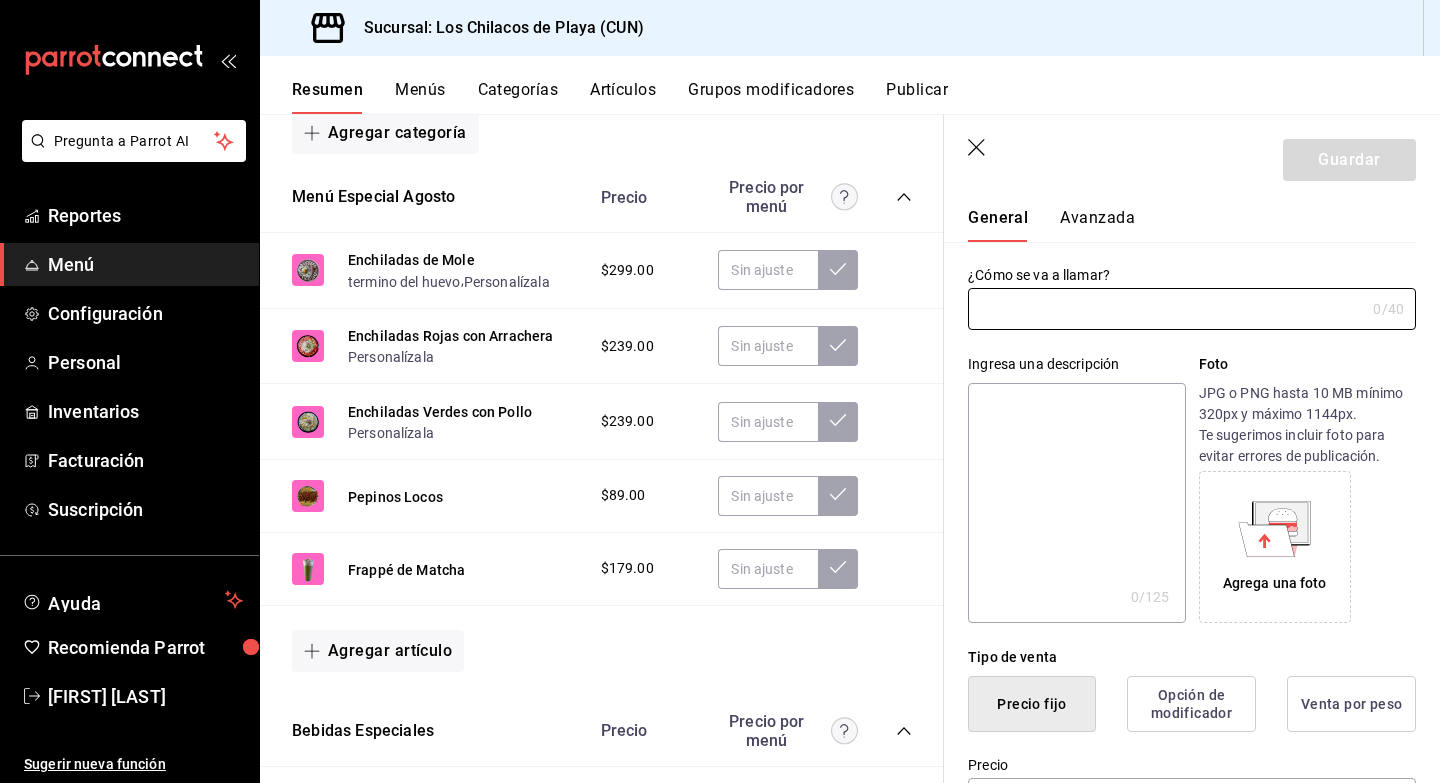 scroll, scrollTop: 31, scrollLeft: 0, axis: vertical 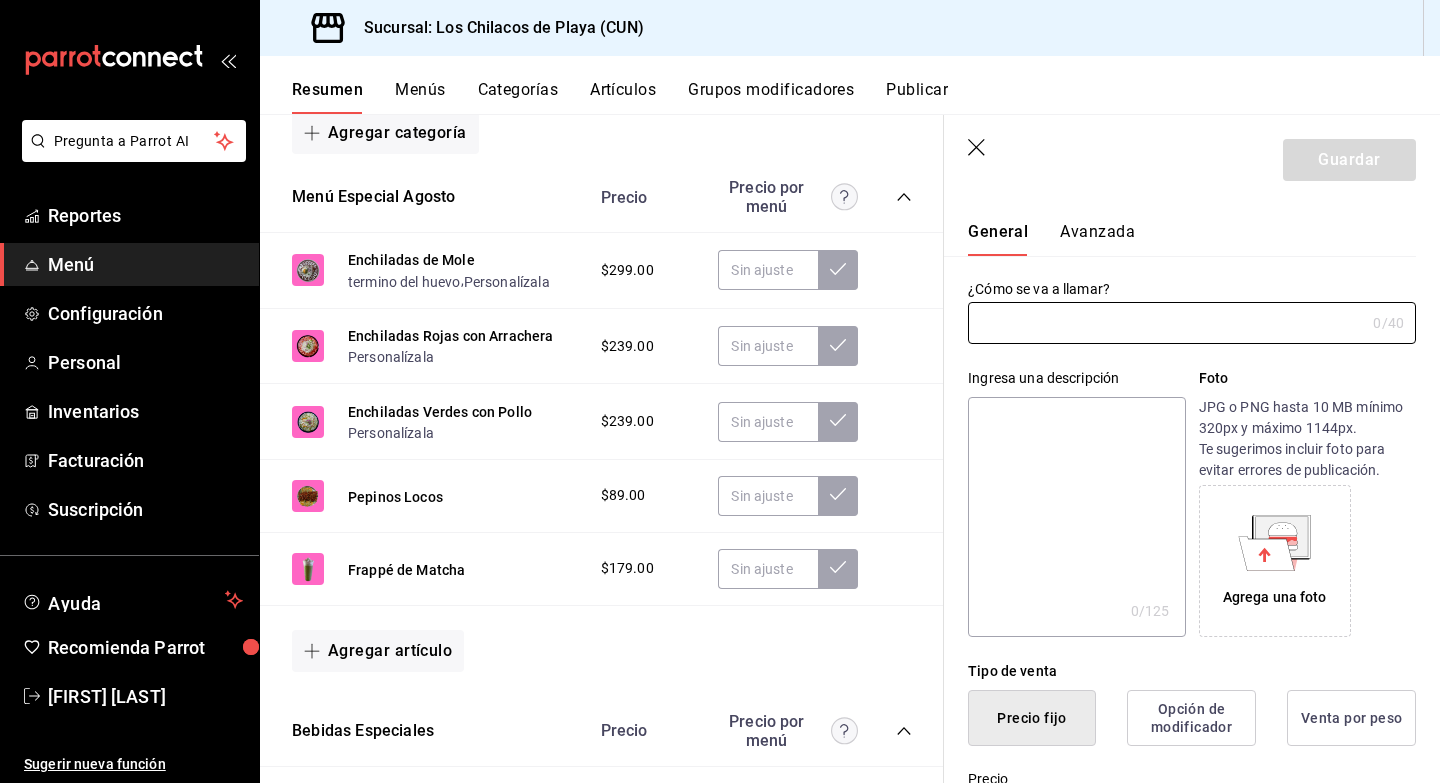 click 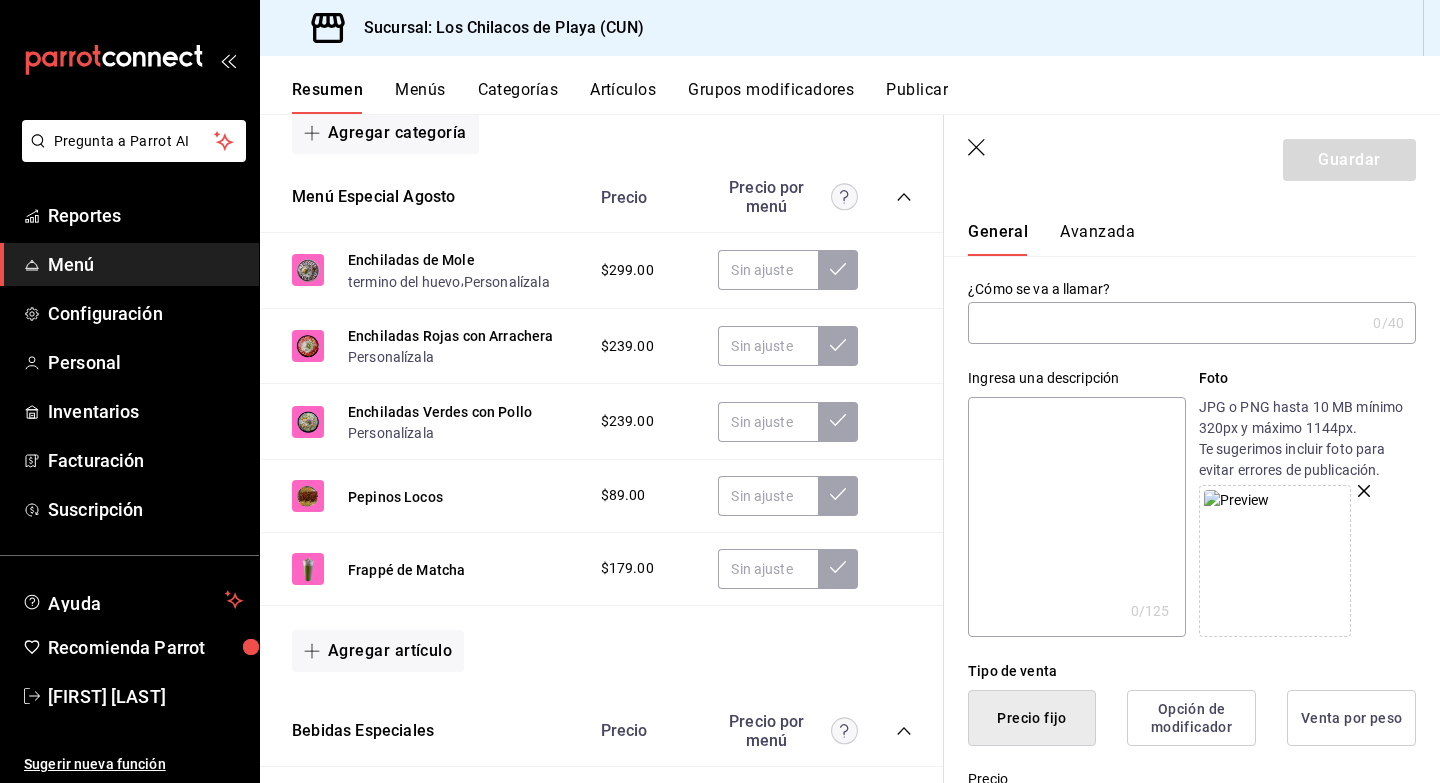 click at bounding box center [1166, 323] 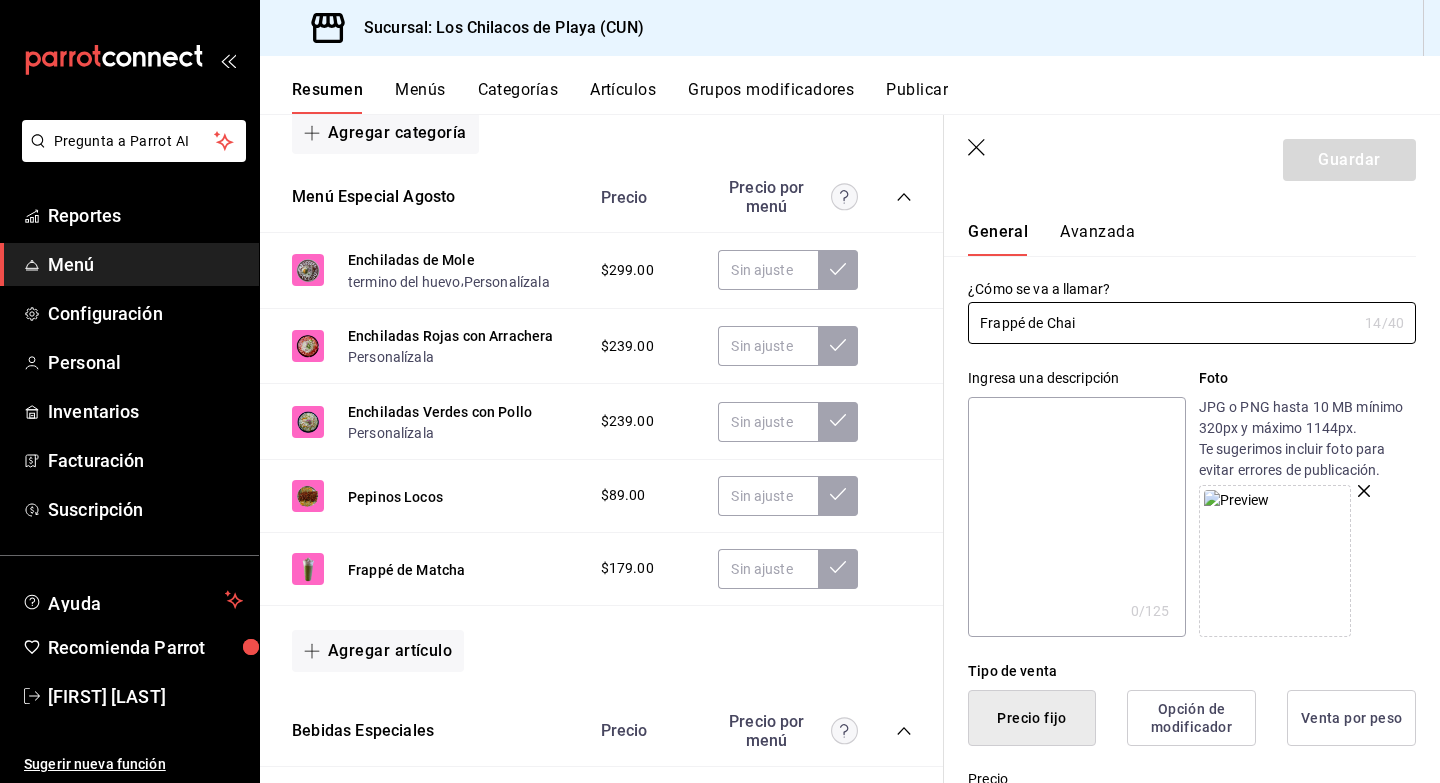 click at bounding box center (1076, 517) 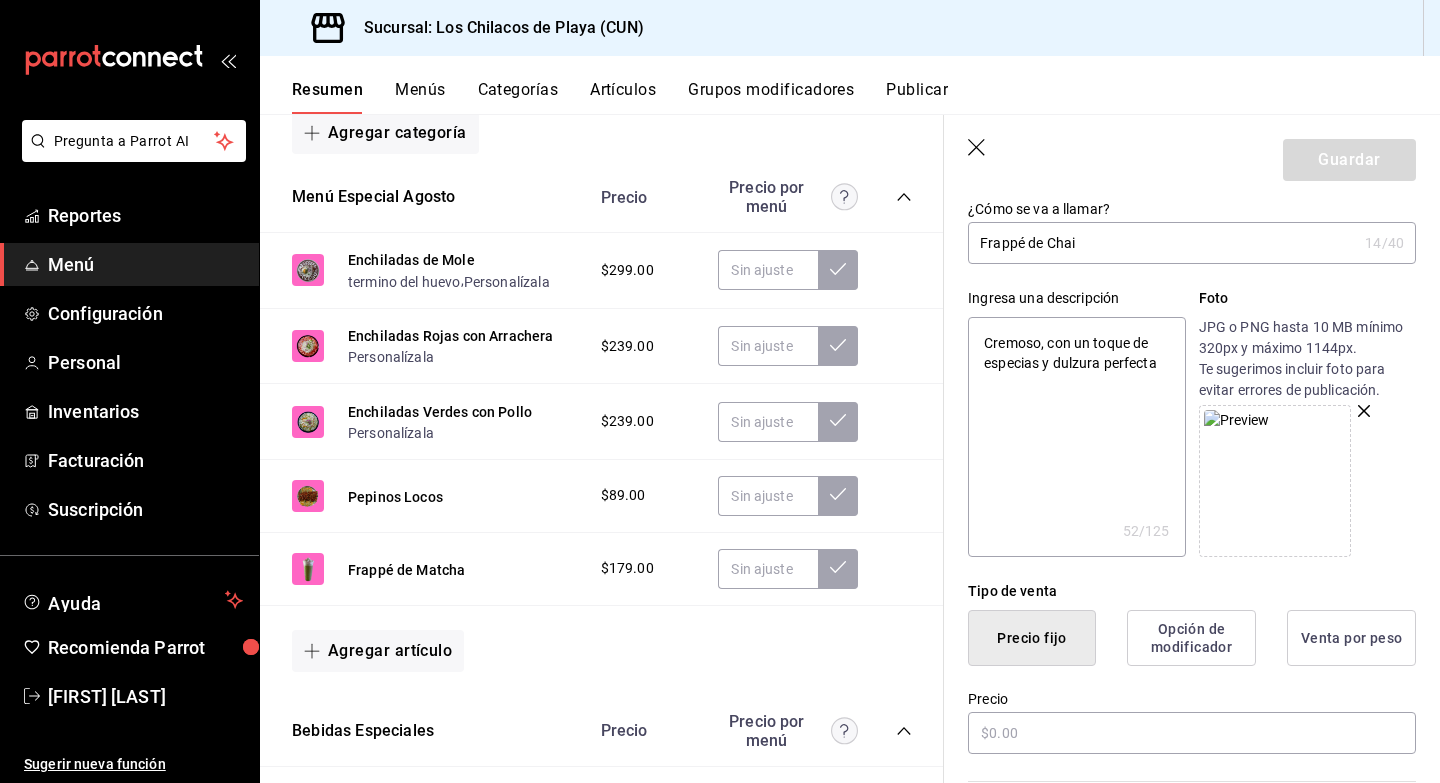scroll, scrollTop: 124, scrollLeft: 0, axis: vertical 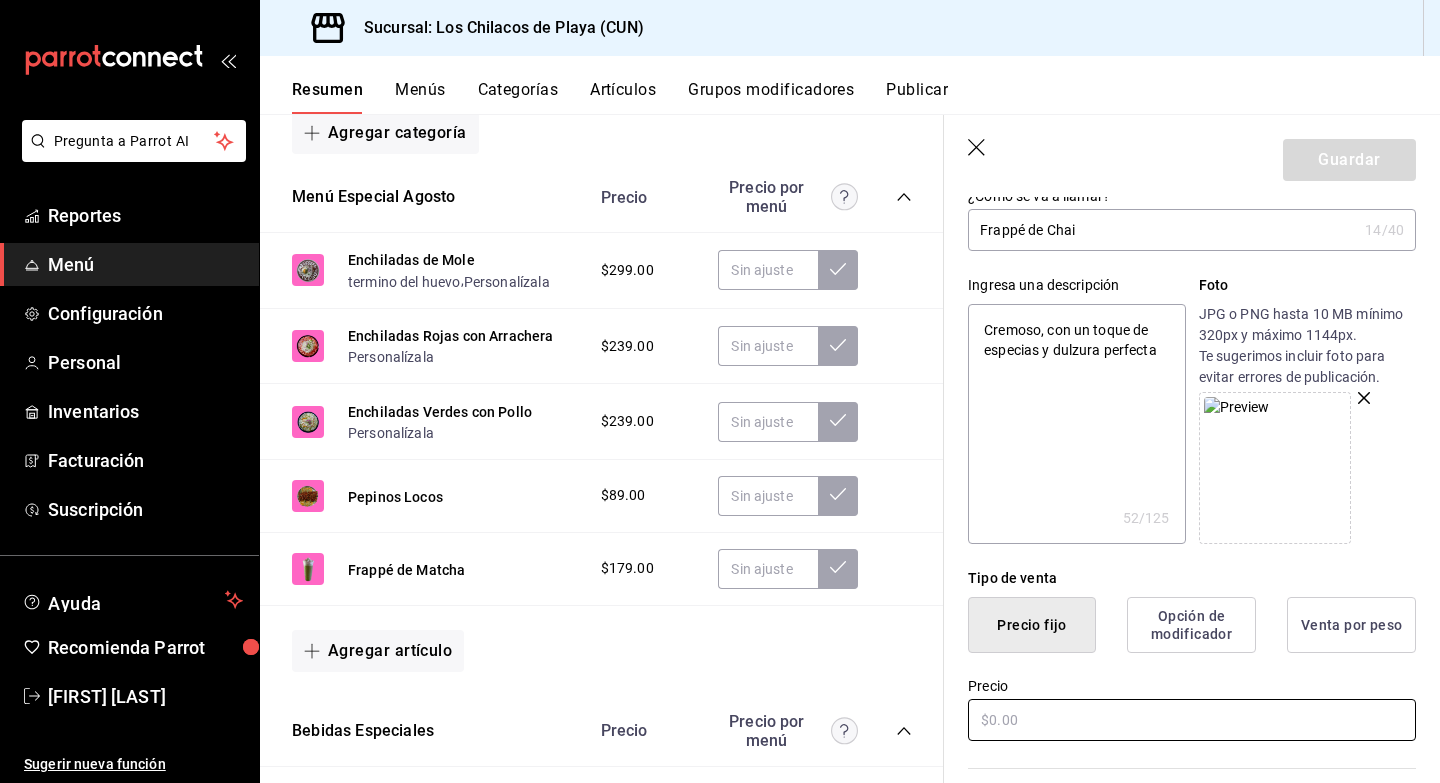 click at bounding box center [1192, 720] 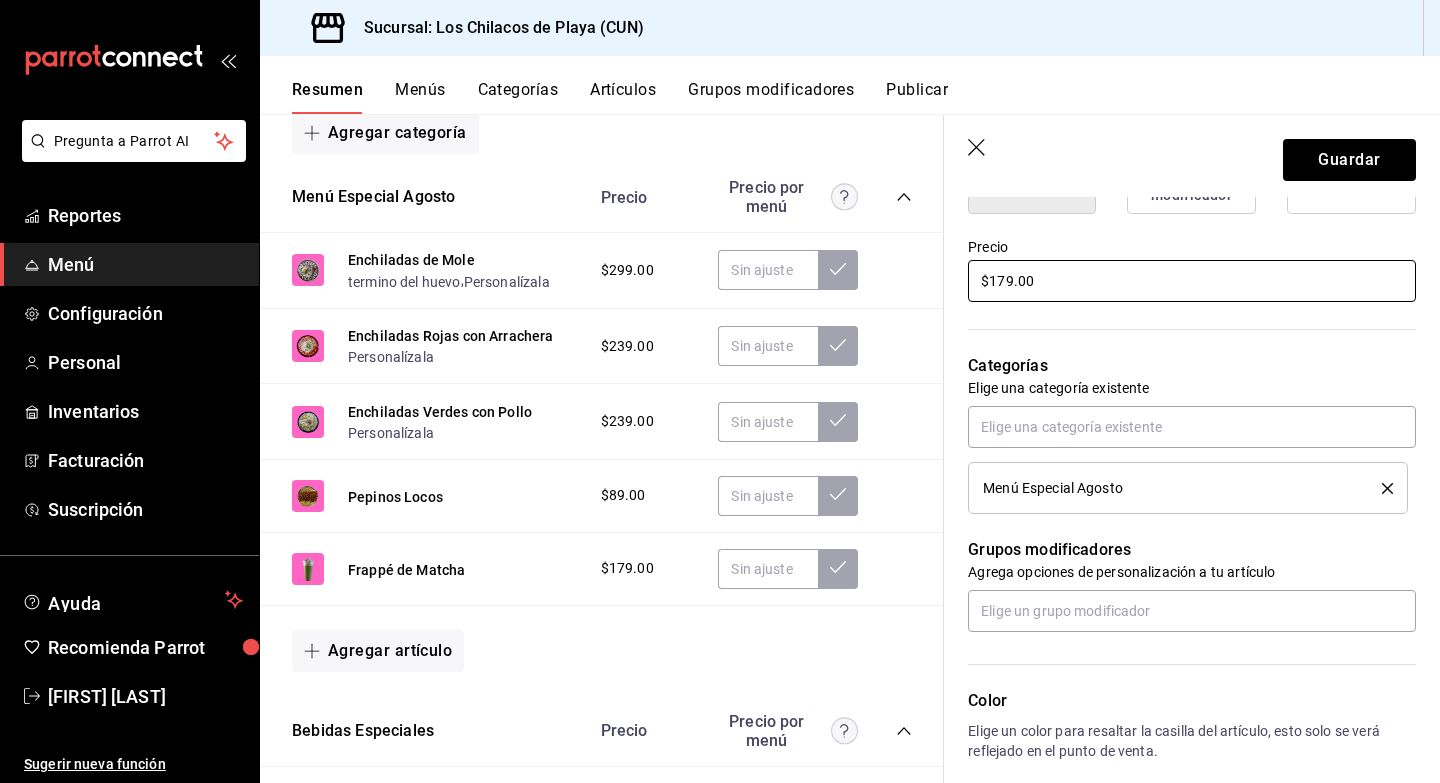 scroll, scrollTop: 0, scrollLeft: 0, axis: both 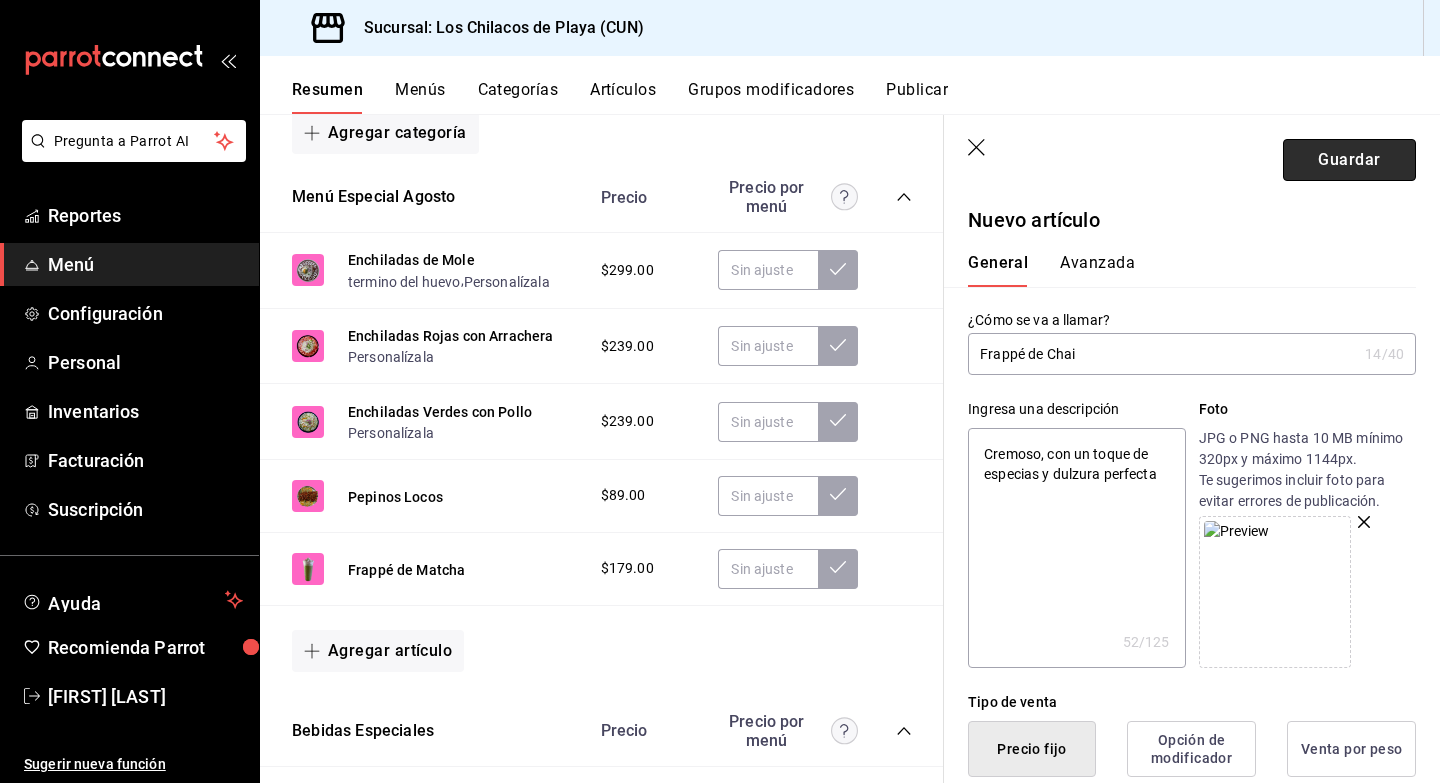 click on "Guardar" at bounding box center (1349, 160) 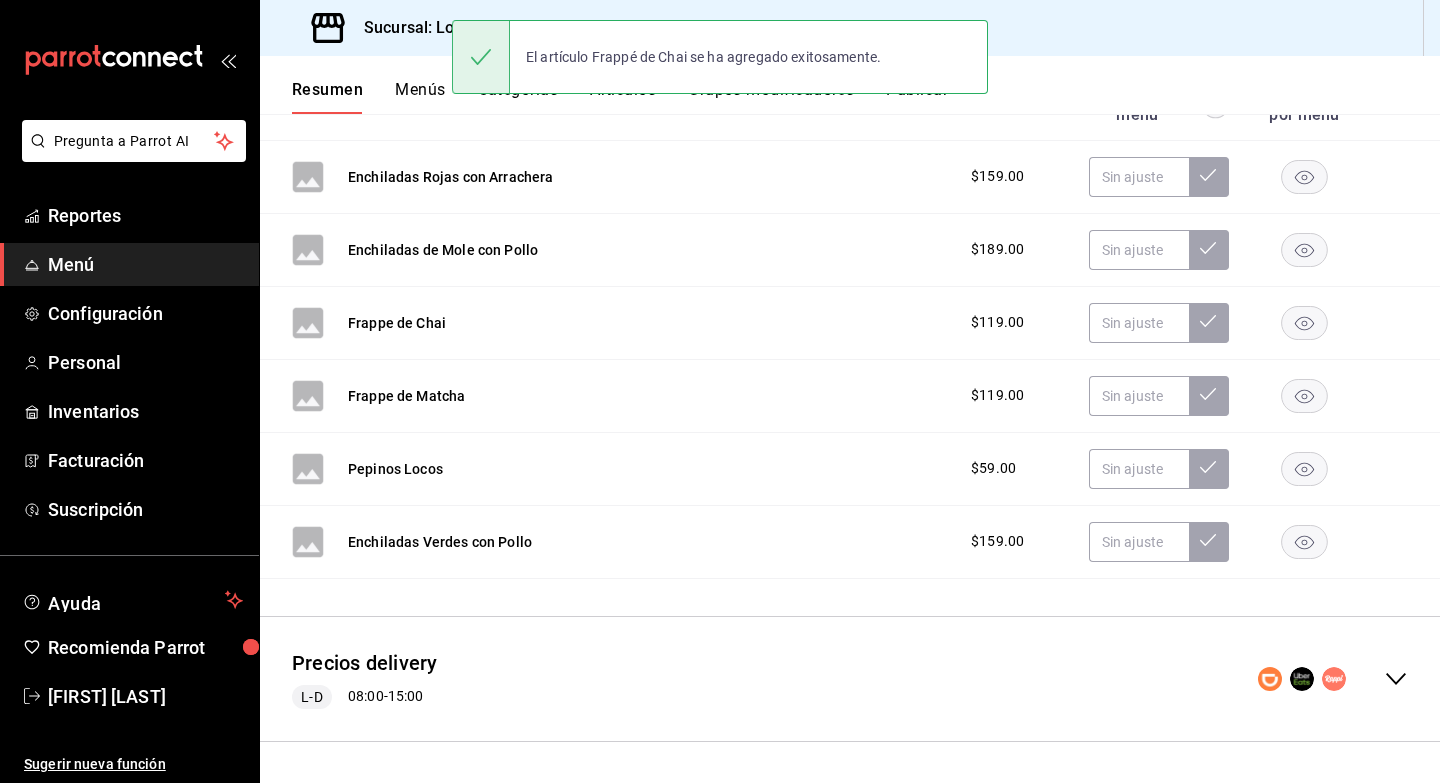 scroll, scrollTop: 141, scrollLeft: 0, axis: vertical 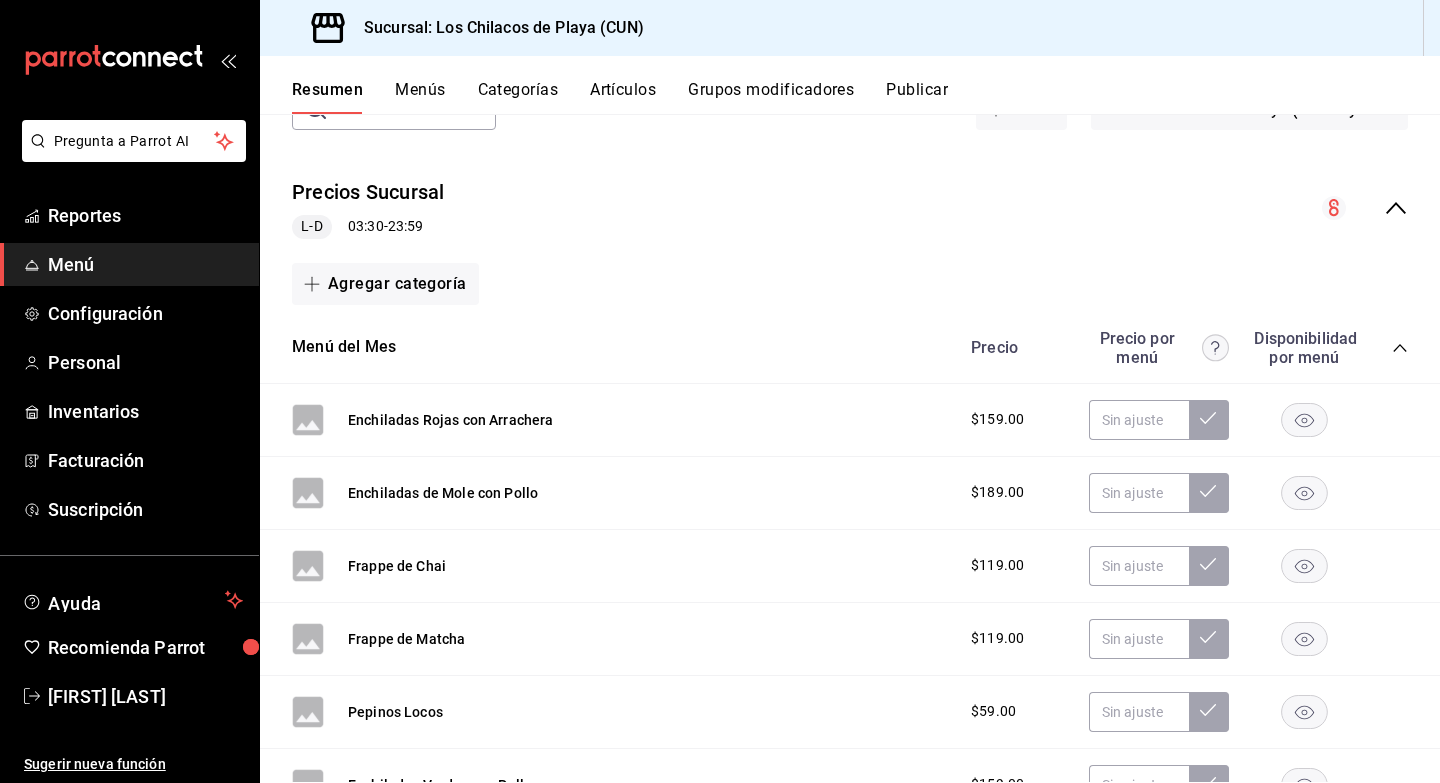 click 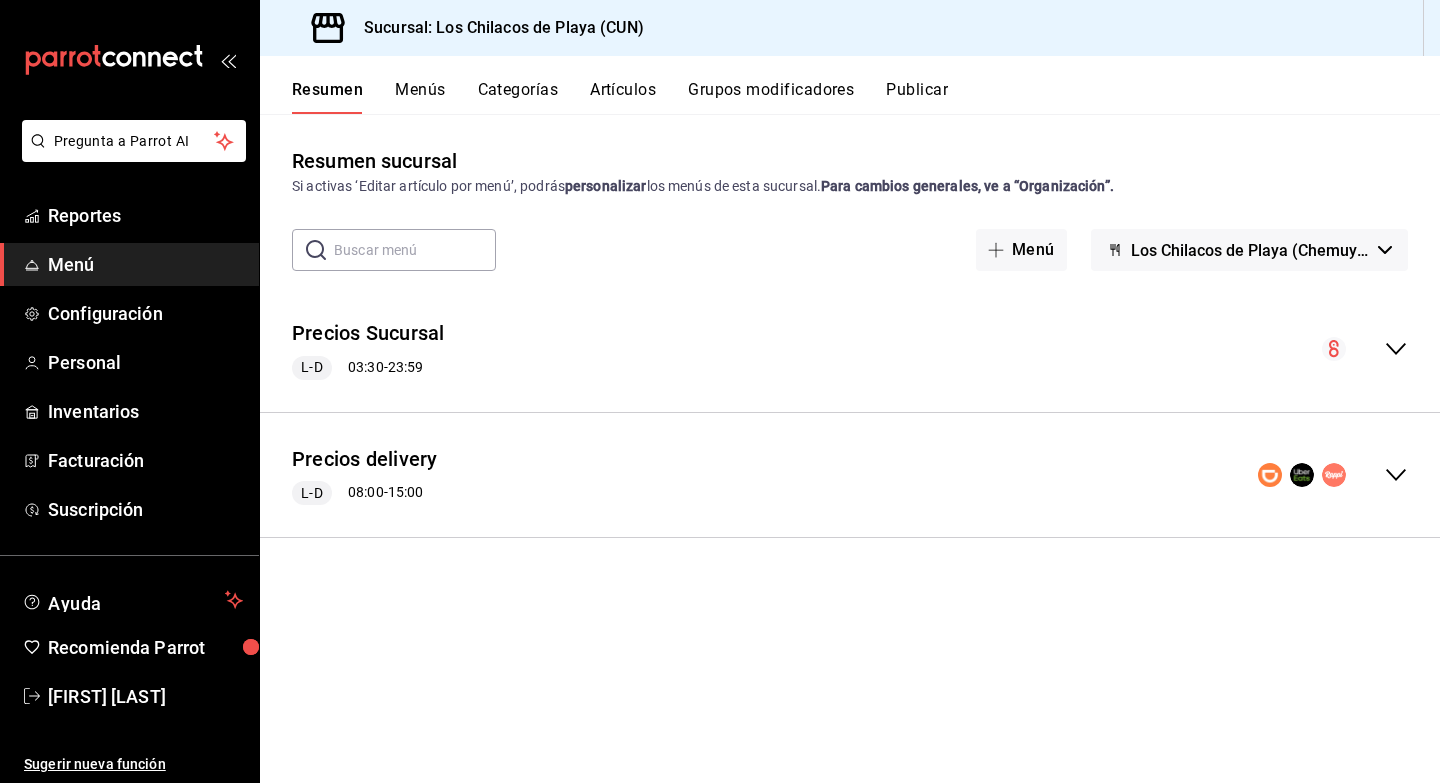 scroll, scrollTop: 0, scrollLeft: 0, axis: both 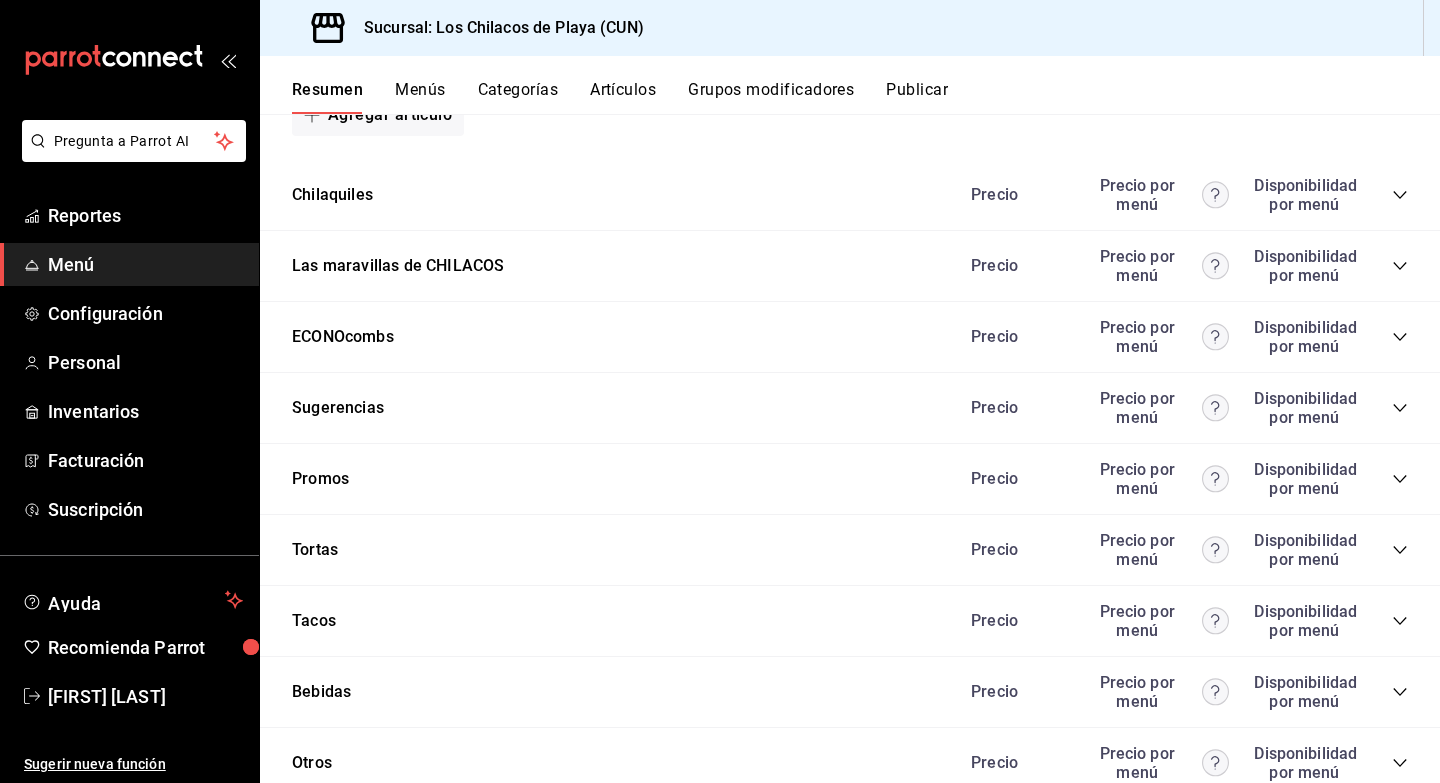 click 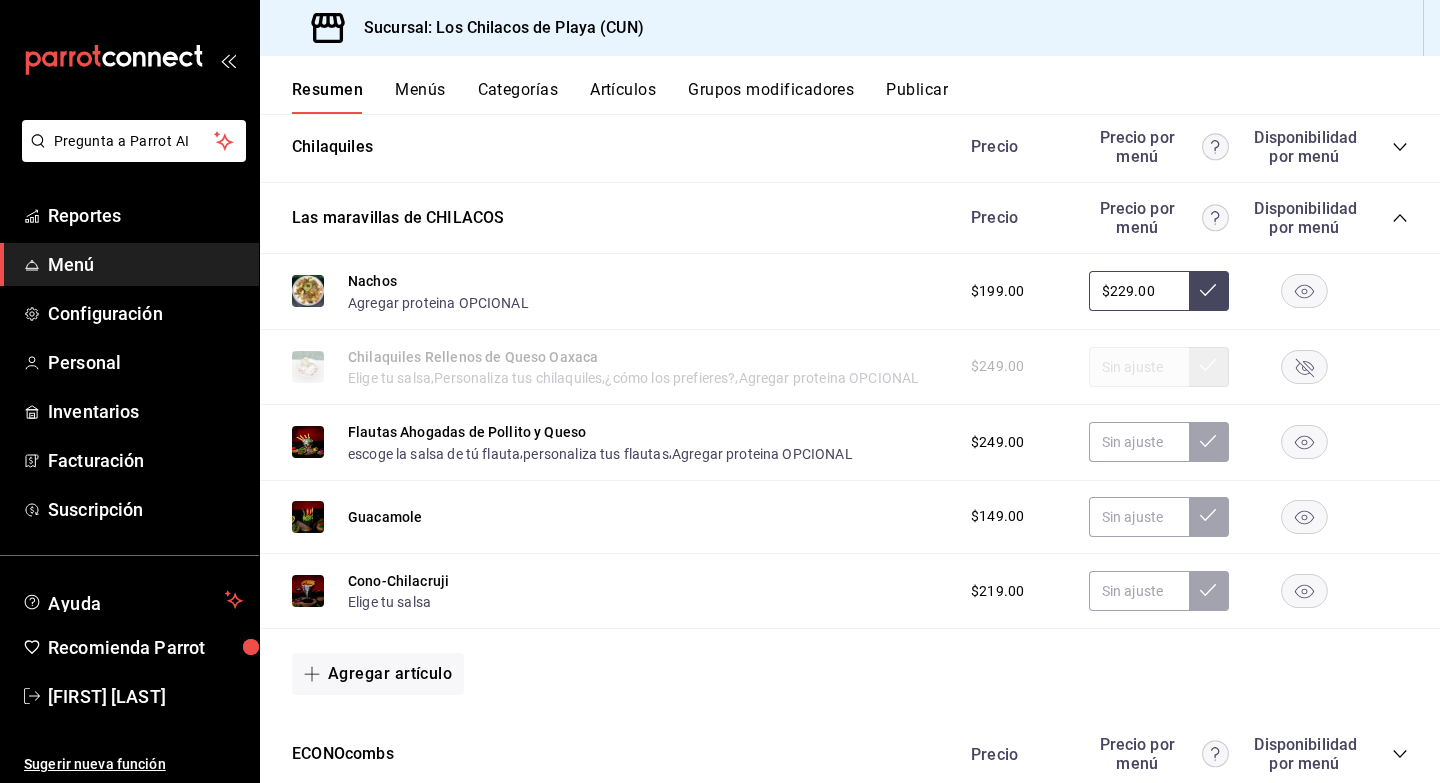 scroll, scrollTop: 1610, scrollLeft: 0, axis: vertical 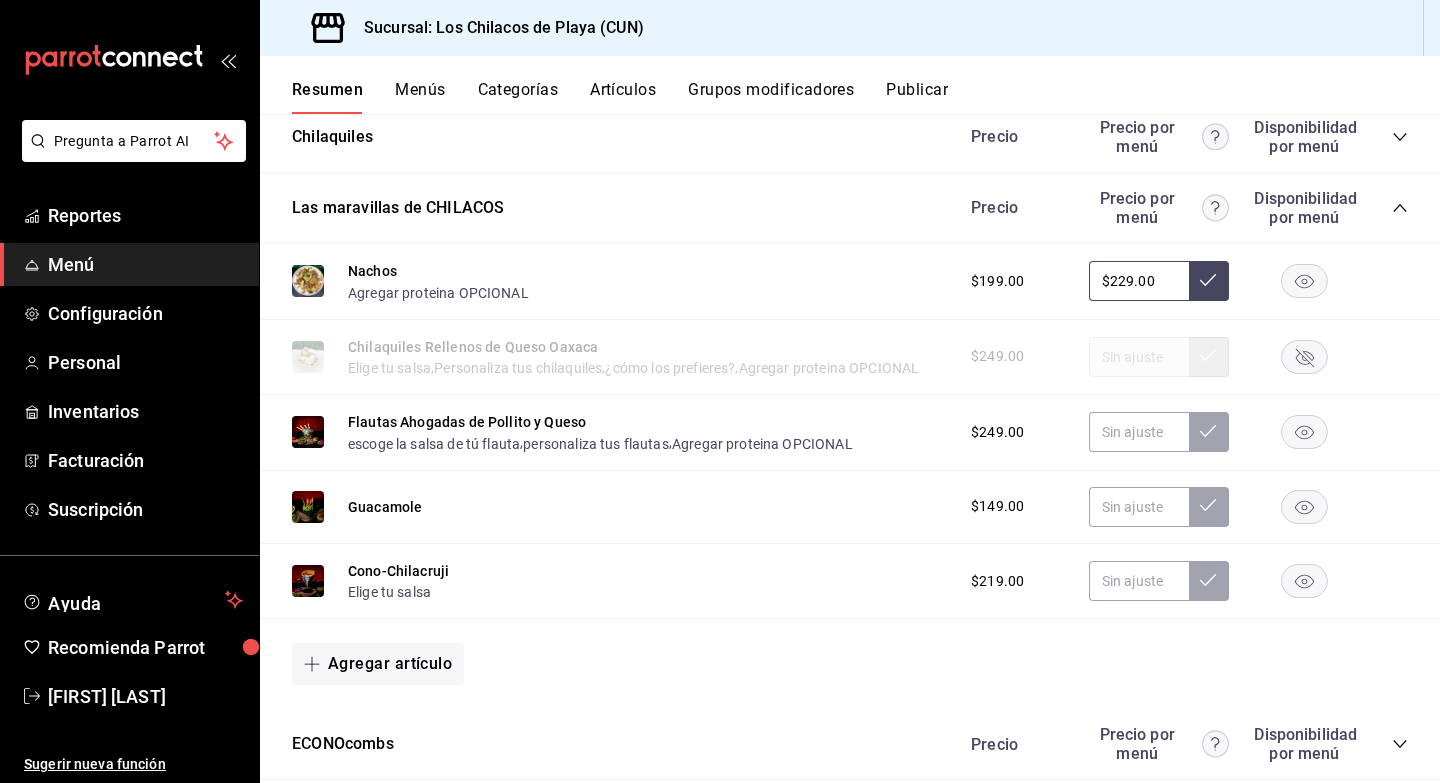 click 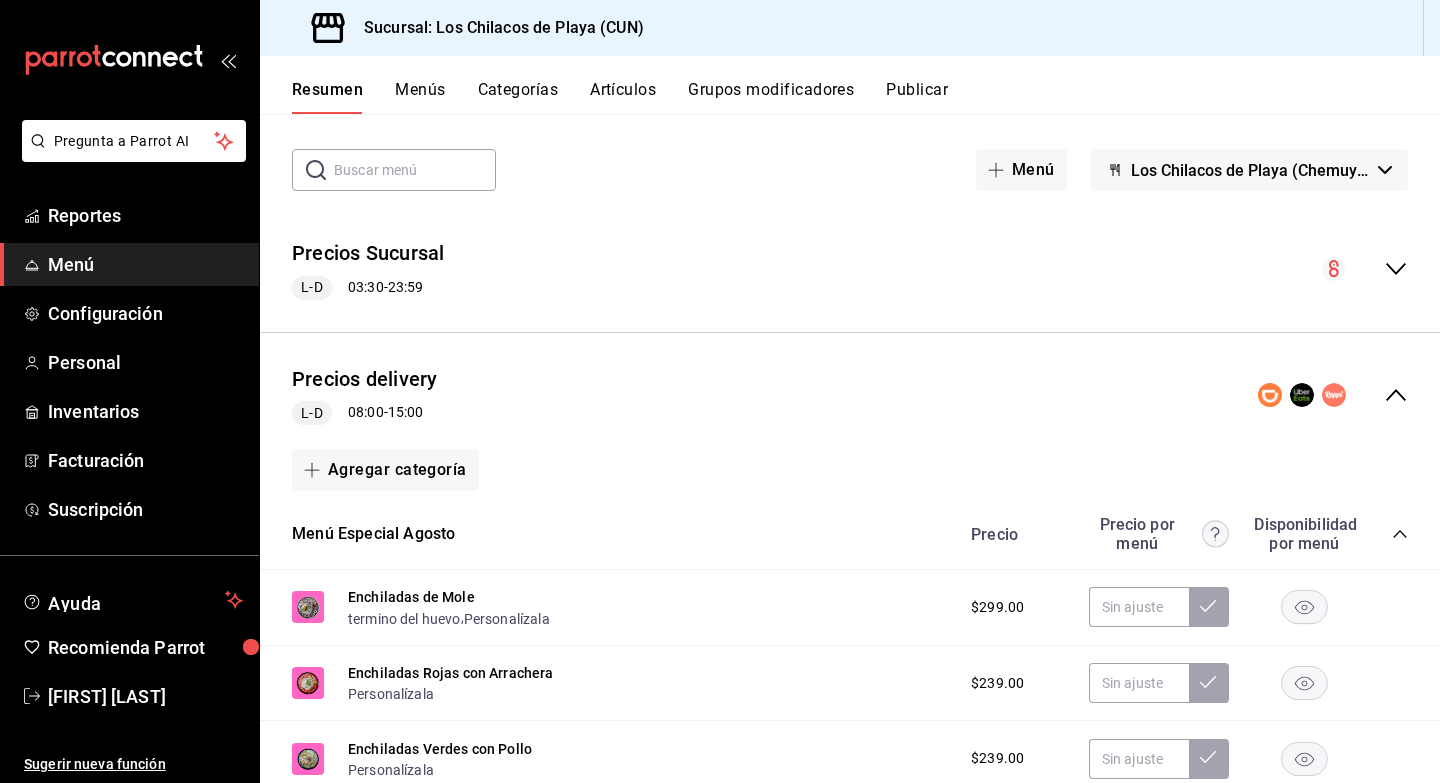 scroll, scrollTop: 0, scrollLeft: 0, axis: both 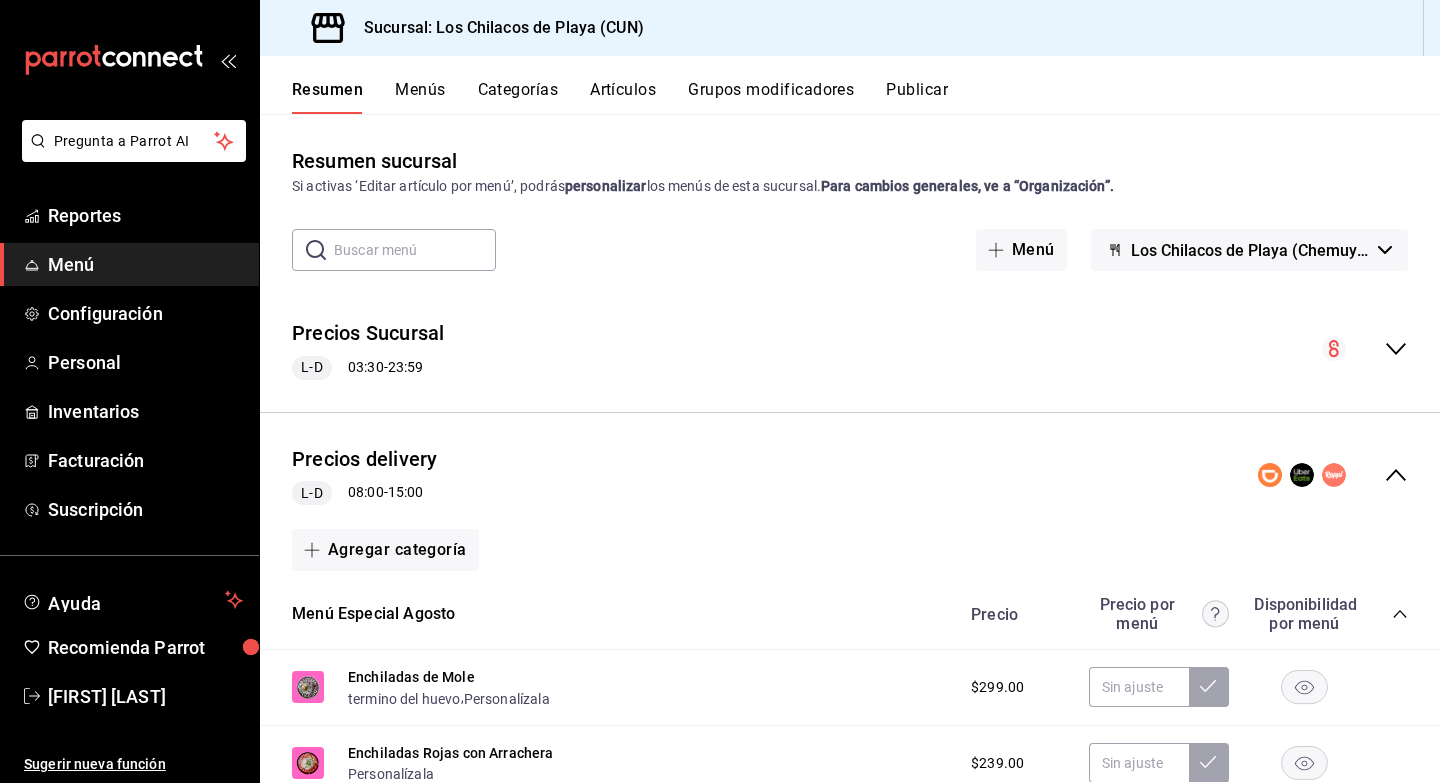 click on "Publicar" at bounding box center (917, 97) 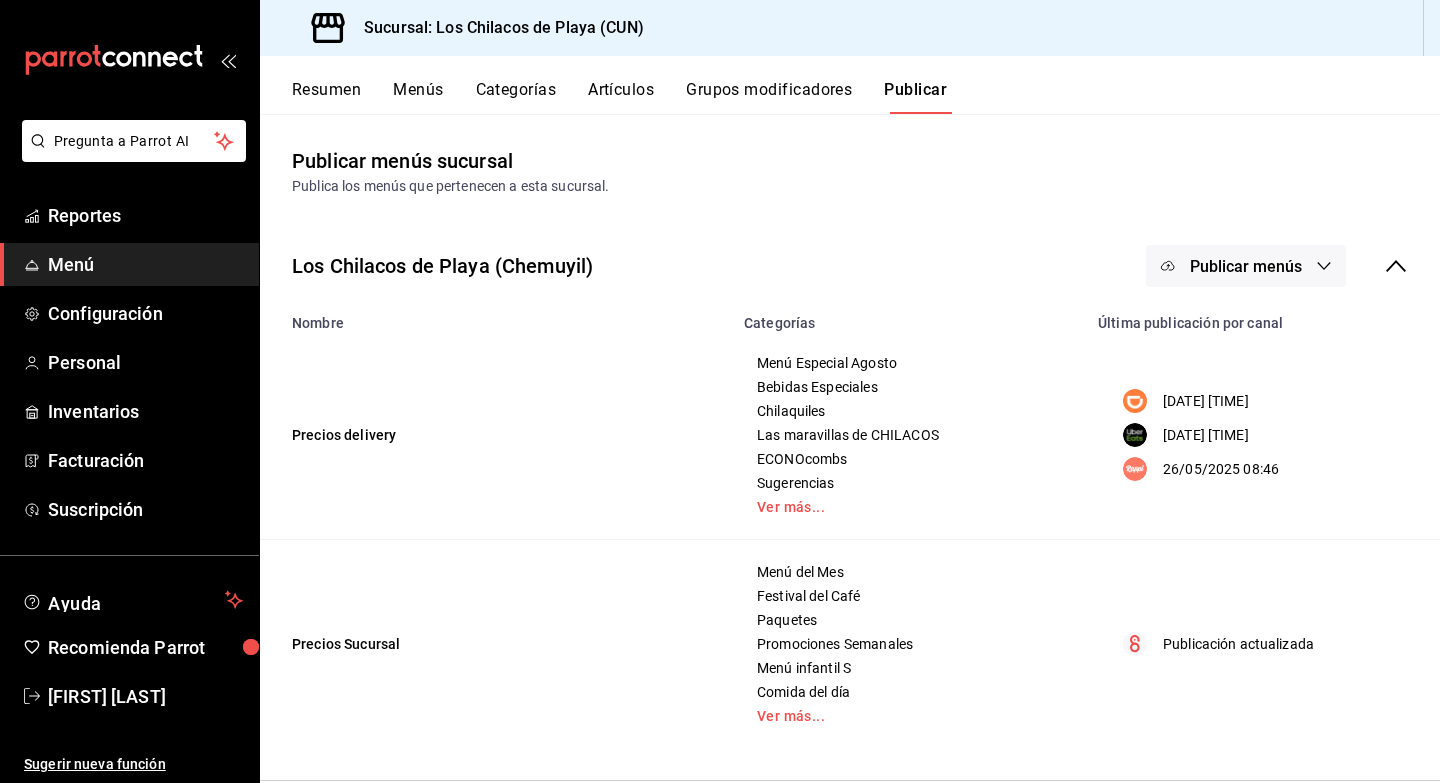 click on "Publicar menús" at bounding box center [1246, 266] 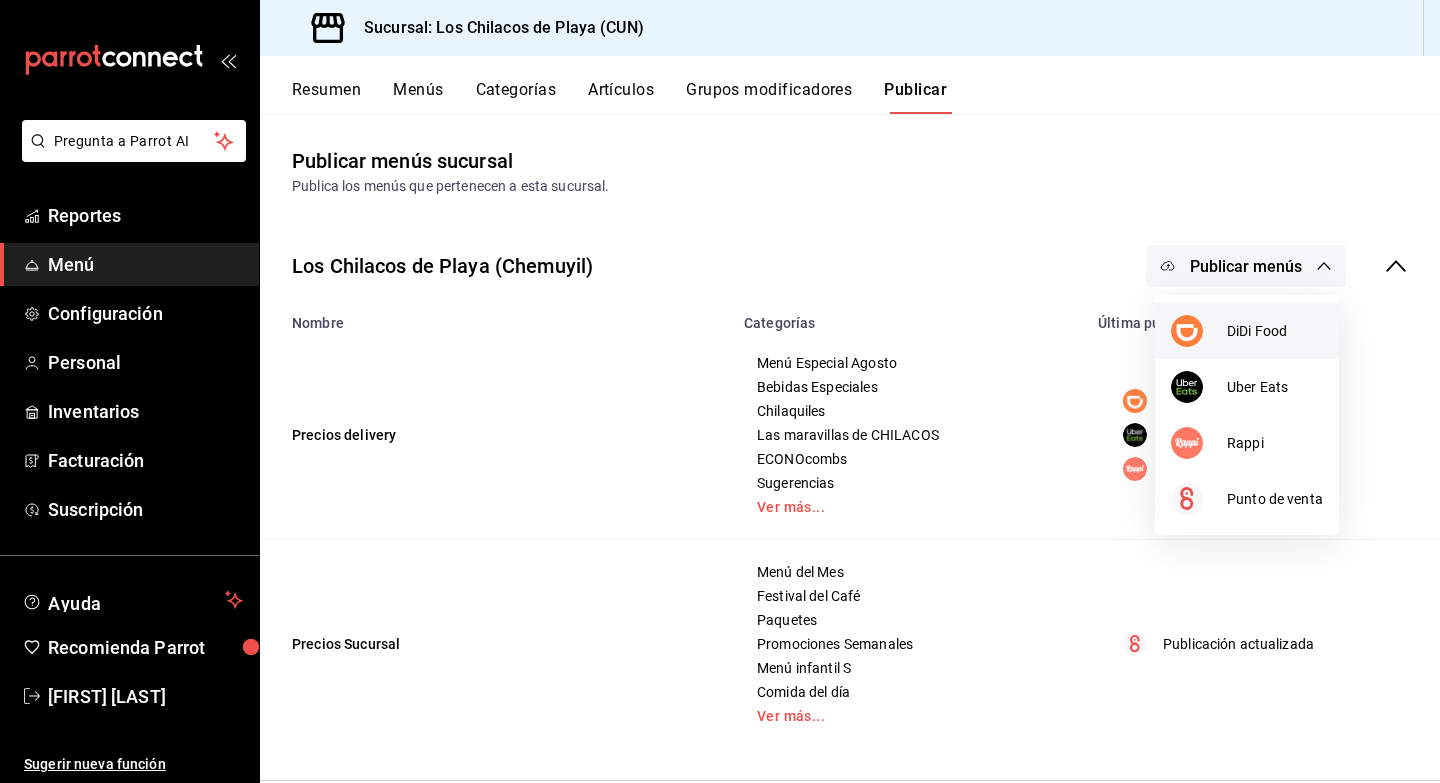 click on "DiDi Food" at bounding box center (1247, 331) 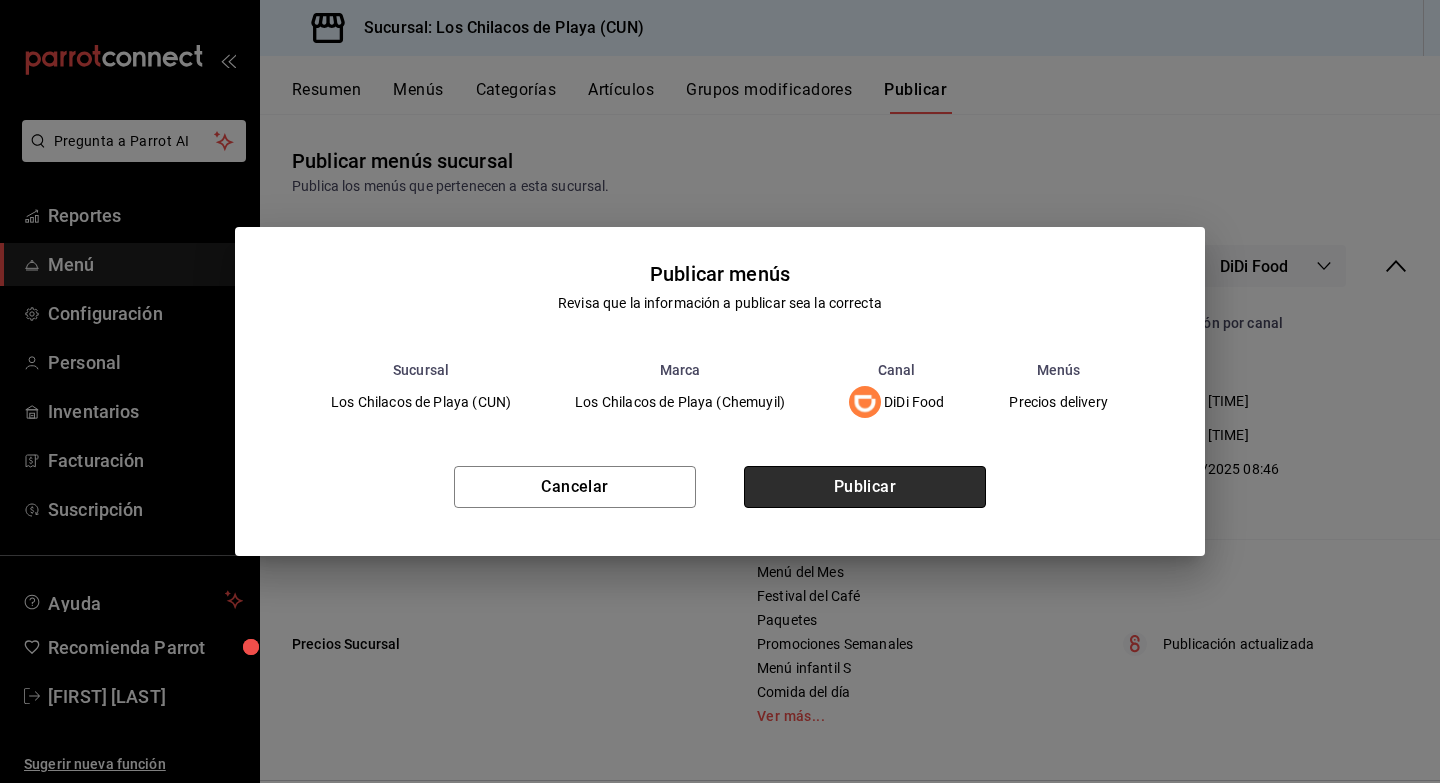 click on "Publicar" at bounding box center (865, 487) 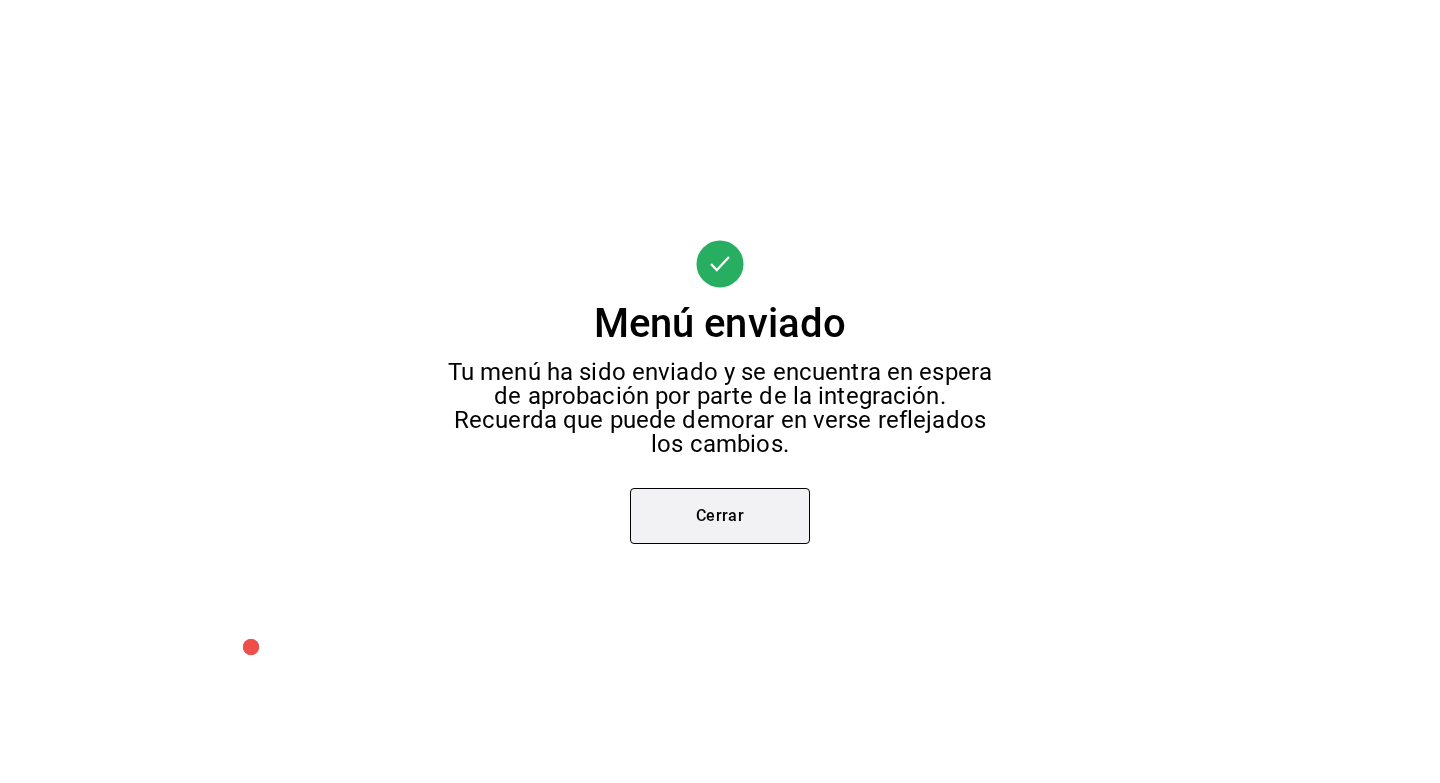 click on "Cerrar" at bounding box center (720, 516) 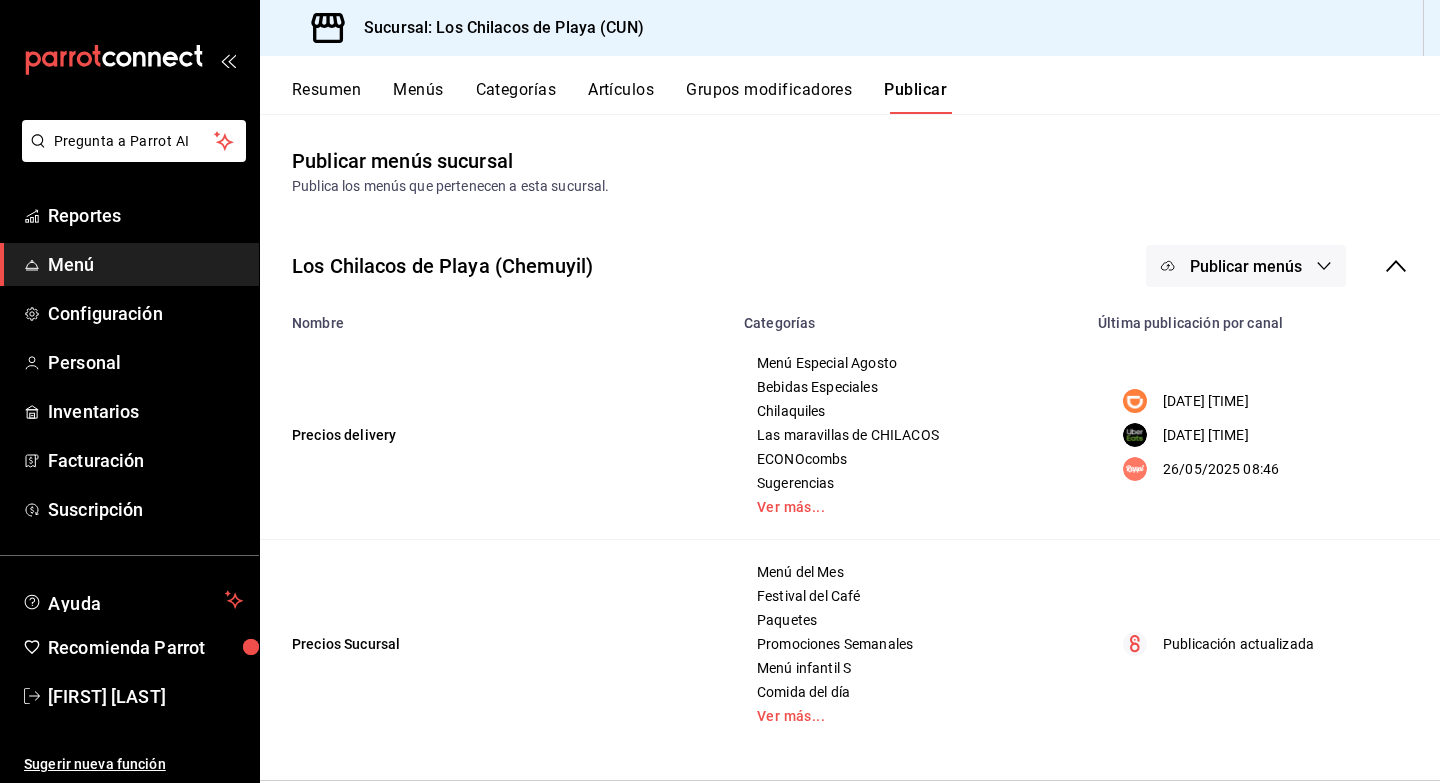 click on "Los Chilacos de Playa (Chemuyil) Publicar menús" at bounding box center [850, 266] 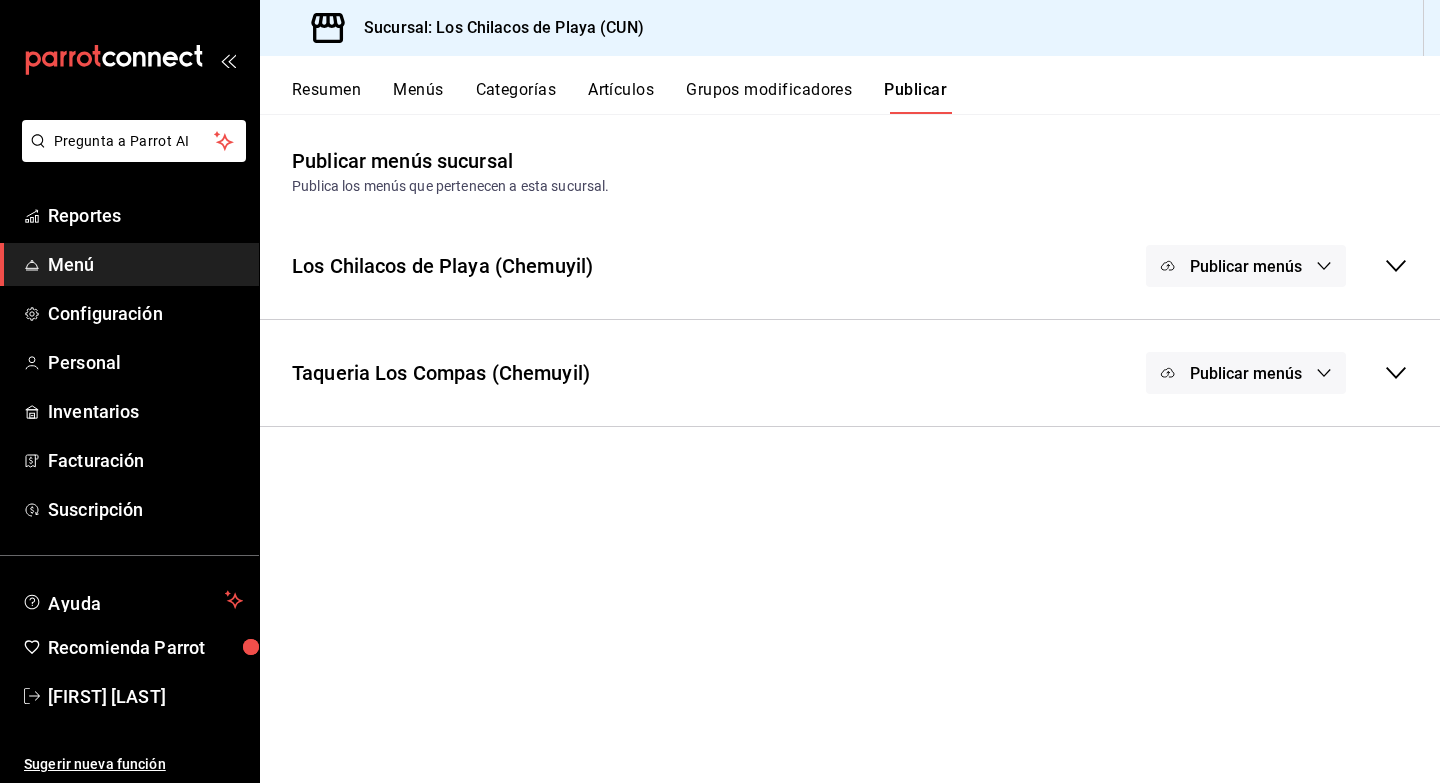 click on "Publicar menús" at bounding box center [1246, 266] 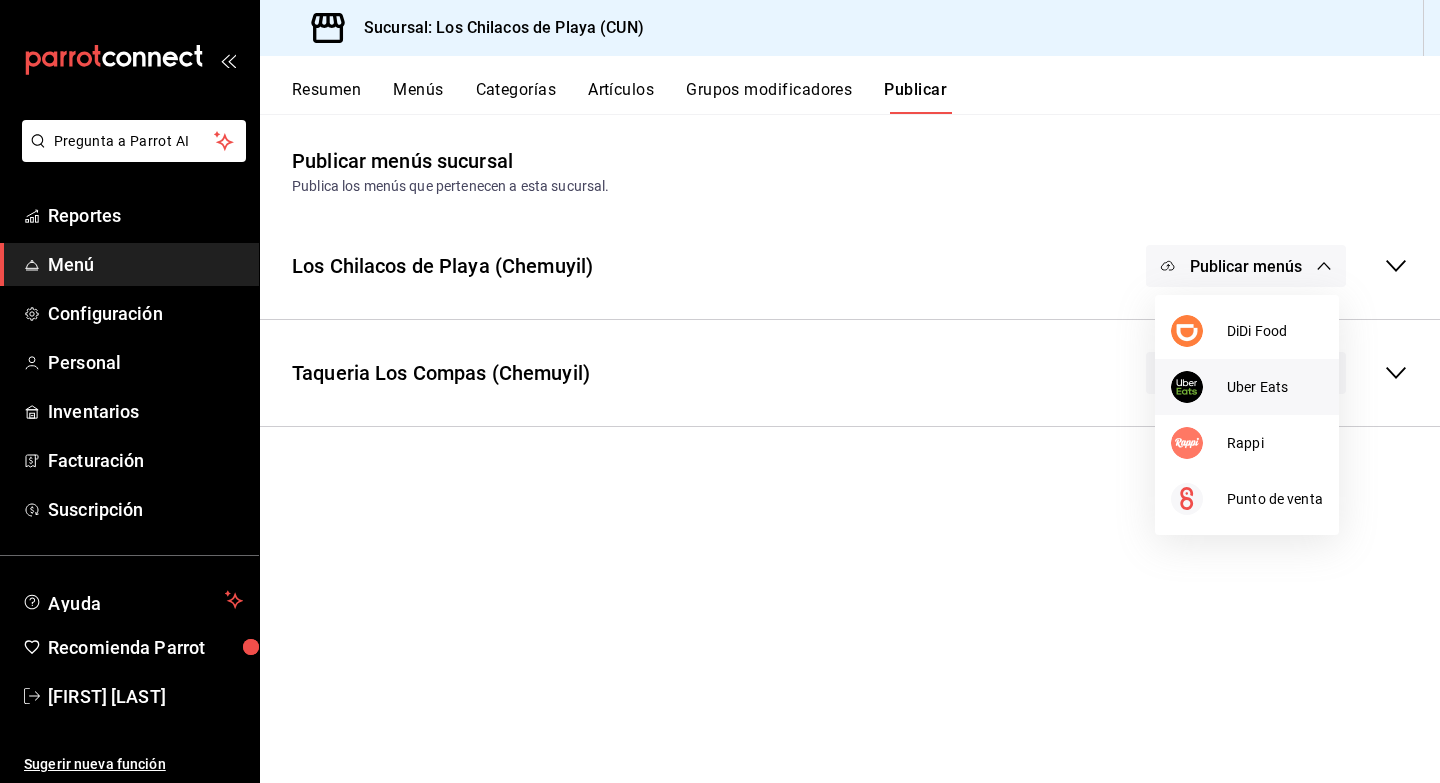 click on "Uber Eats" at bounding box center (1275, 387) 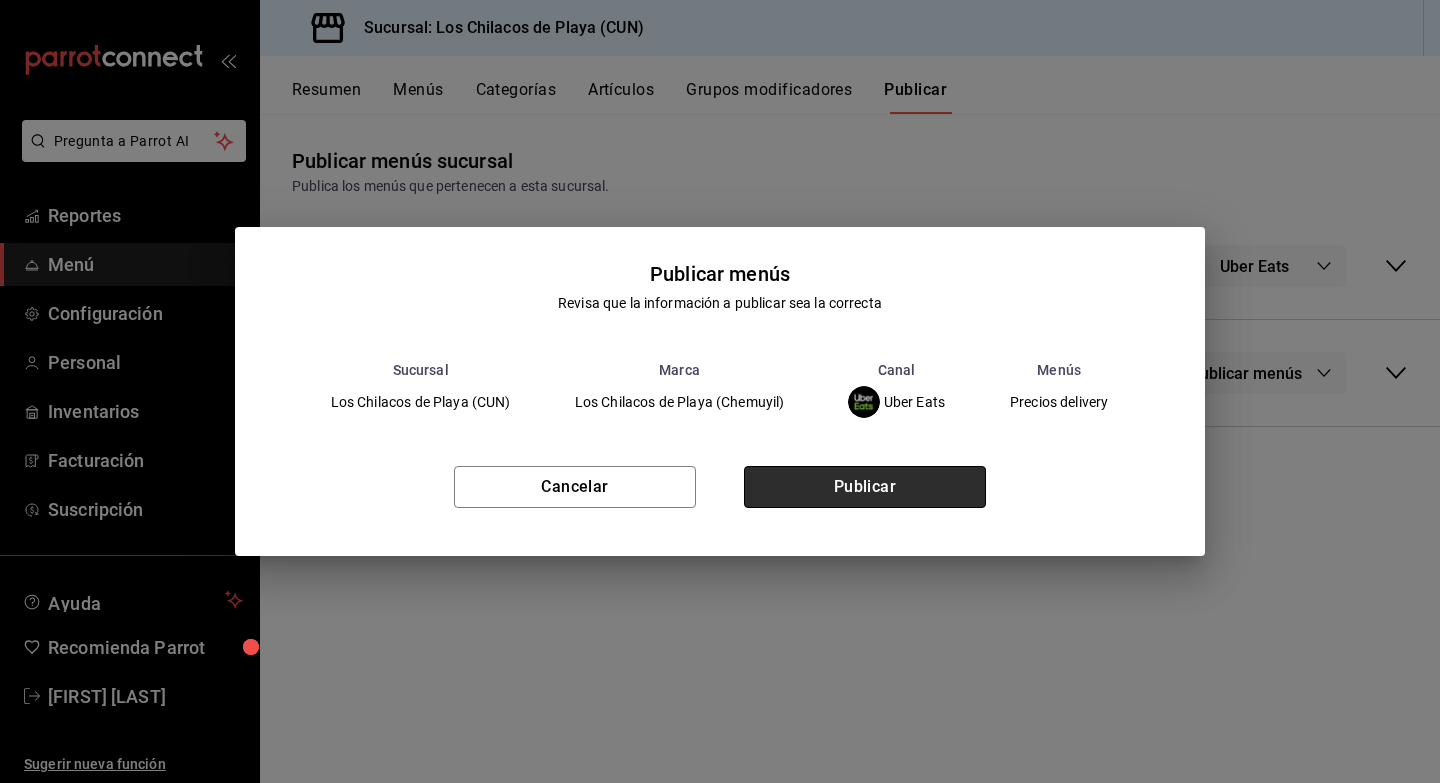 click on "Publicar" at bounding box center (865, 487) 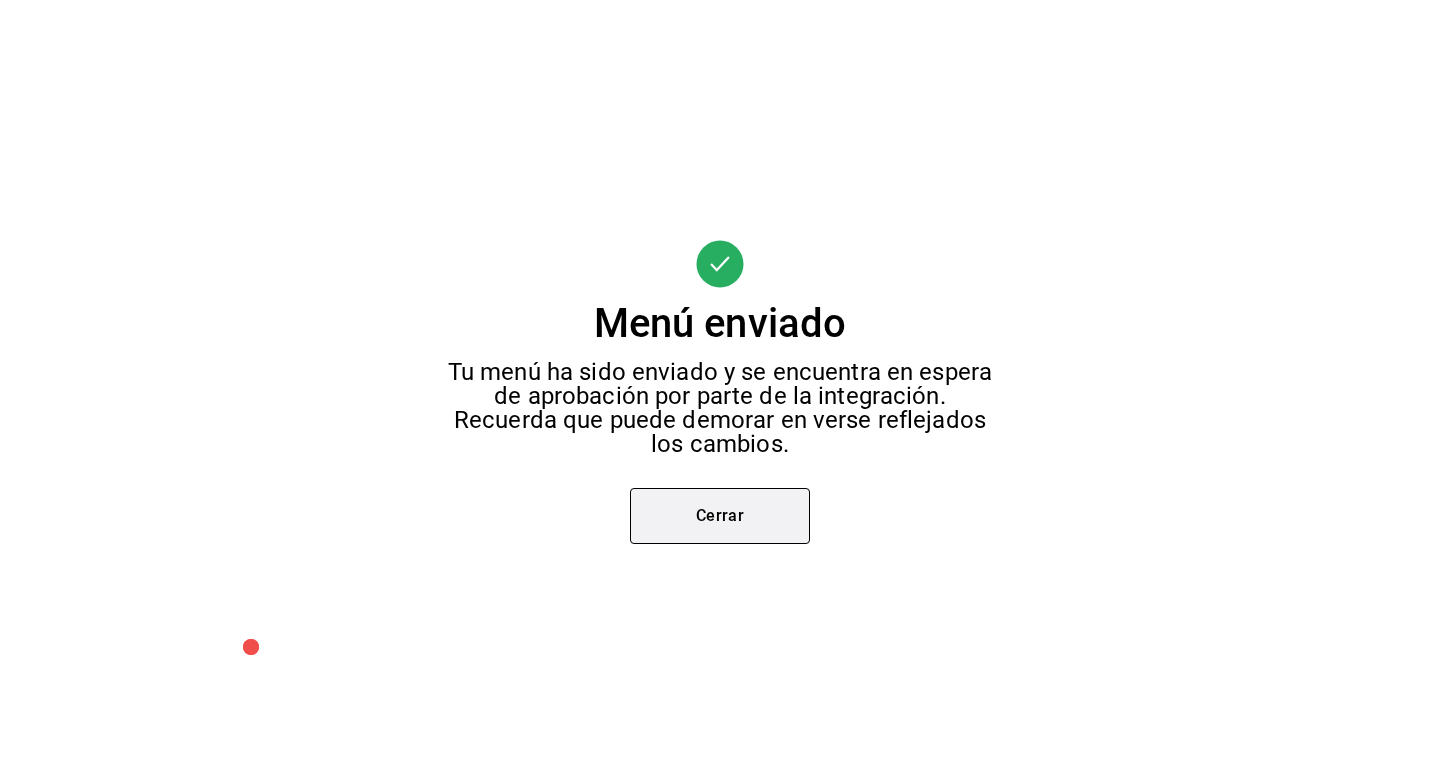 click on "Cerrar" at bounding box center [720, 516] 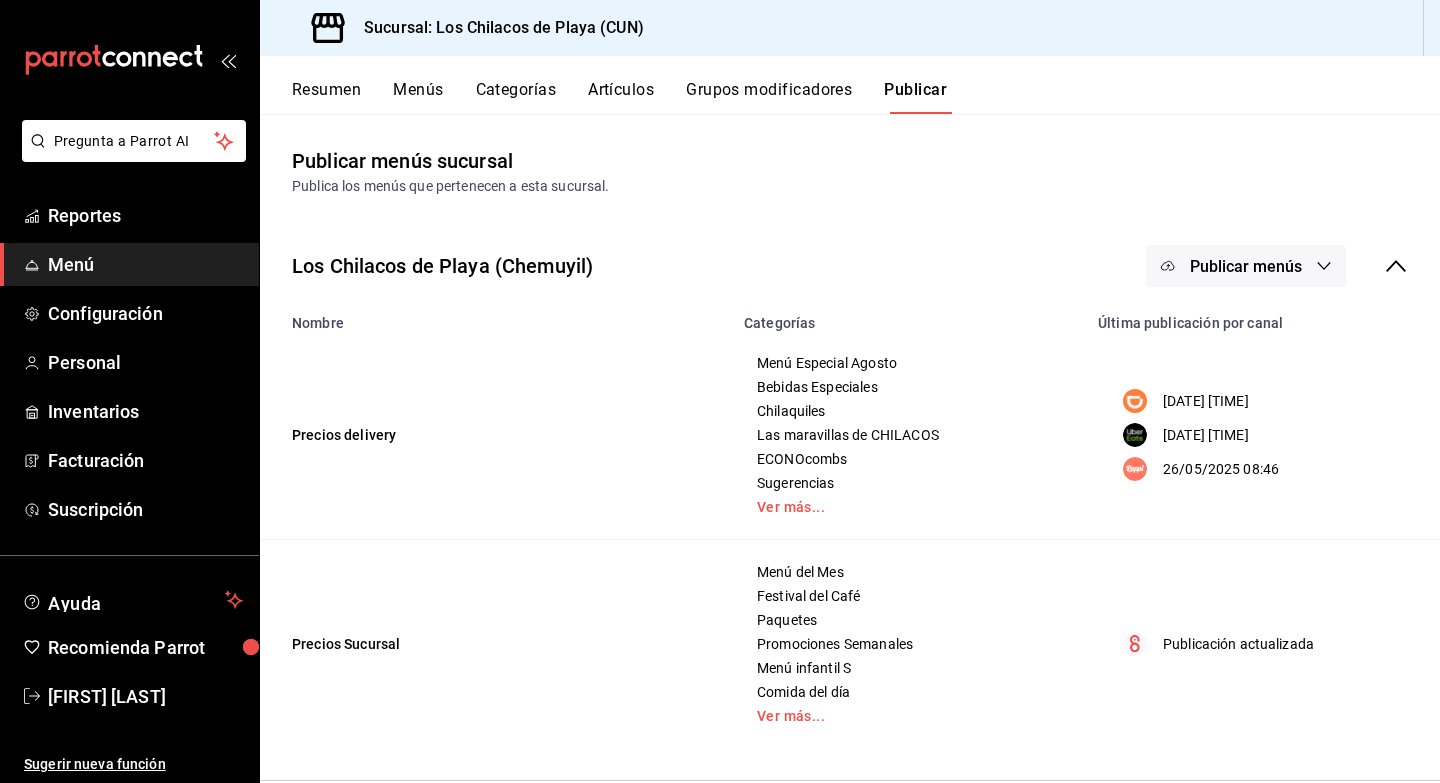 click 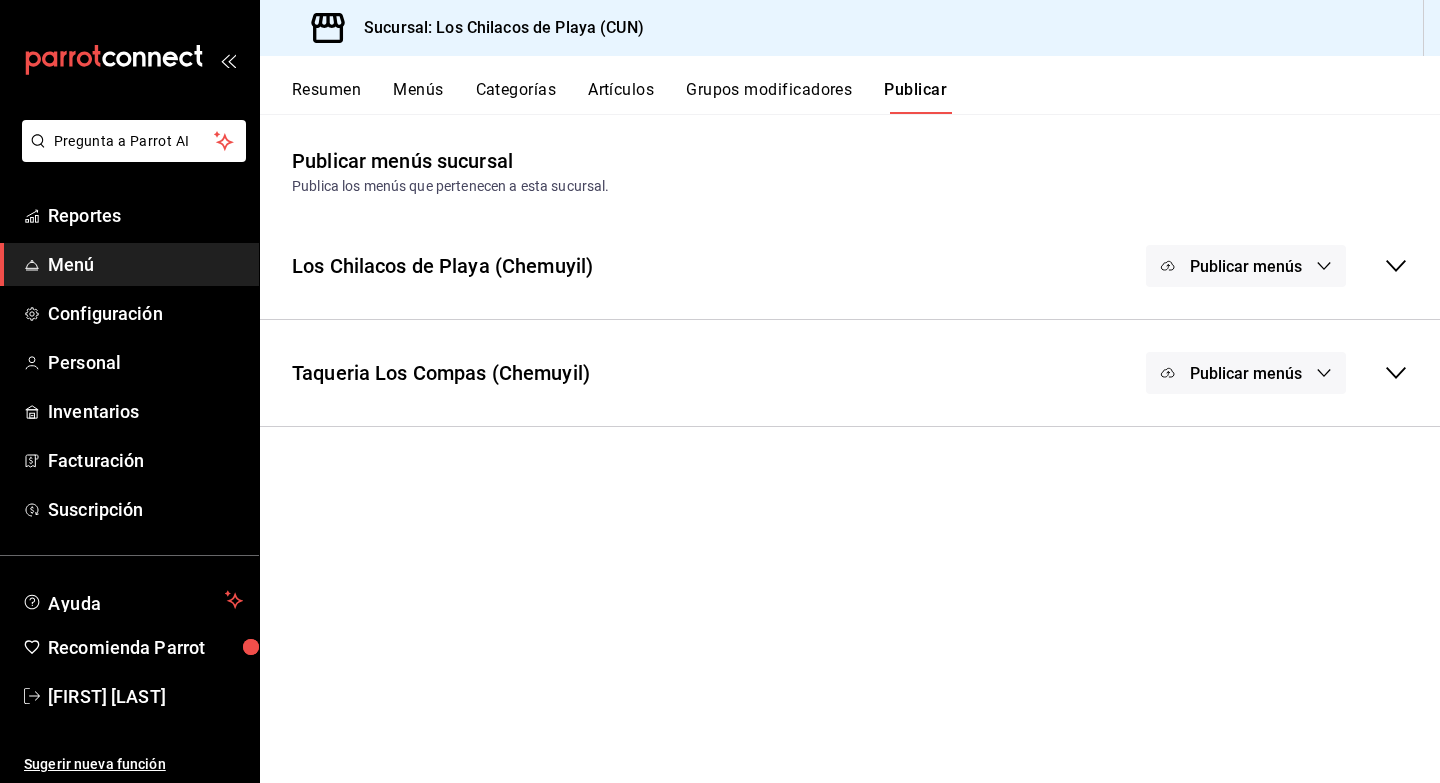 click on "Publicar menús" at bounding box center (1246, 266) 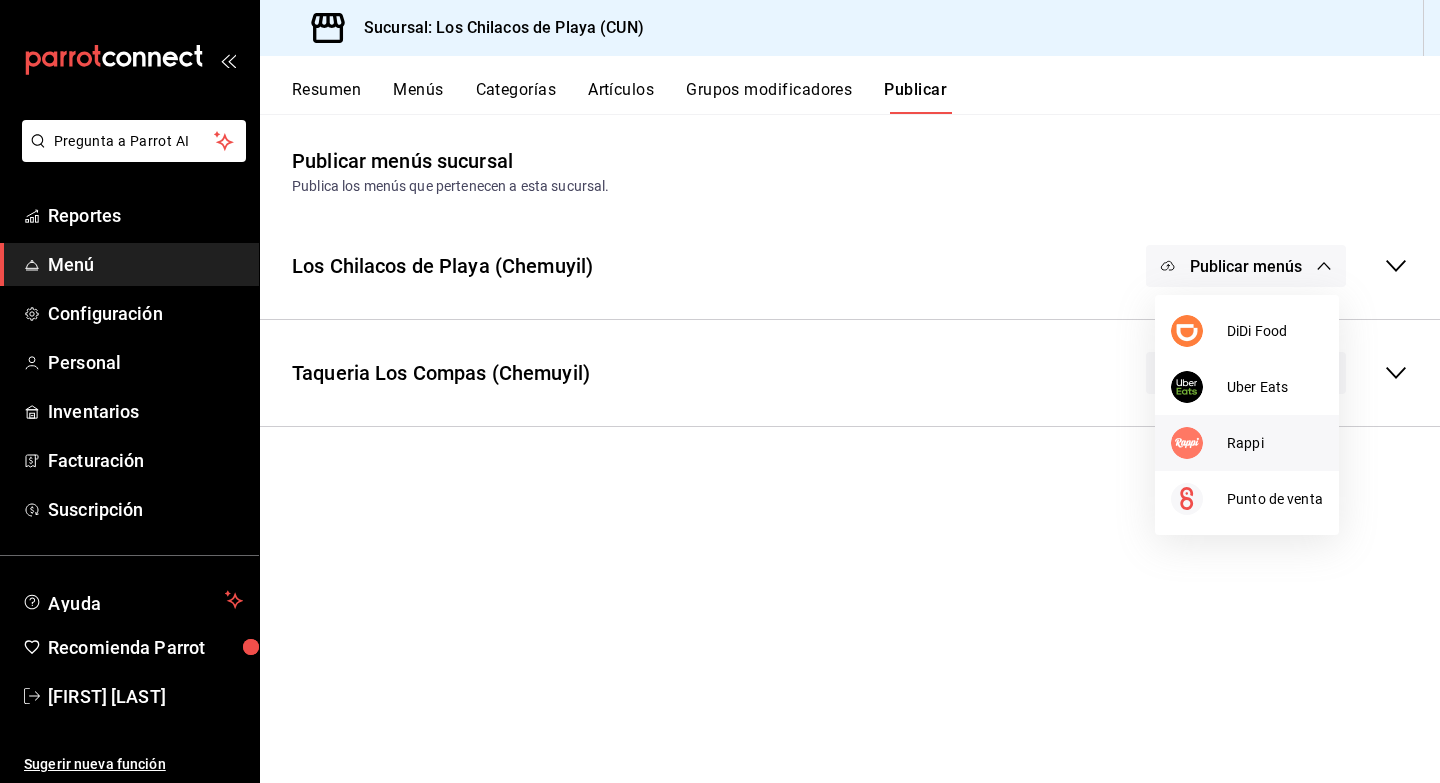 click on "Rappi" at bounding box center [1275, 443] 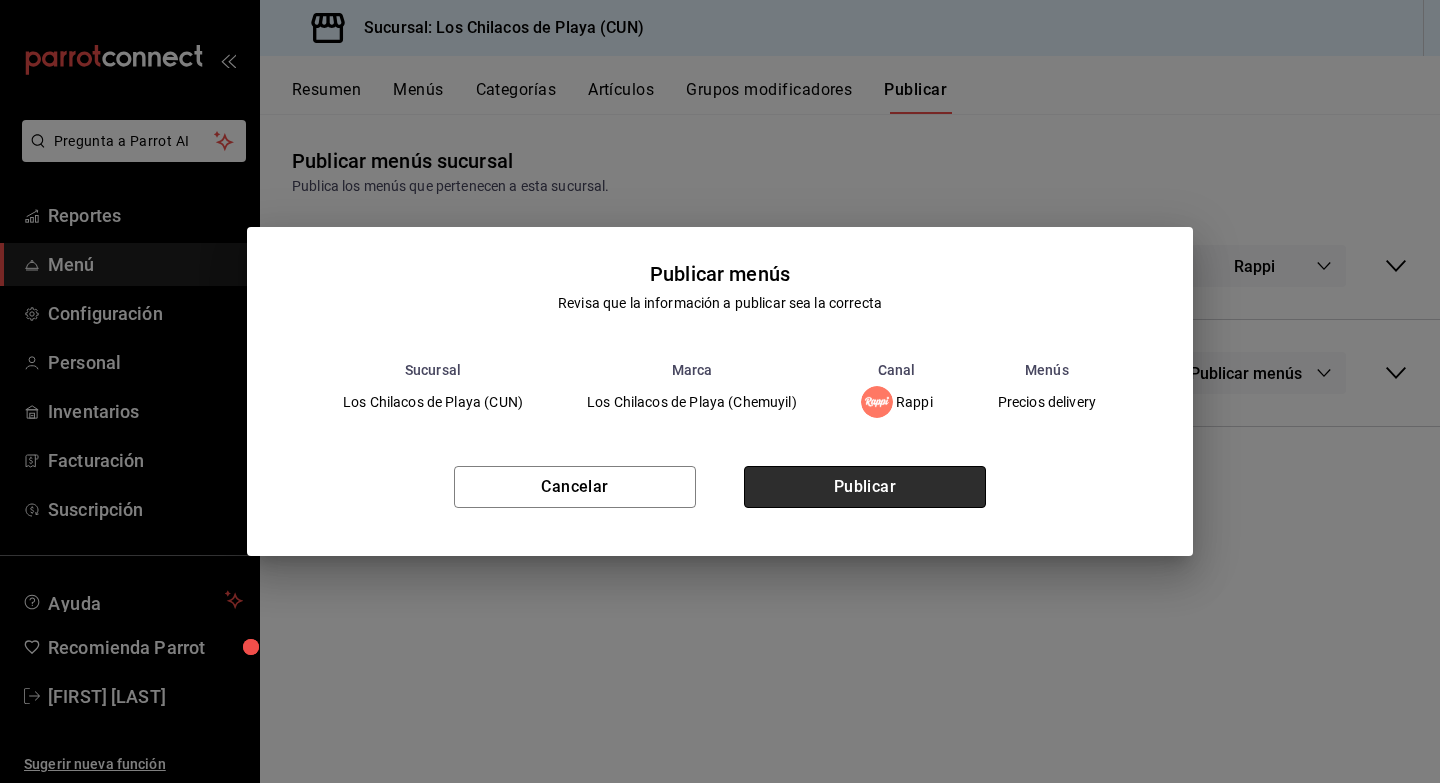 click on "Publicar" at bounding box center [865, 487] 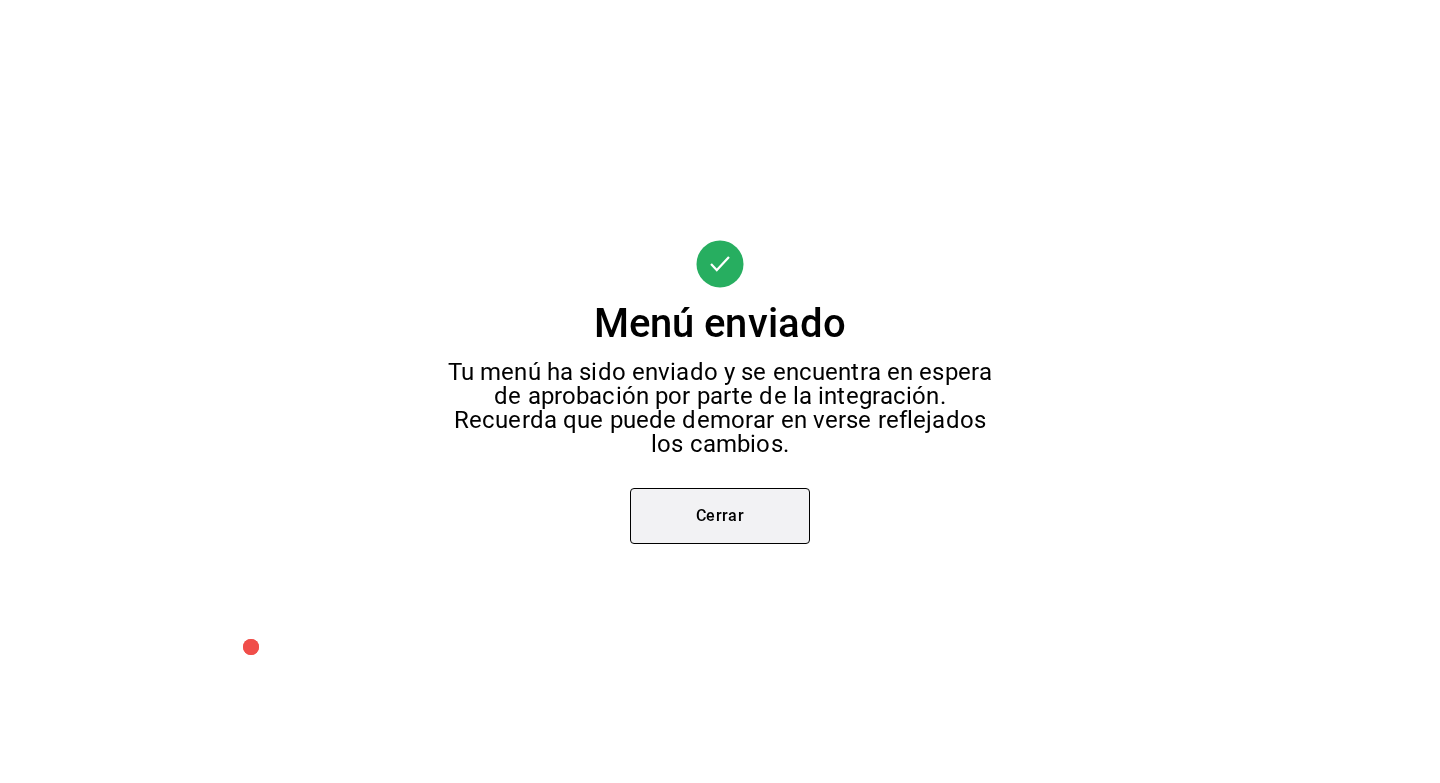 click on "Cerrar" at bounding box center [720, 516] 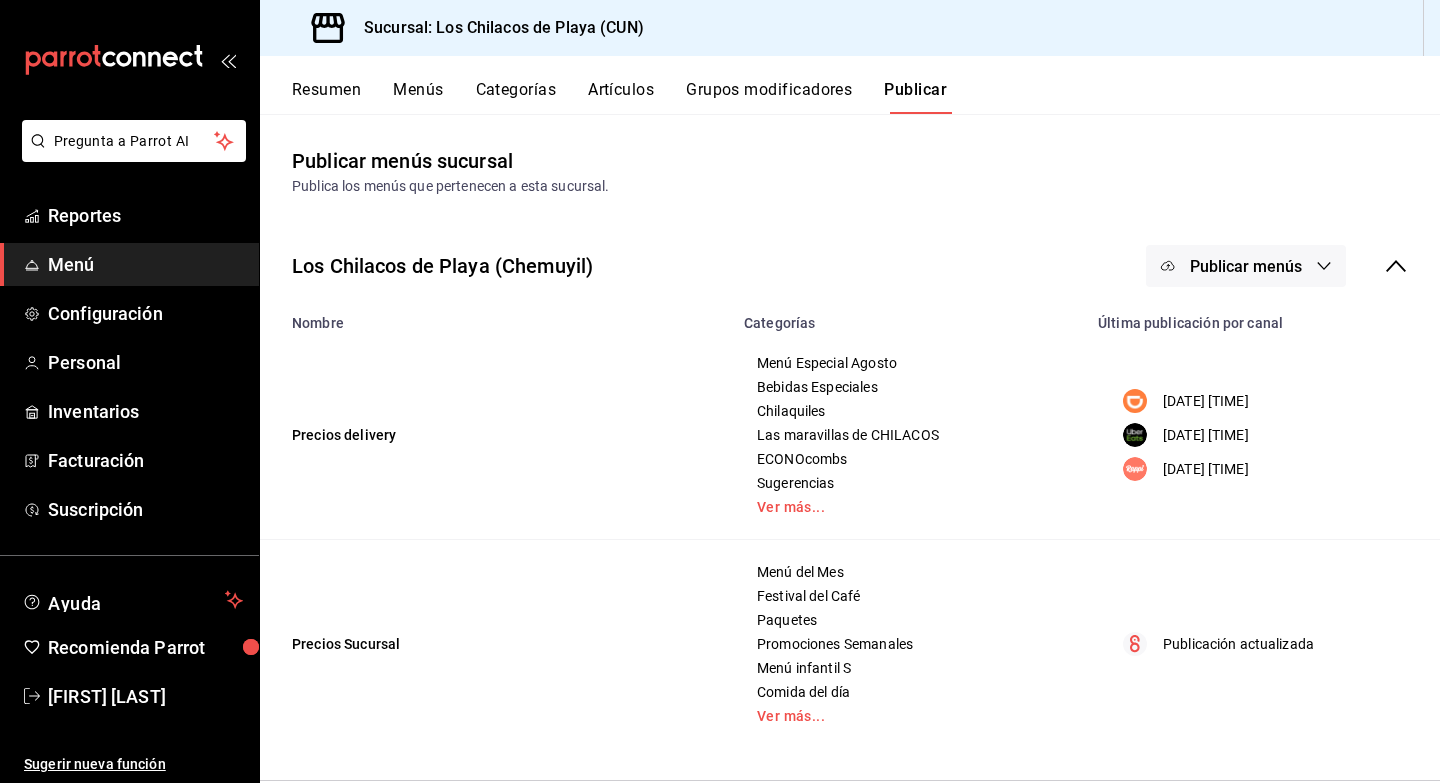 click 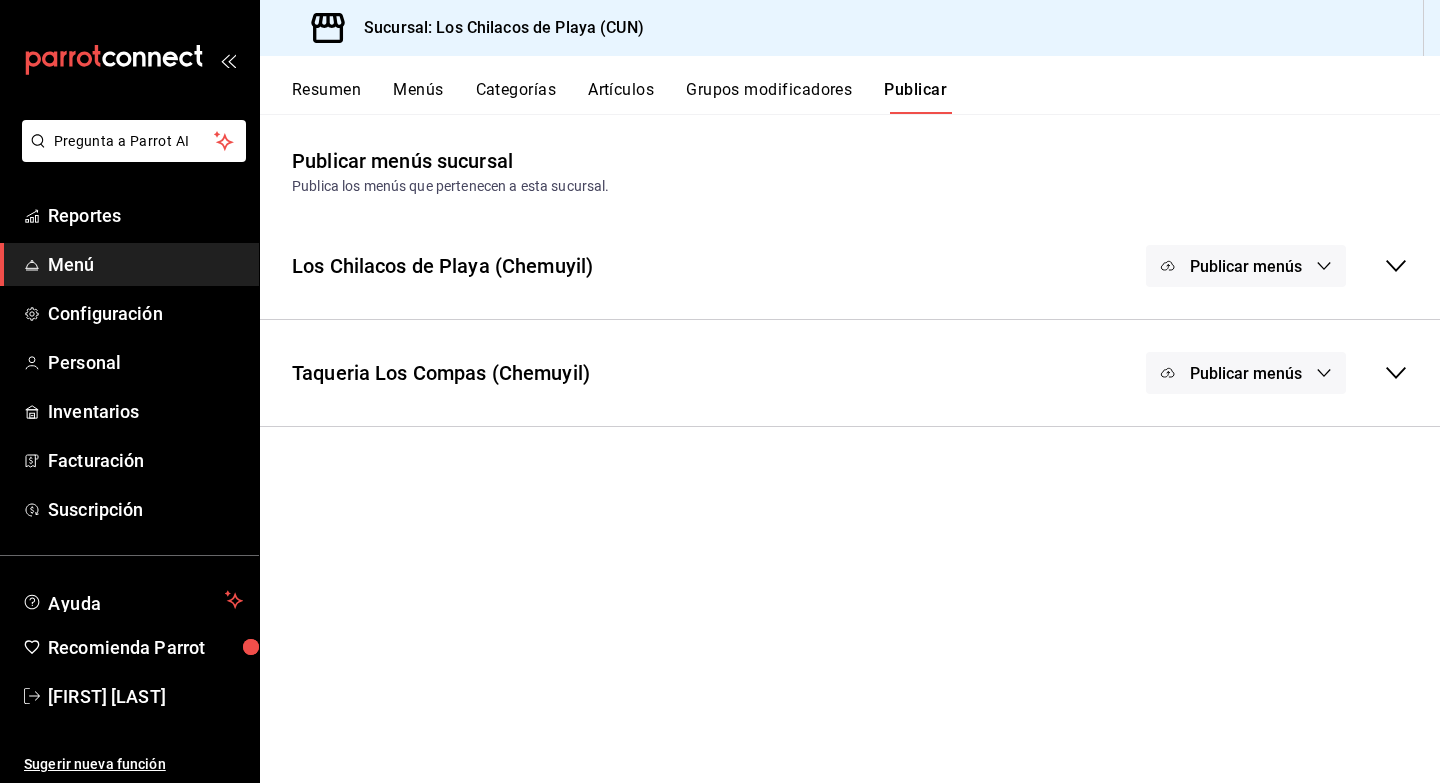 click 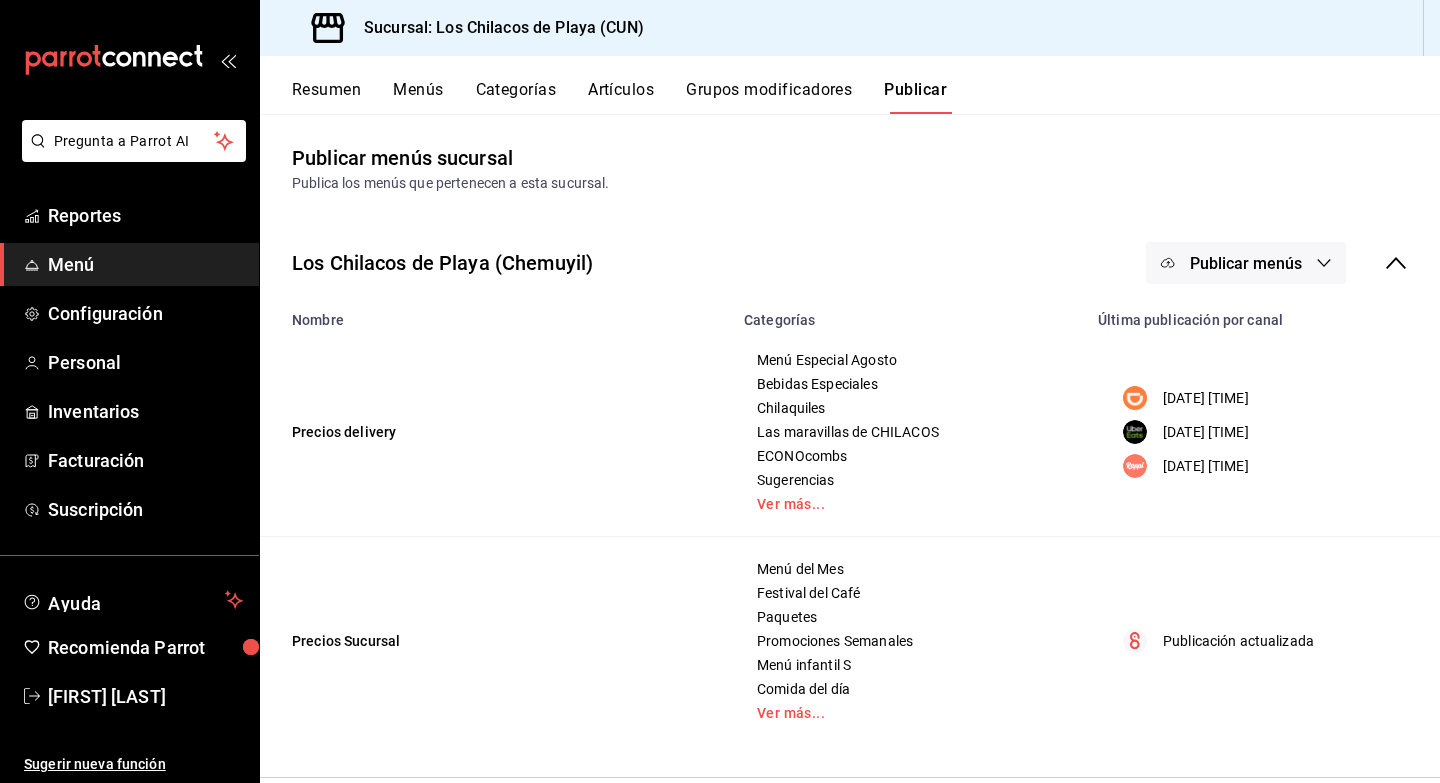 scroll, scrollTop: 0, scrollLeft: 0, axis: both 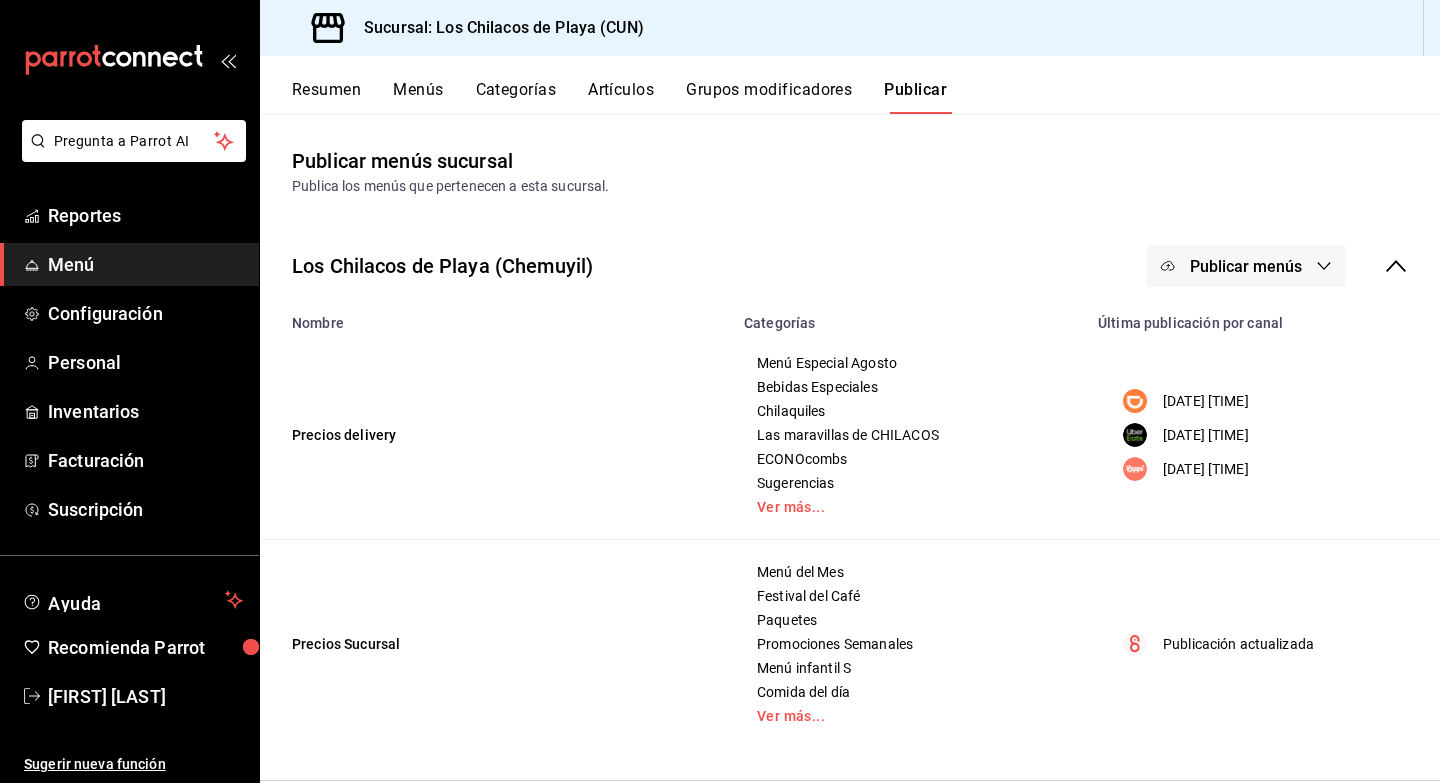 click on "Resumen" at bounding box center (326, 97) 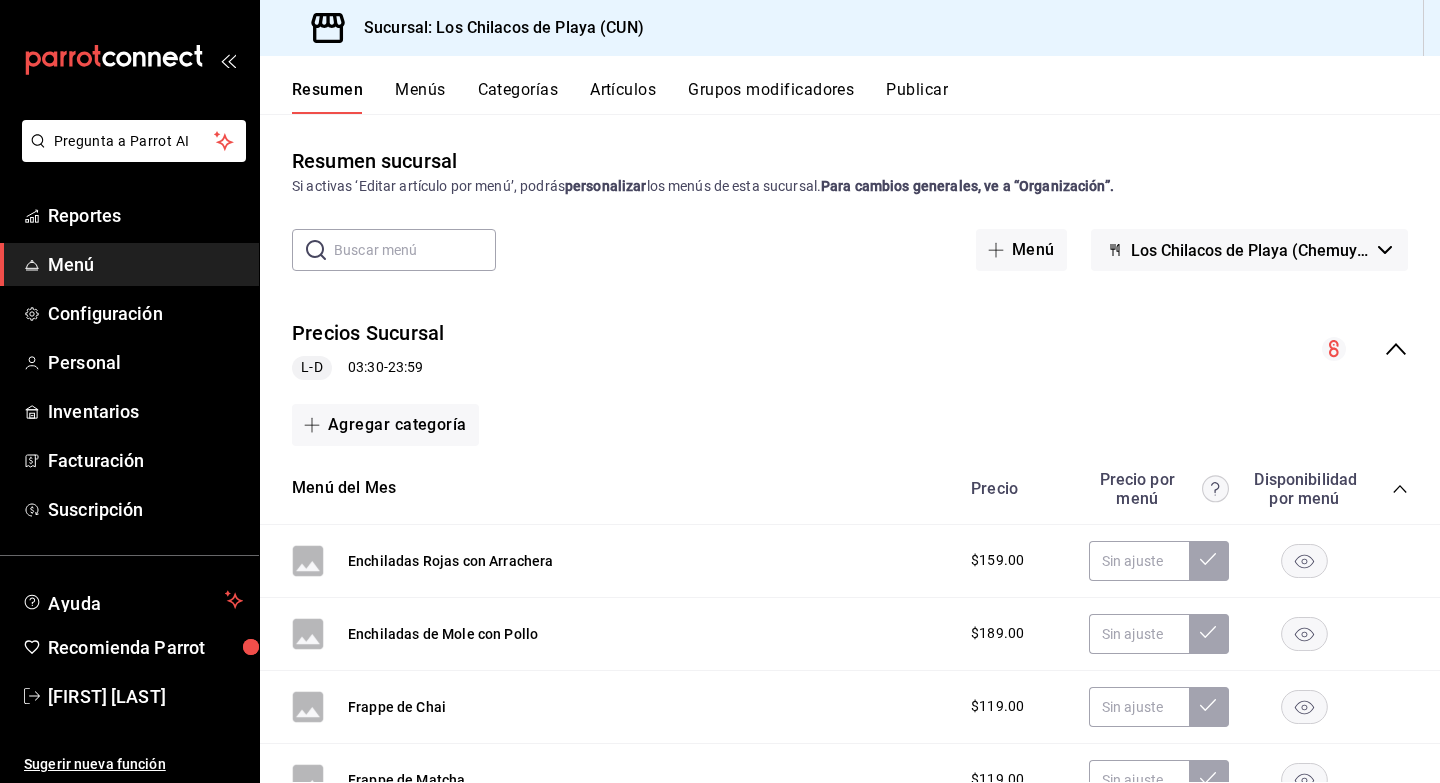 click on "Artículos" at bounding box center [623, 97] 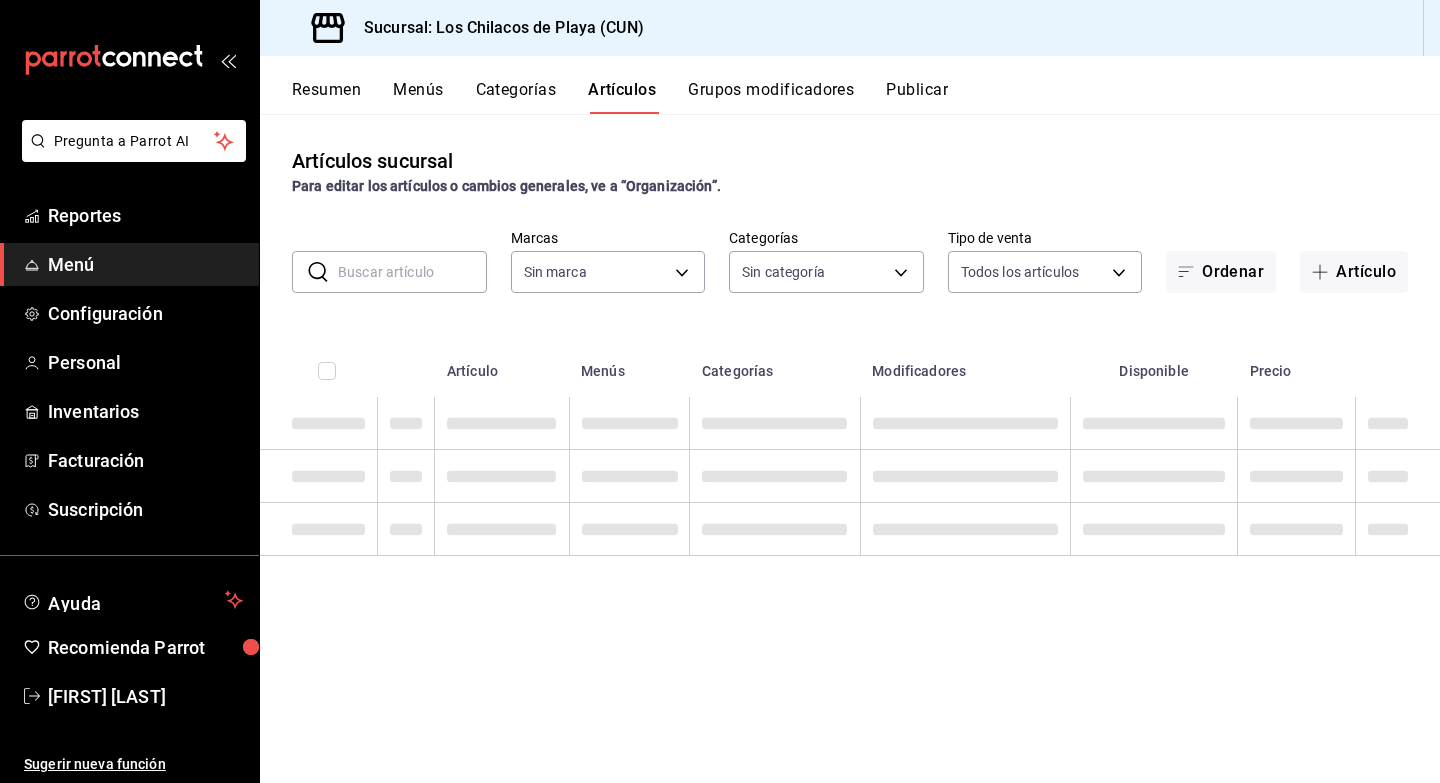 click on "Grupos modificadores" at bounding box center [771, 97] 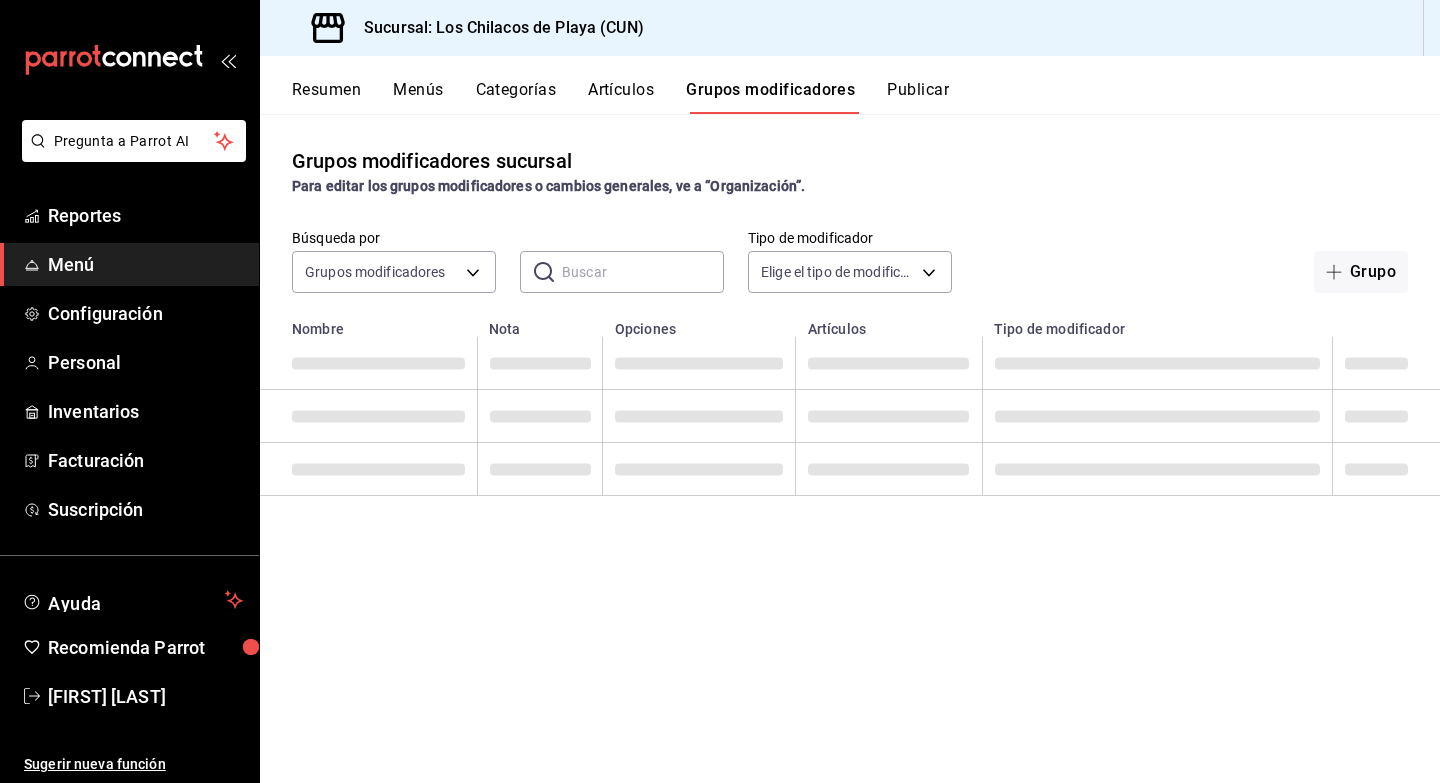 click at bounding box center [643, 272] 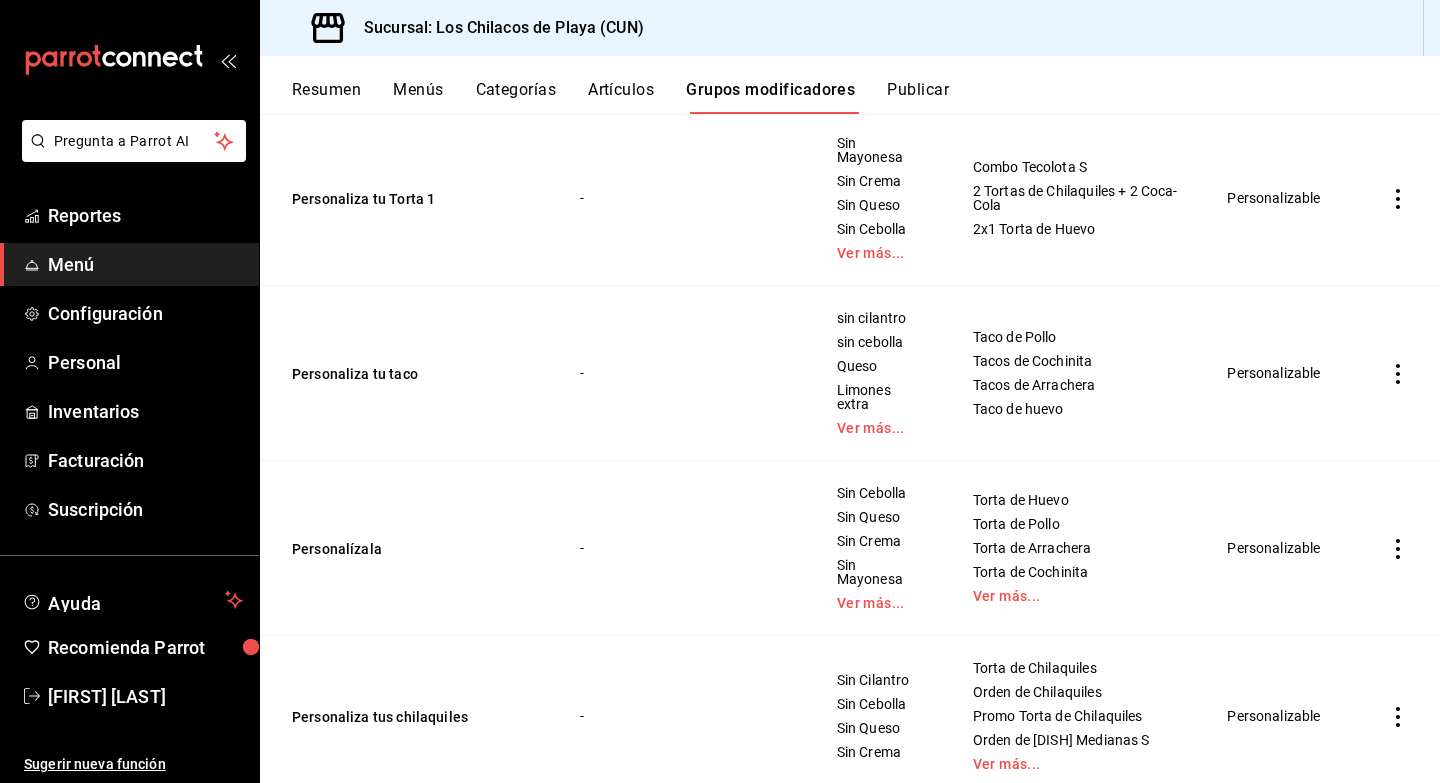 scroll, scrollTop: 938, scrollLeft: 0, axis: vertical 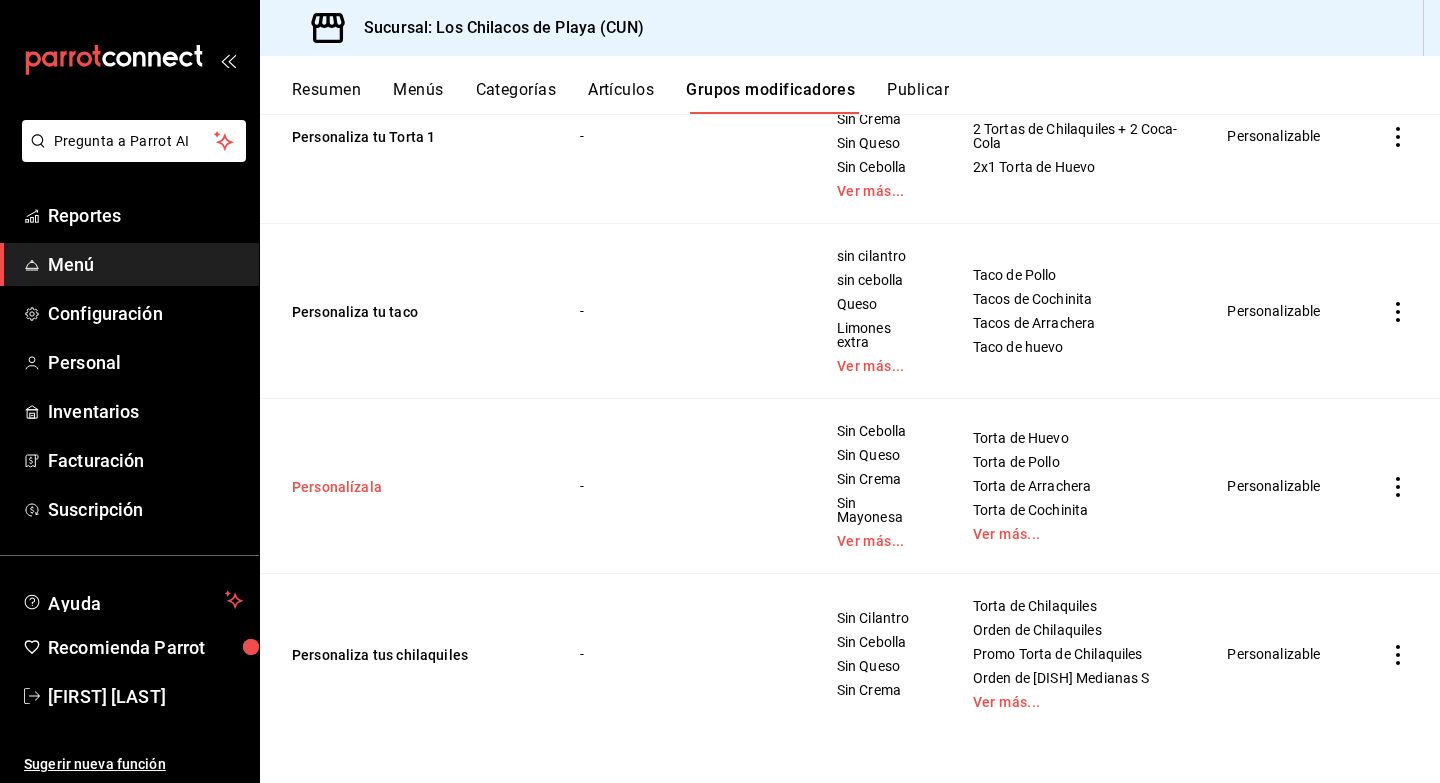 click on "Personalízala" at bounding box center [412, 487] 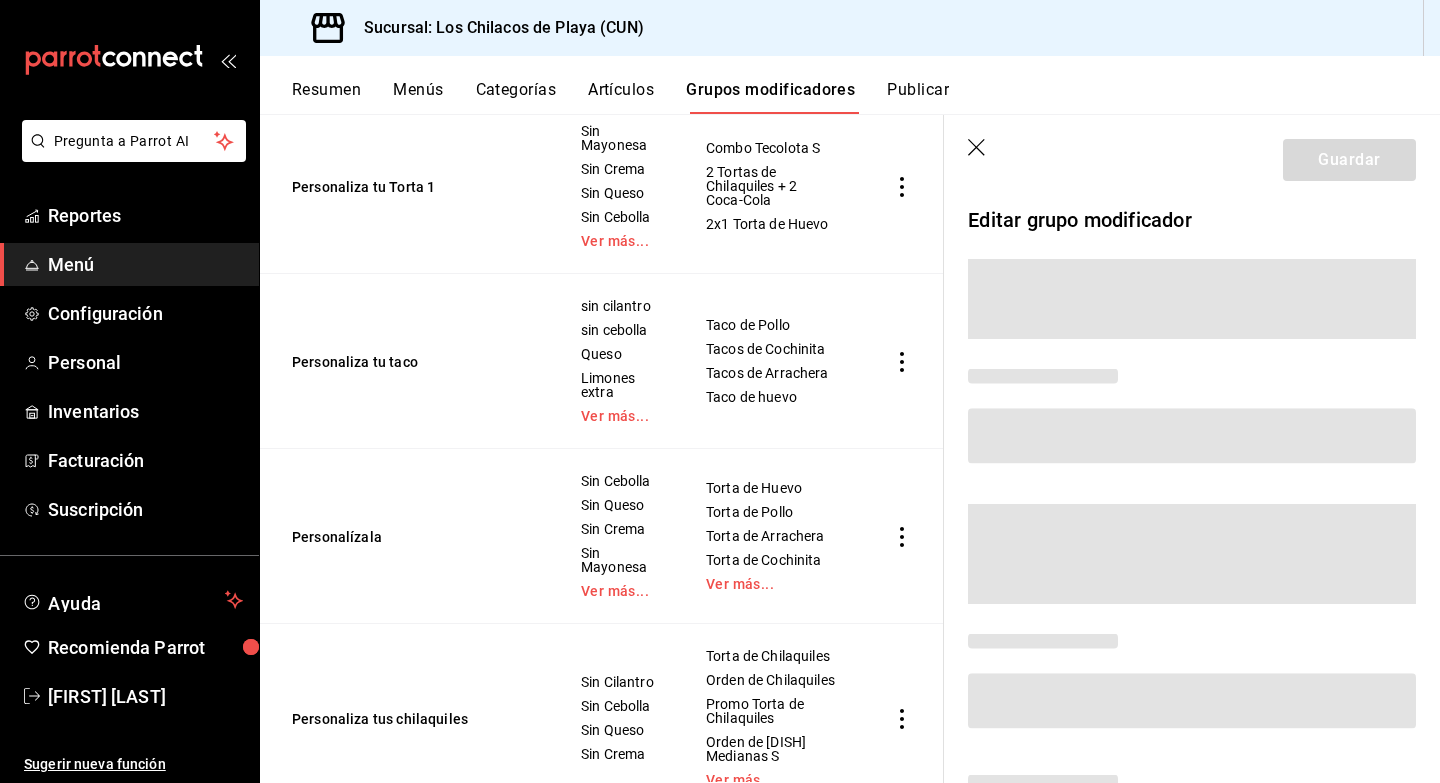 scroll, scrollTop: 866, scrollLeft: 0, axis: vertical 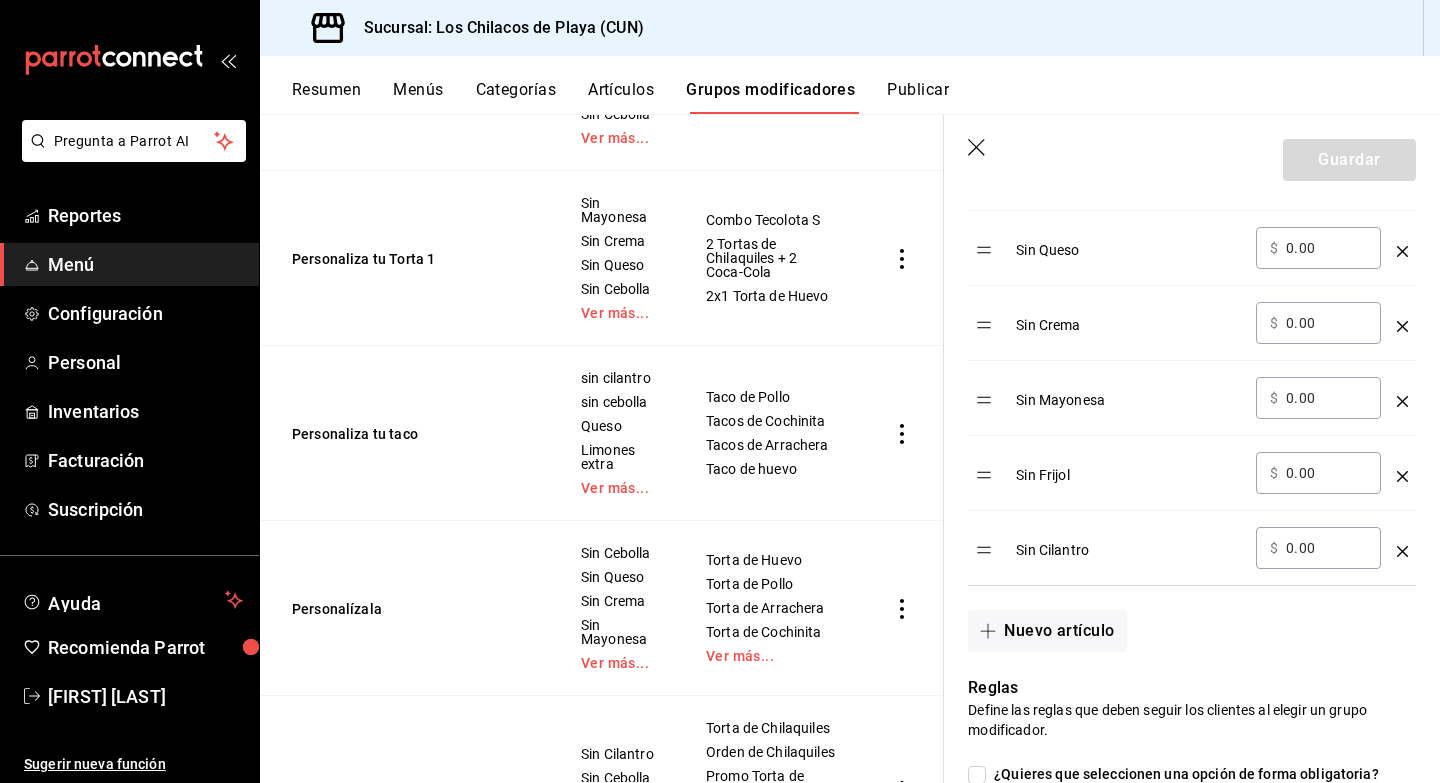 click 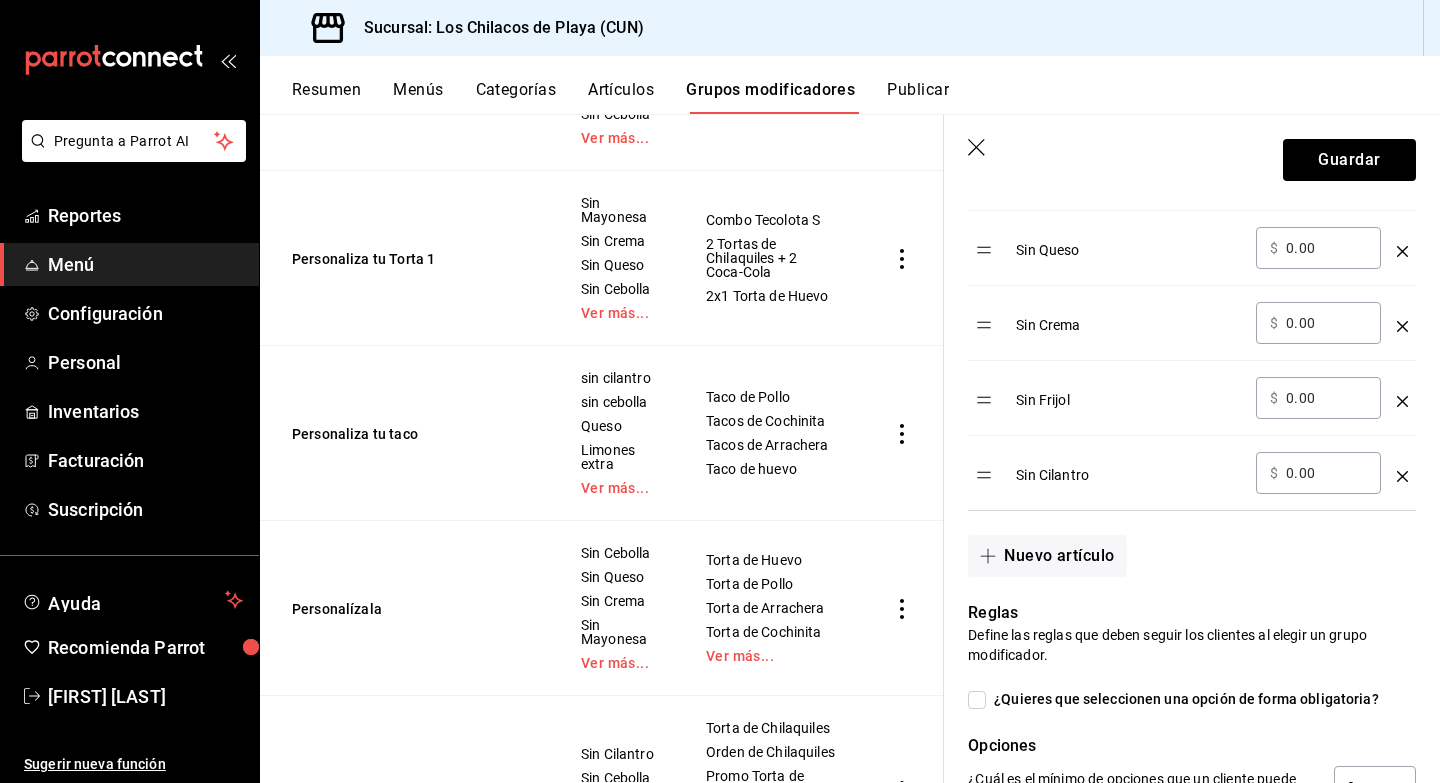 click 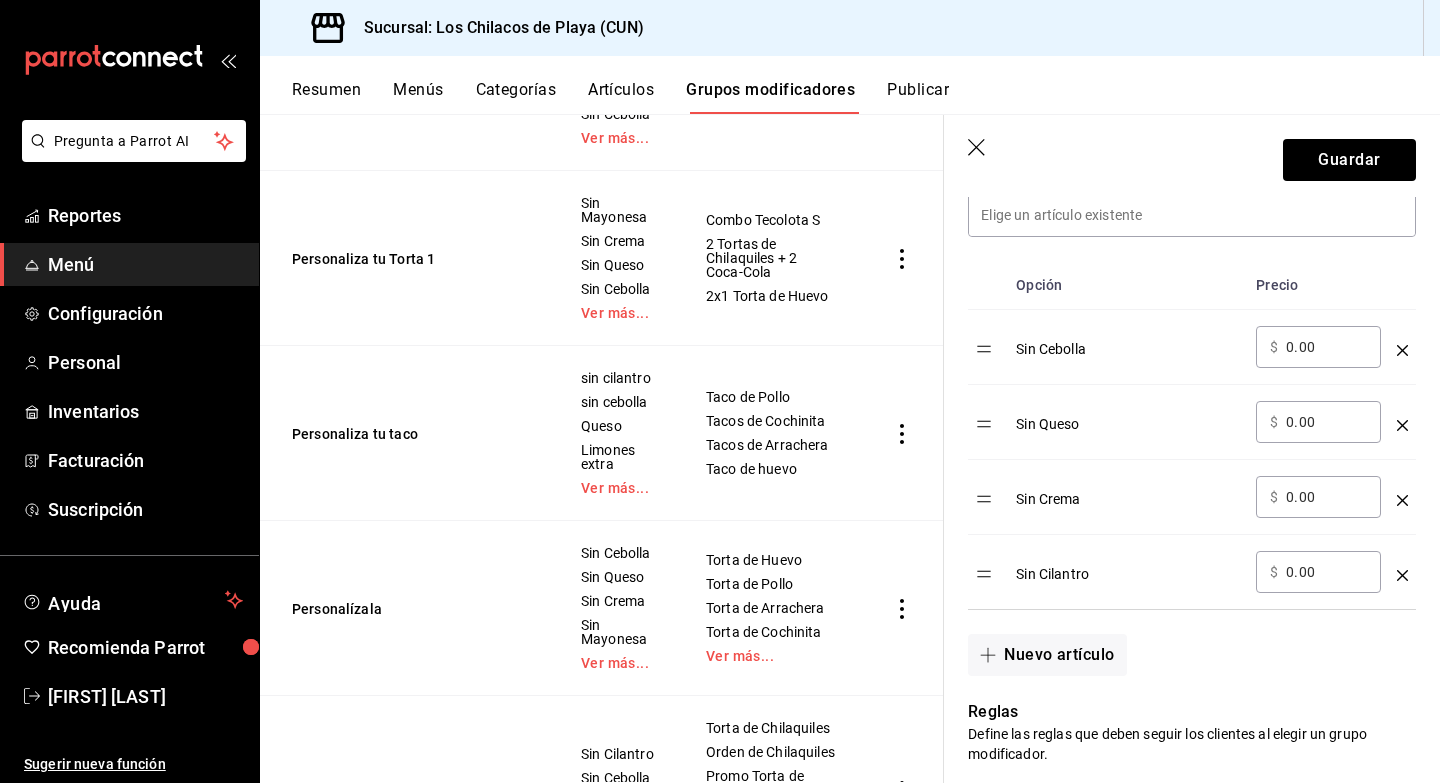 scroll, scrollTop: 538, scrollLeft: 0, axis: vertical 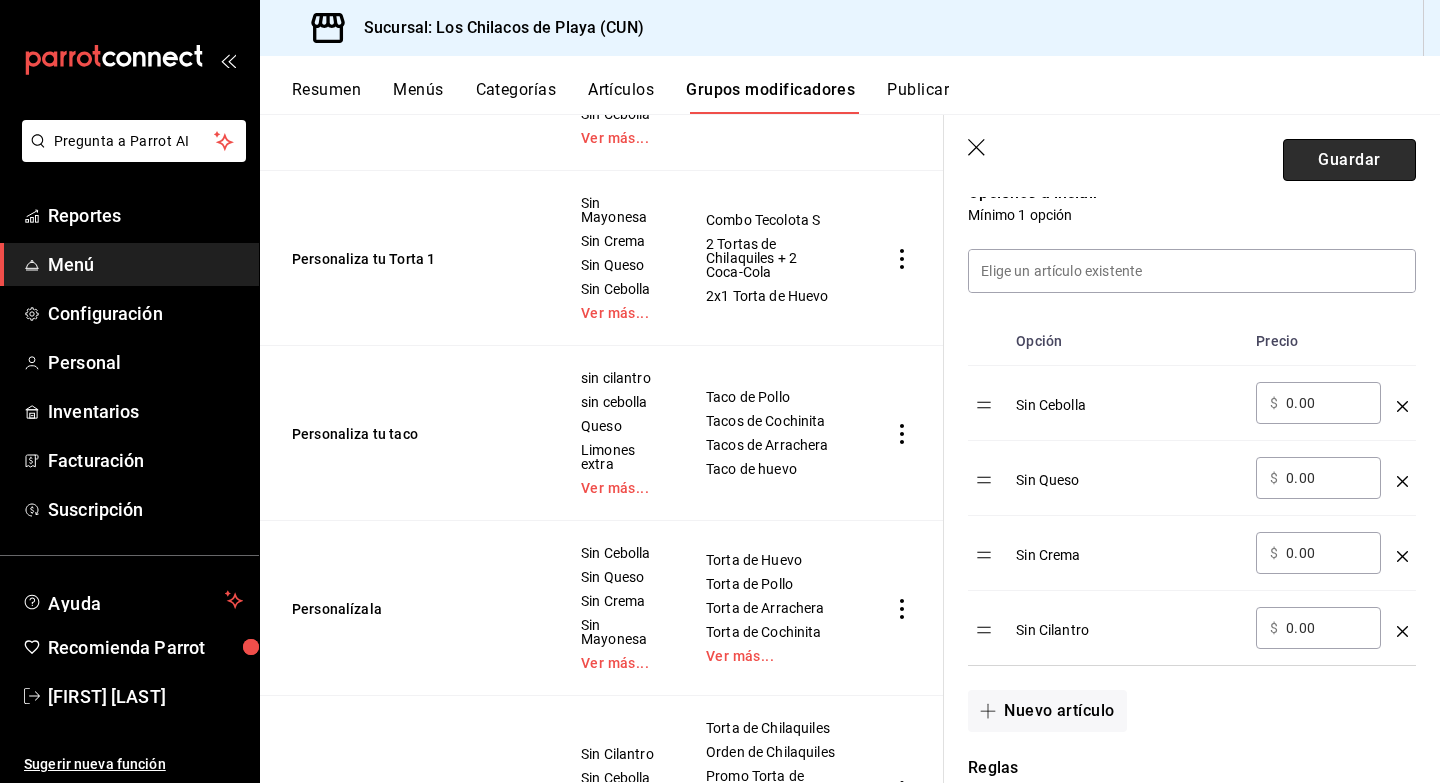 click on "Guardar" at bounding box center [1349, 160] 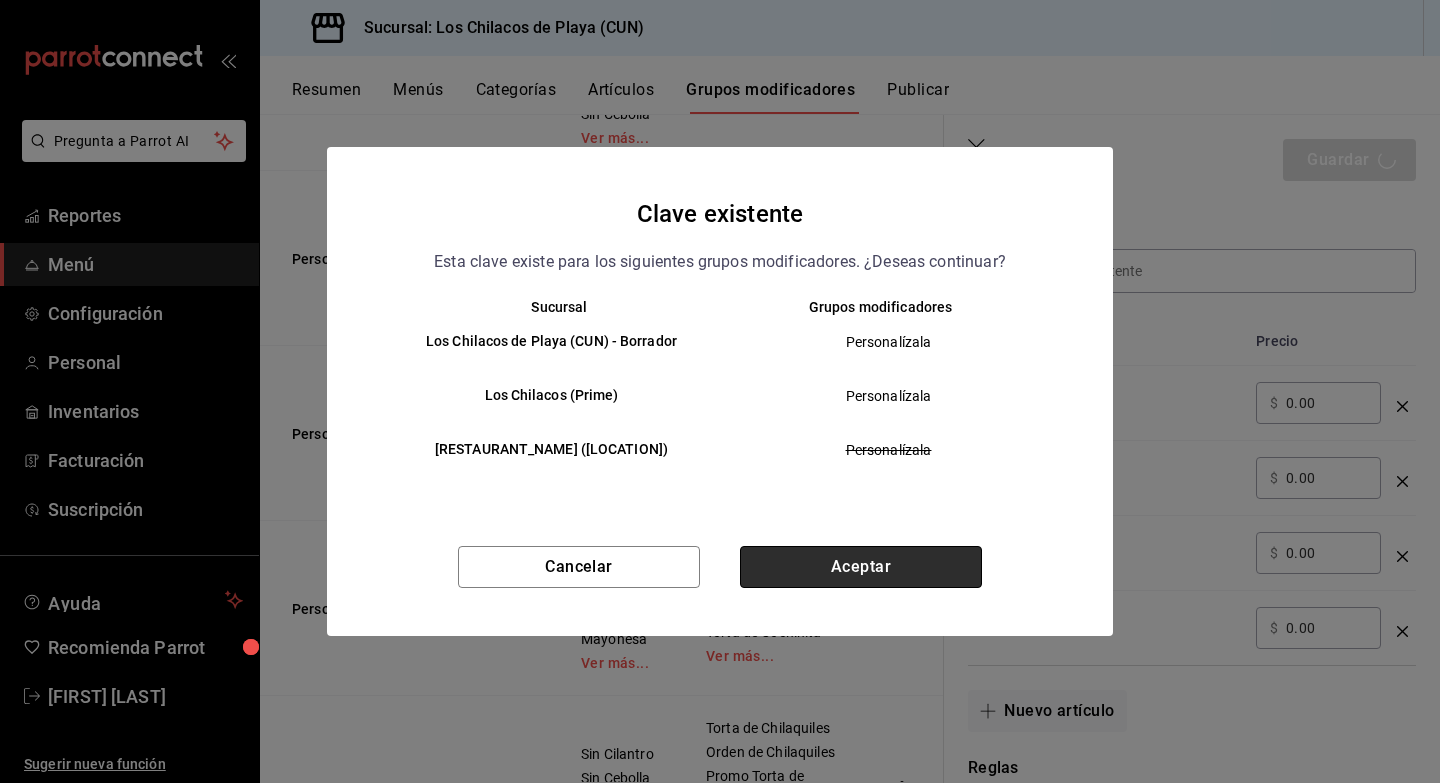 click on "Aceptar" at bounding box center [861, 567] 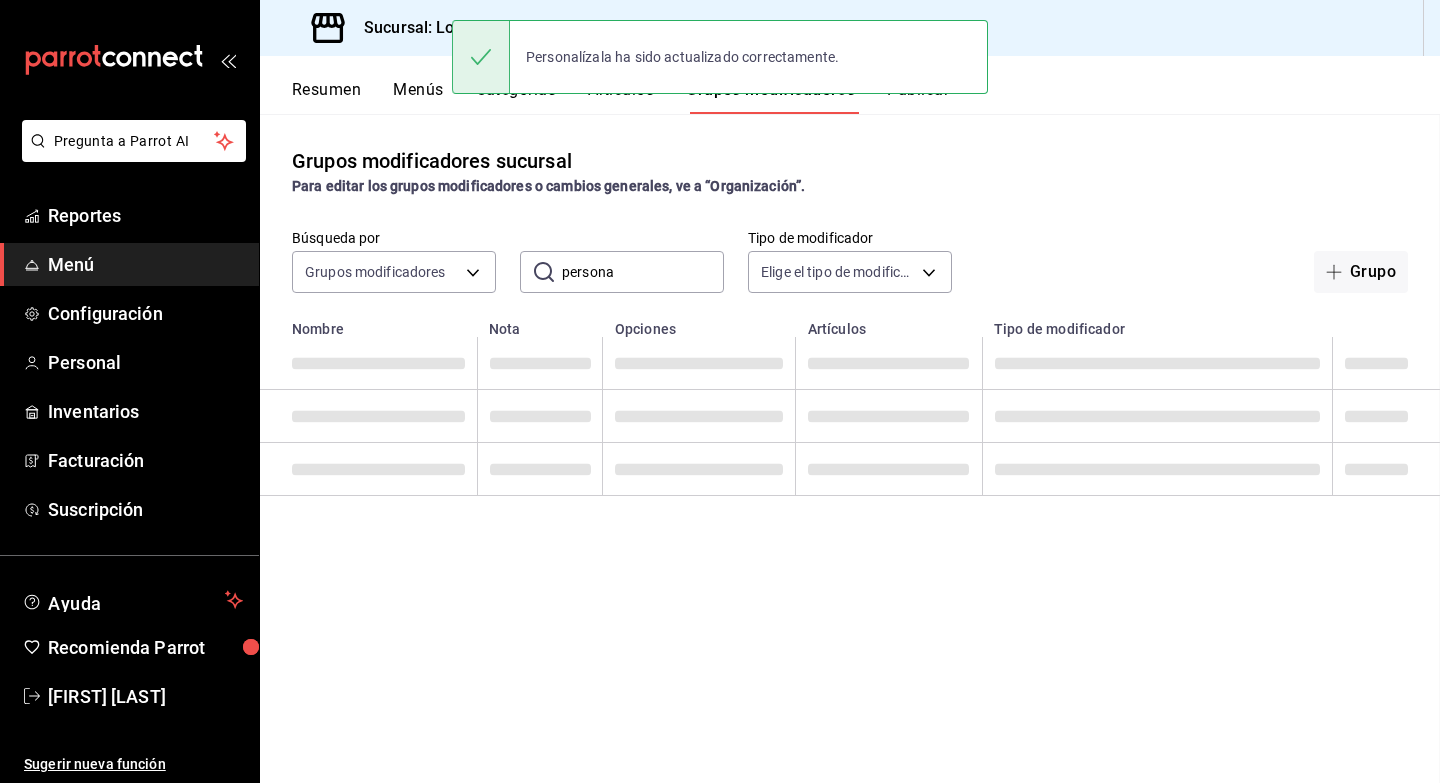 scroll, scrollTop: 0, scrollLeft: 0, axis: both 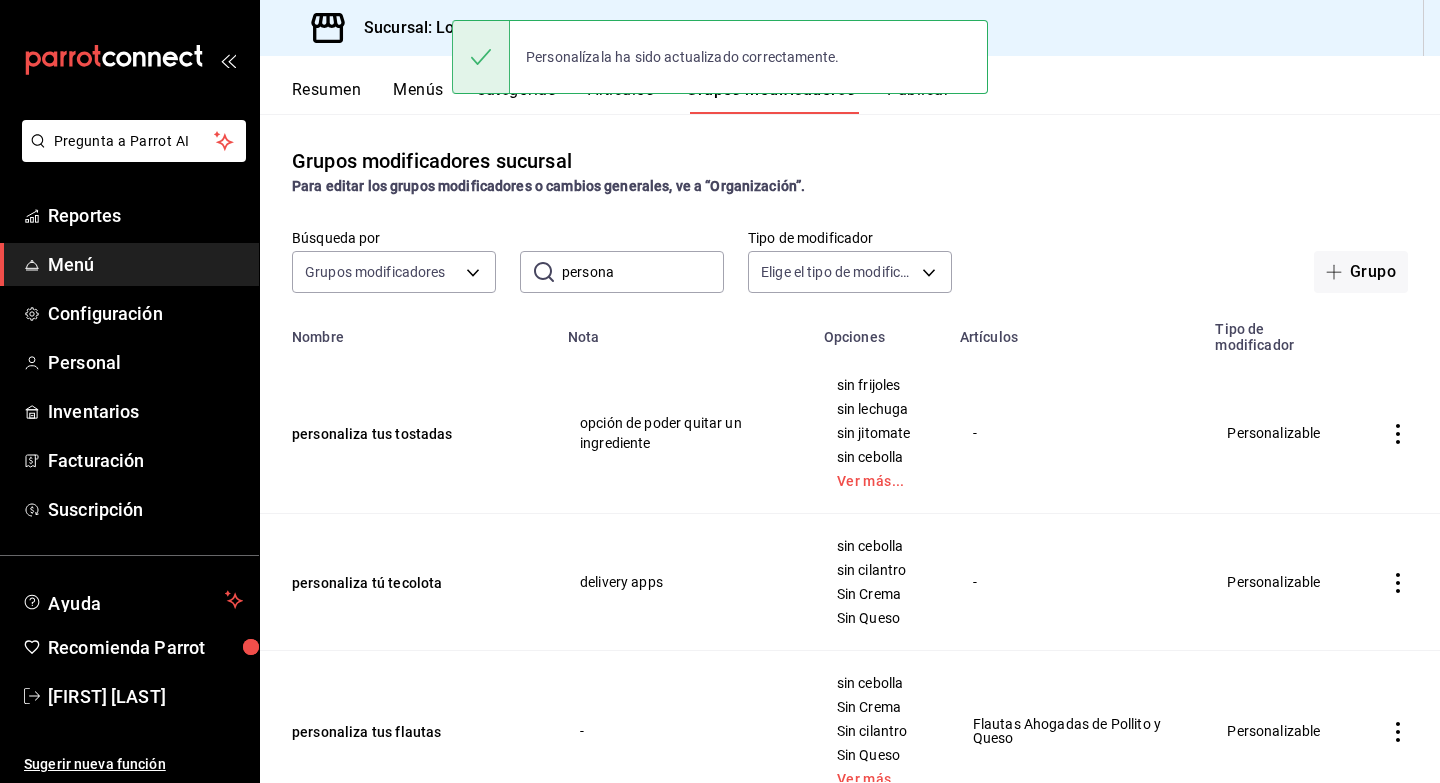 click on "Personalízala ha sido actualizado correctamente." at bounding box center (720, 57) 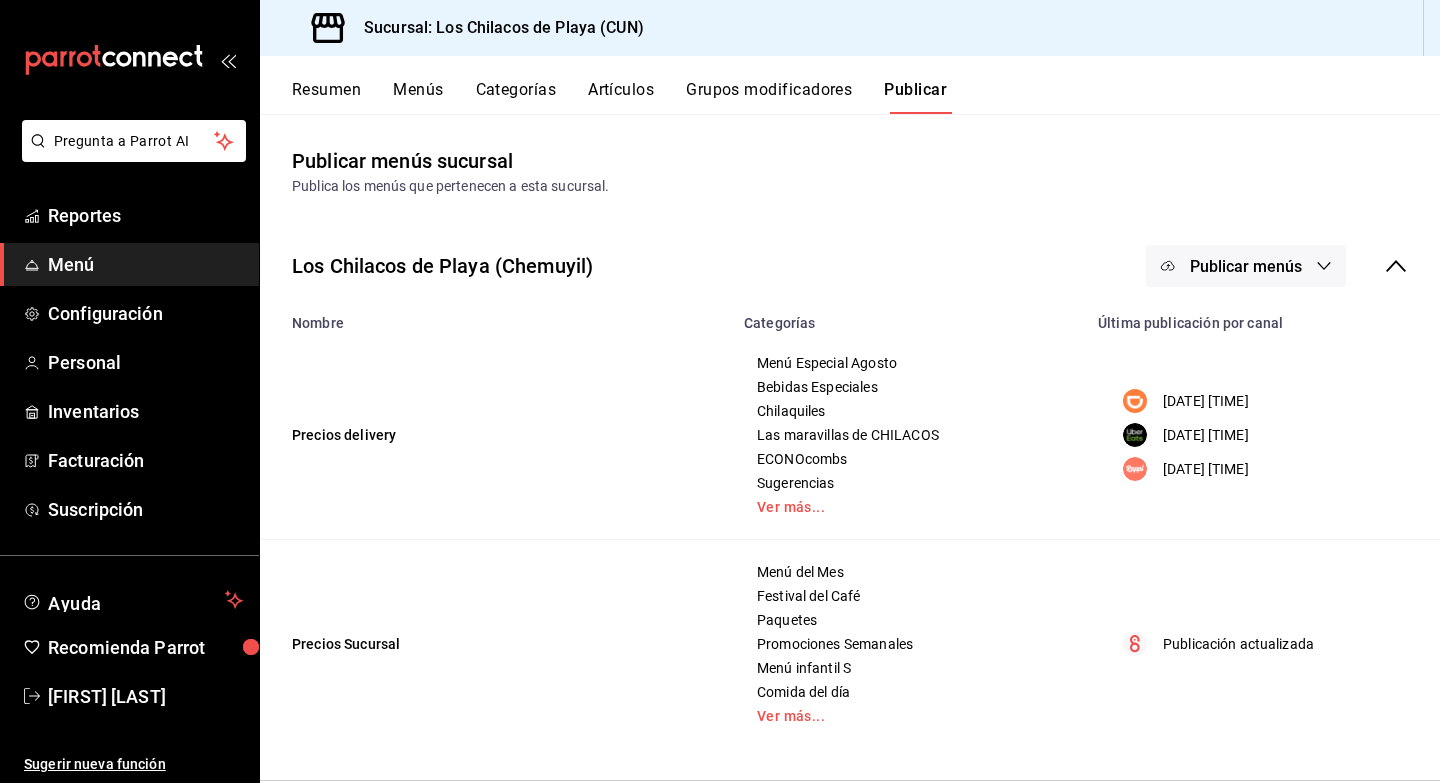 click on "Publicar menús" at bounding box center (1246, 266) 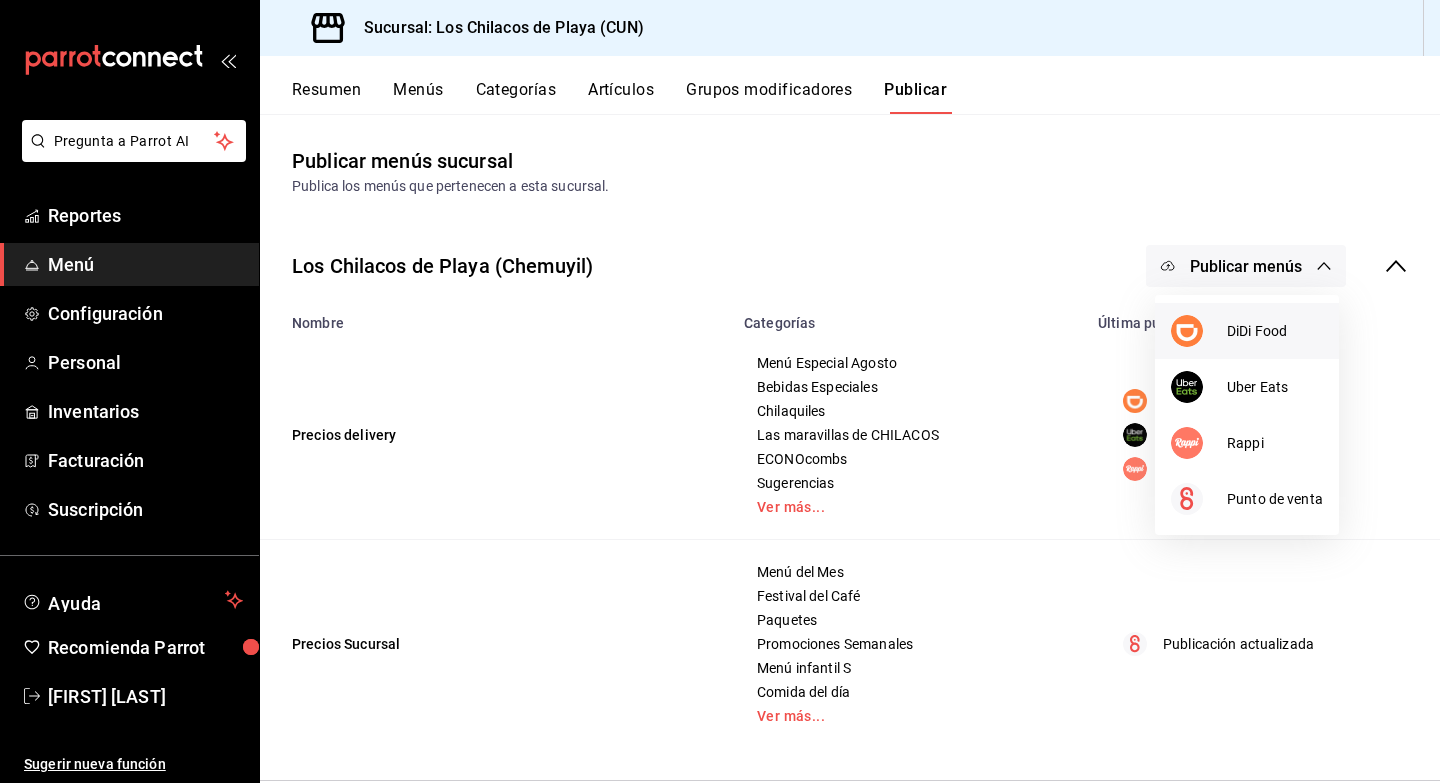 click on "DiDi Food" at bounding box center [1247, 331] 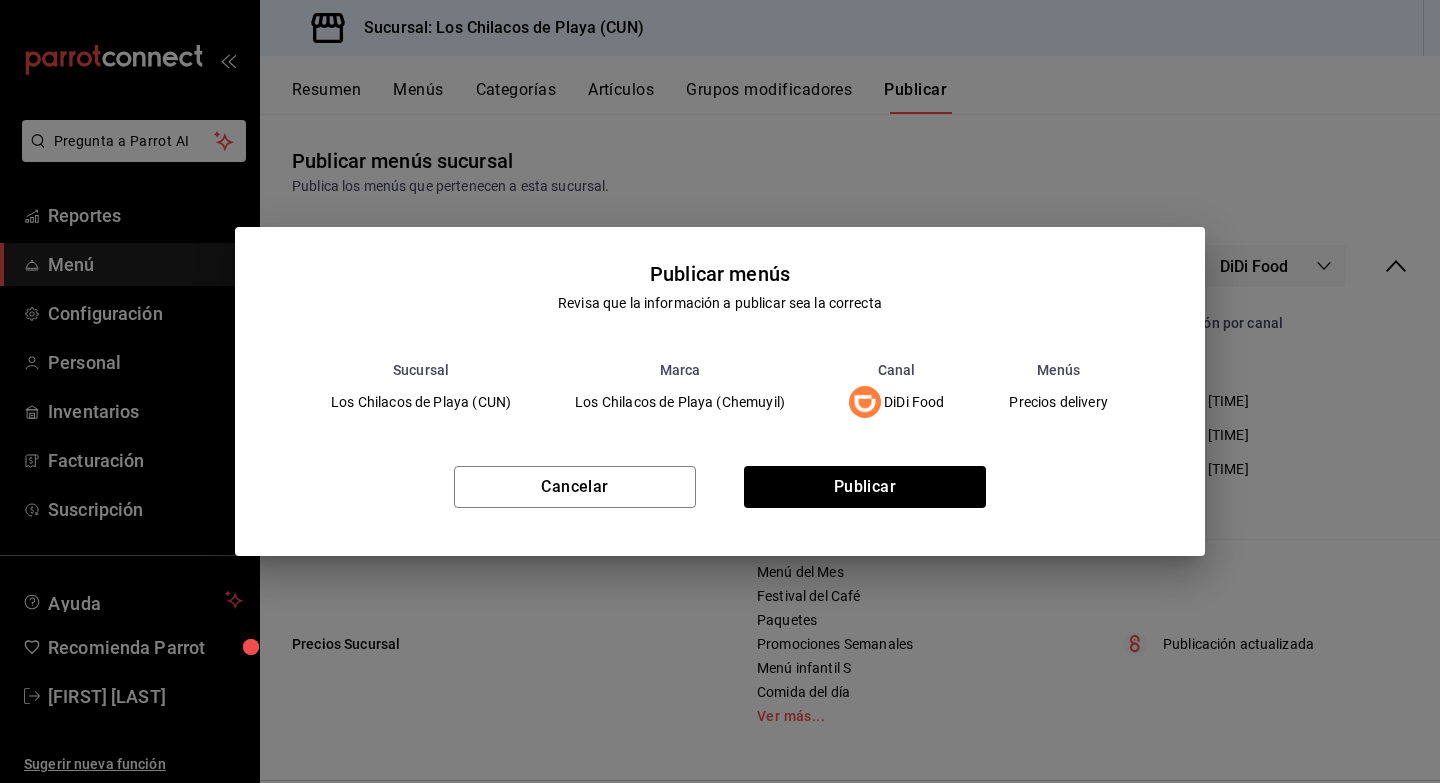 click on "Cancelar Publicar" at bounding box center [720, 495] 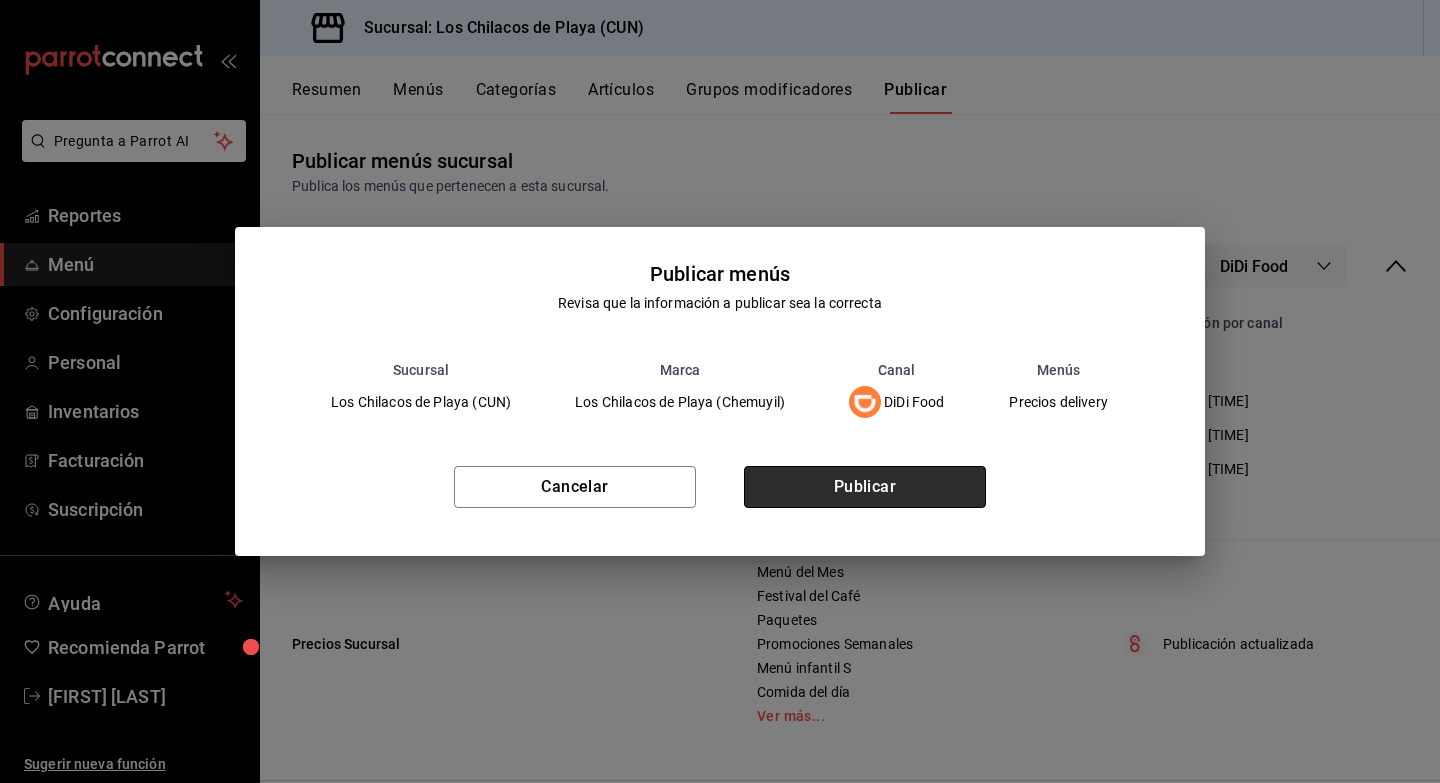 click on "Publicar" at bounding box center (865, 487) 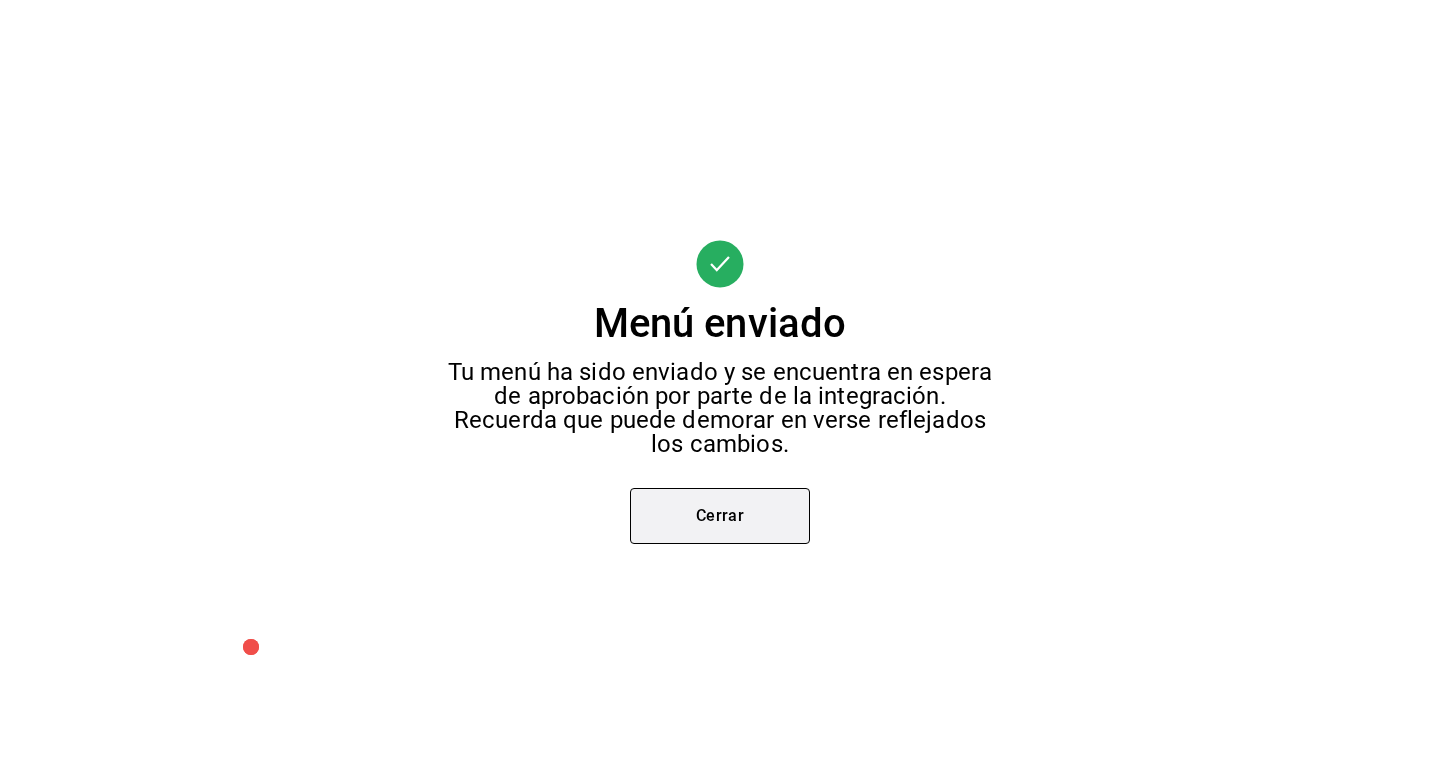 click on "Cerrar" at bounding box center (720, 516) 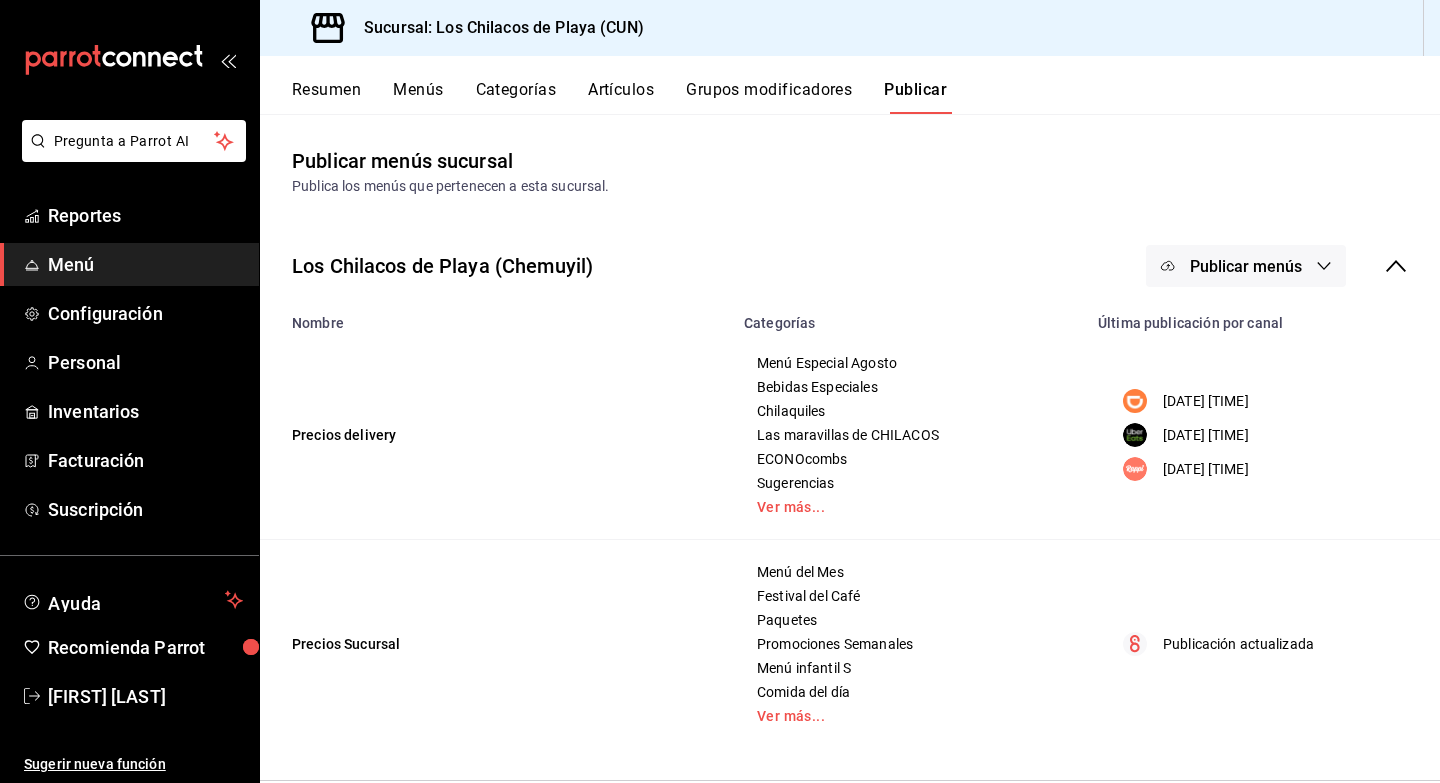 click on "Publicar menús" at bounding box center (1246, 266) 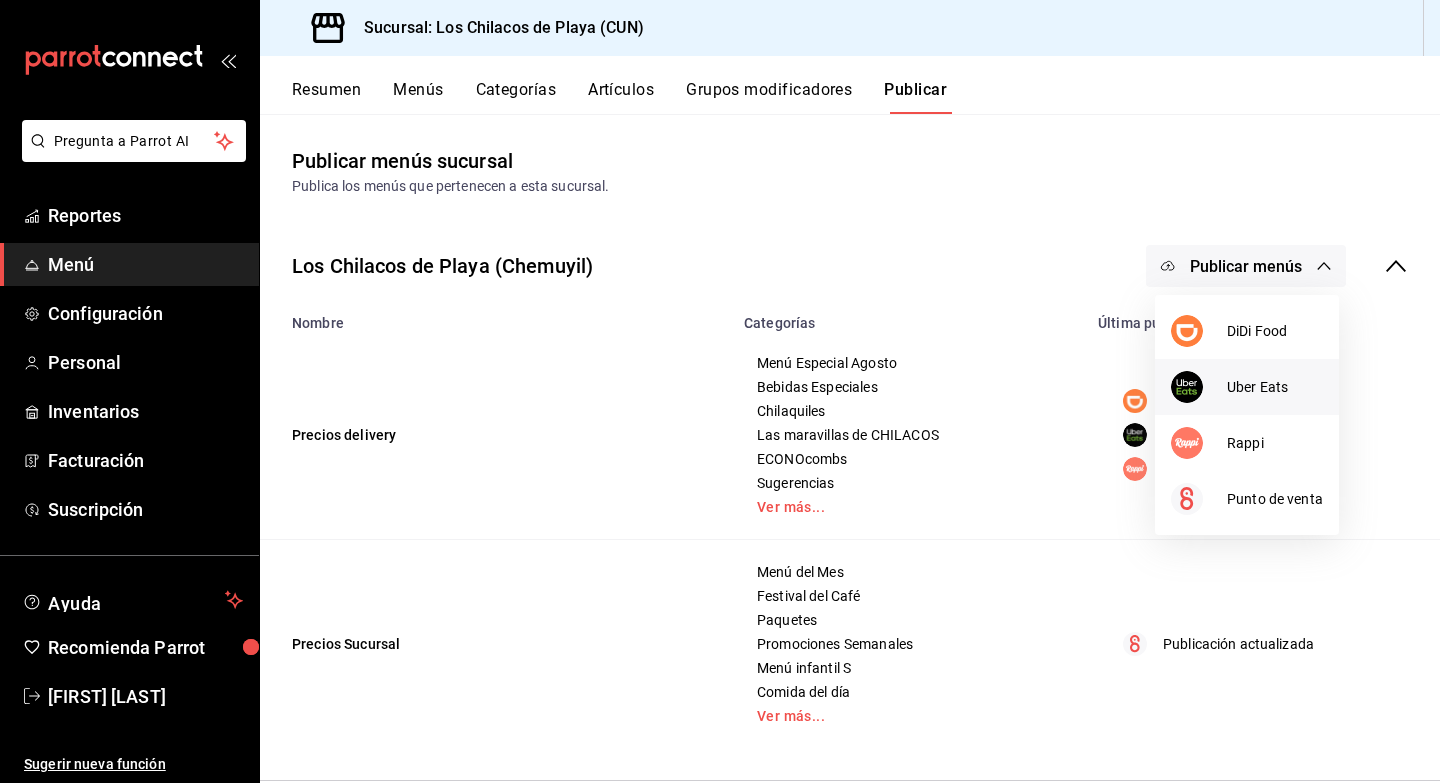 click on "Uber Eats" at bounding box center (1275, 387) 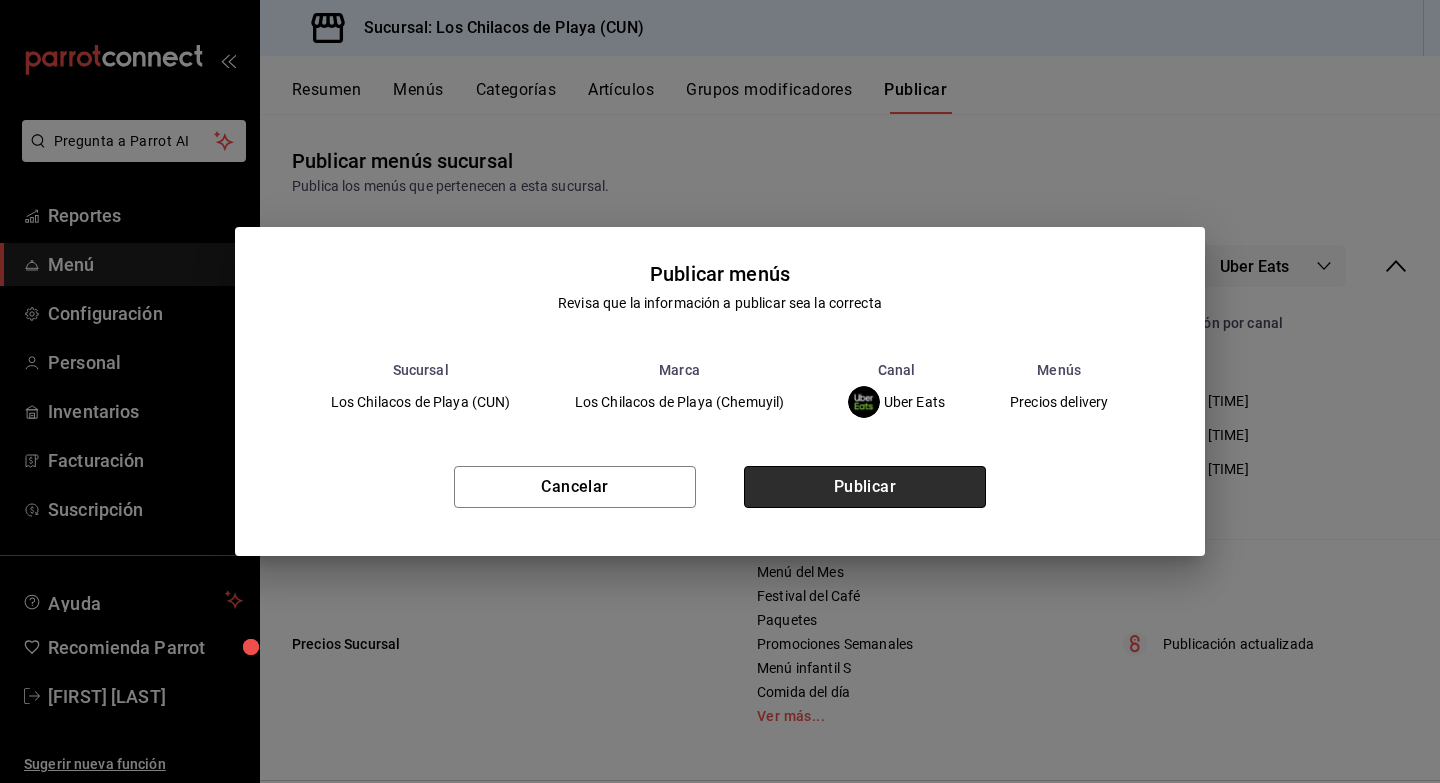 click on "Publicar" at bounding box center (865, 487) 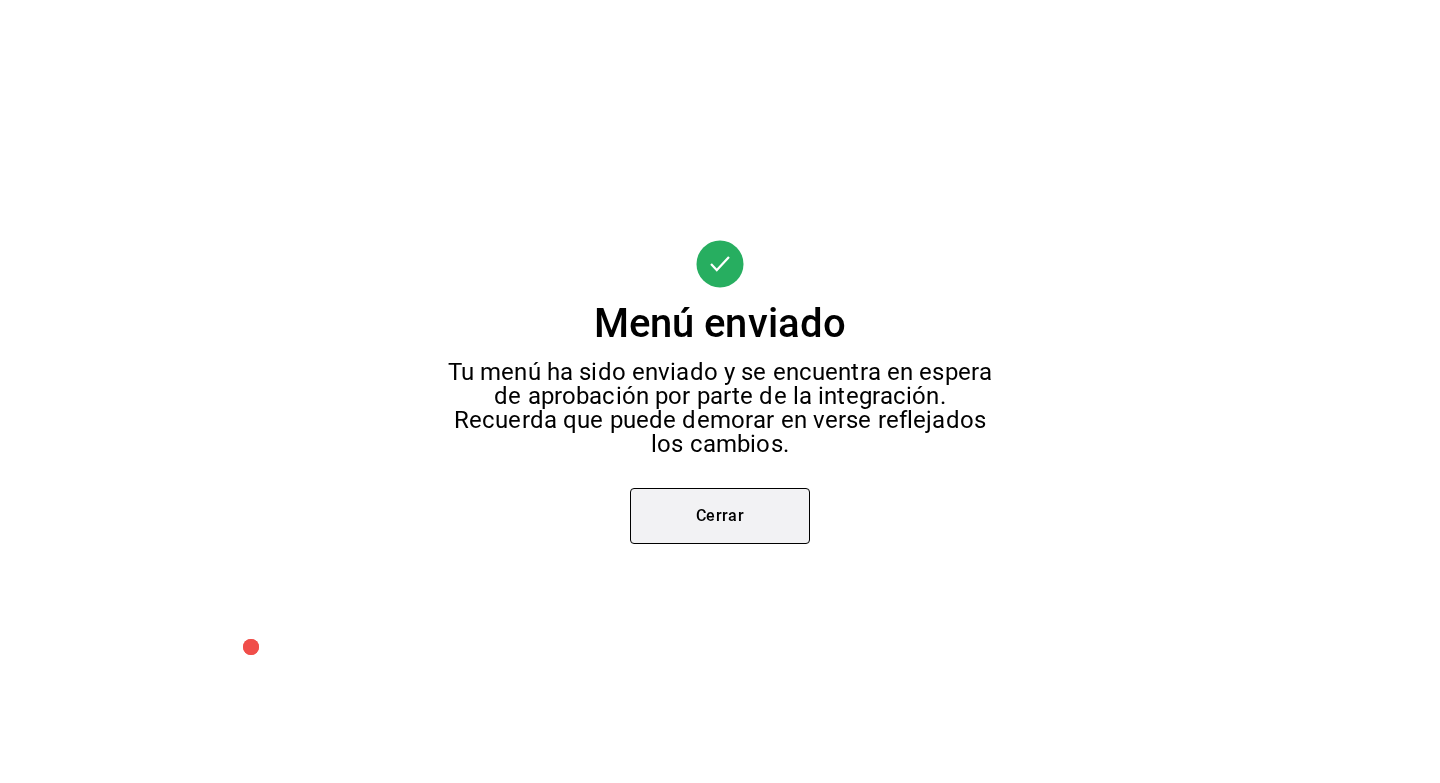 click on "Cerrar" at bounding box center [720, 516] 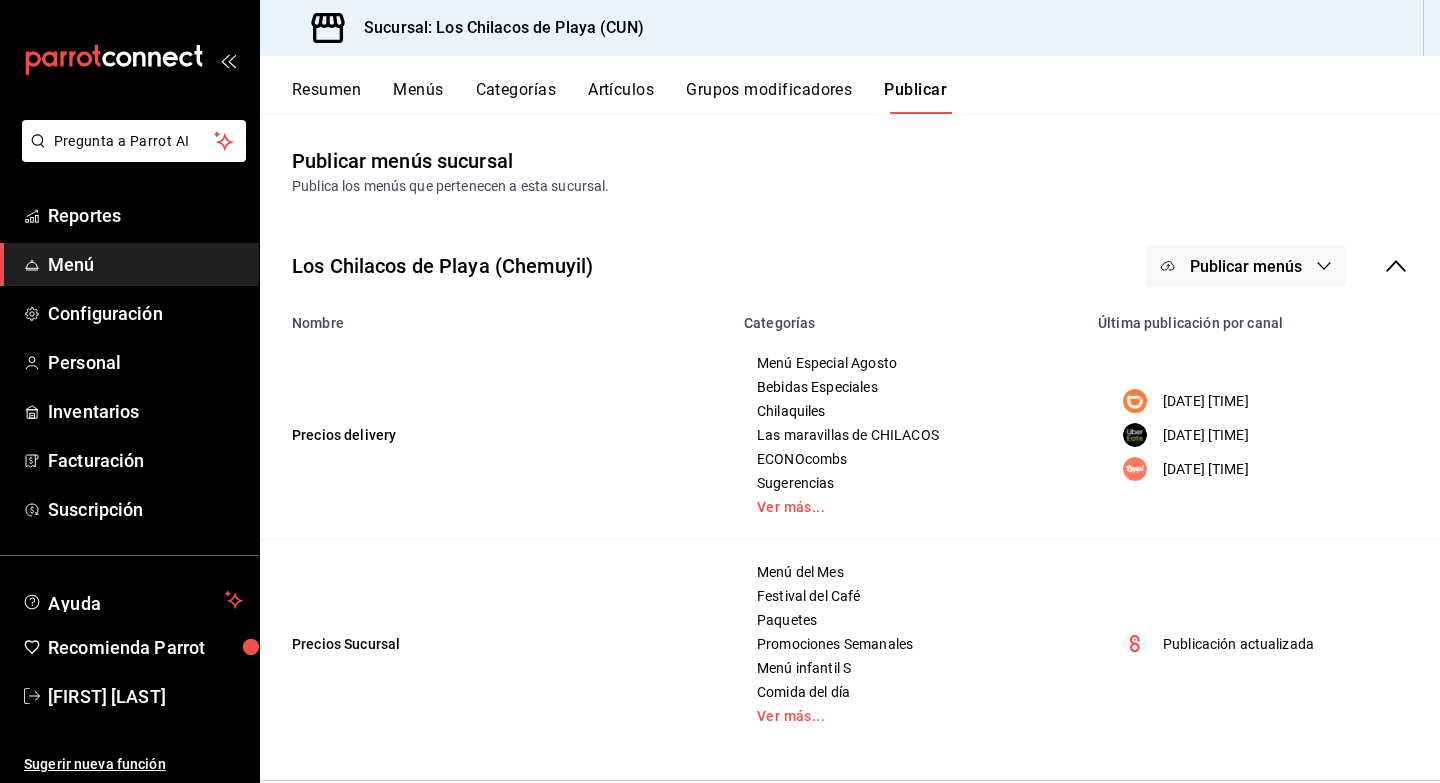 click on "Publicar menús" at bounding box center (1246, 266) 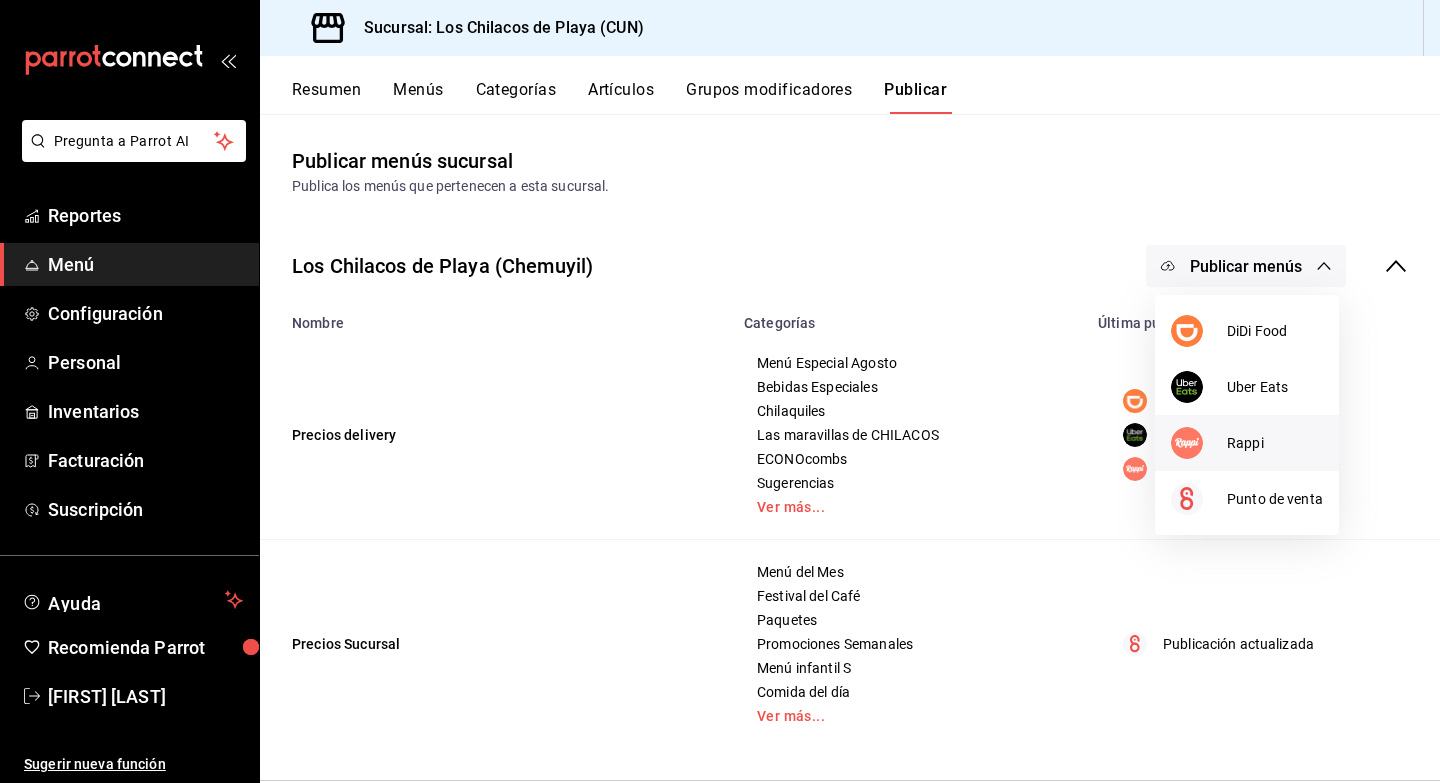 click on "Rappi" at bounding box center (1275, 443) 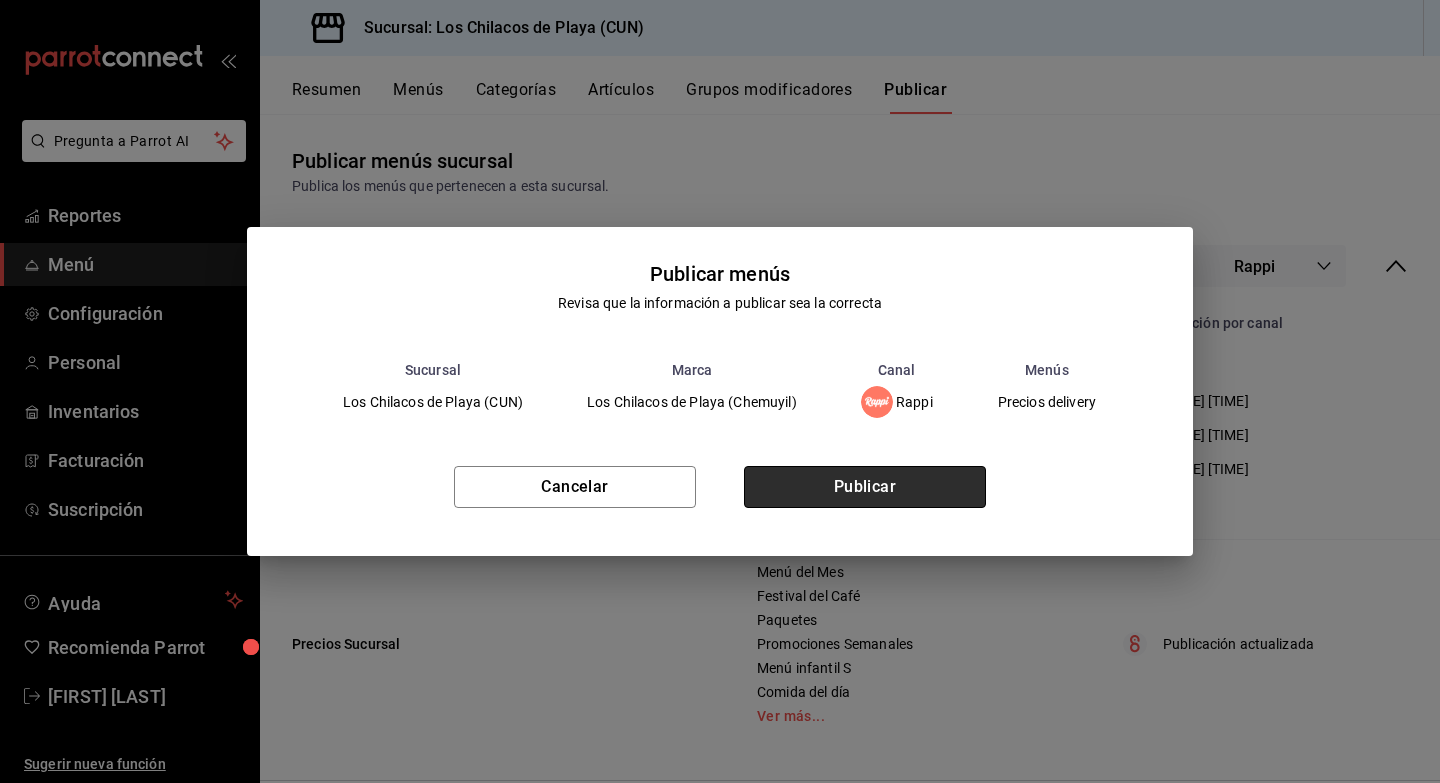 click on "Publicar" at bounding box center (865, 487) 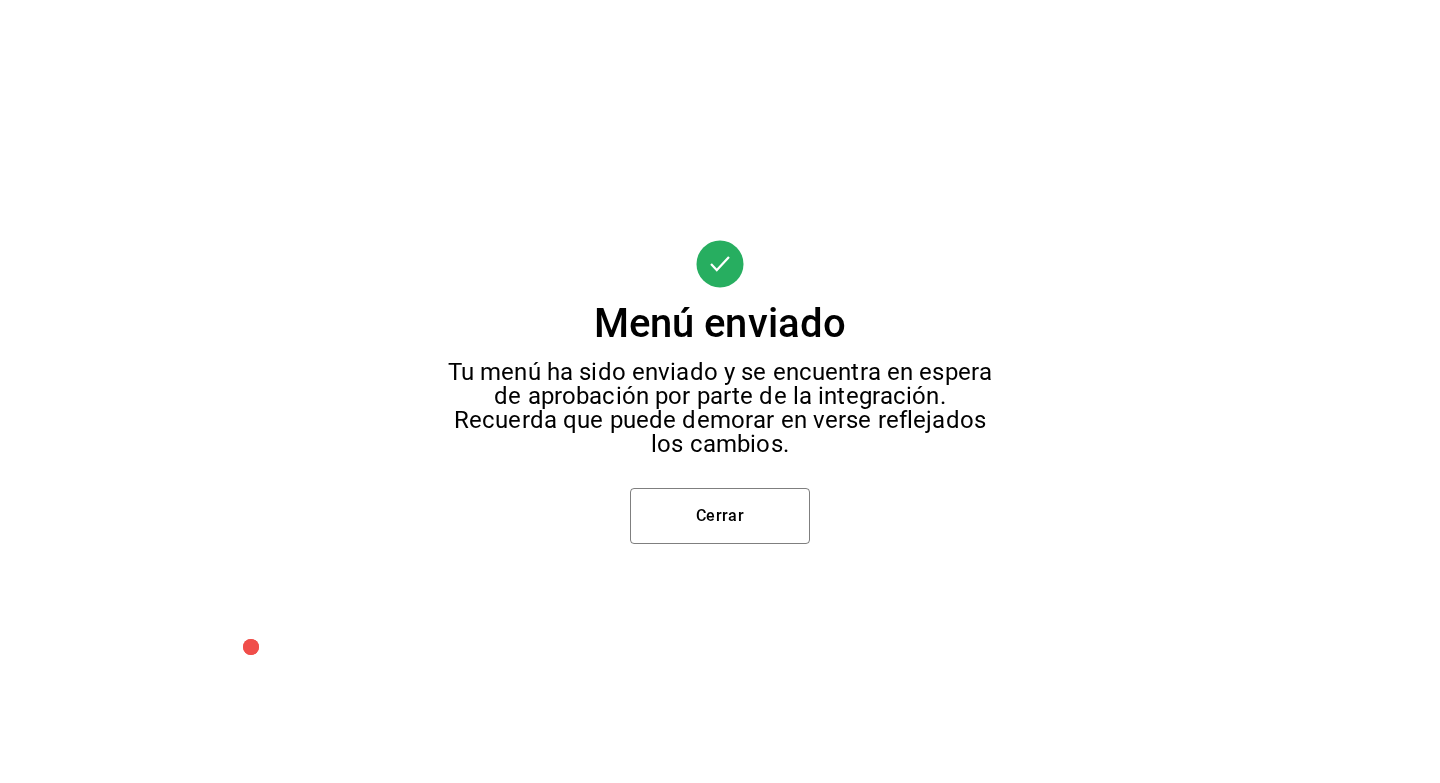 click on "Menú enviado Tu menú ha sido enviado y se encuentra en espera de aprobación por parte de la integración. Recuerda que puede demorar en verse reflejados los cambios. Cerrar" at bounding box center [720, 391] 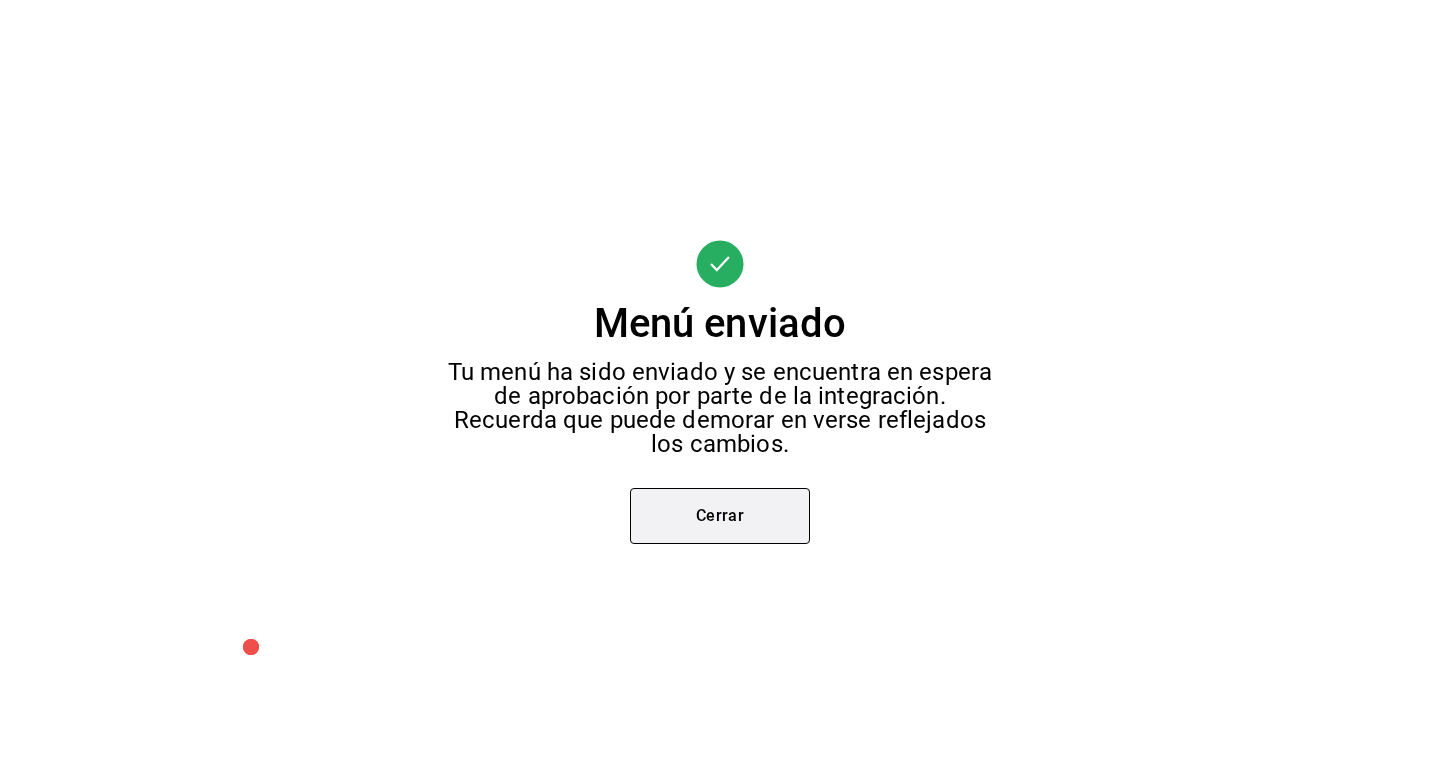 click on "Cerrar" at bounding box center (720, 516) 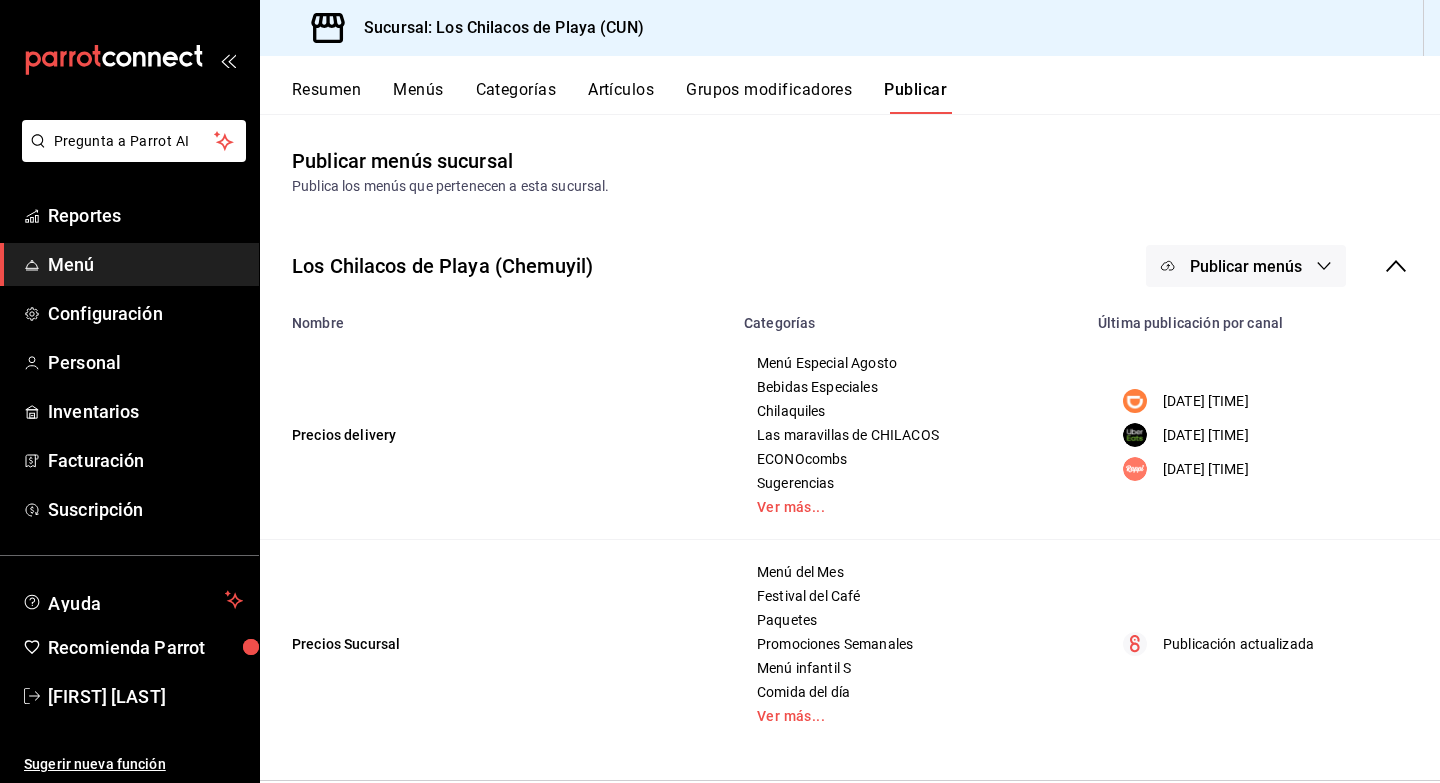 click on "Resumen" at bounding box center (326, 97) 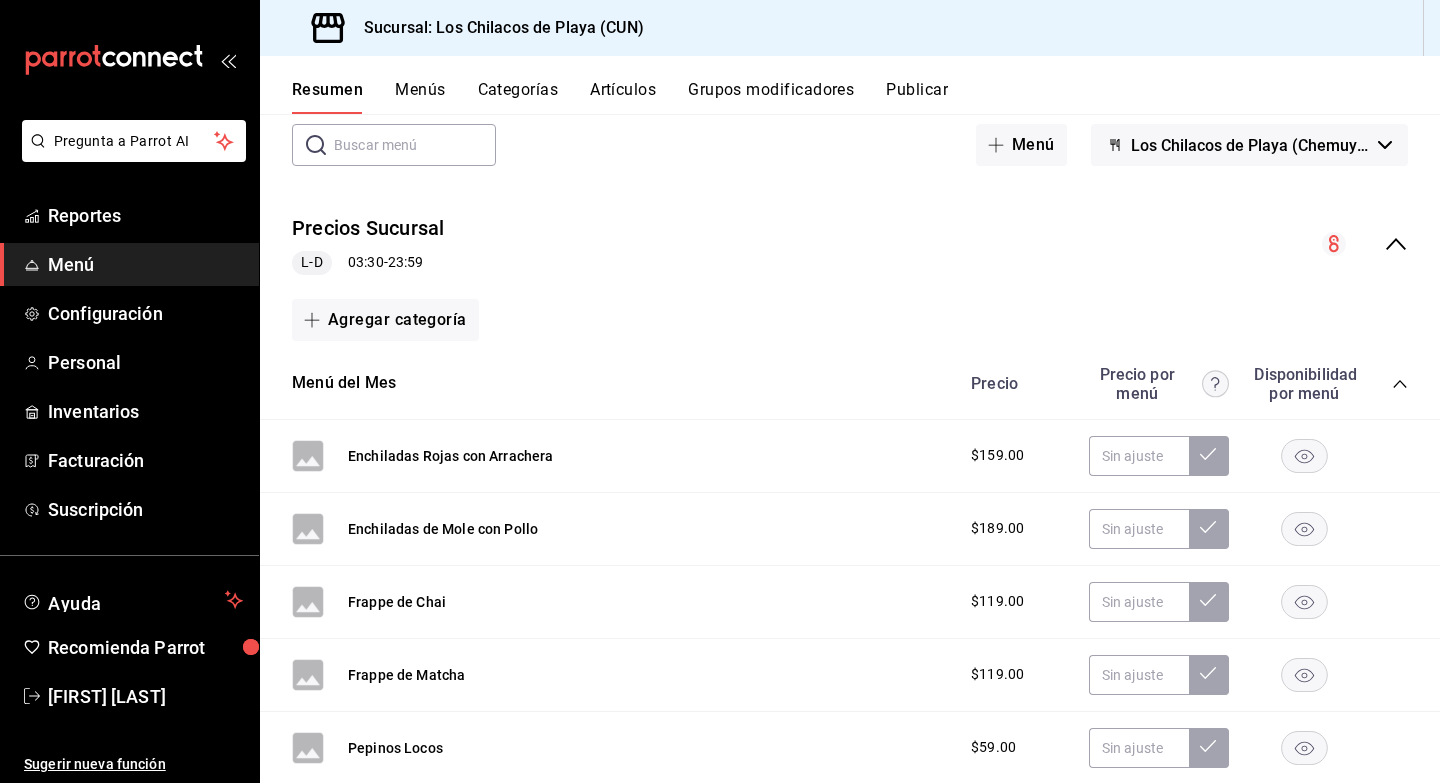 scroll, scrollTop: 0, scrollLeft: 0, axis: both 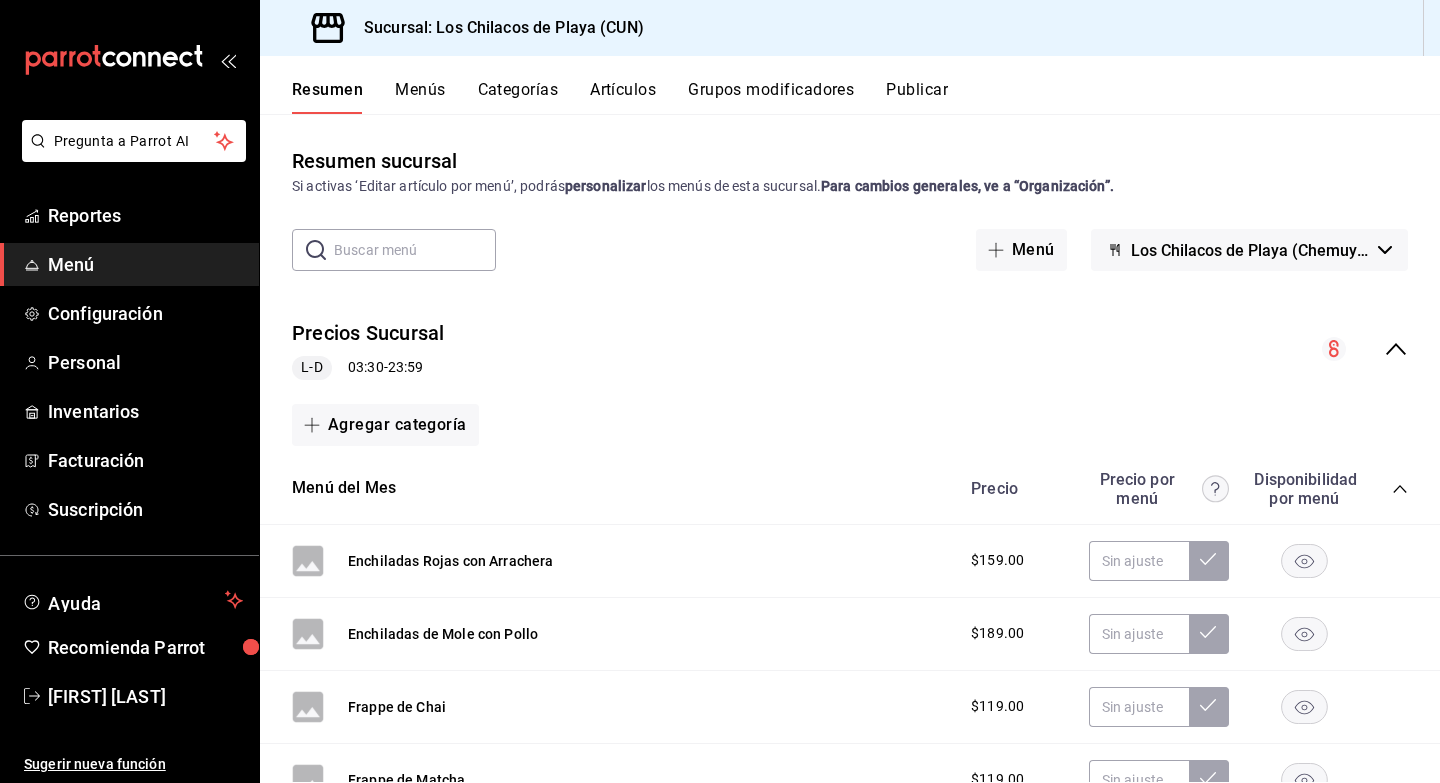click 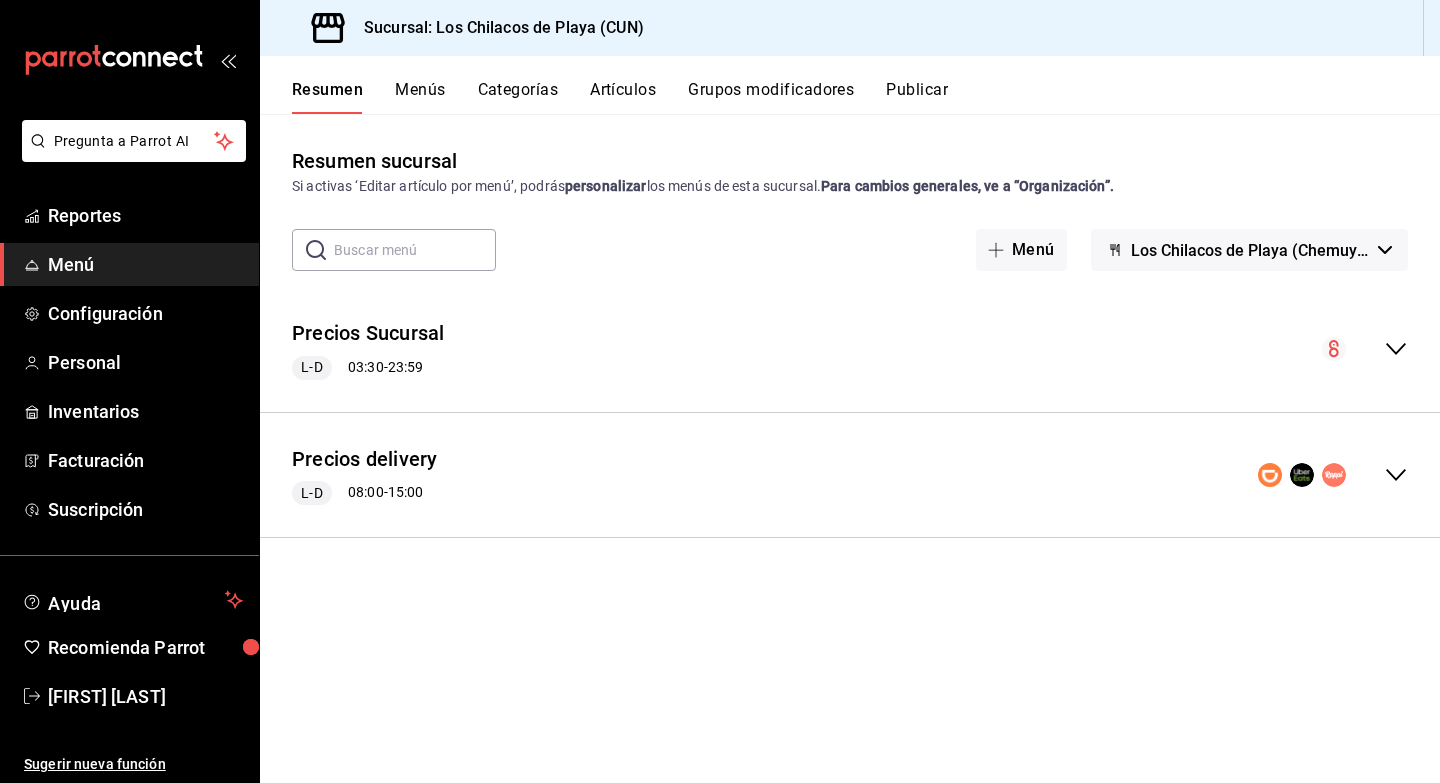 click 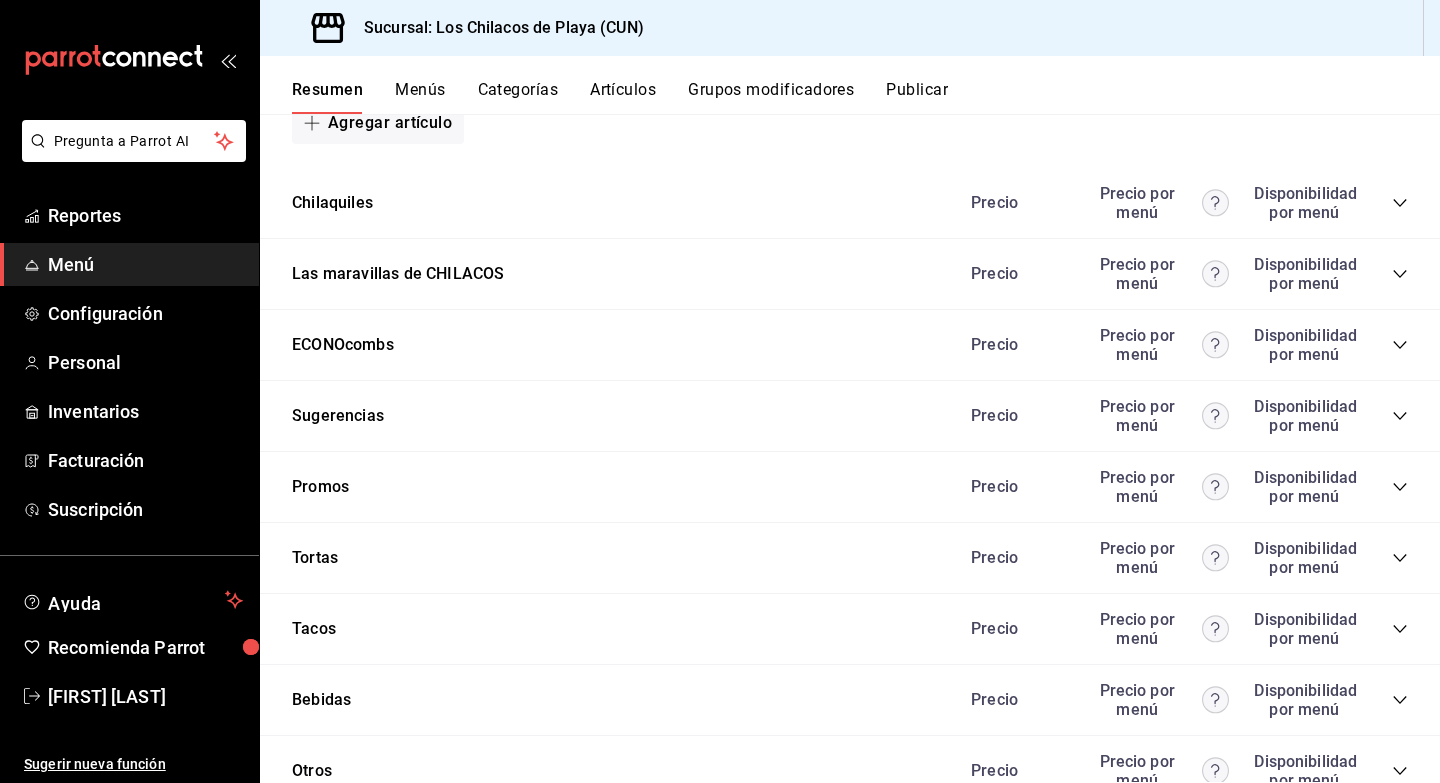scroll, scrollTop: 1547, scrollLeft: 0, axis: vertical 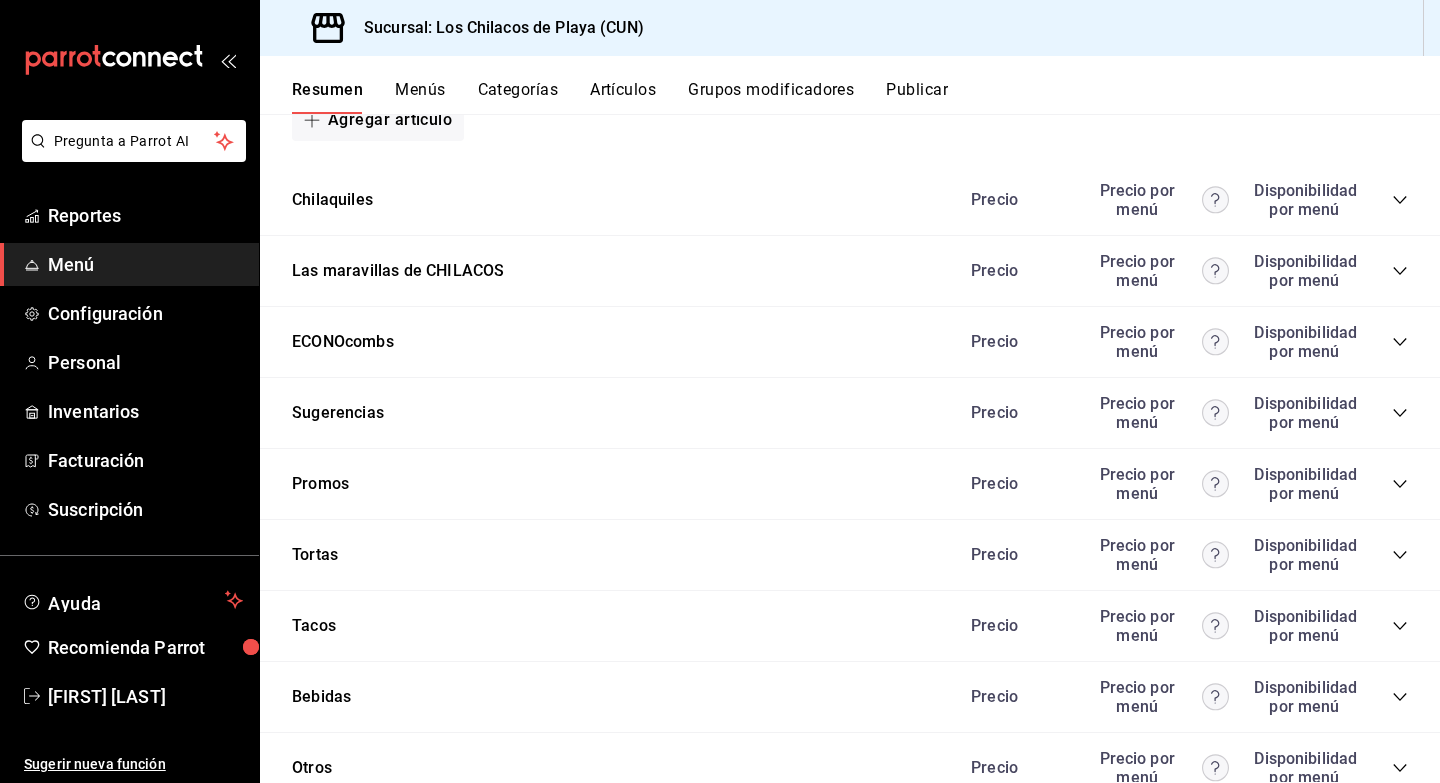 click 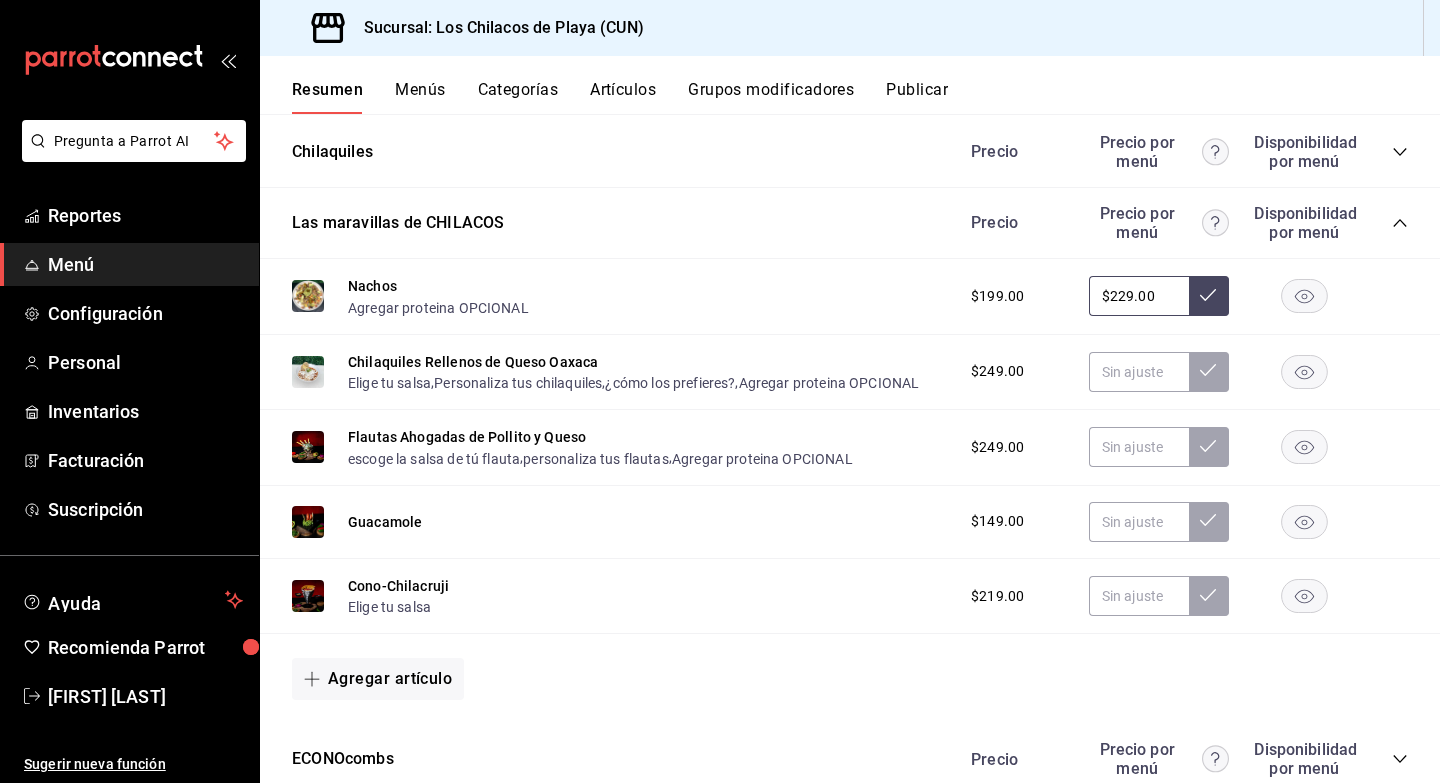scroll, scrollTop: 1601, scrollLeft: 0, axis: vertical 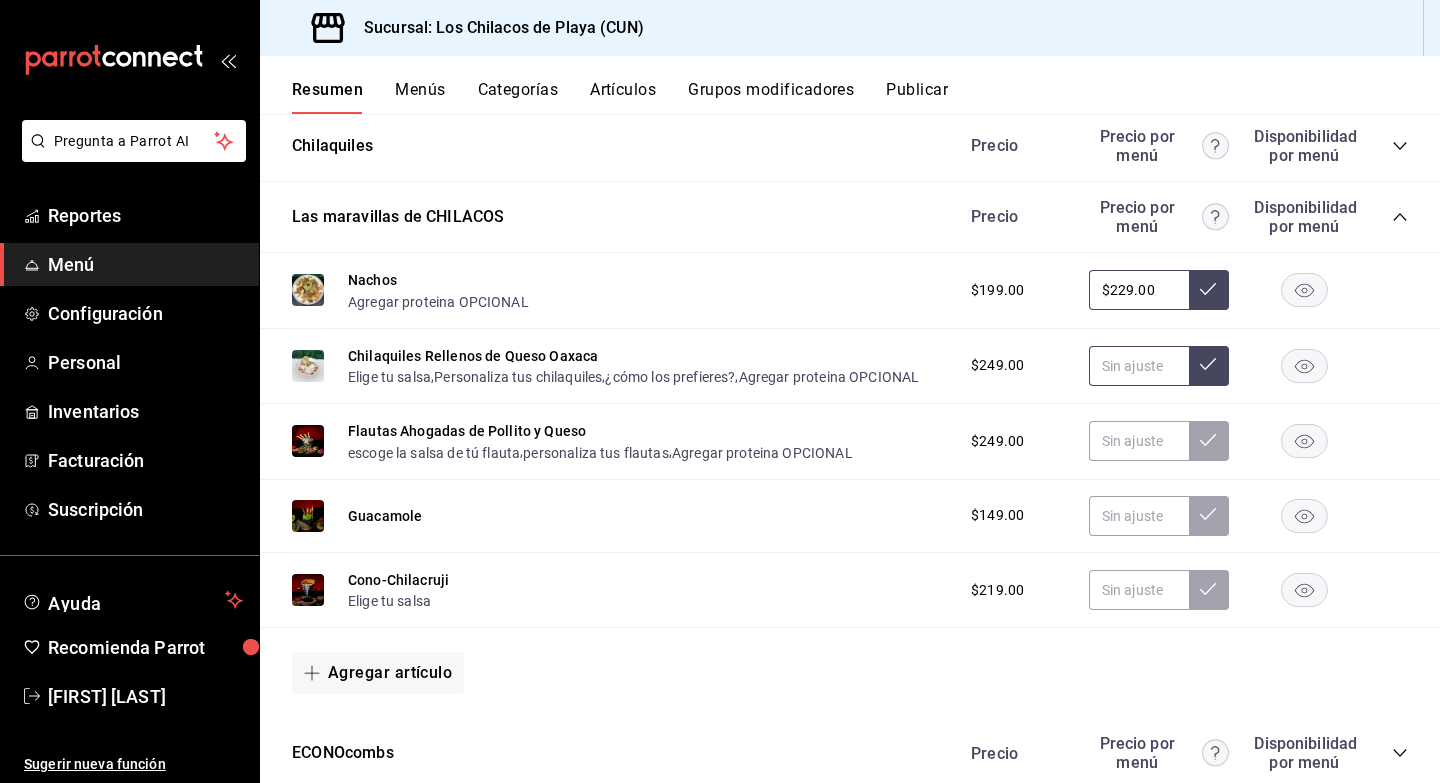 click at bounding box center [1139, 366] 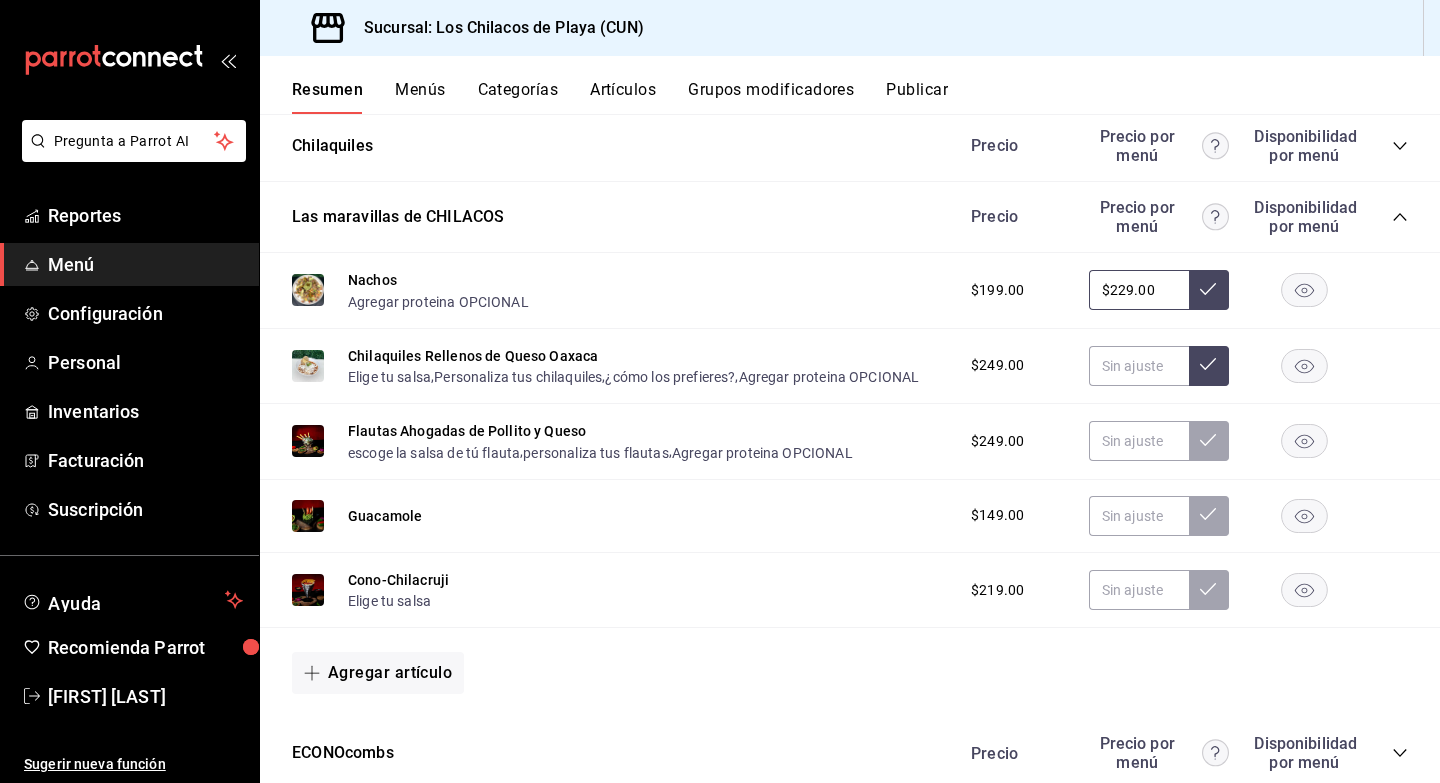 click on "[DISH] Ahogadas de Pollito y [CHEESE] escoge la salsa de tú flauta , personaliza tus flautas , Agregar proteina OPCIONAL" at bounding box center (600, 441) 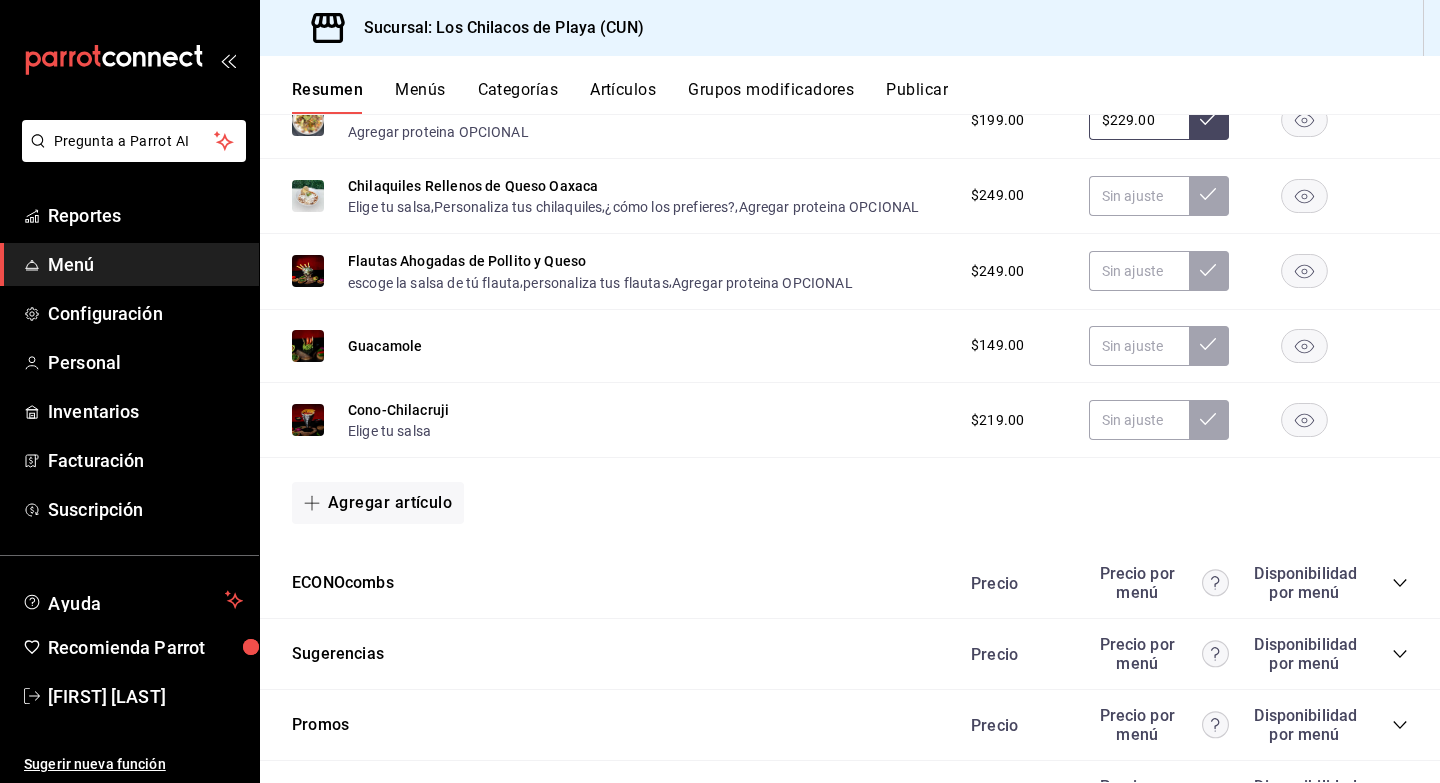 scroll, scrollTop: 1869, scrollLeft: 0, axis: vertical 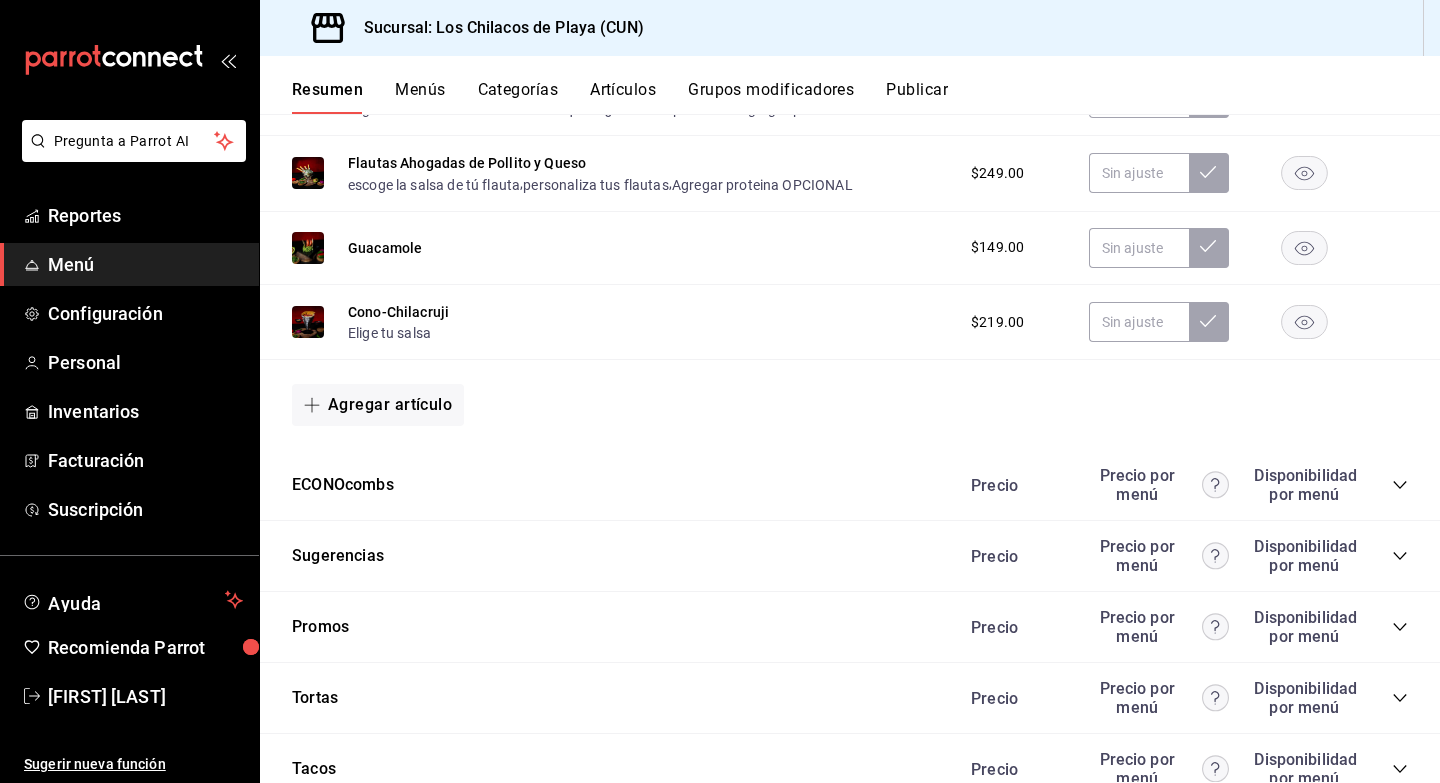 click 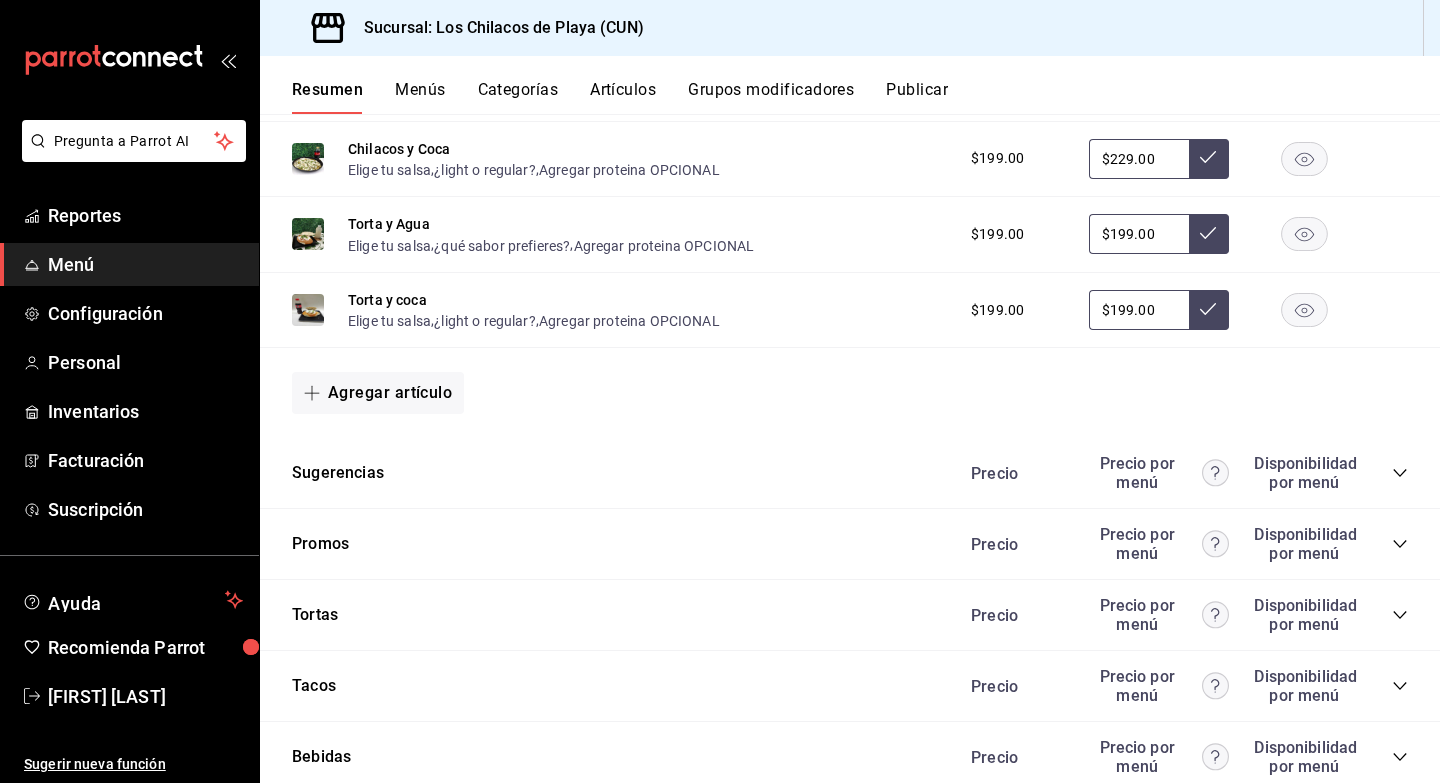 scroll, scrollTop: 2429, scrollLeft: 0, axis: vertical 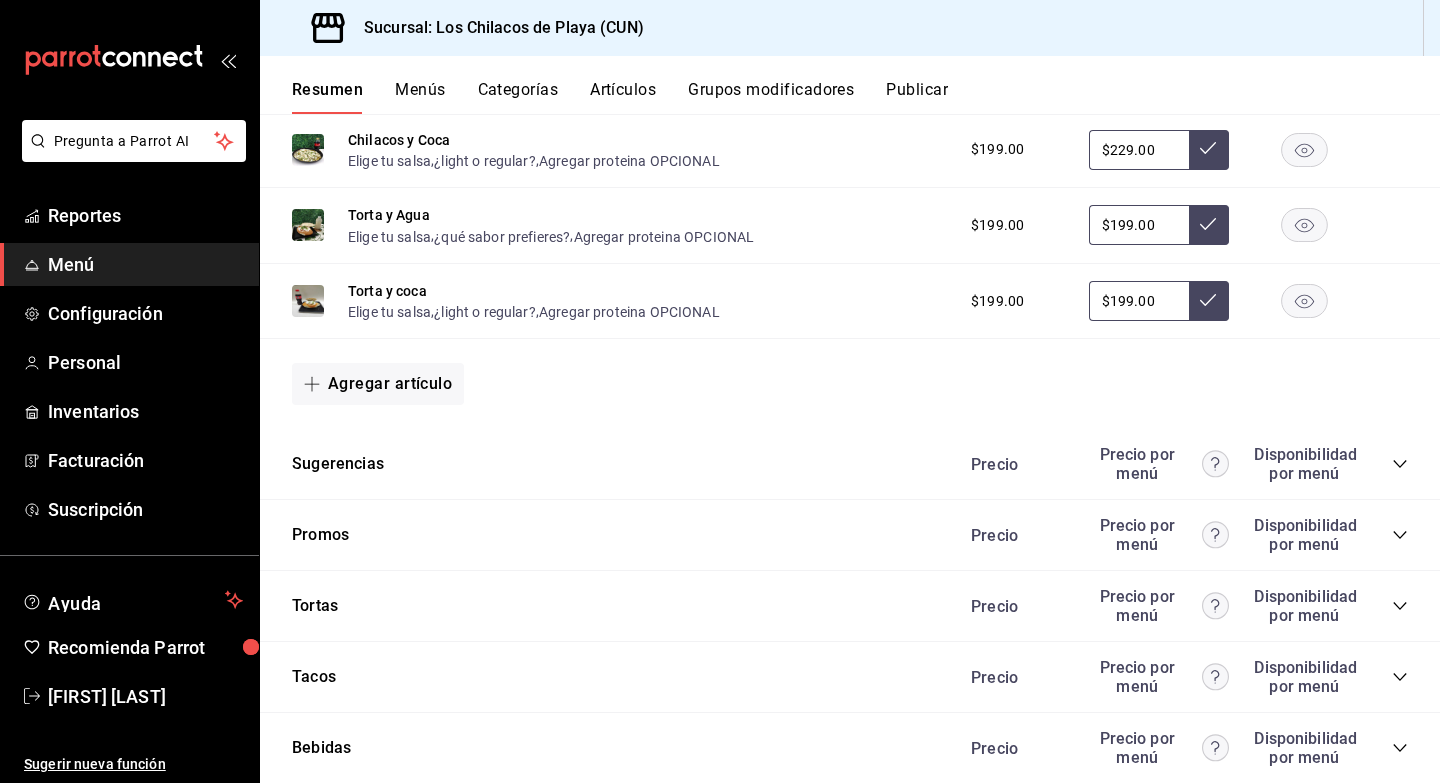 click 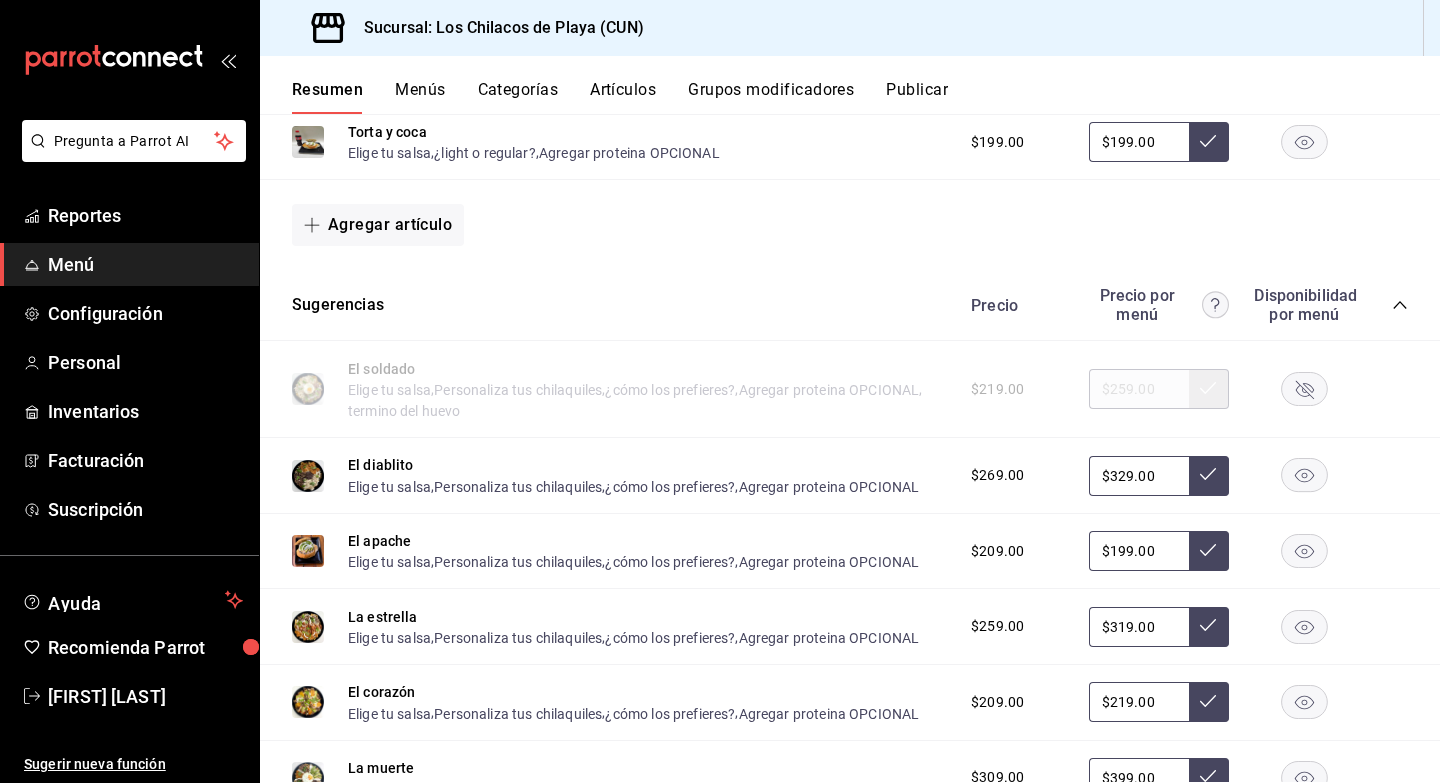 scroll, scrollTop: 2619, scrollLeft: 0, axis: vertical 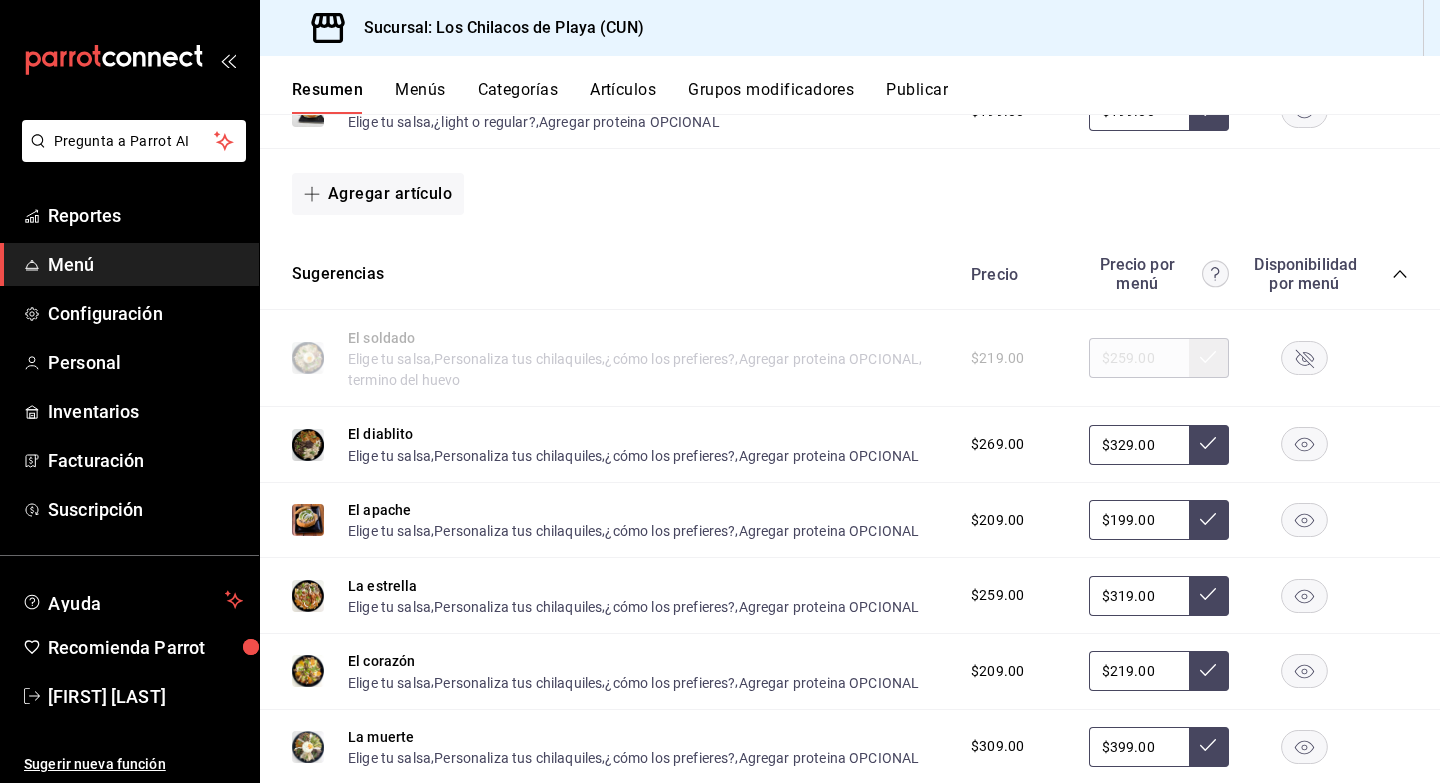 click 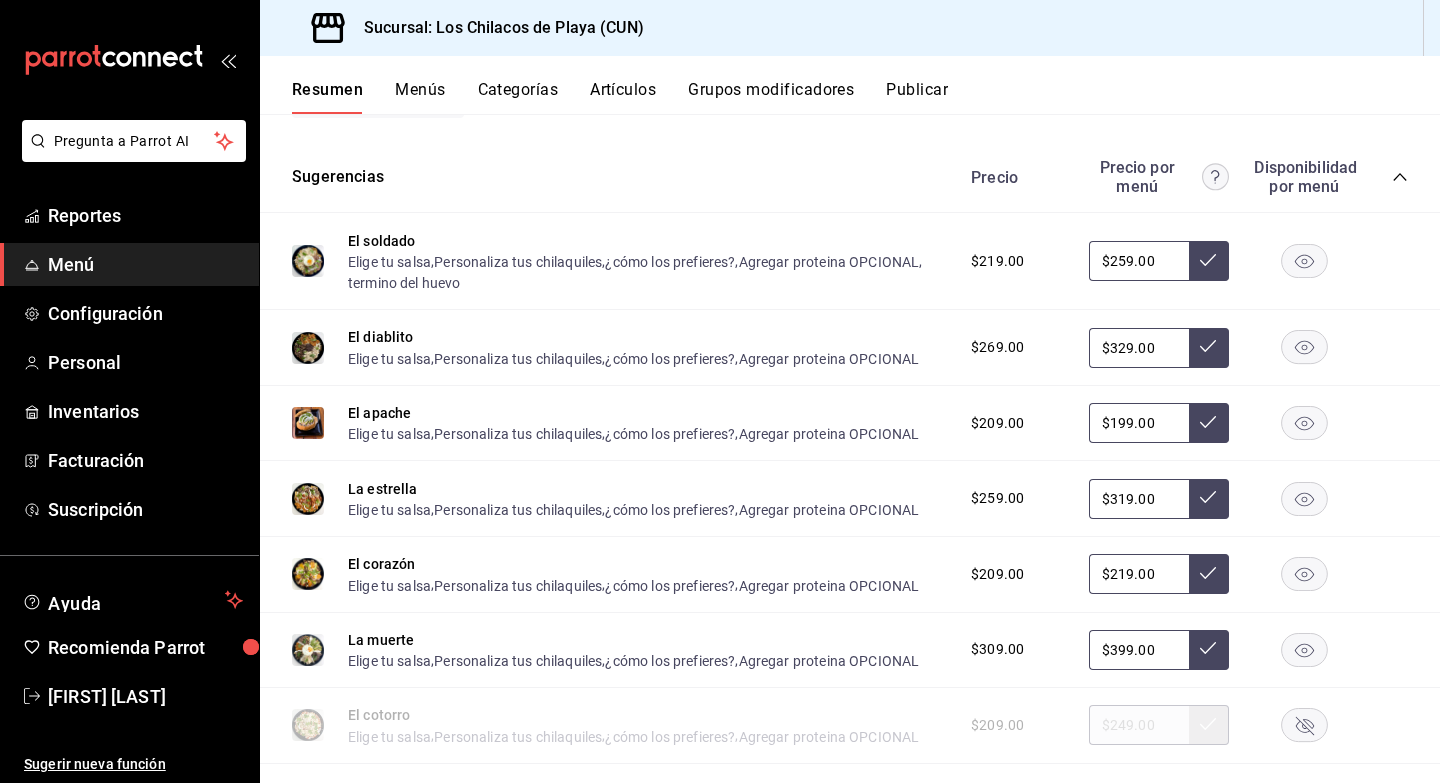 scroll, scrollTop: 2713, scrollLeft: 0, axis: vertical 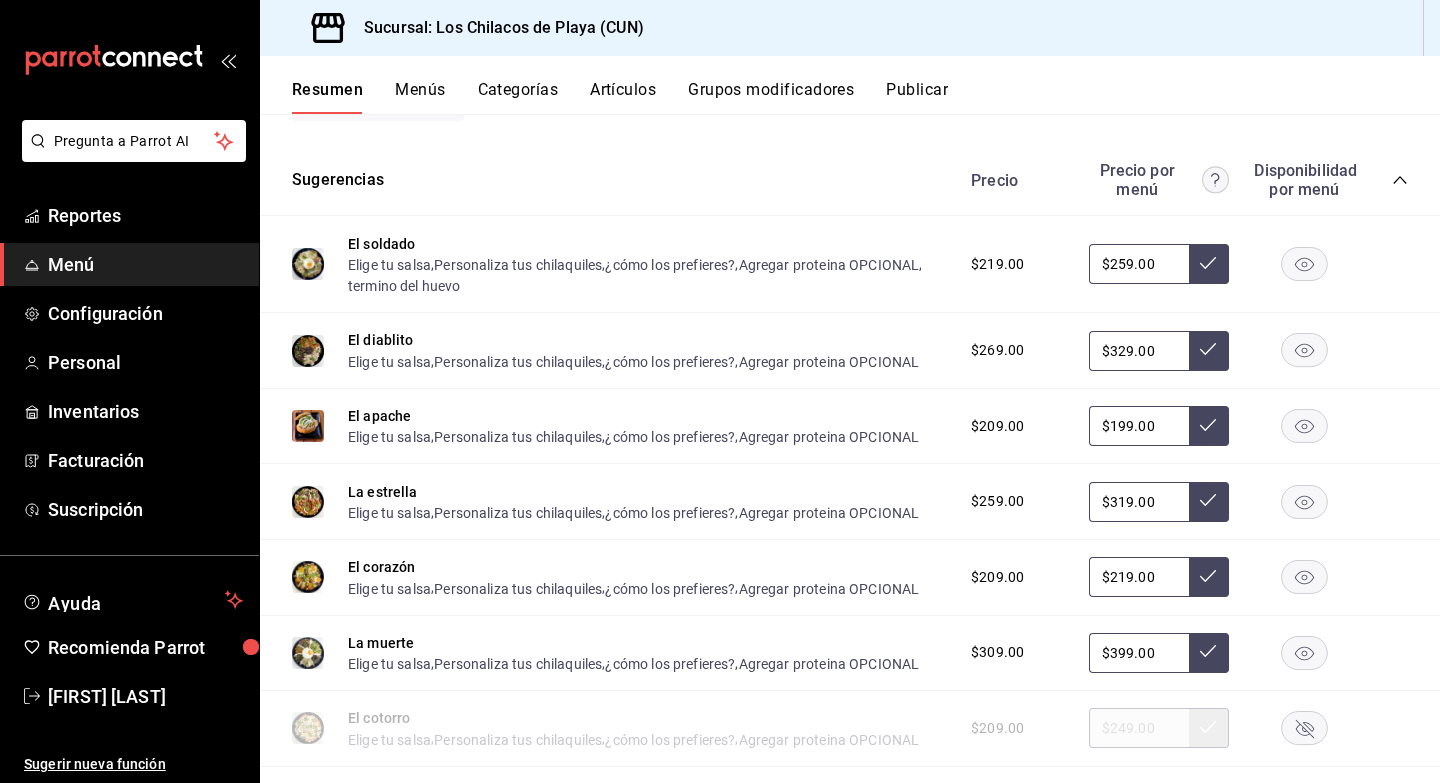 click 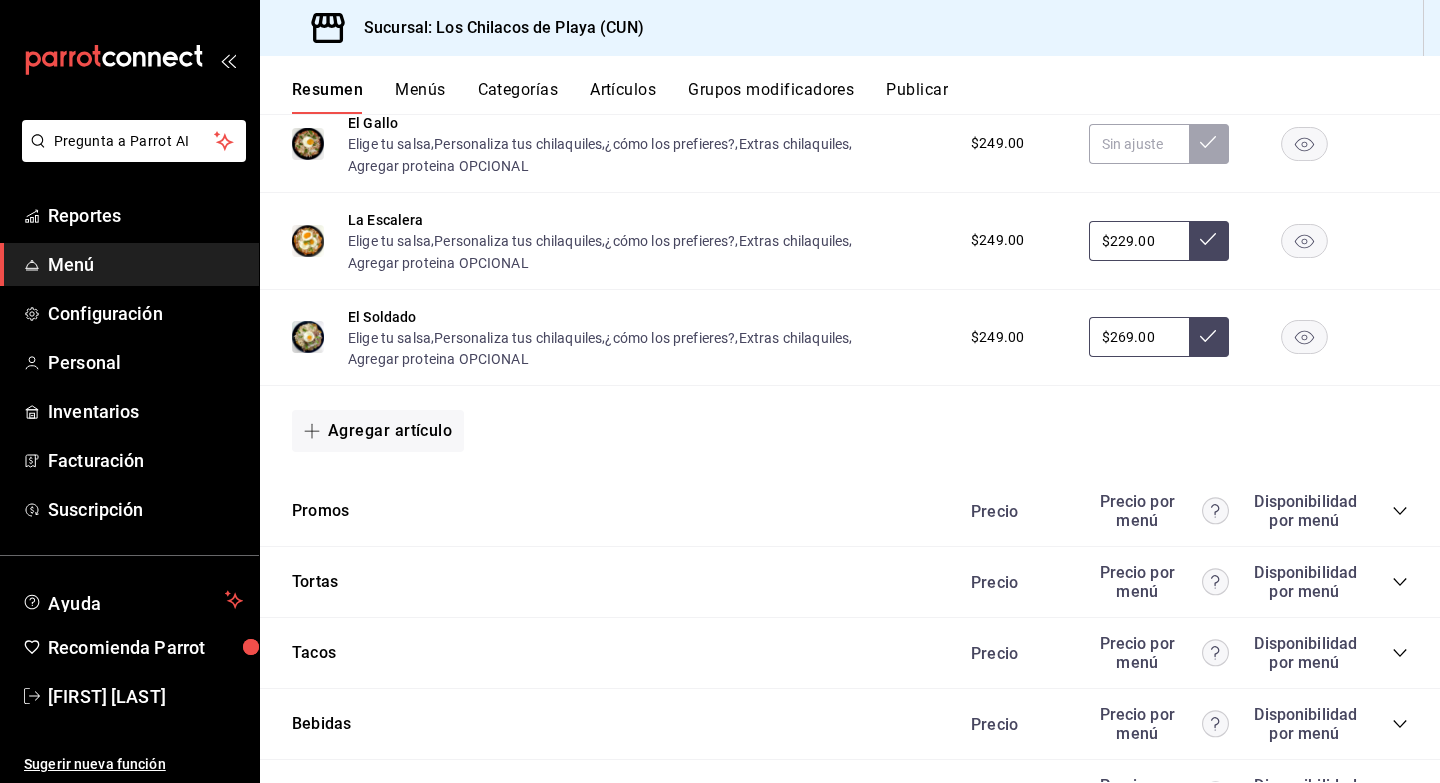 scroll, scrollTop: 3831, scrollLeft: 0, axis: vertical 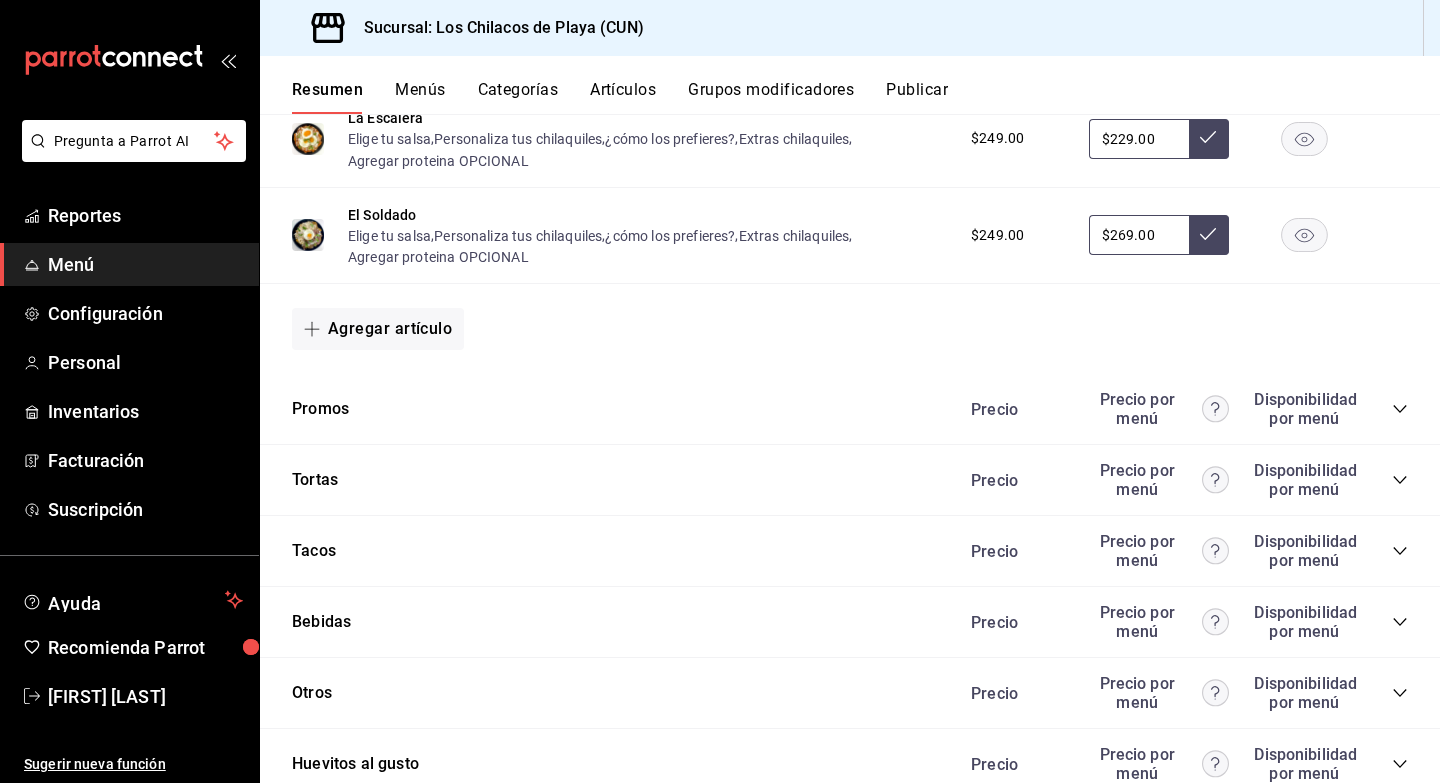click 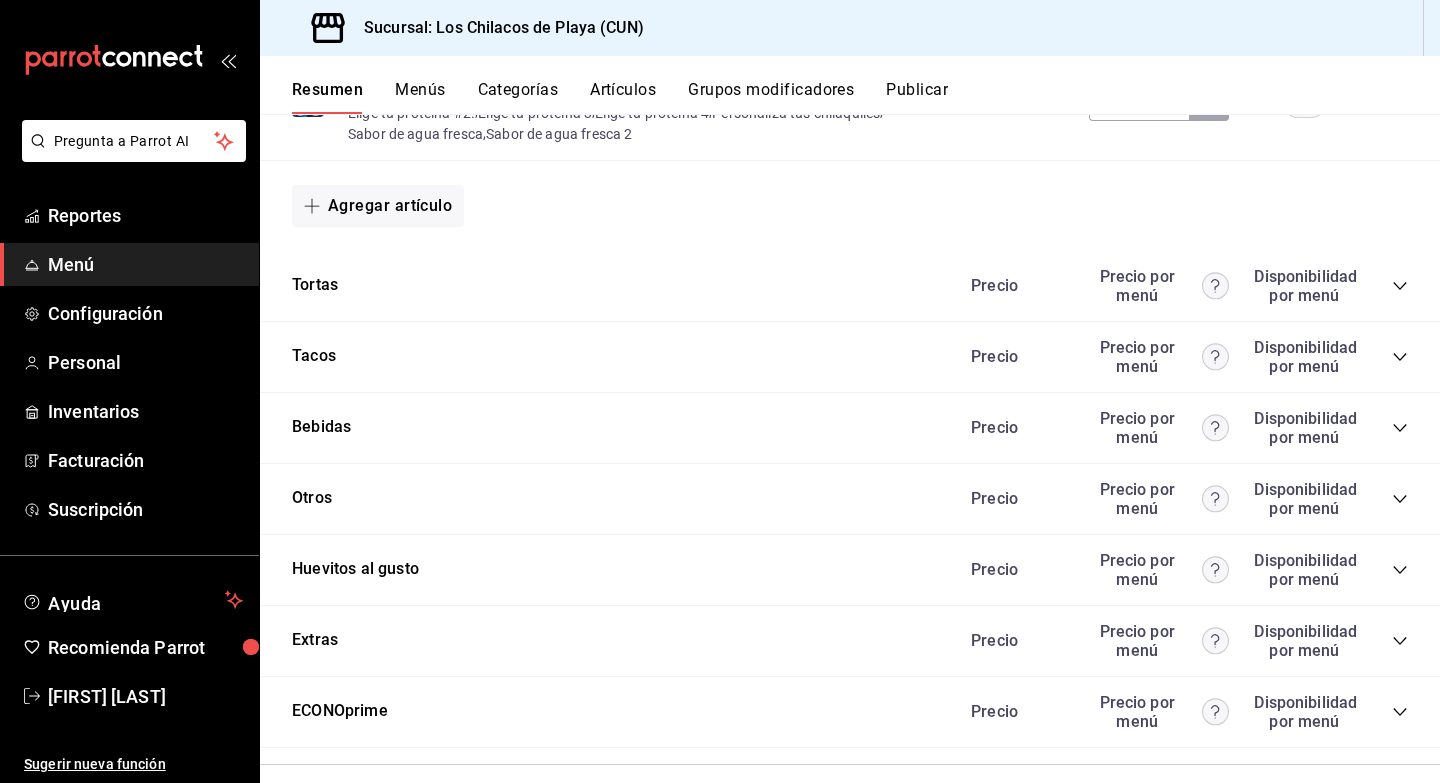 scroll, scrollTop: 5001, scrollLeft: 0, axis: vertical 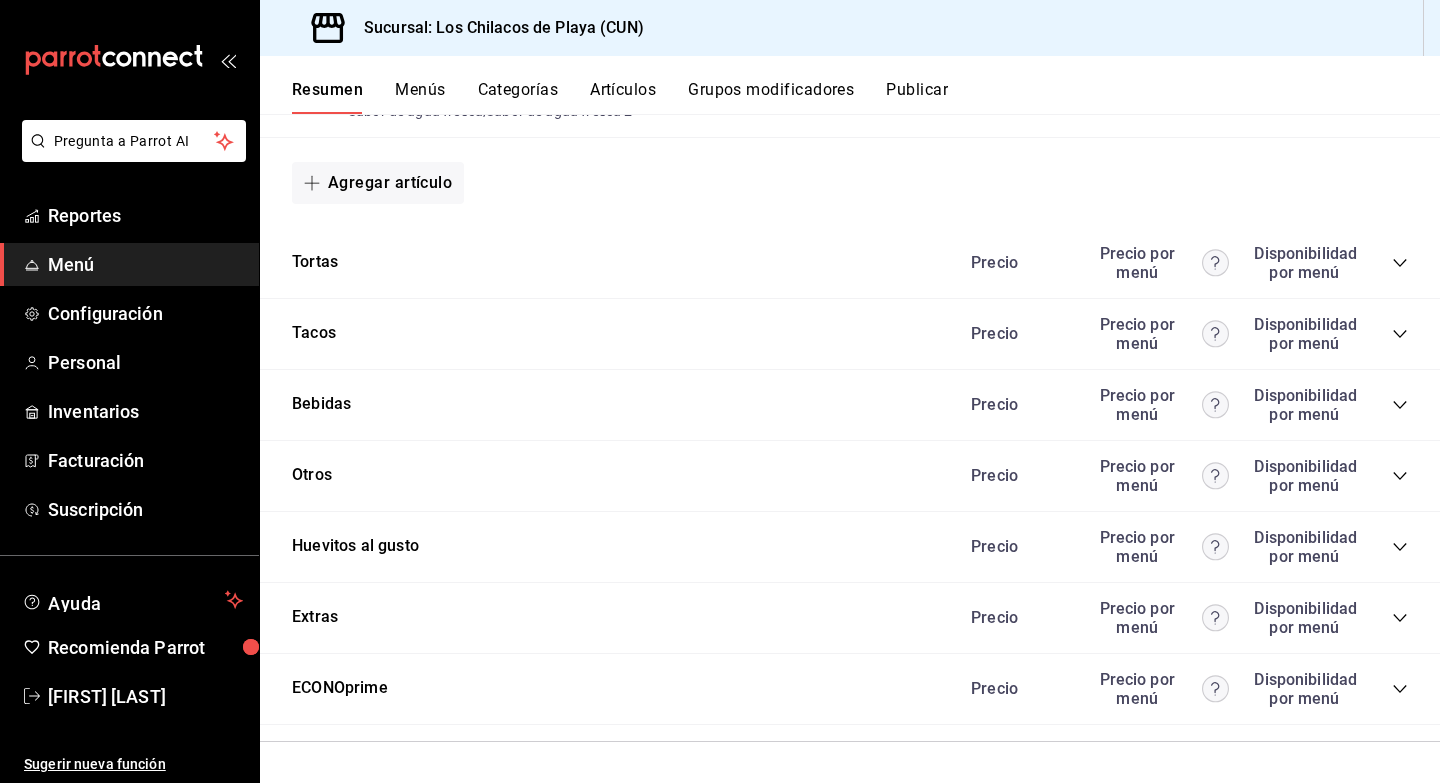 click 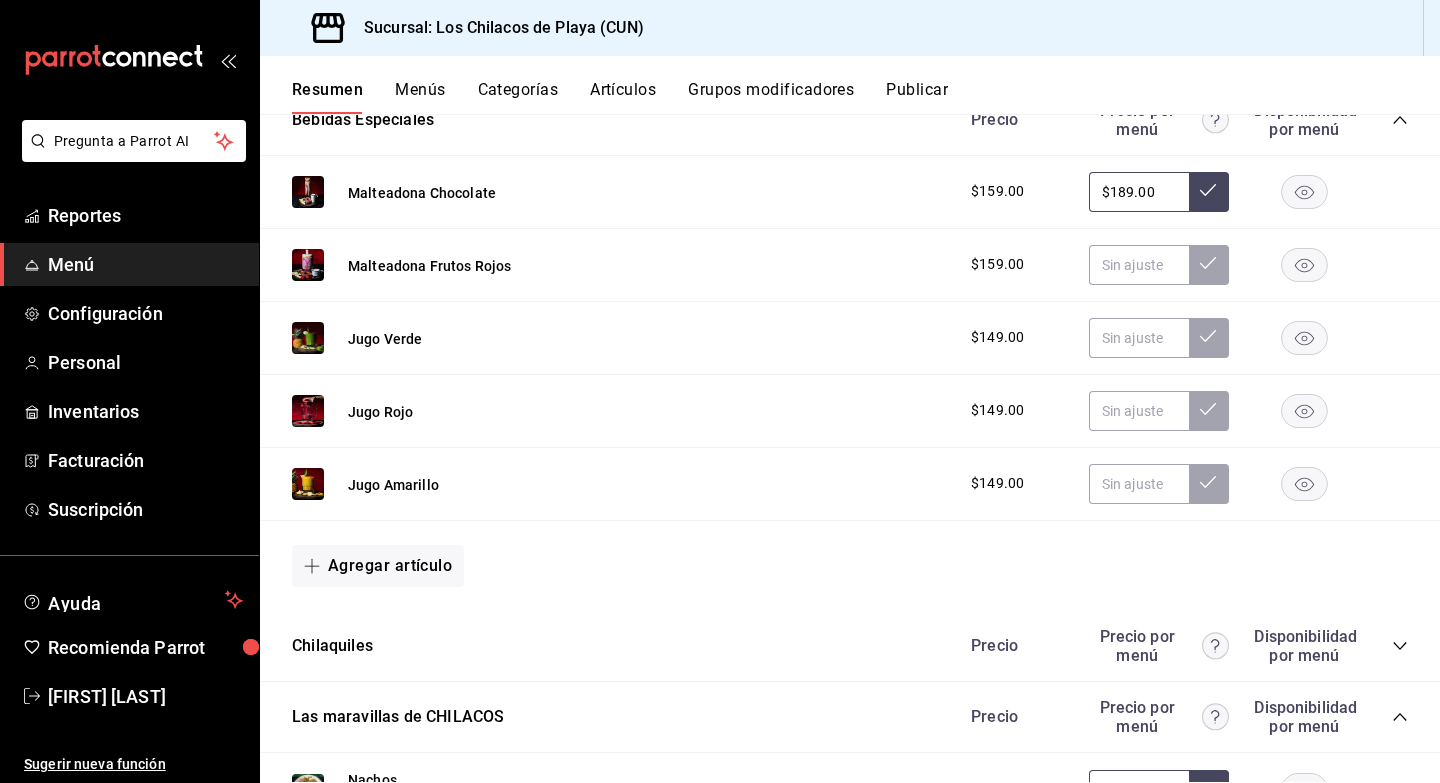 scroll, scrollTop: 872, scrollLeft: 0, axis: vertical 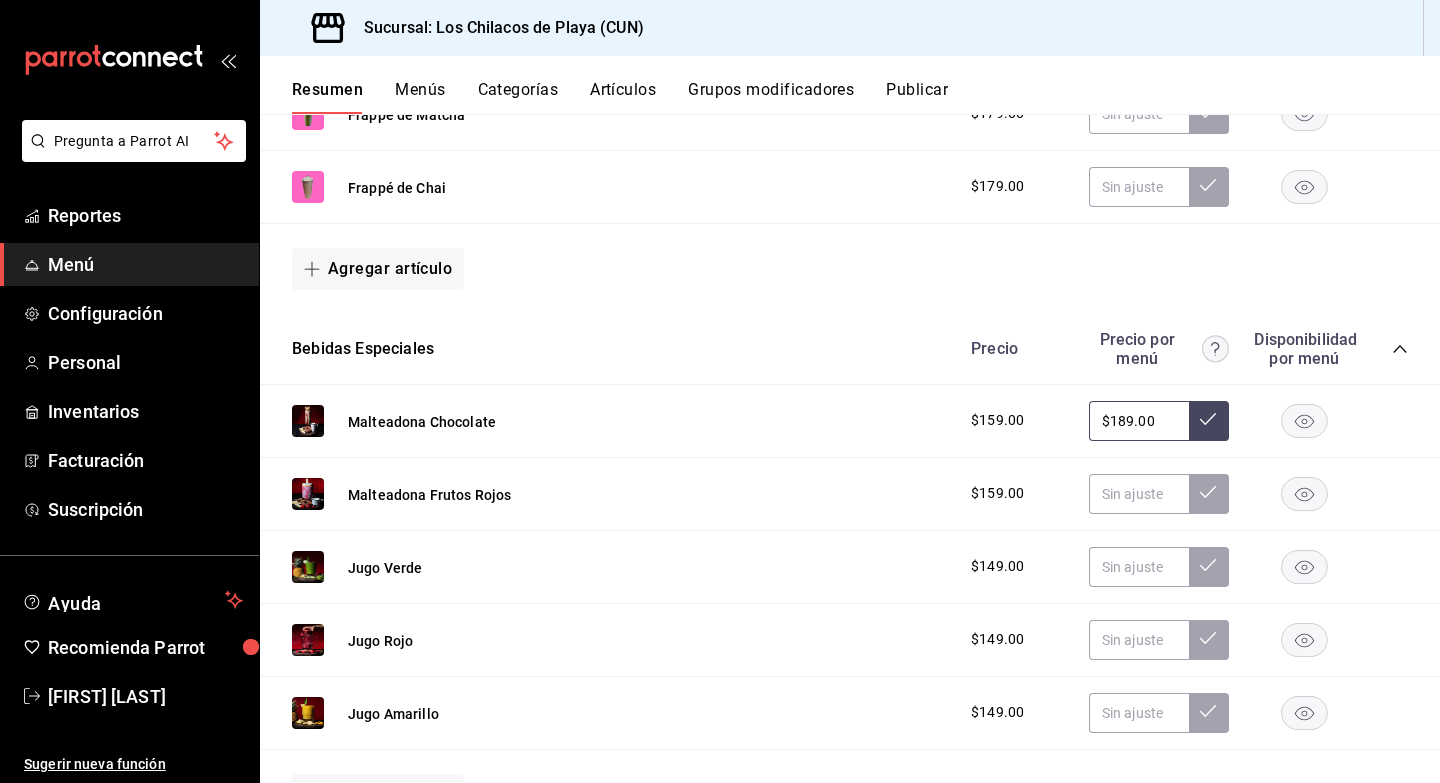 click on "Publicar" at bounding box center (917, 97) 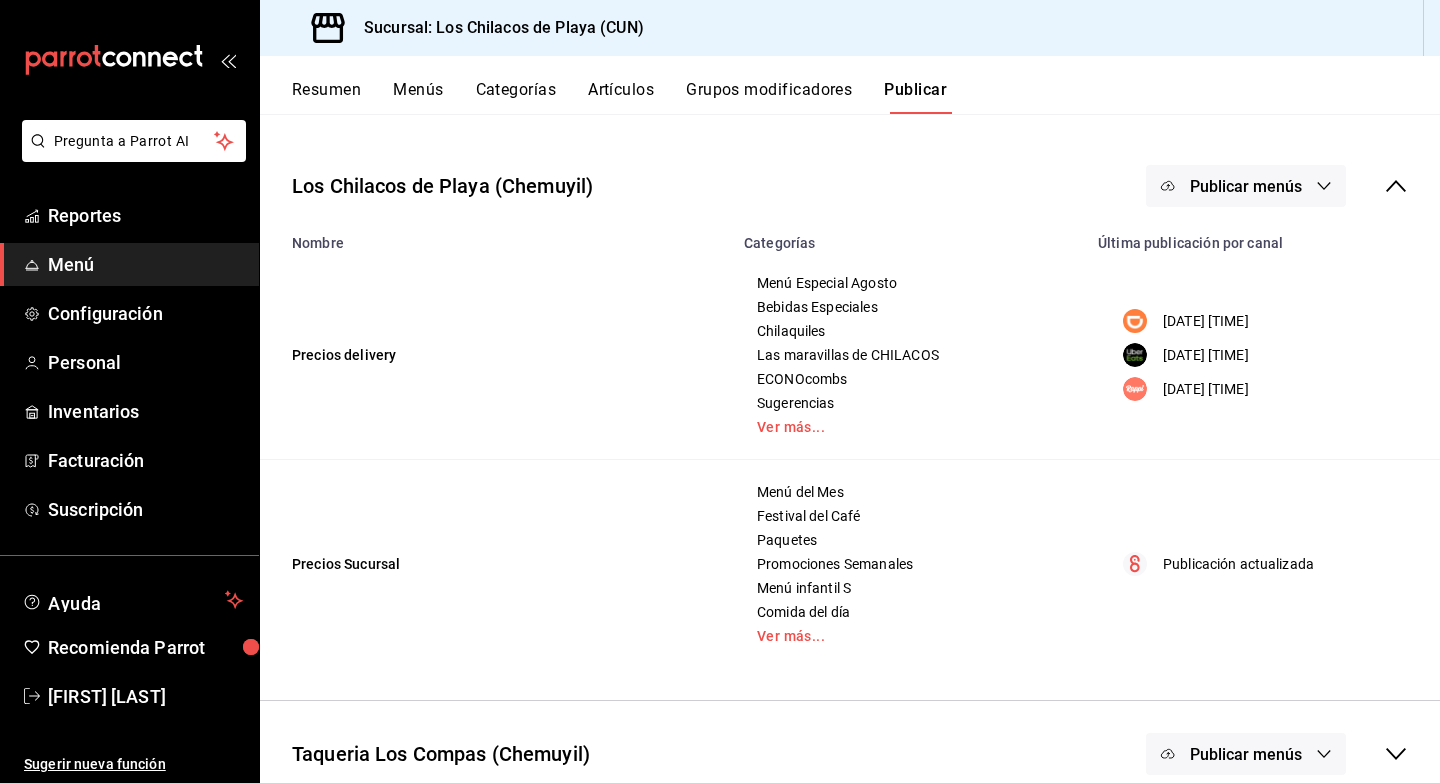 scroll, scrollTop: 0, scrollLeft: 0, axis: both 